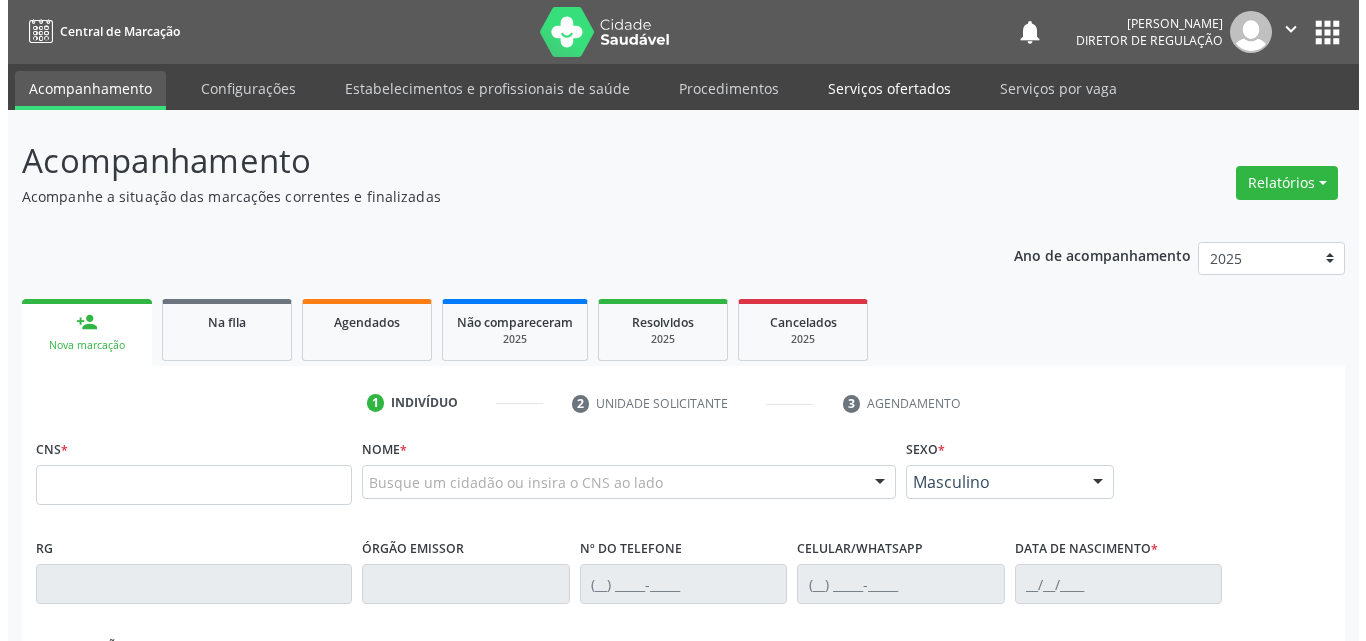 scroll, scrollTop: 0, scrollLeft: 0, axis: both 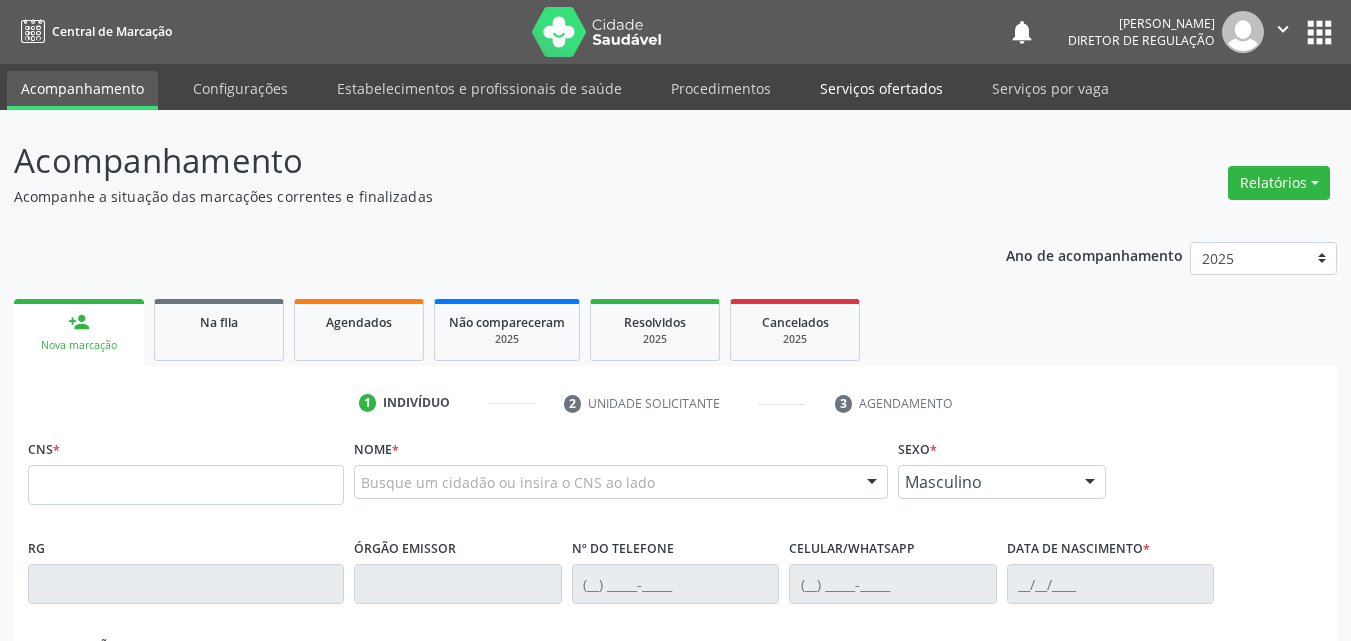 click on "Serviços ofertados" at bounding box center (881, 88) 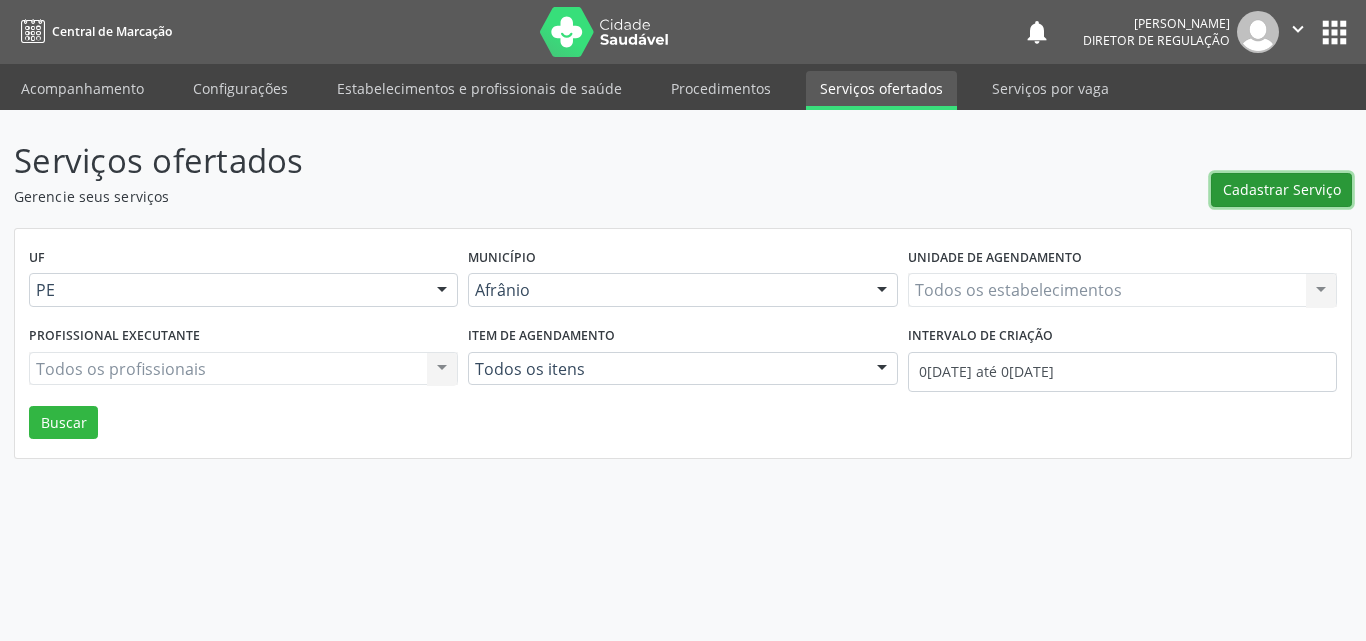 click on "Cadastrar Serviço" at bounding box center (1282, 189) 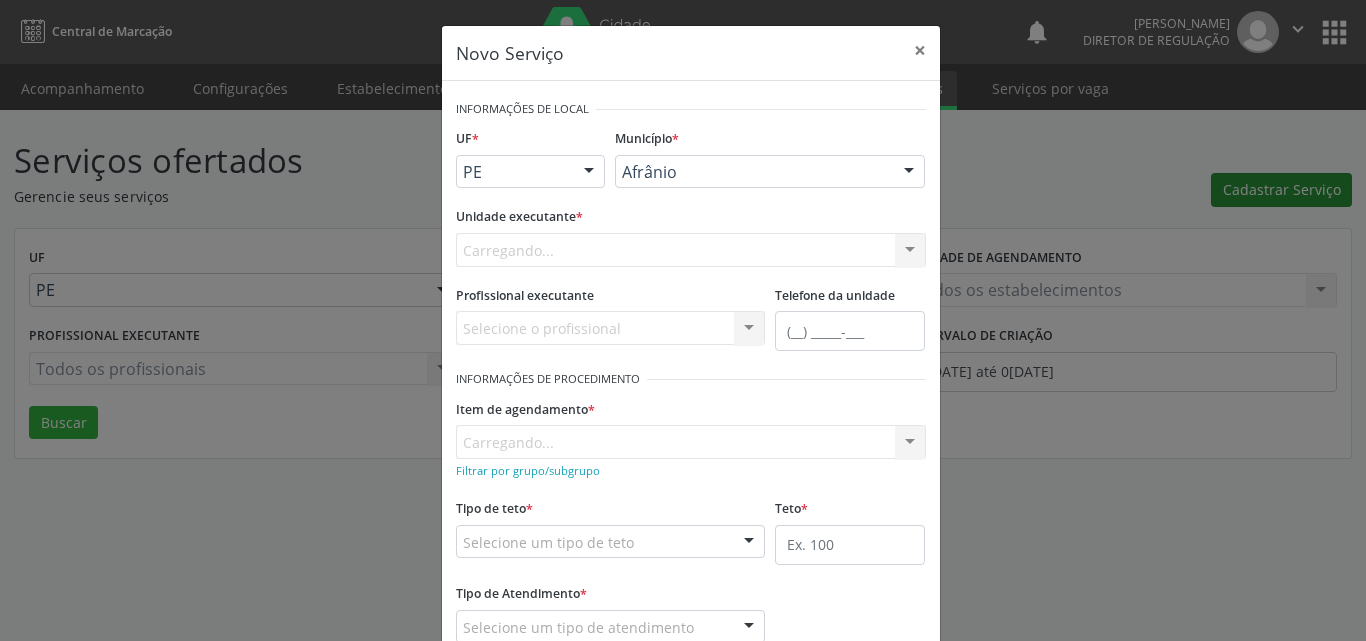 scroll, scrollTop: 0, scrollLeft: 0, axis: both 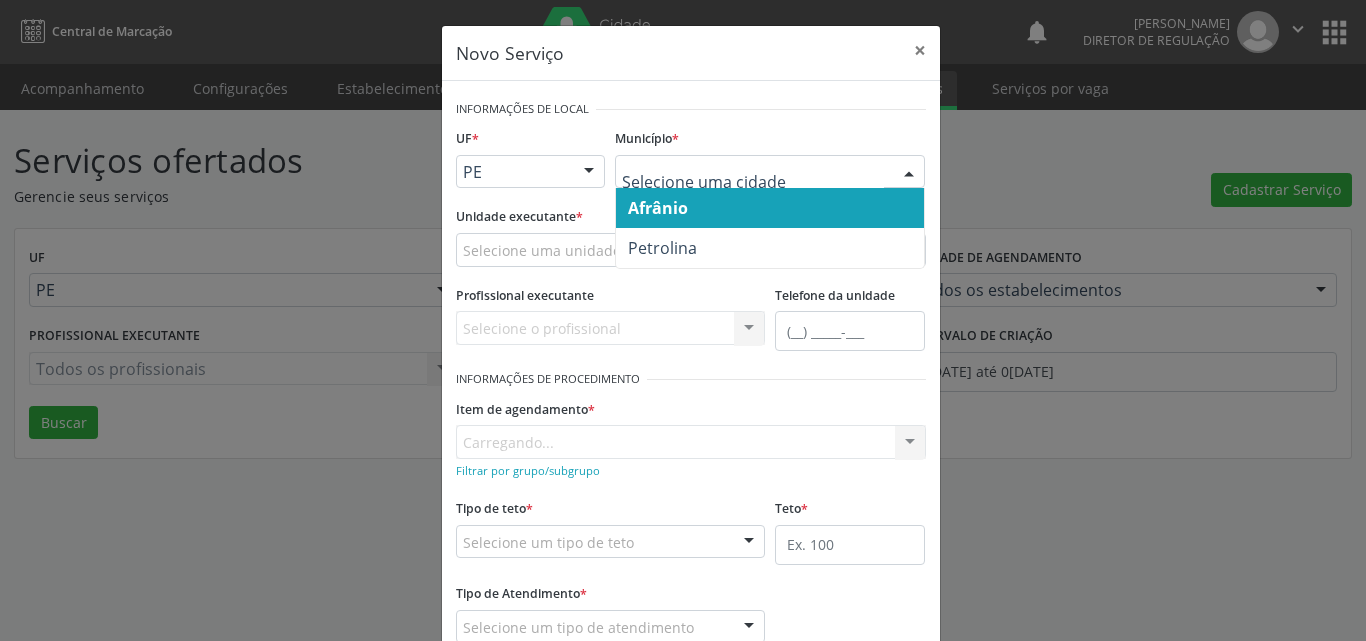 click on "Afrânio" at bounding box center [770, 208] 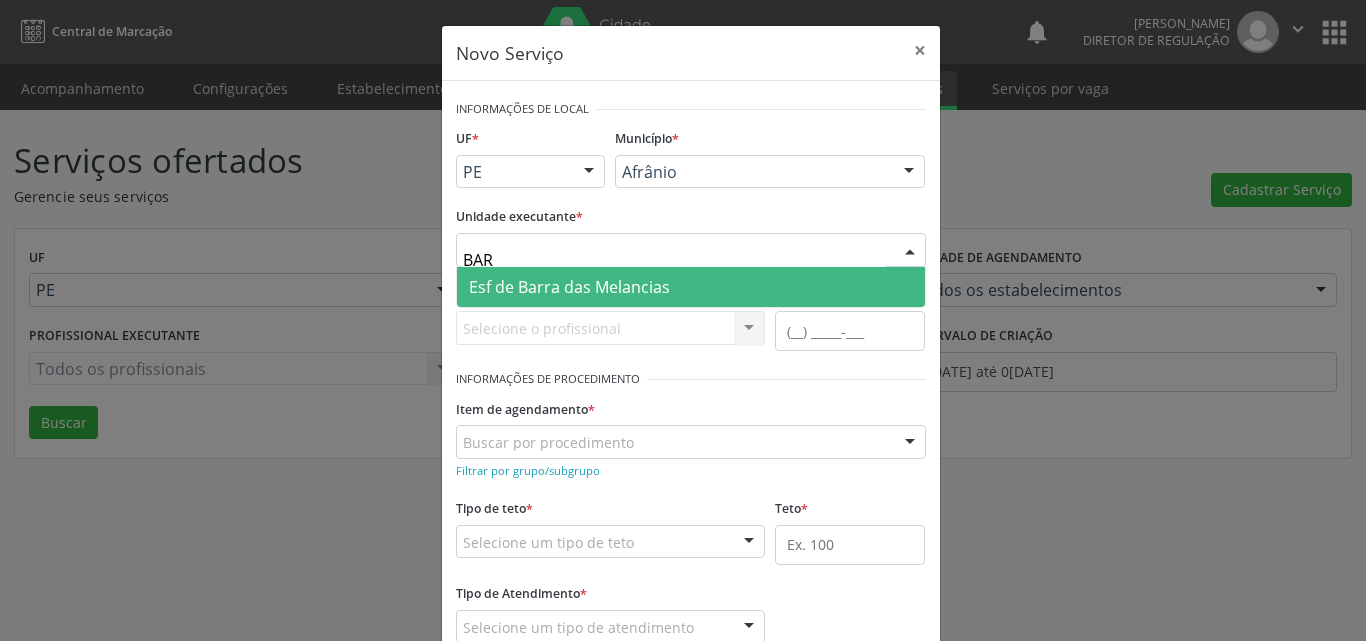 type on "BARR" 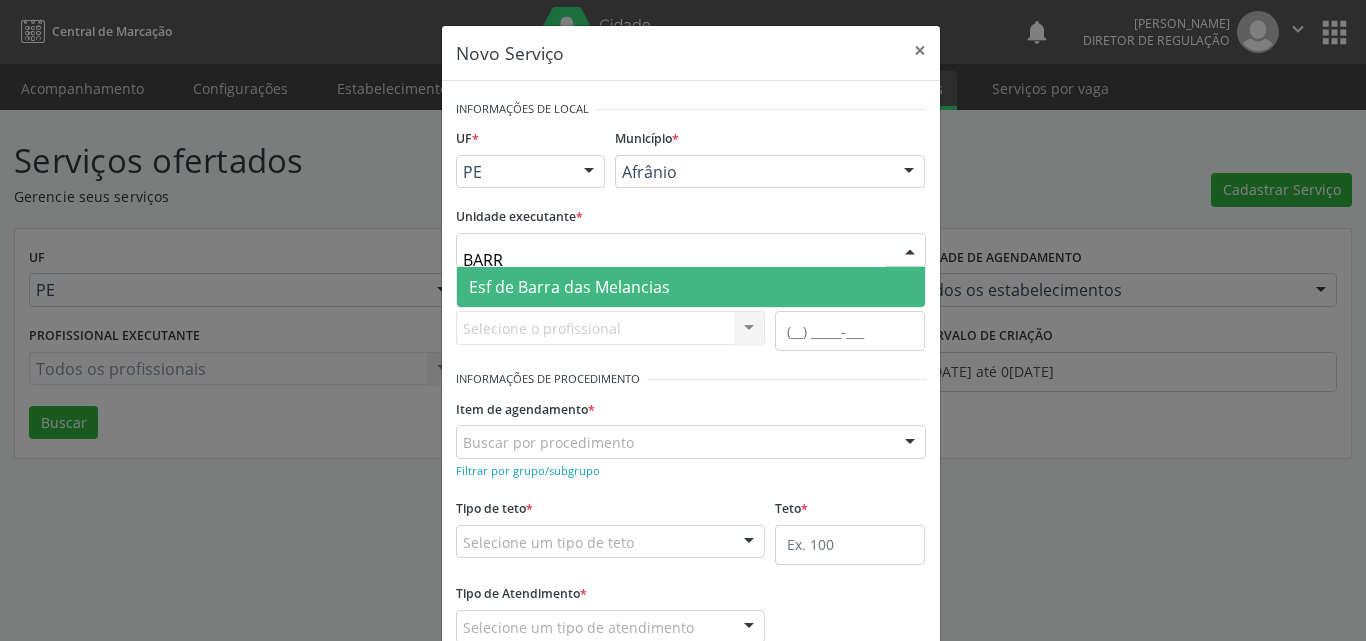 click on "Esf de Barra das Melancias" at bounding box center (569, 287) 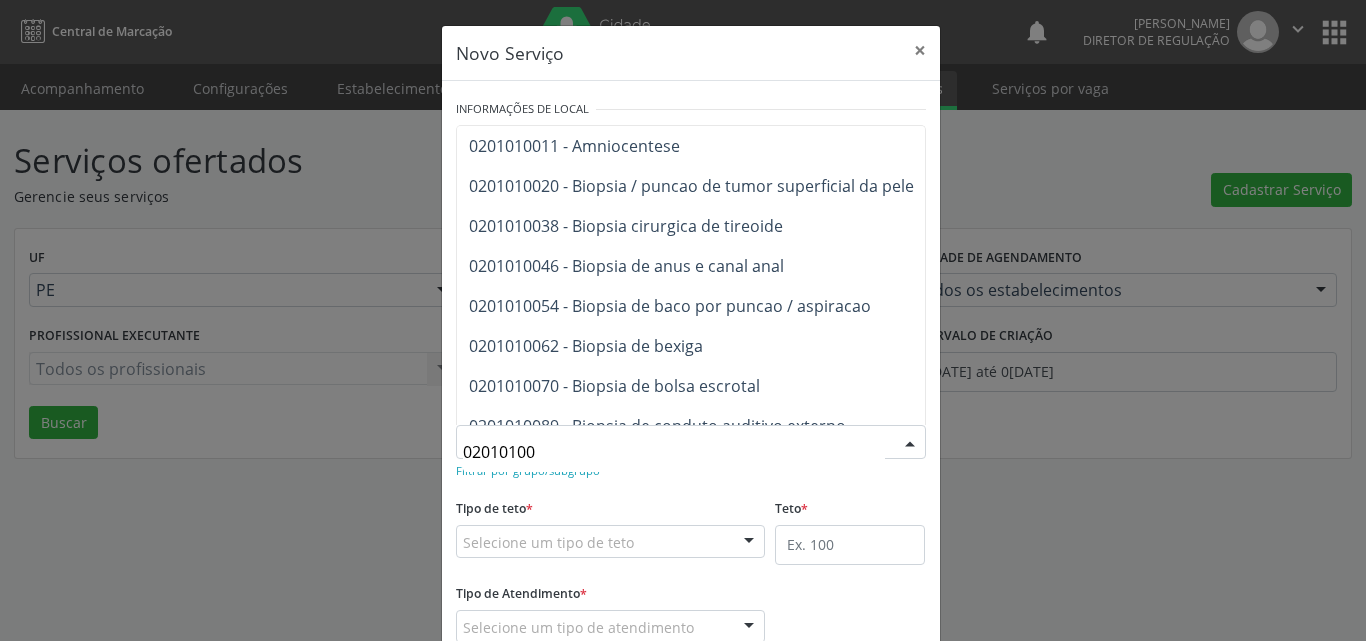 scroll, scrollTop: 76, scrollLeft: 0, axis: vertical 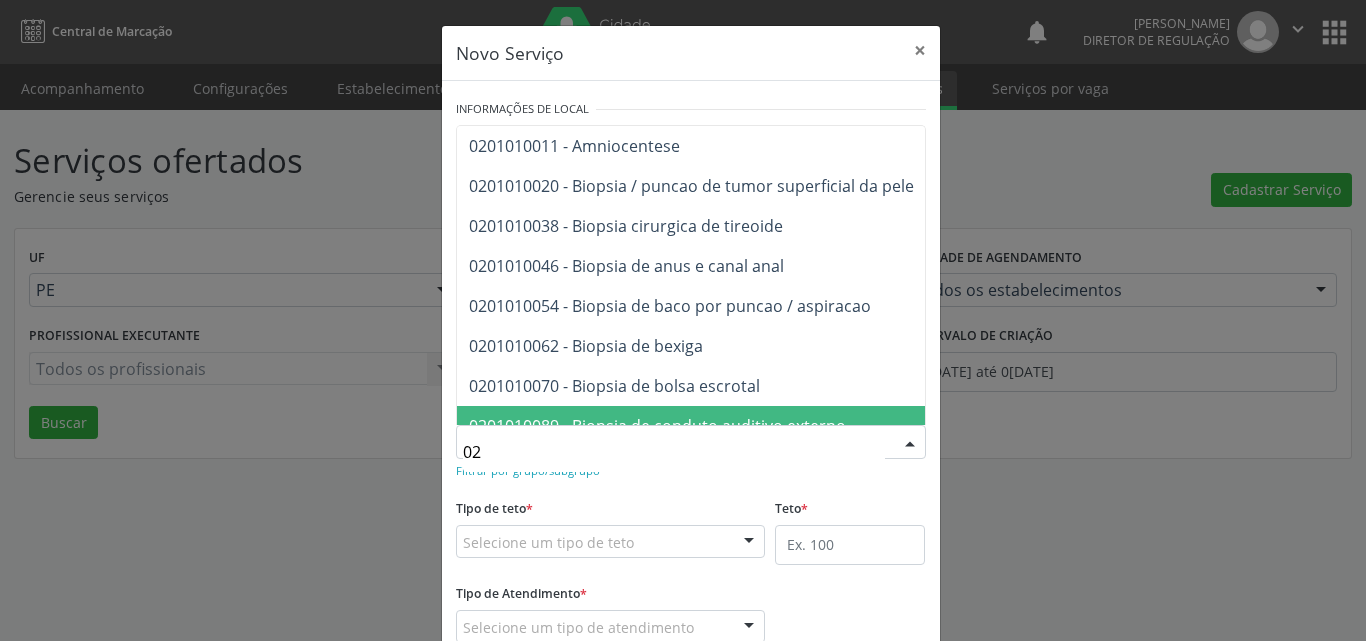 type on "0" 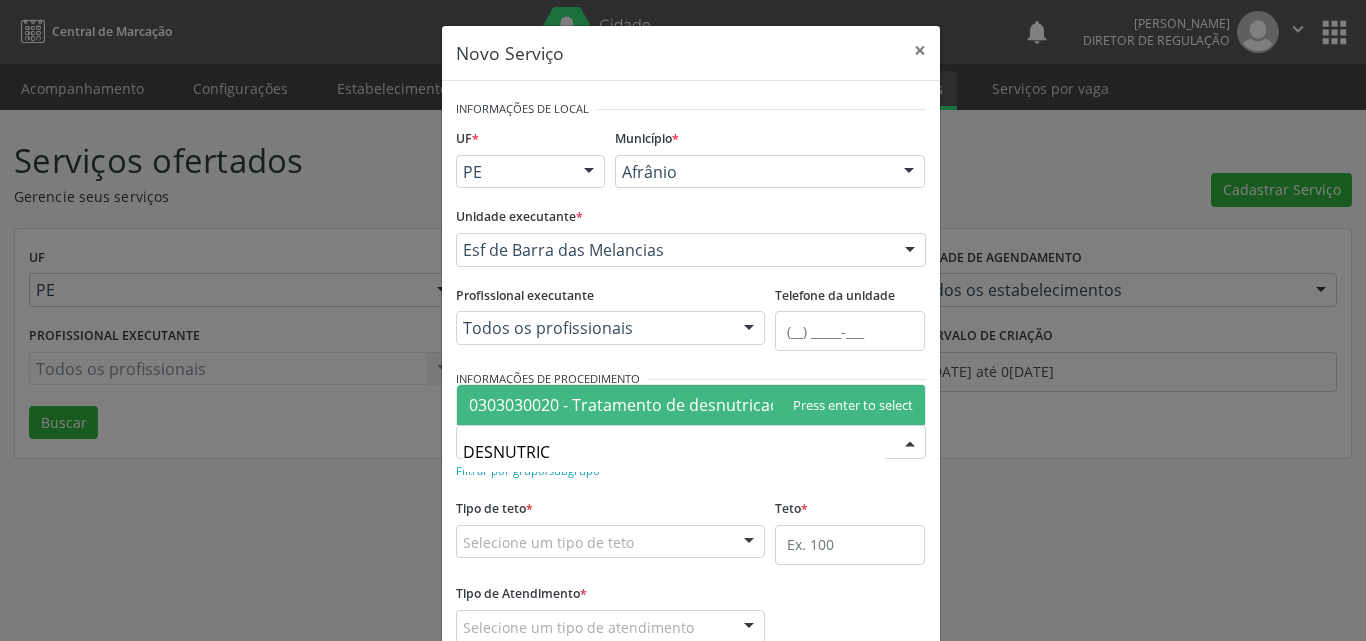 type on "DESNUTRICA" 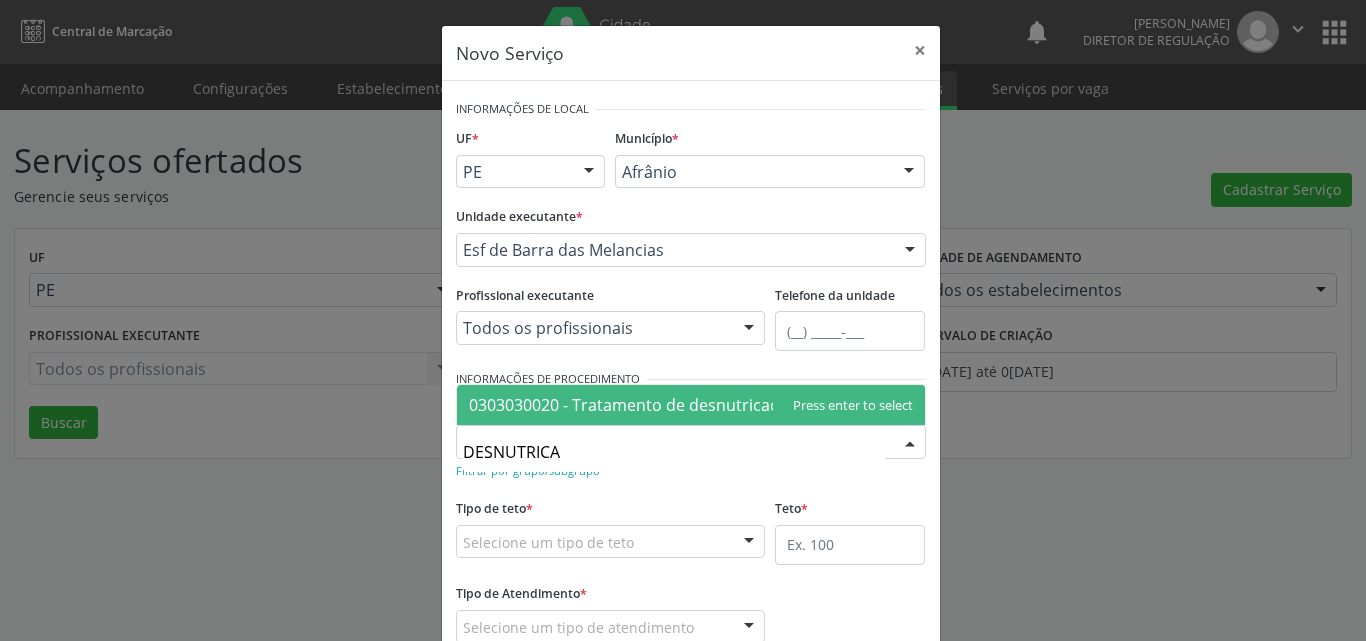 click on "0303030020 - Tratamento de desnutricao" at bounding box center [624, 405] 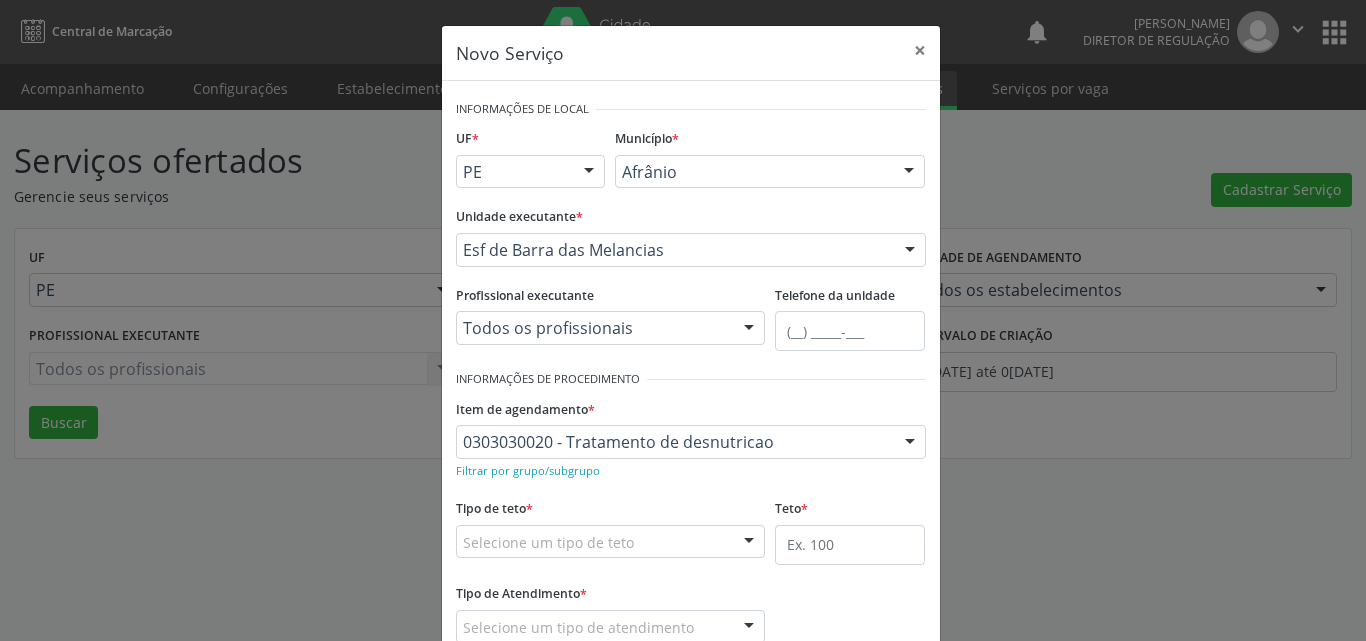 scroll, scrollTop: 132, scrollLeft: 0, axis: vertical 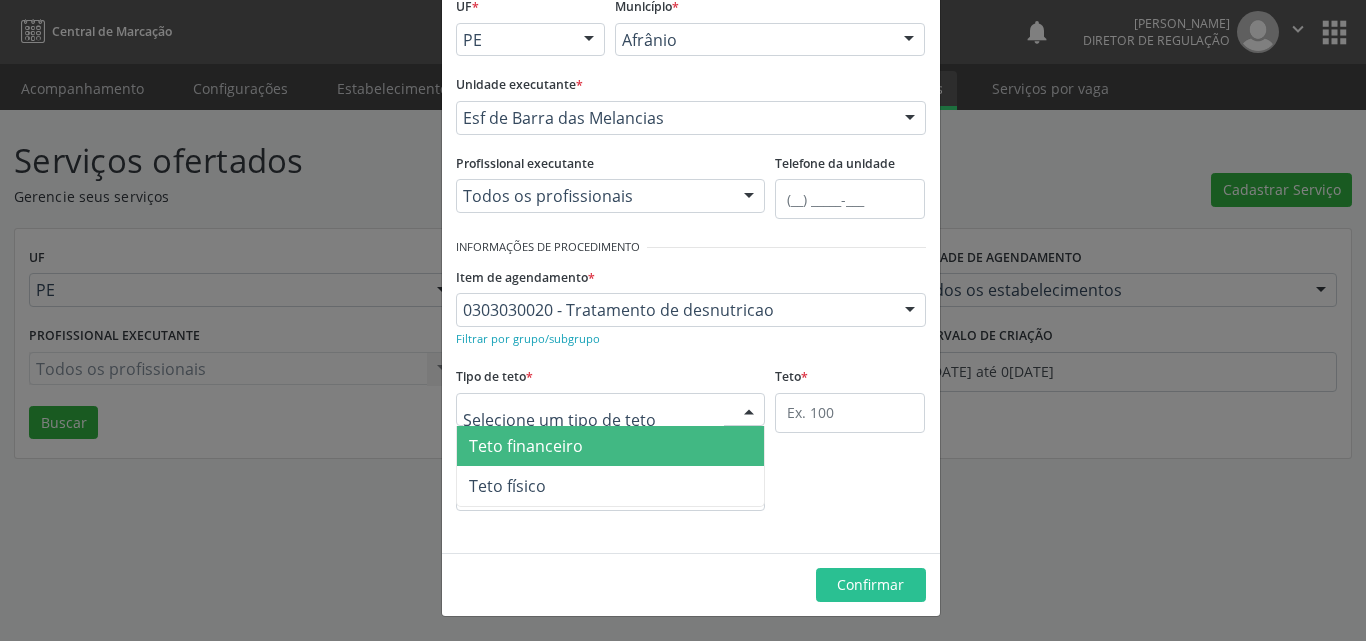 click at bounding box center (611, 410) 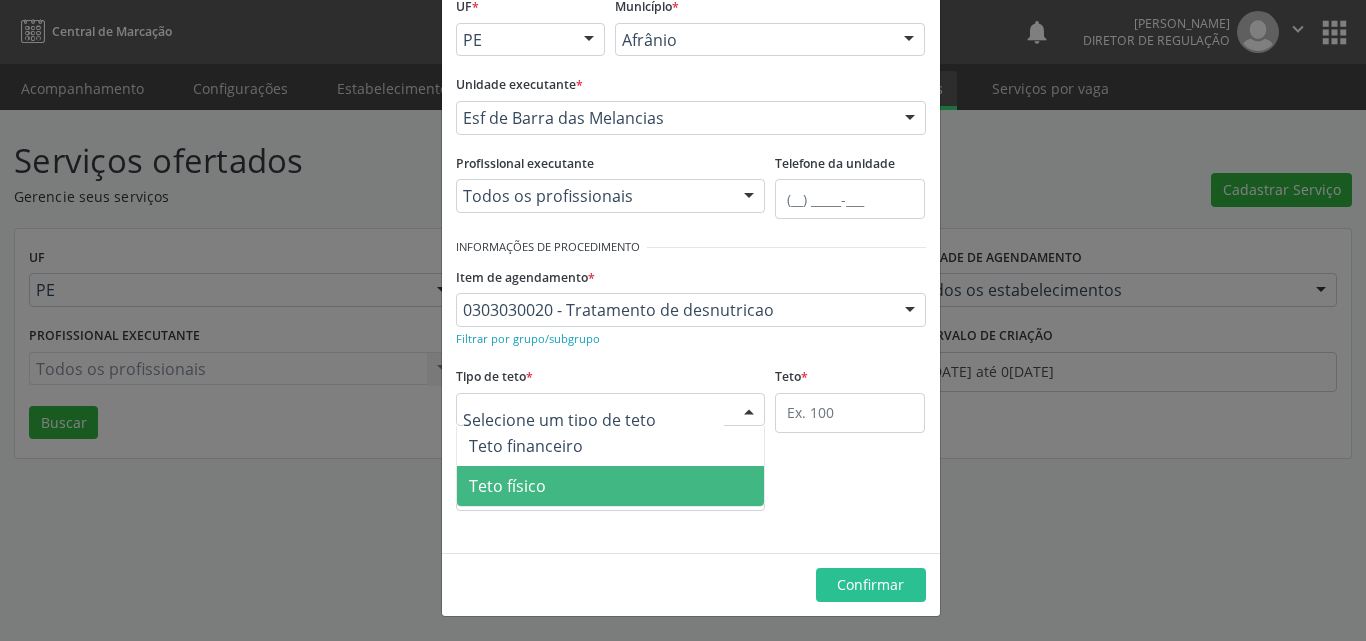 click on "Teto físico" at bounding box center [611, 486] 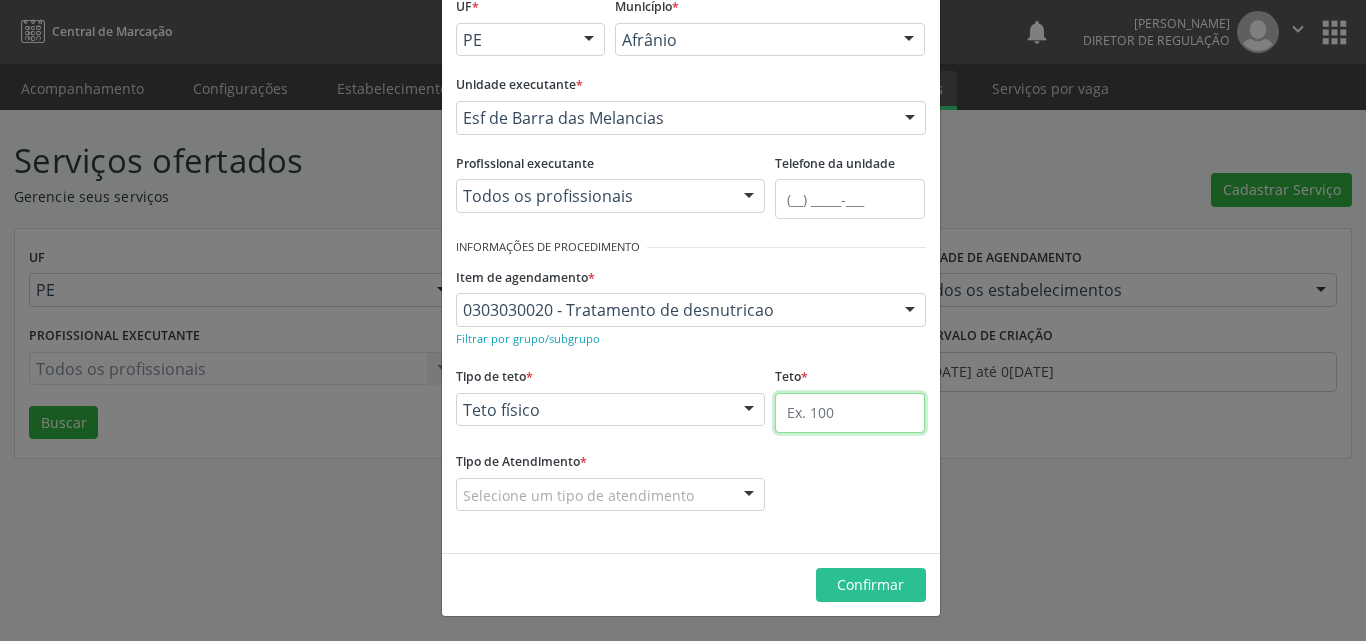 click at bounding box center (850, 413) 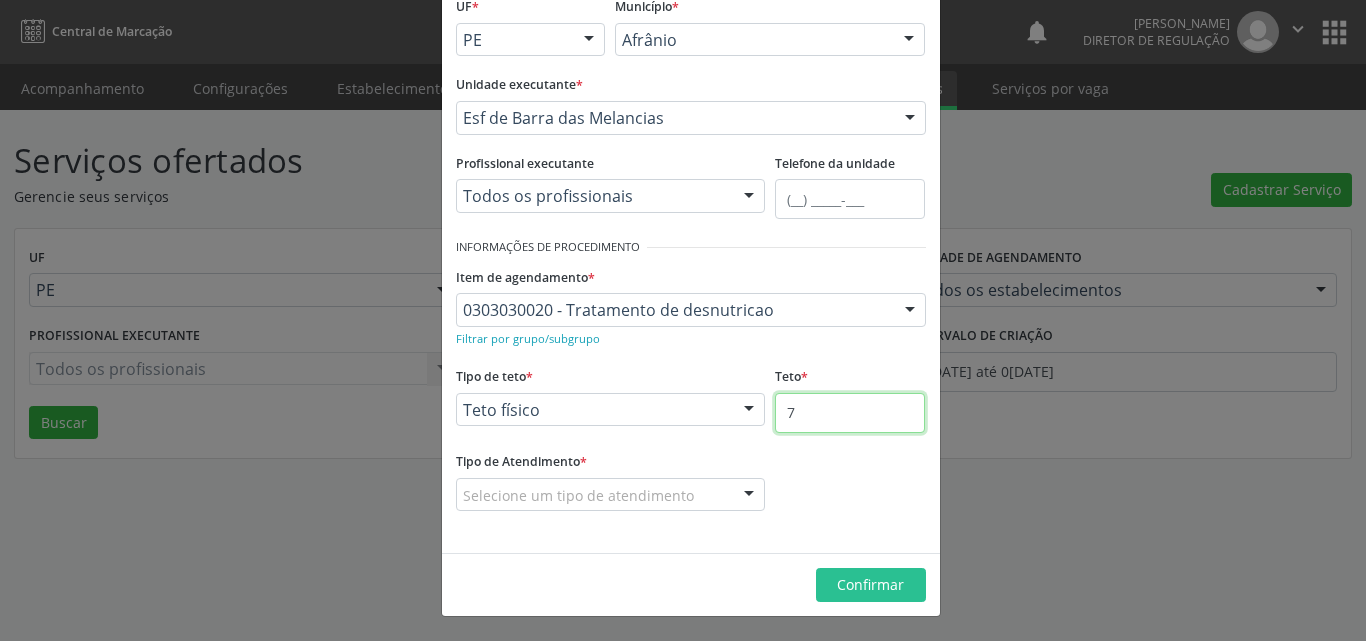 type on "7" 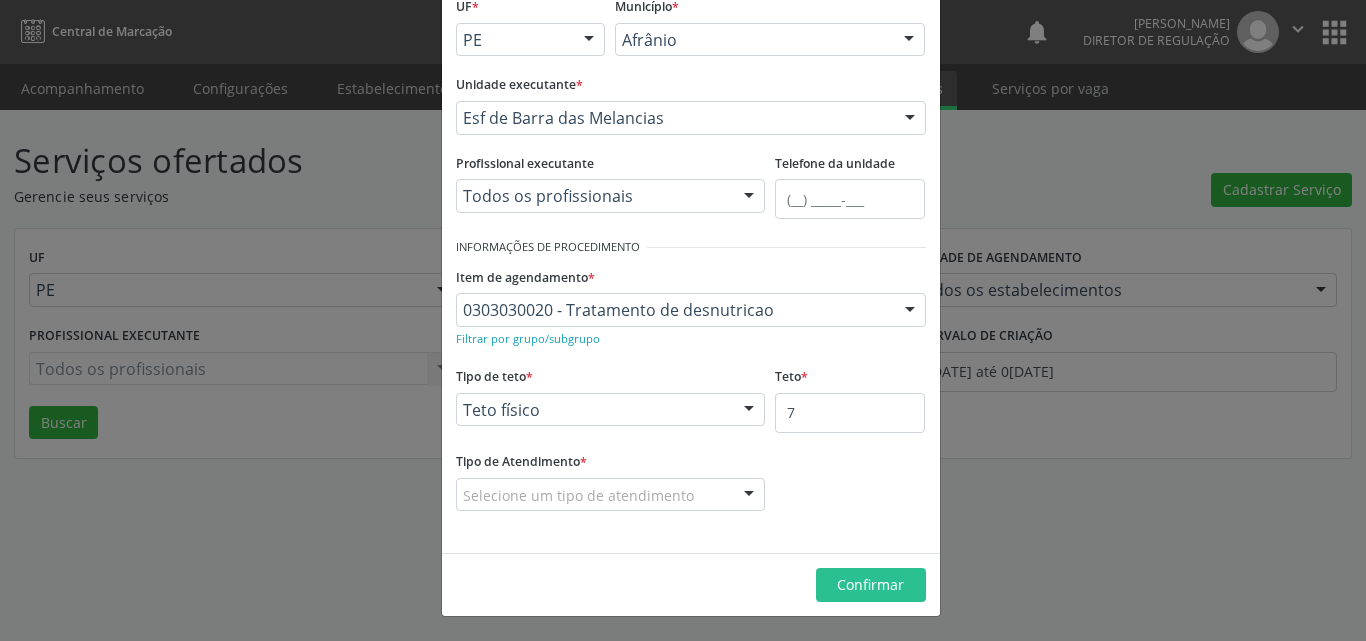 click on "Selecione um tipo de atendimento" at bounding box center (611, 495) 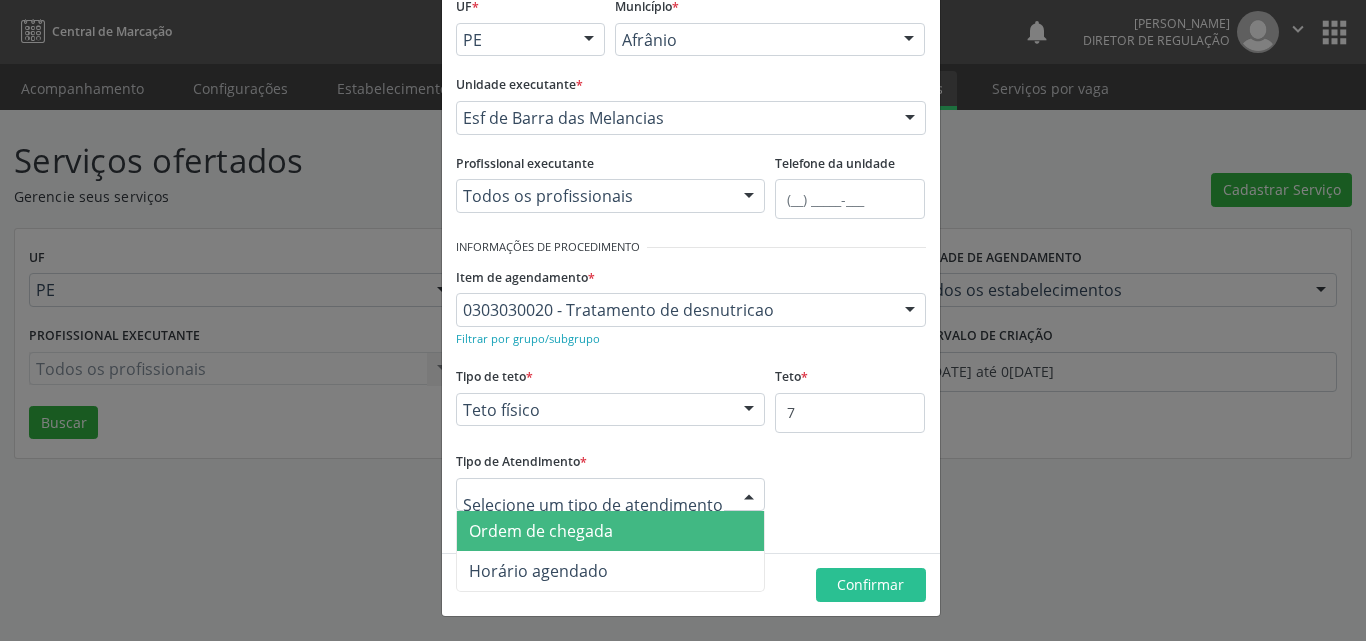 click on "Ordem de chegada" at bounding box center (611, 531) 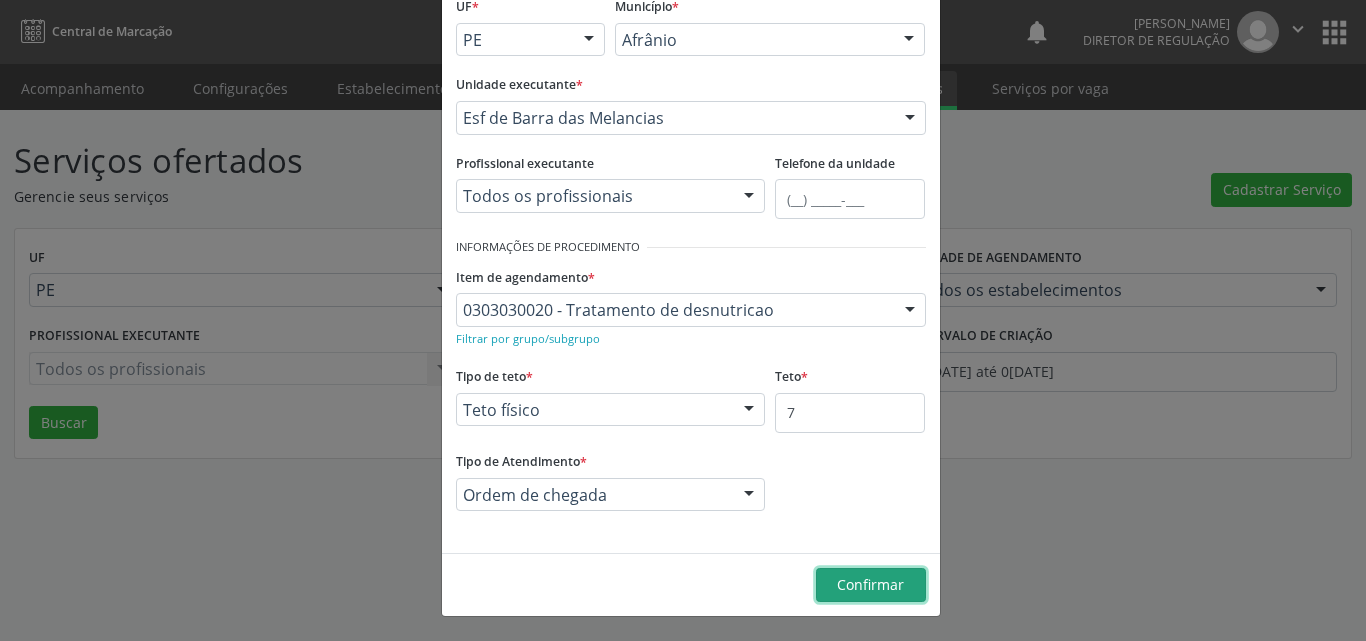 click on "Confirmar" at bounding box center (870, 584) 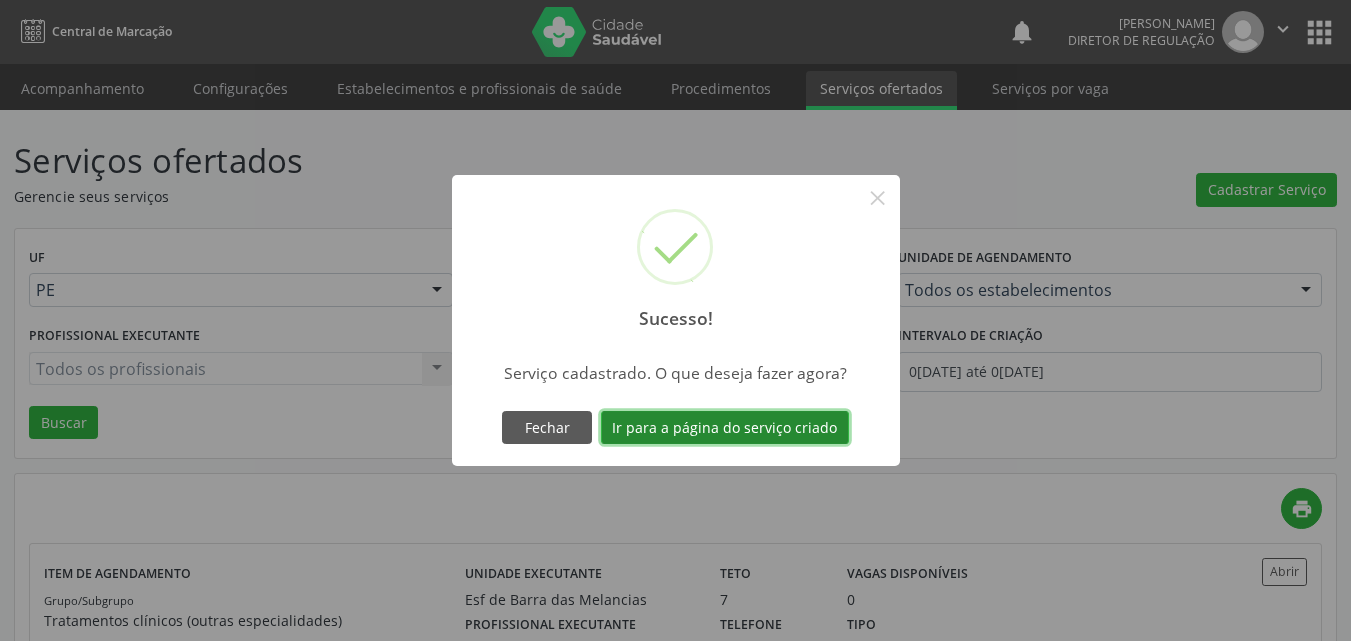 click on "Ir para a página do serviço criado" at bounding box center [725, 428] 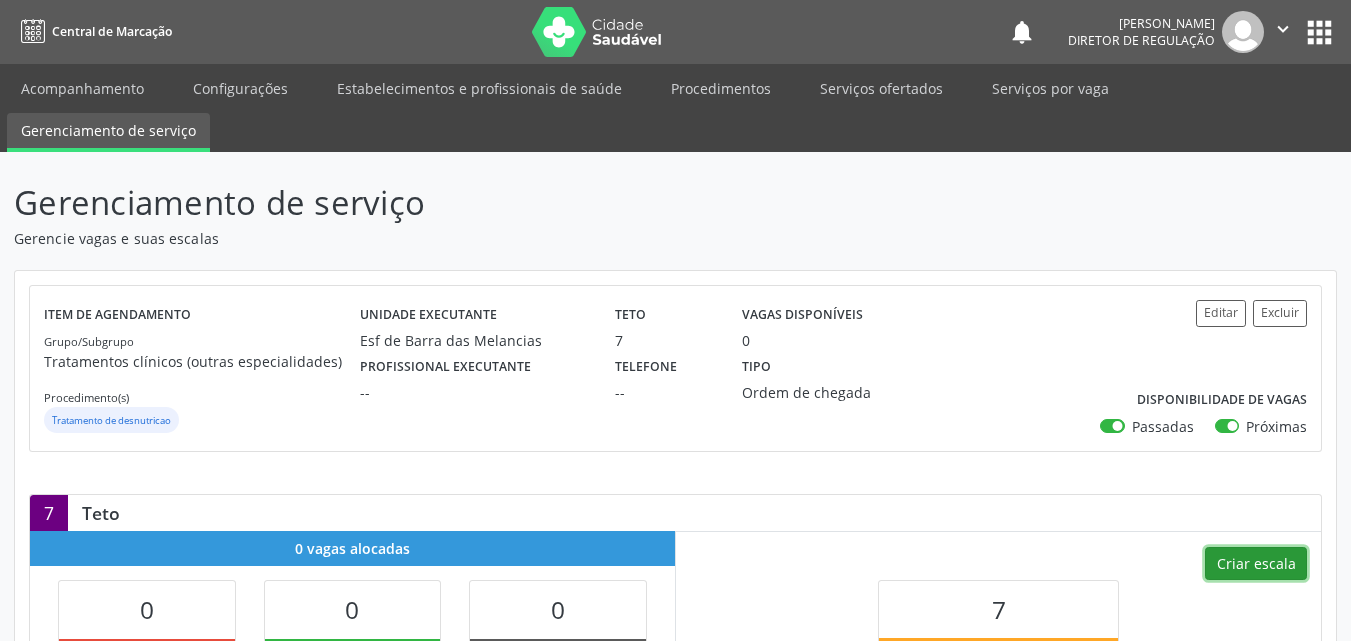 click on "Criar escala" at bounding box center (1256, 564) 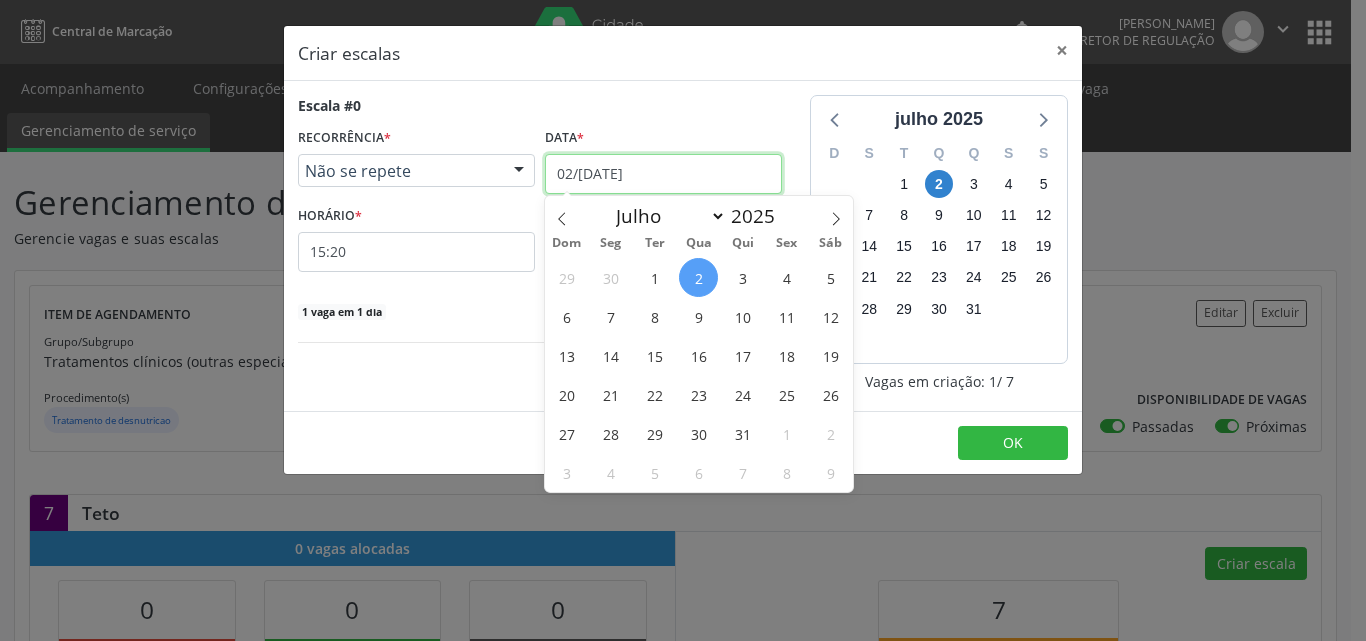 click on "02/[DATE]" at bounding box center (663, 174) 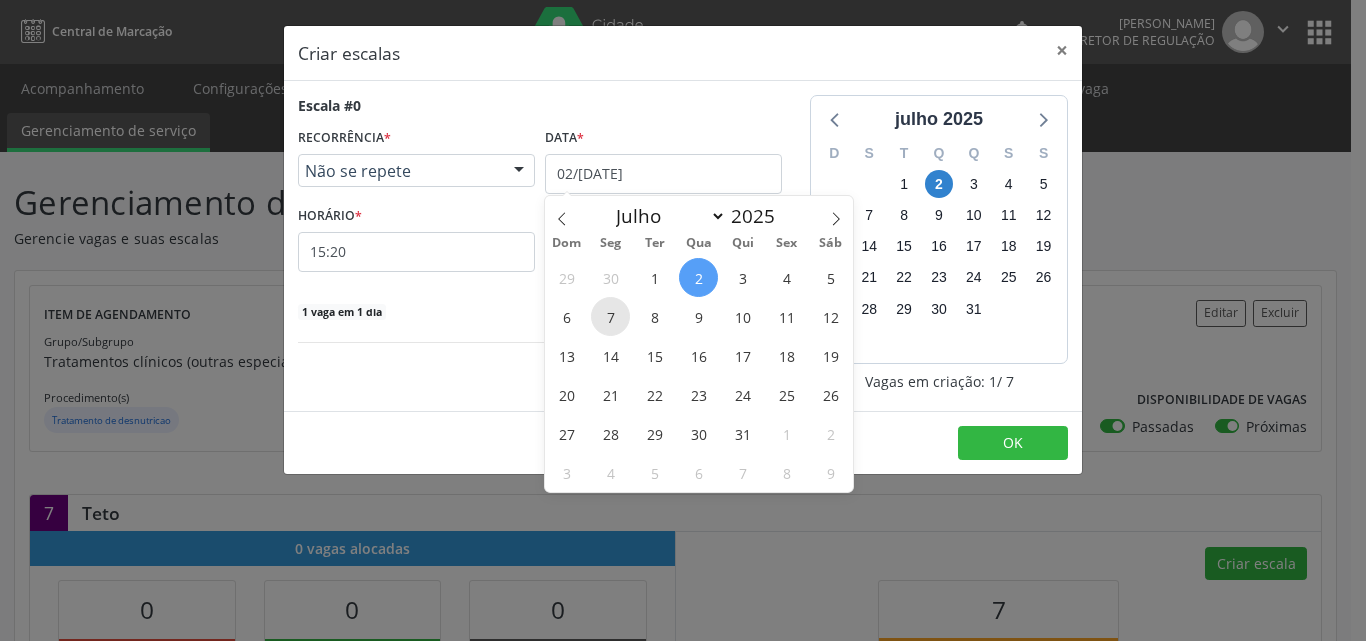 click on "7" at bounding box center (610, 316) 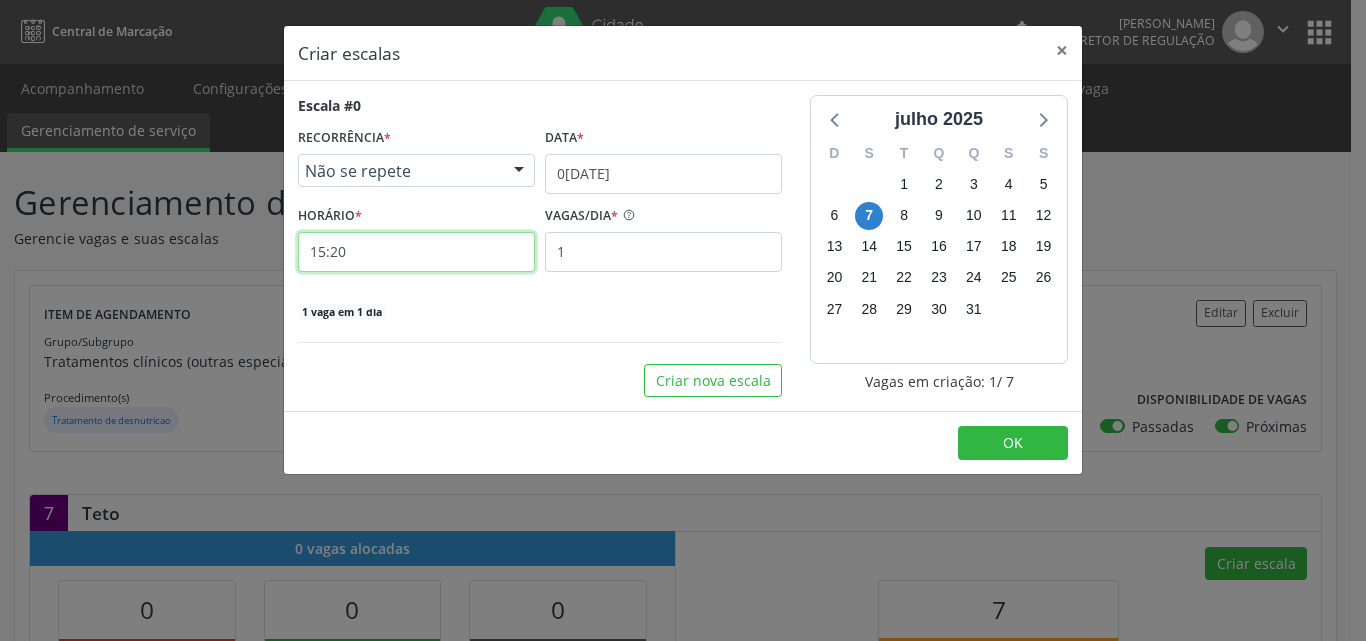 click on "15:20" at bounding box center (416, 252) 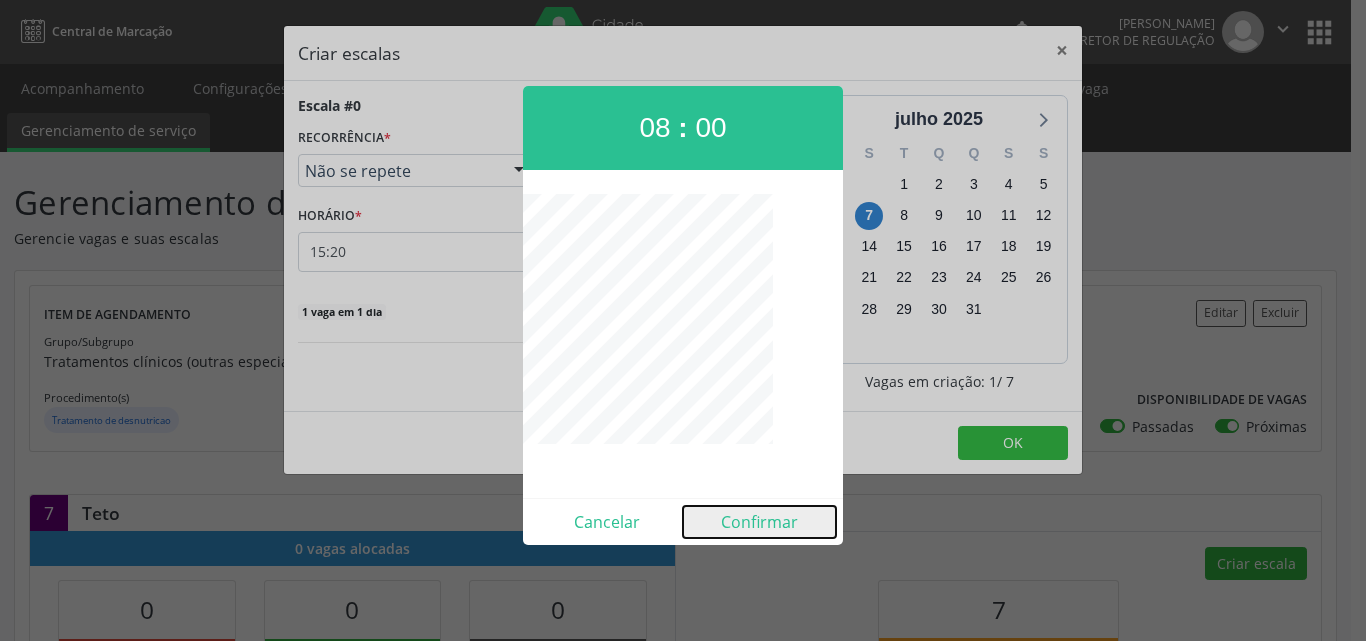 click on "Confirmar" at bounding box center [759, 522] 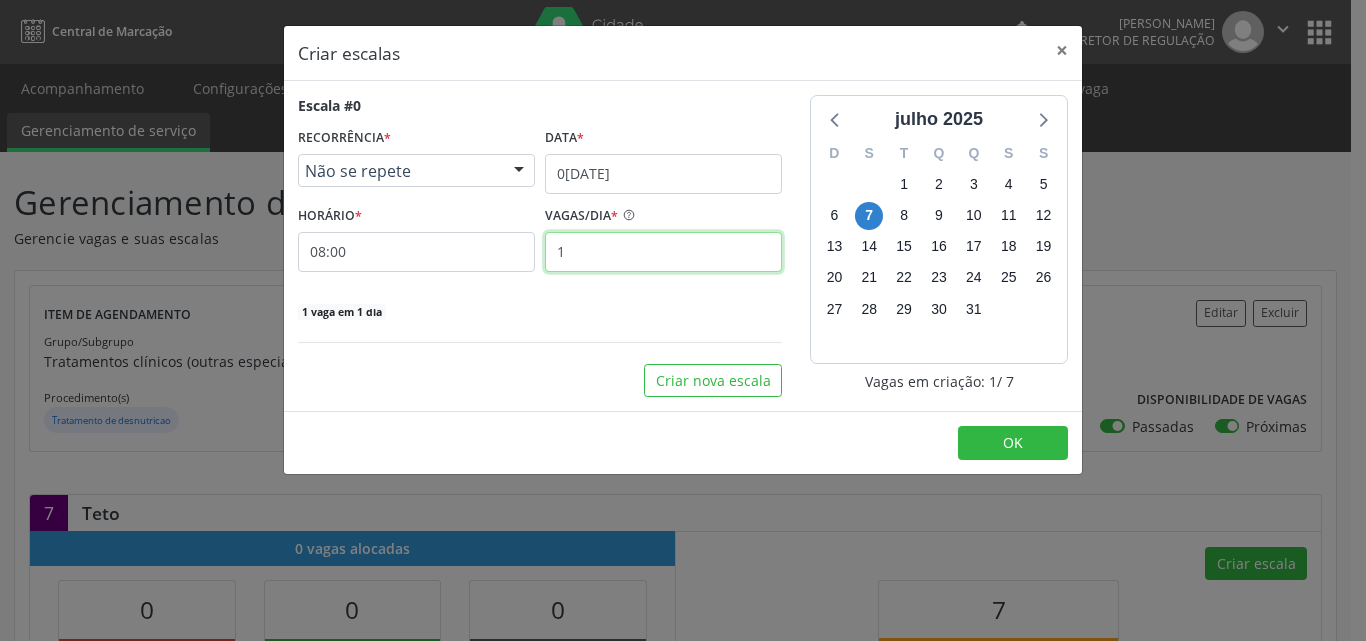 click on "1" at bounding box center [663, 252] 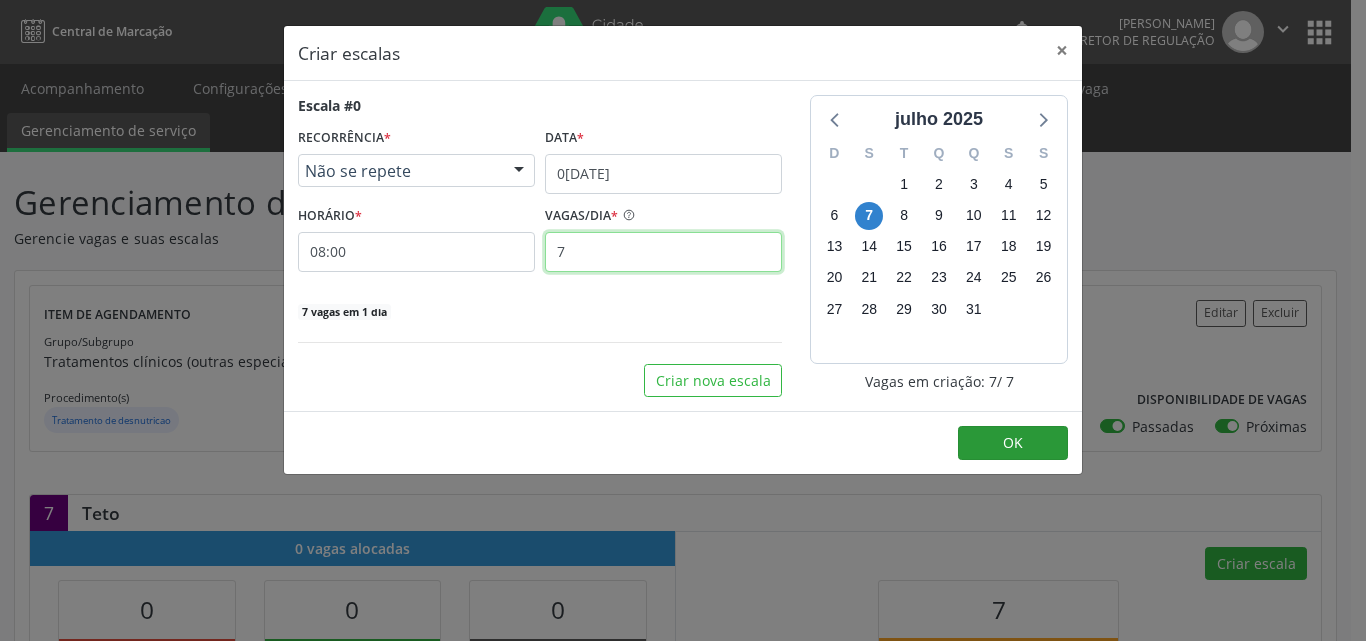 type on "7" 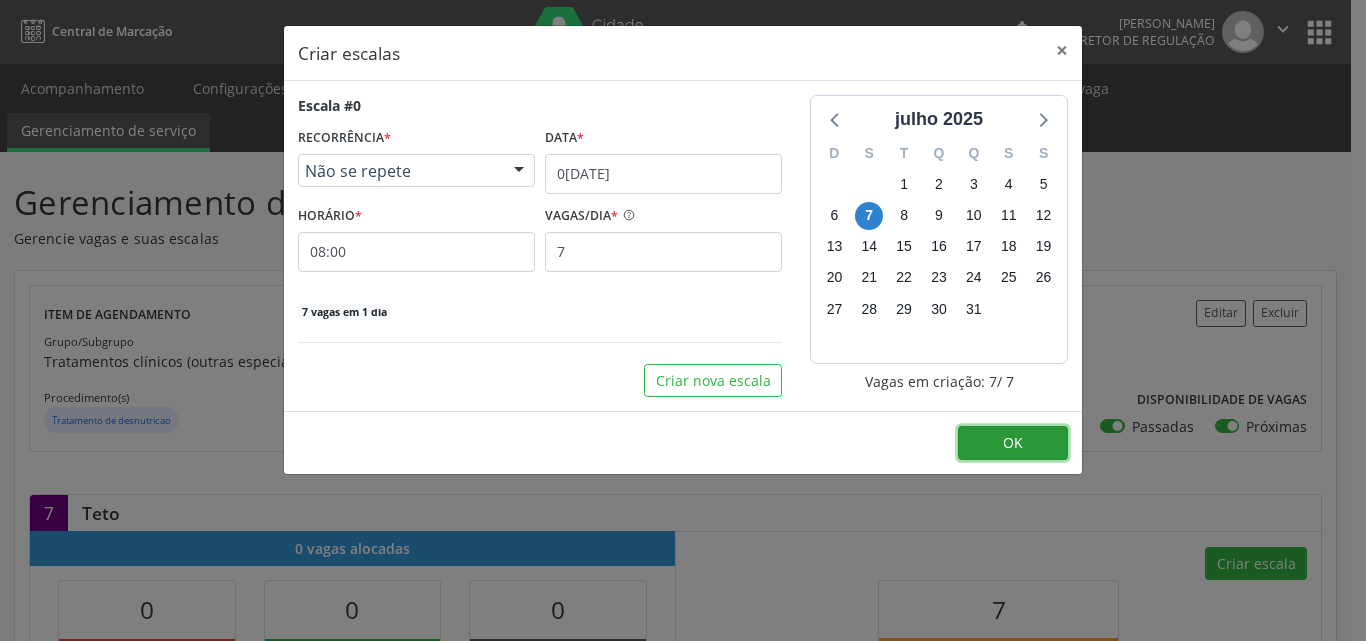 click on "OK" at bounding box center [1013, 442] 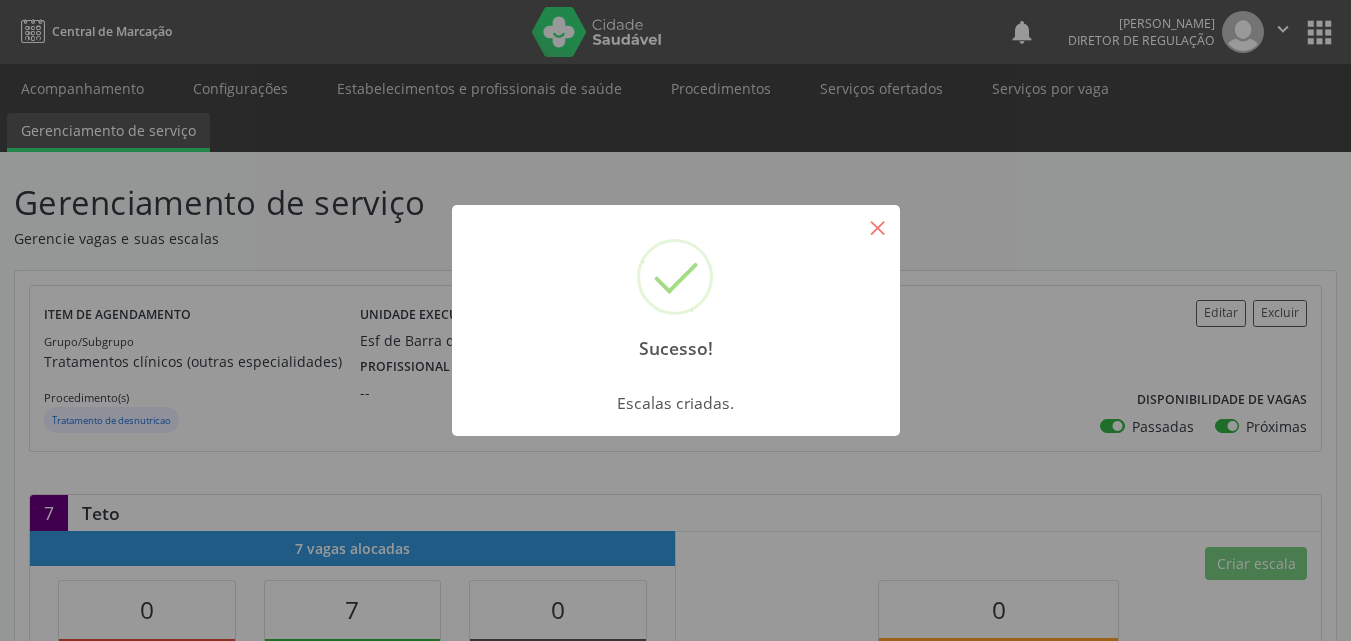 click on "×" at bounding box center [878, 227] 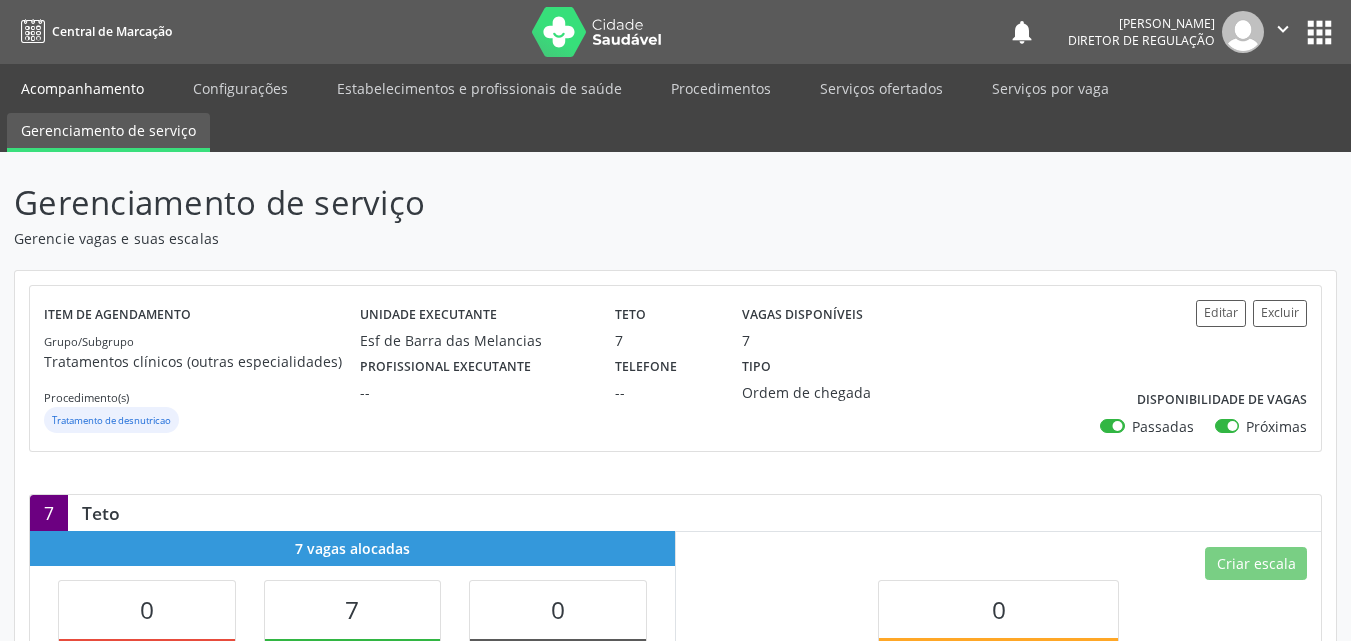 click on "Acompanhamento" at bounding box center [82, 88] 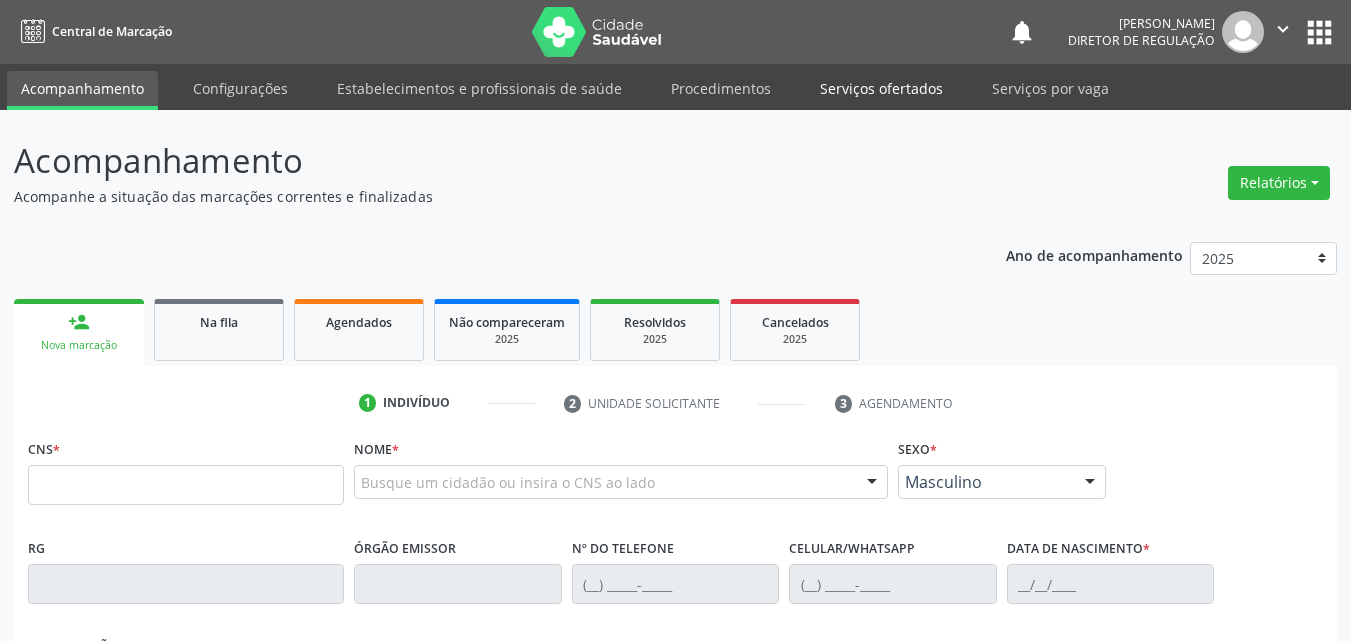 click on "Serviços ofertados" at bounding box center [881, 88] 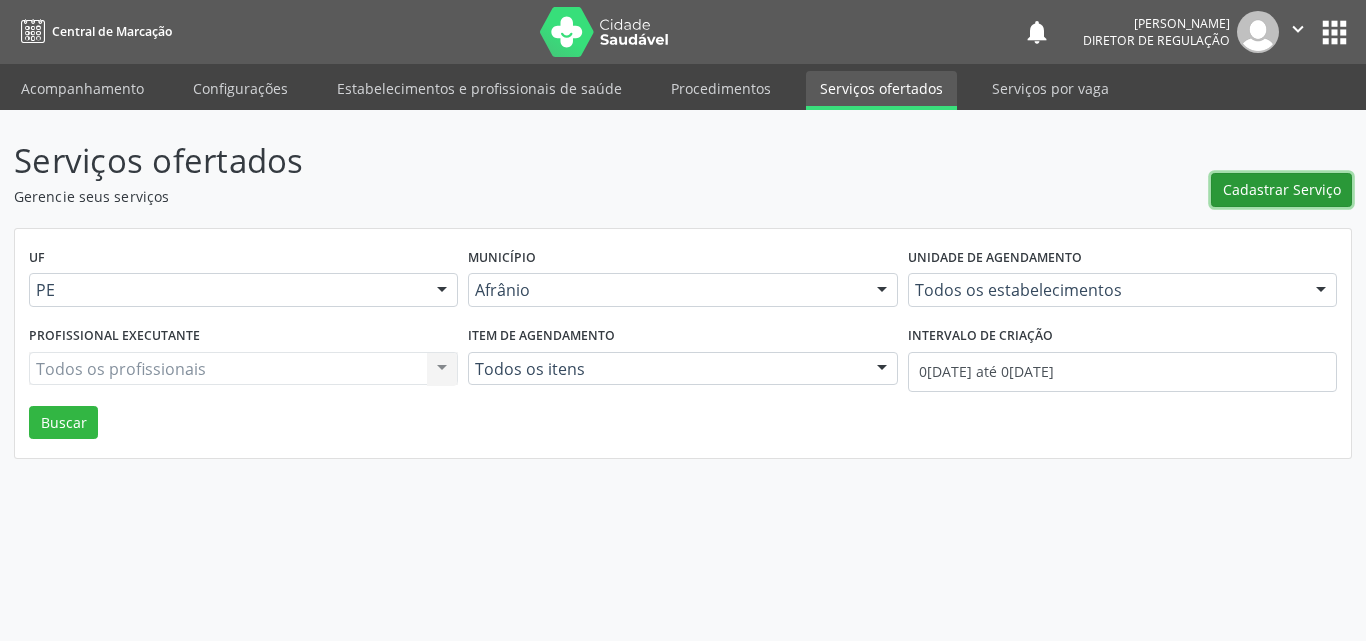 click on "Cadastrar Serviço" at bounding box center (1282, 189) 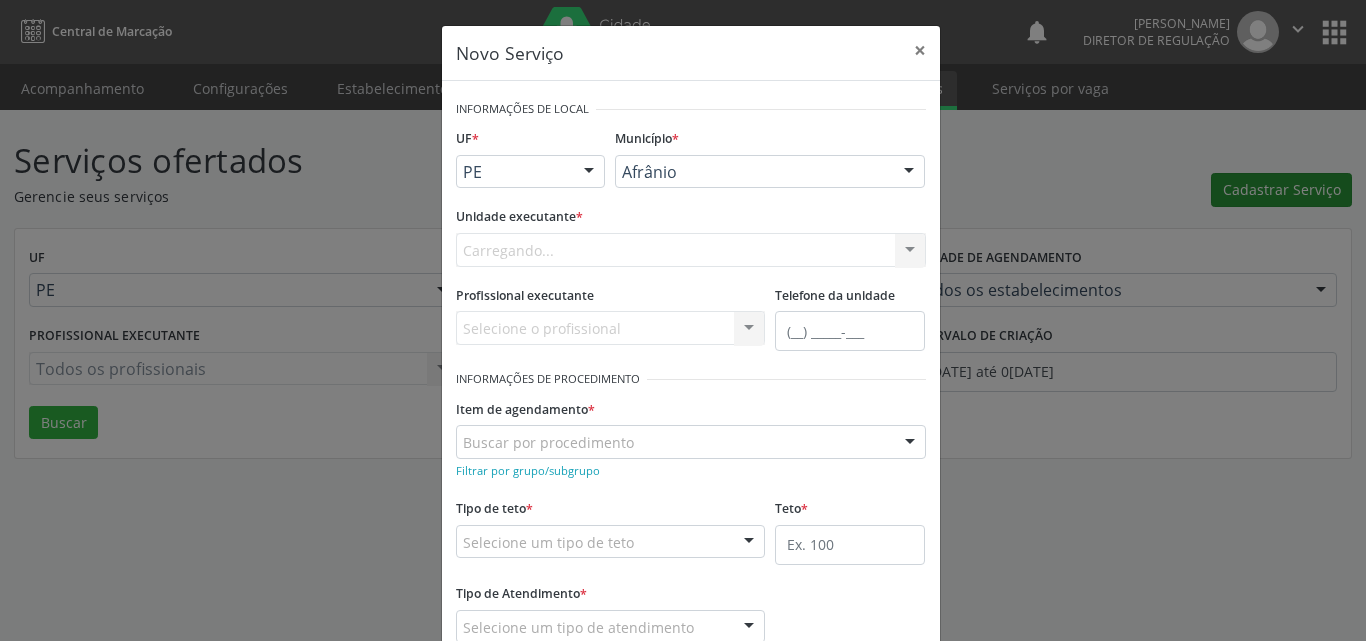 scroll, scrollTop: 0, scrollLeft: 0, axis: both 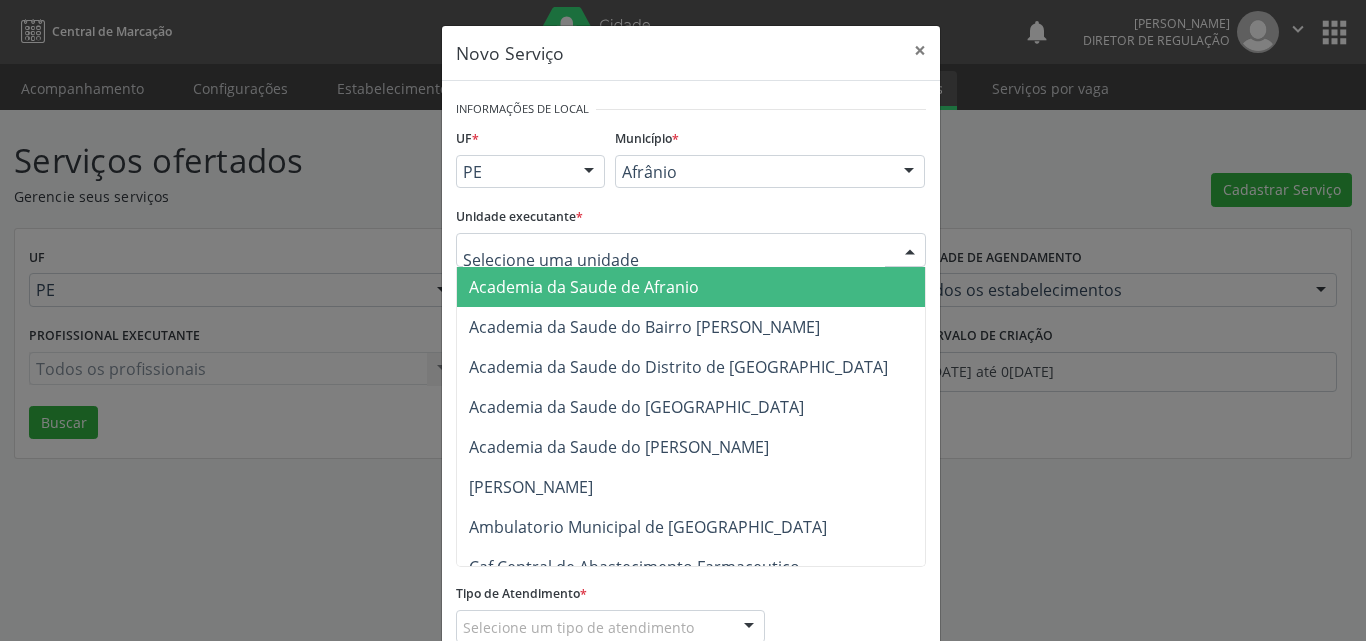 click at bounding box center [691, 250] 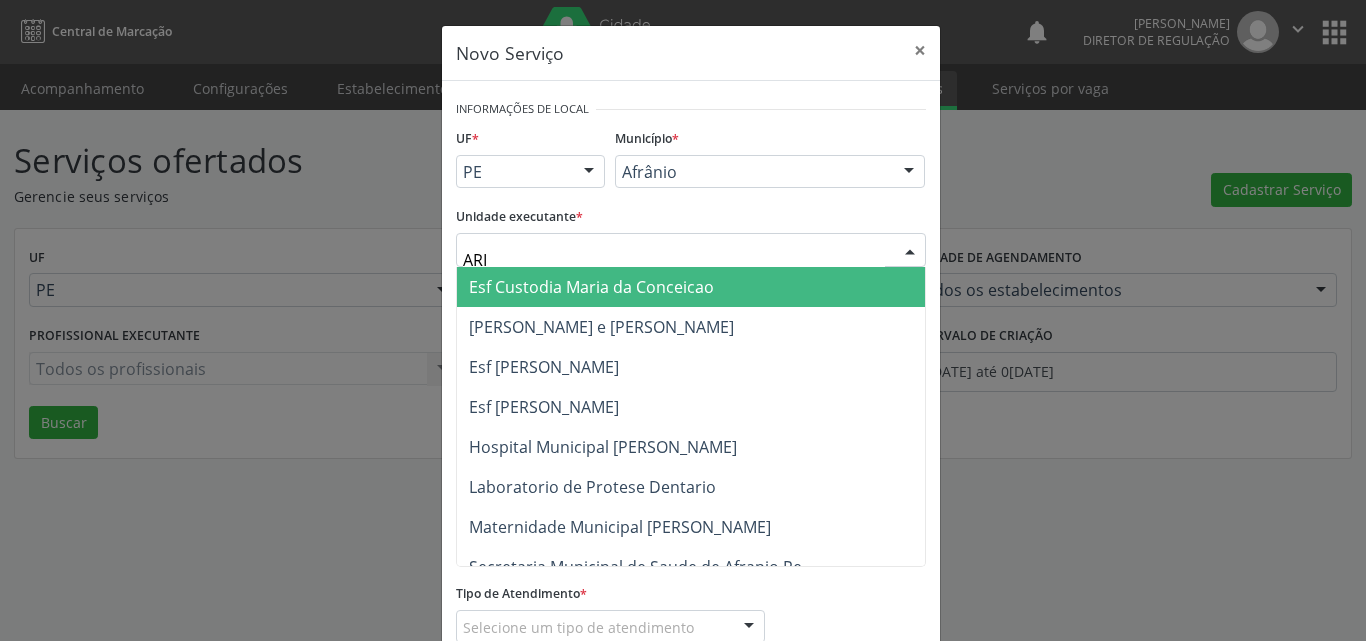 type on "AR" 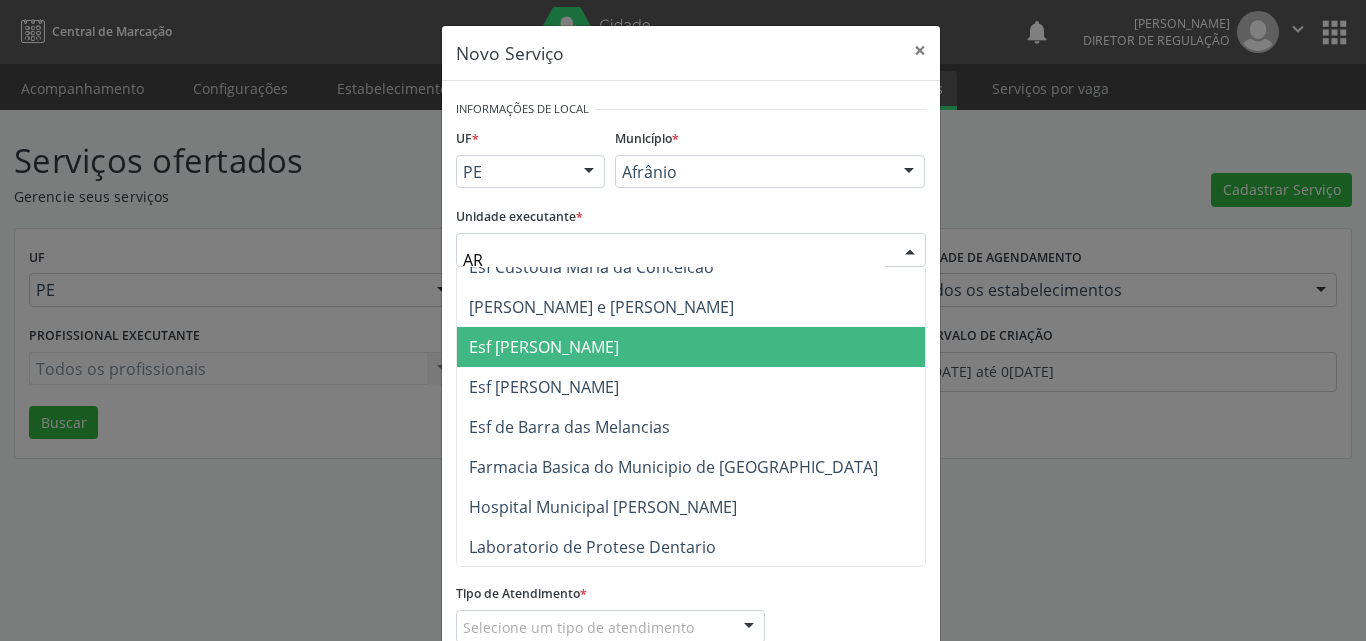 scroll, scrollTop: 0, scrollLeft: 0, axis: both 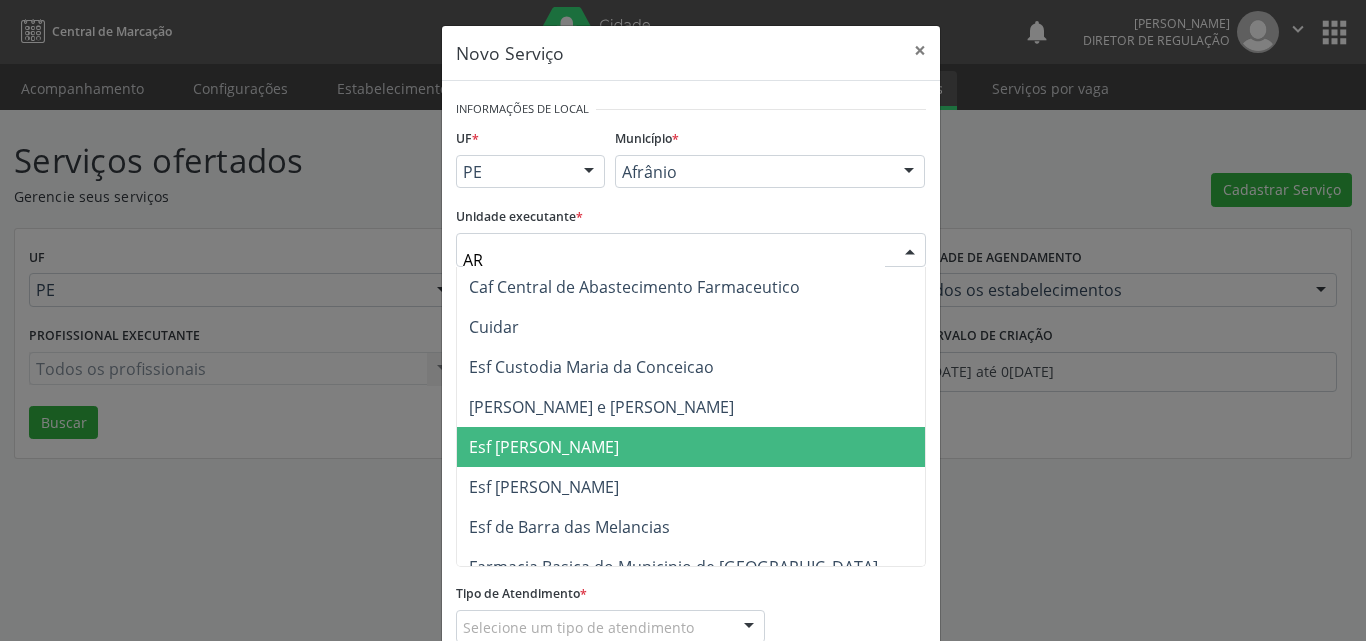 click on "Esf [PERSON_NAME]" at bounding box center (691, 447) 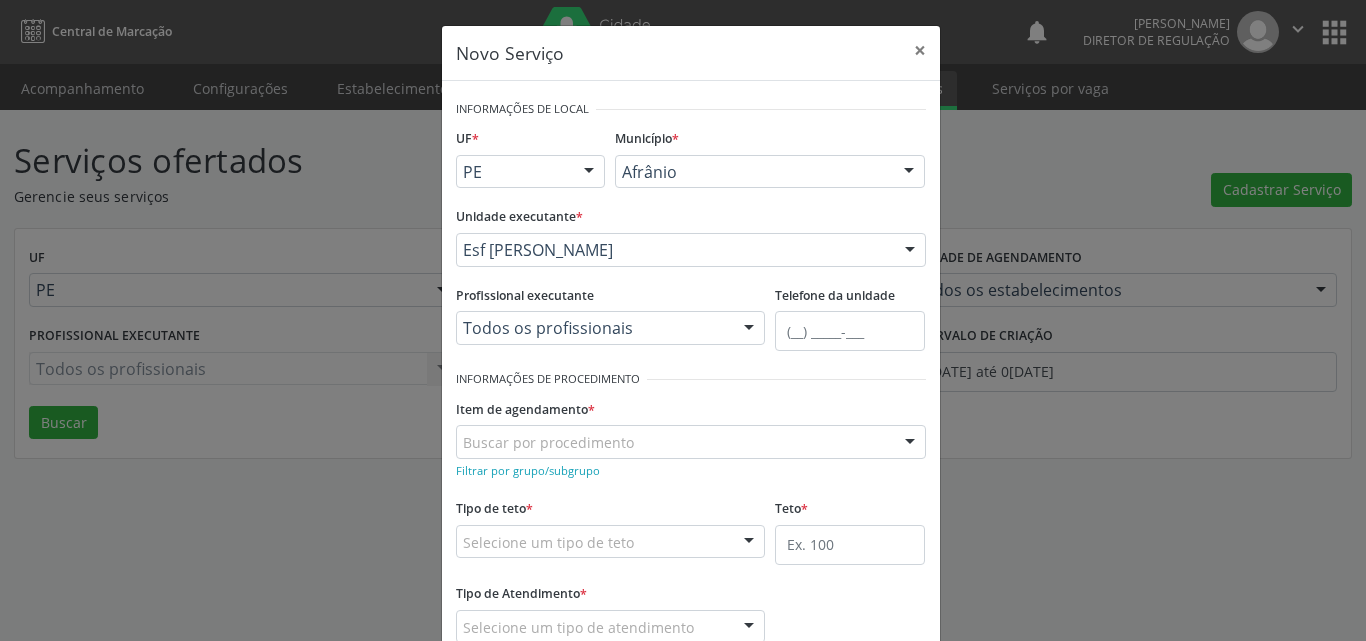click on "Buscar por procedimento" at bounding box center (691, 442) 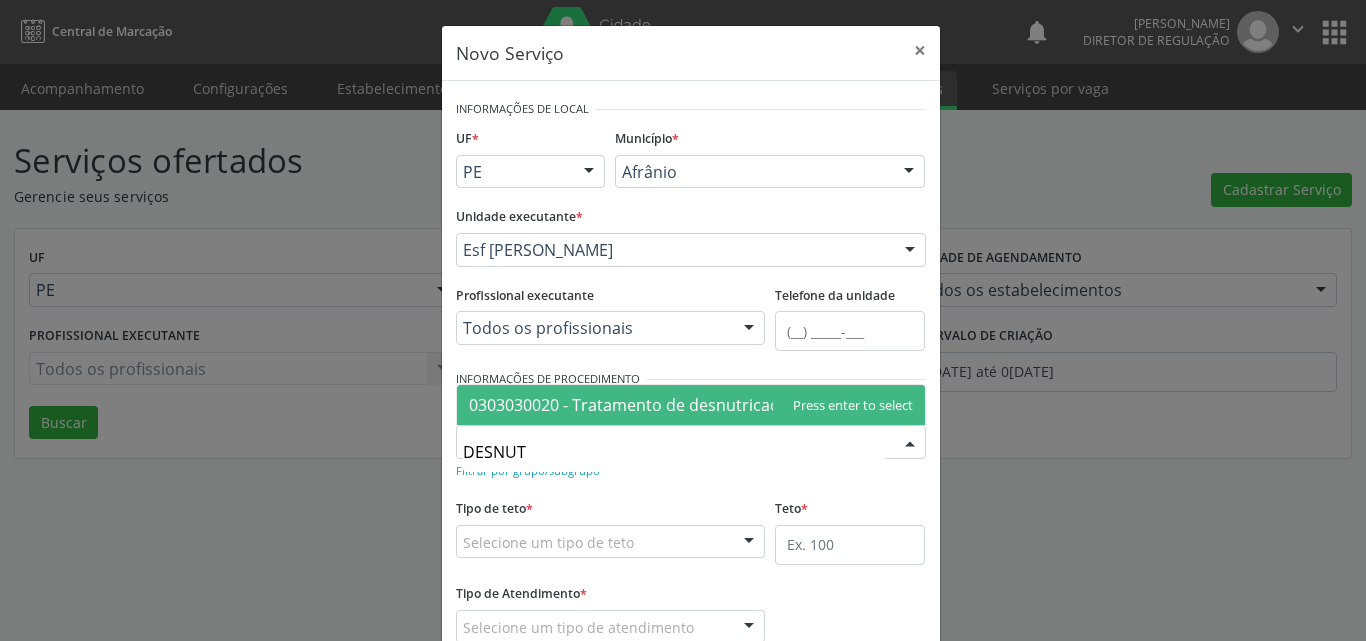 type on "DESNUTR" 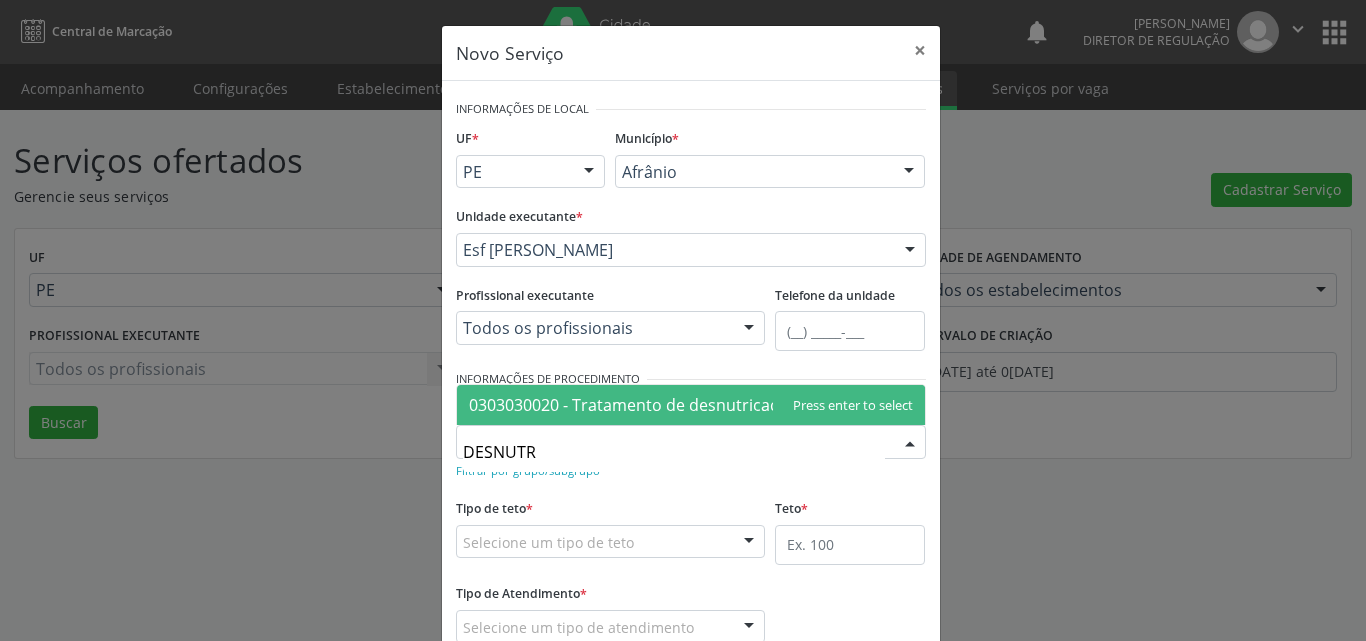 click on "0303030020 - Tratamento de desnutricao" at bounding box center [624, 405] 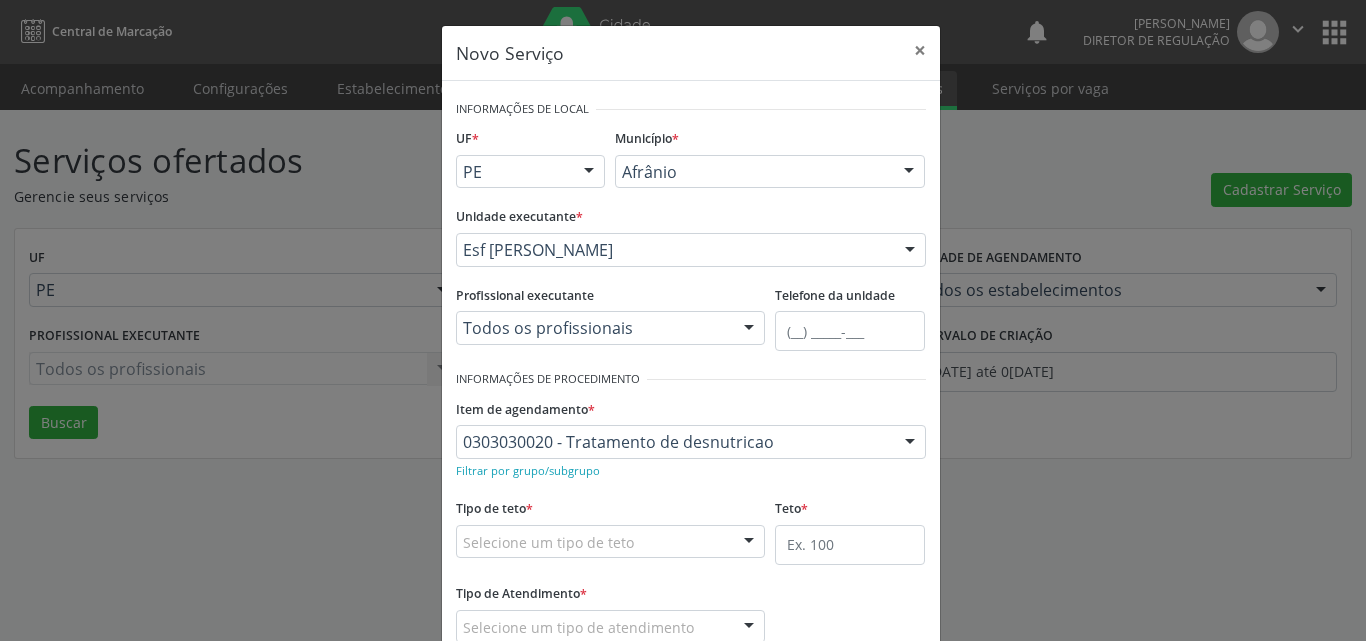 scroll, scrollTop: 132, scrollLeft: 0, axis: vertical 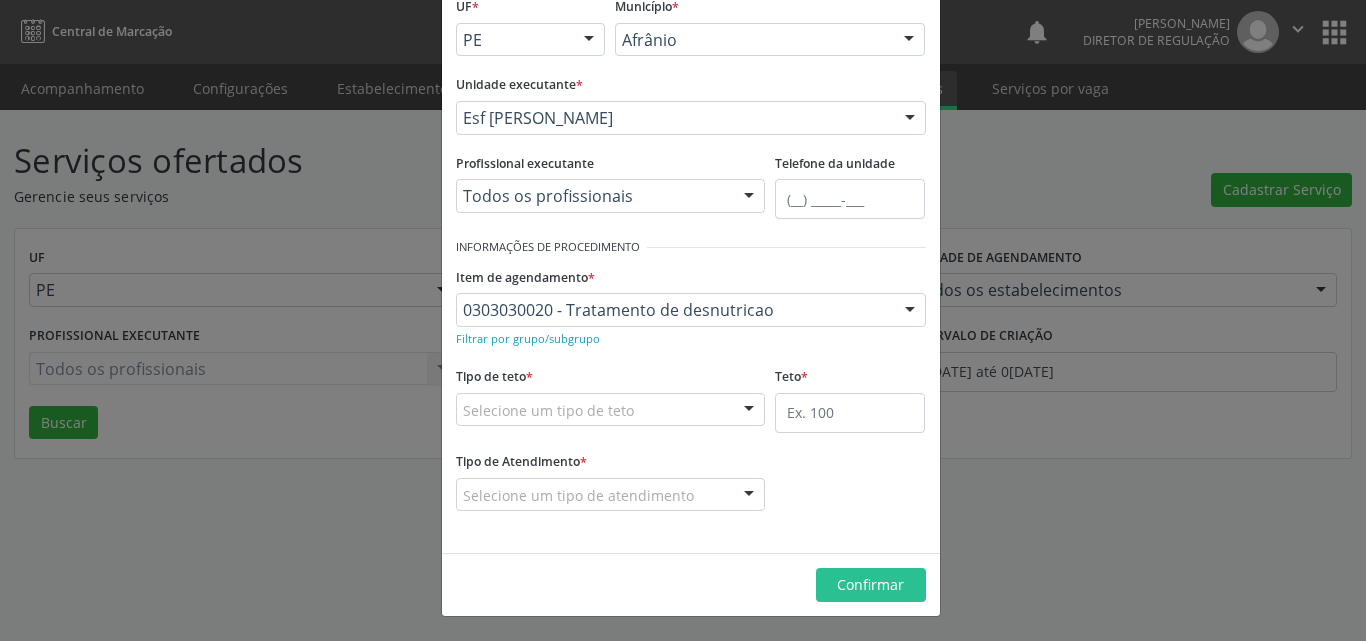 click on "Selecione um tipo de teto" at bounding box center (611, 410) 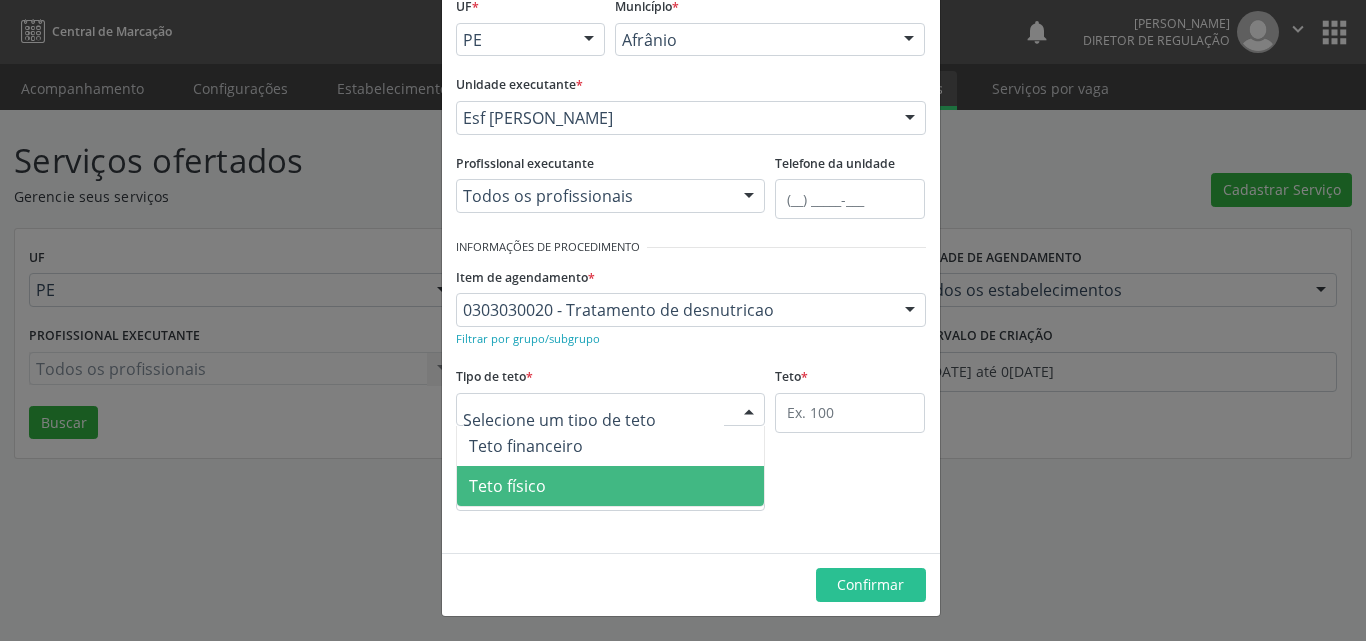 click on "Teto físico" at bounding box center (611, 486) 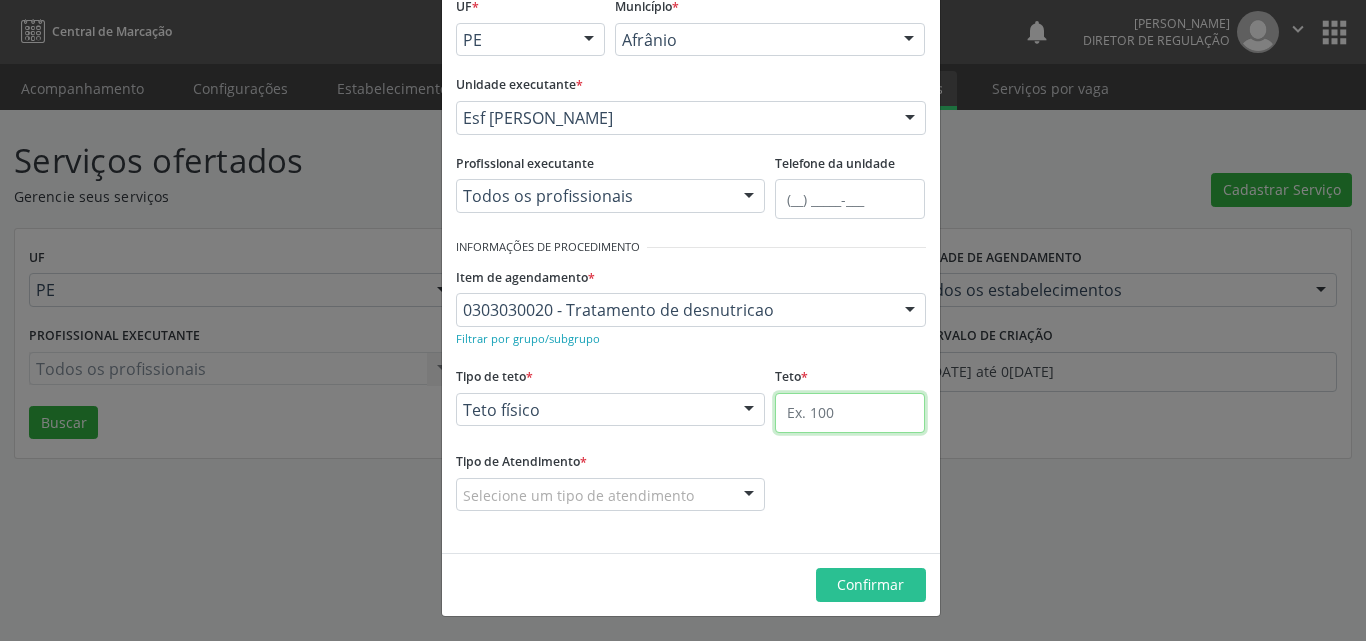 click at bounding box center [850, 413] 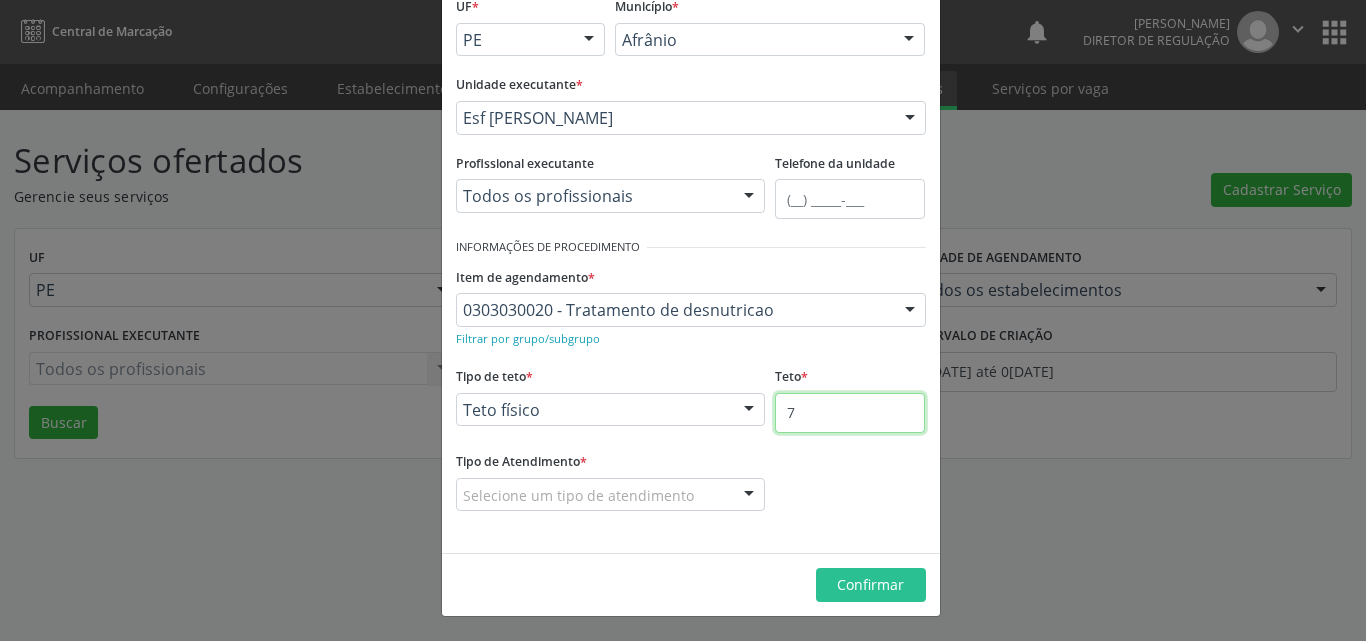 type on "7" 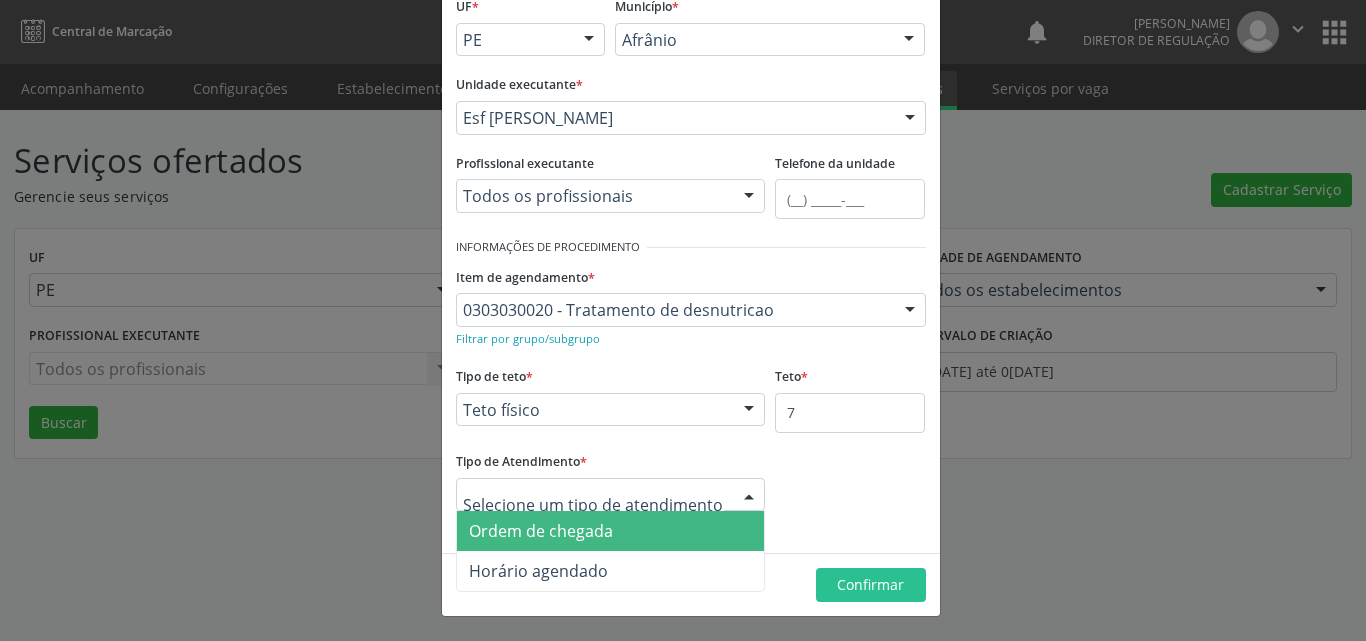 click on "Ordem de chegada" at bounding box center (611, 531) 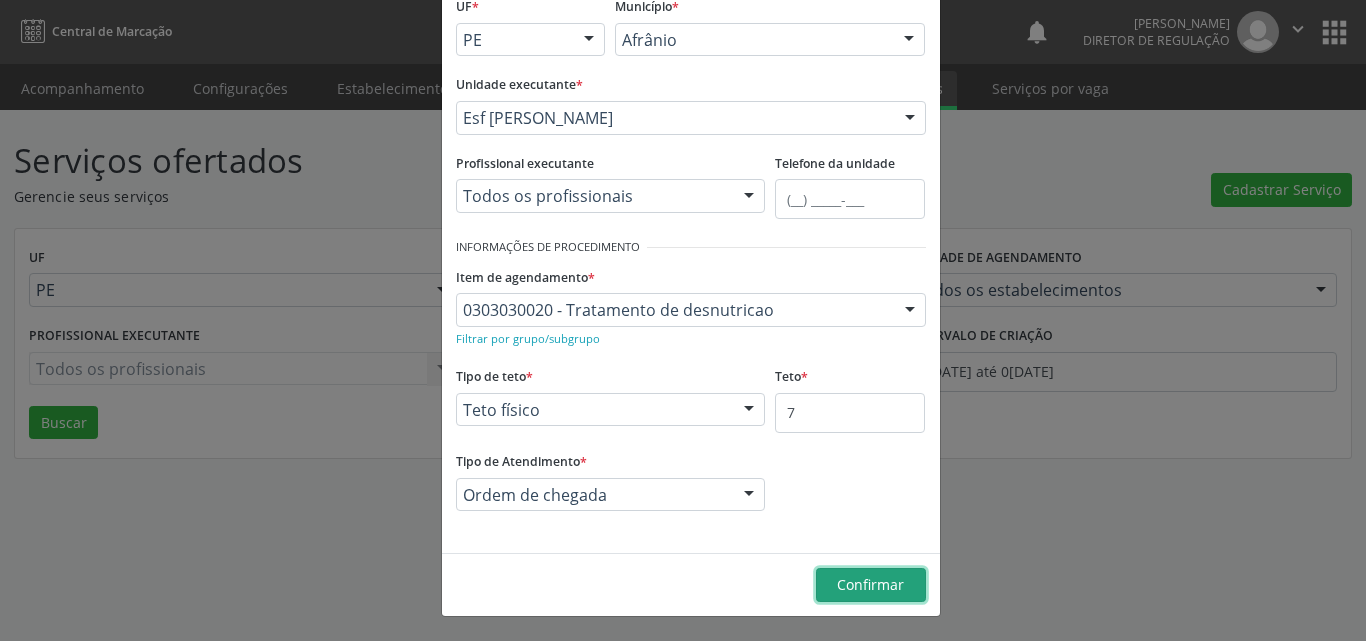click on "Confirmar" at bounding box center (870, 584) 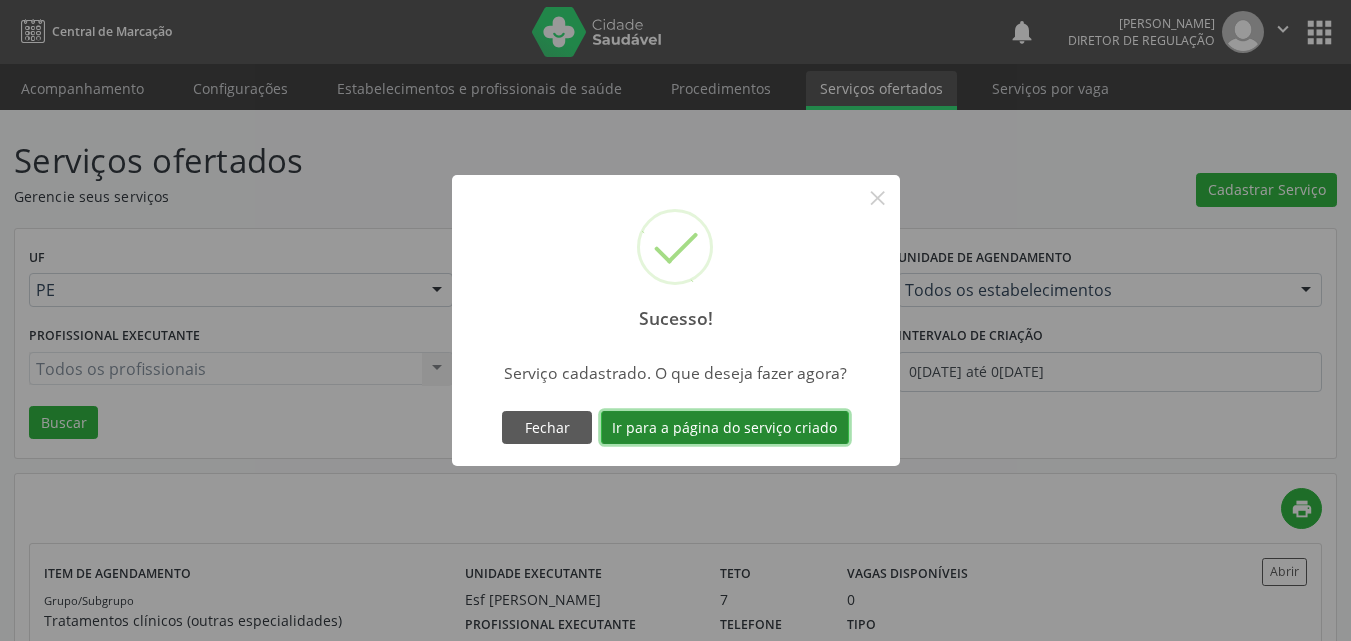 click on "Ir para a página do serviço criado" at bounding box center [725, 428] 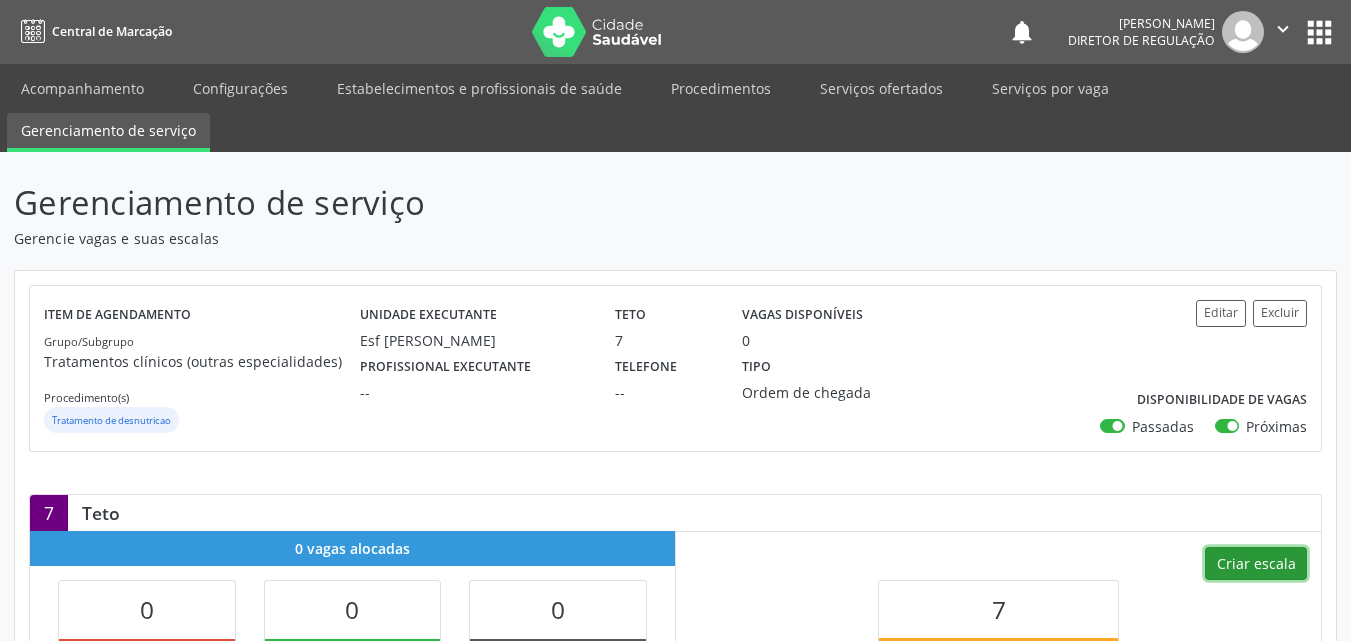 click on "Criar escala" at bounding box center [1256, 564] 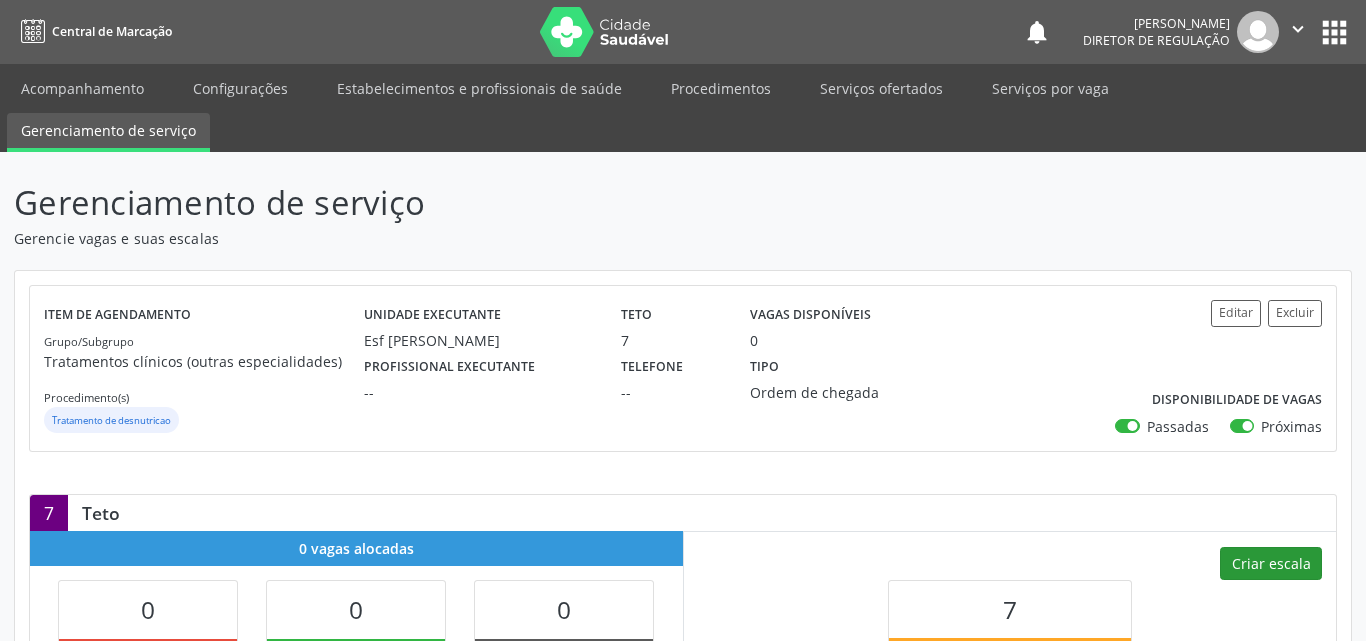 select on "6" 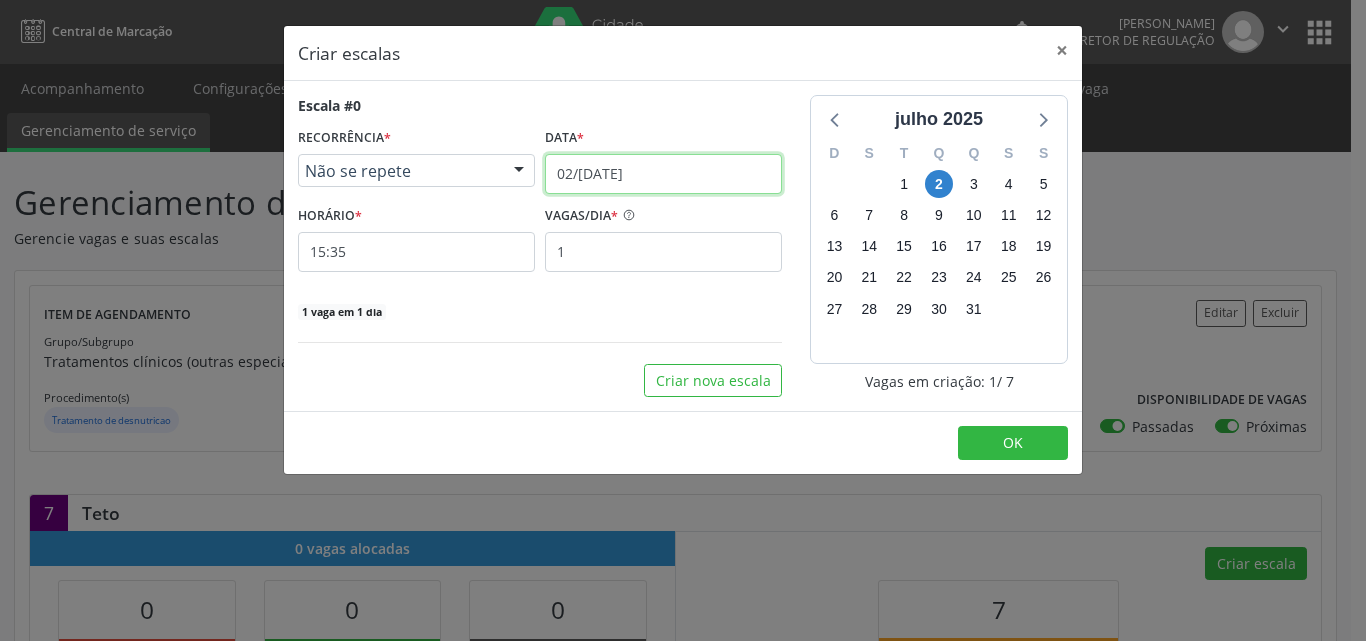 click on "02/[DATE]" at bounding box center (663, 174) 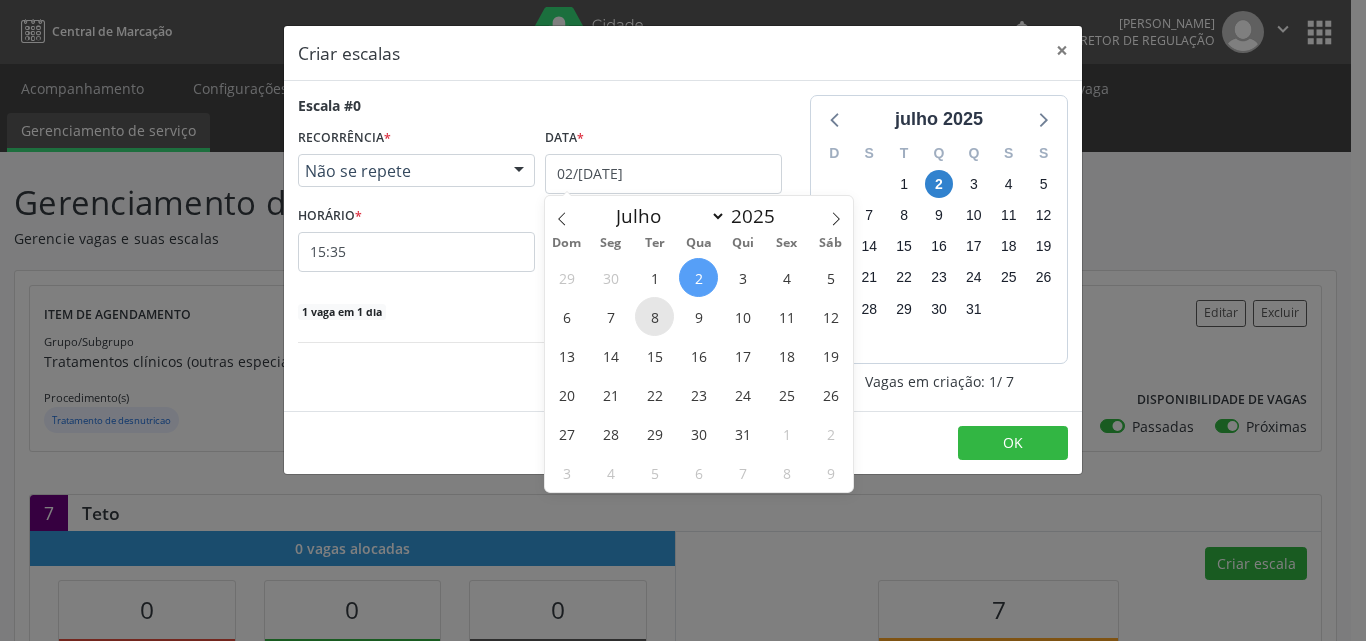 click on "8" at bounding box center (654, 316) 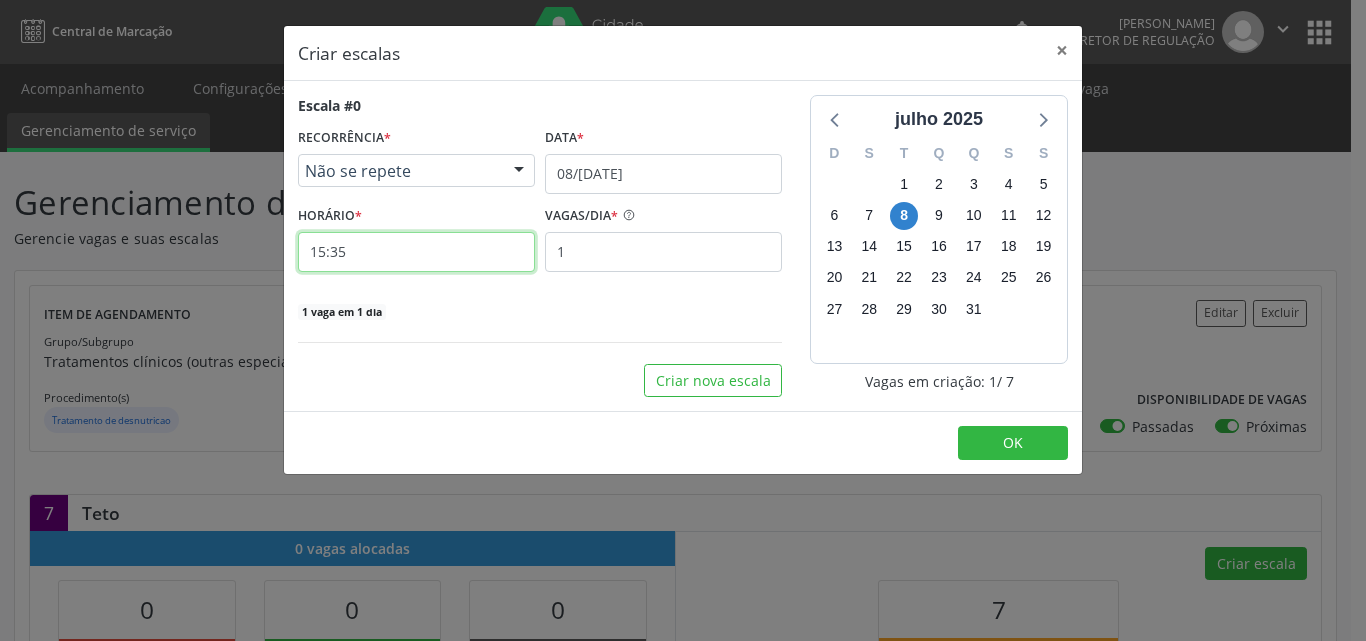 click on "15:35" at bounding box center [416, 252] 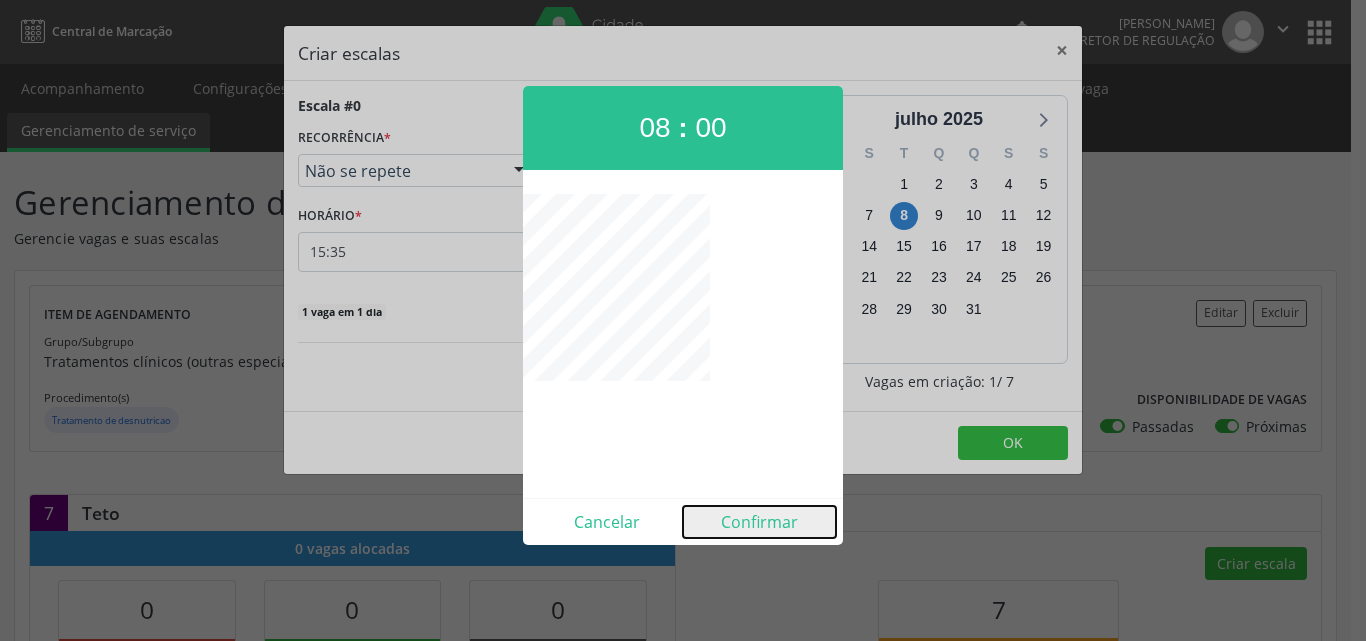 drag, startPoint x: 768, startPoint y: 518, endPoint x: 787, endPoint y: 517, distance: 19.026299 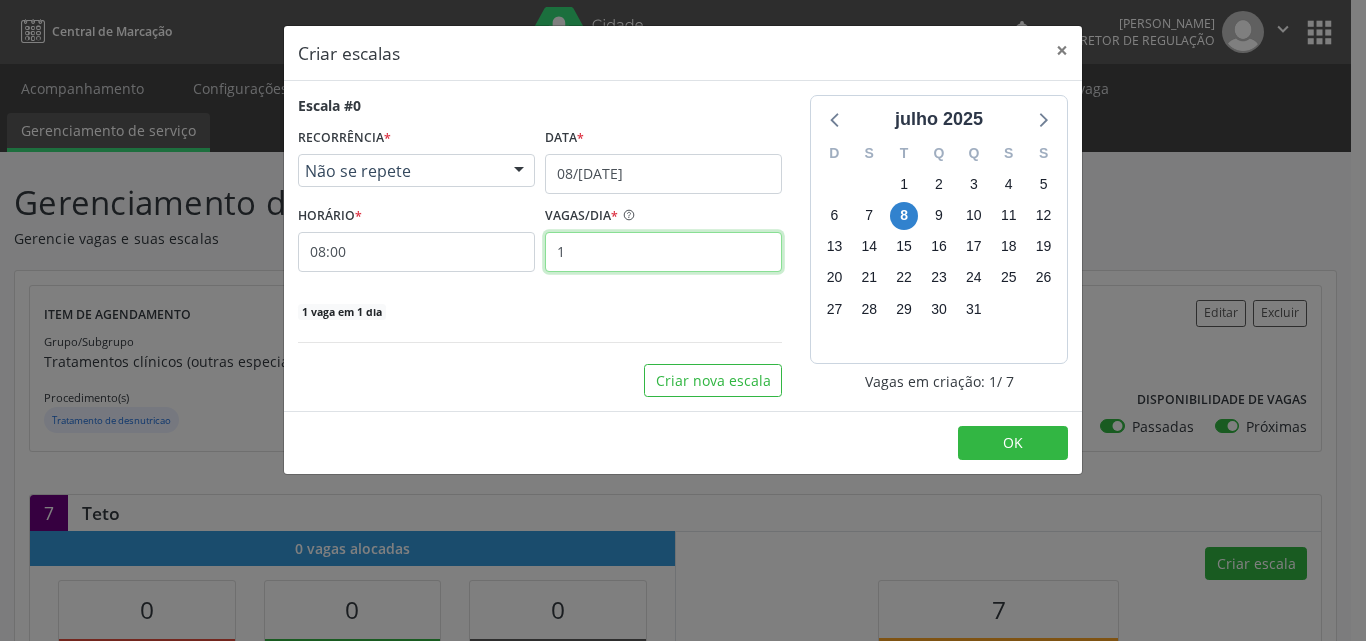 click on "1" at bounding box center [663, 252] 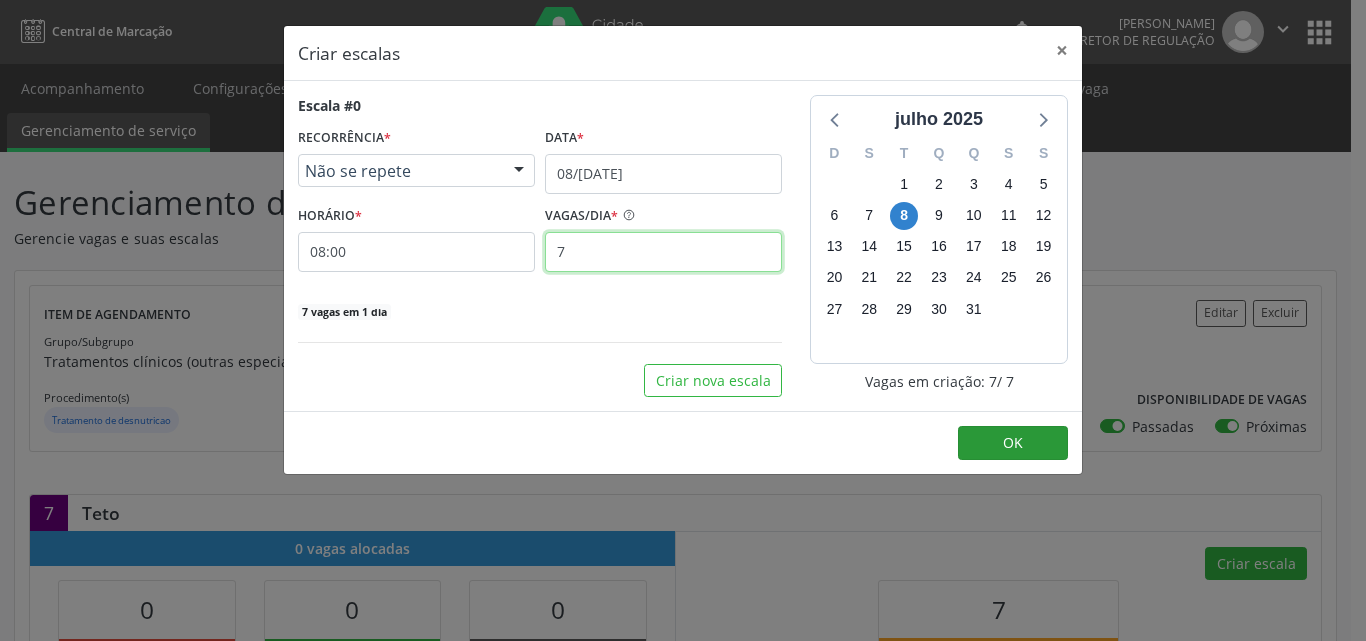 type on "7" 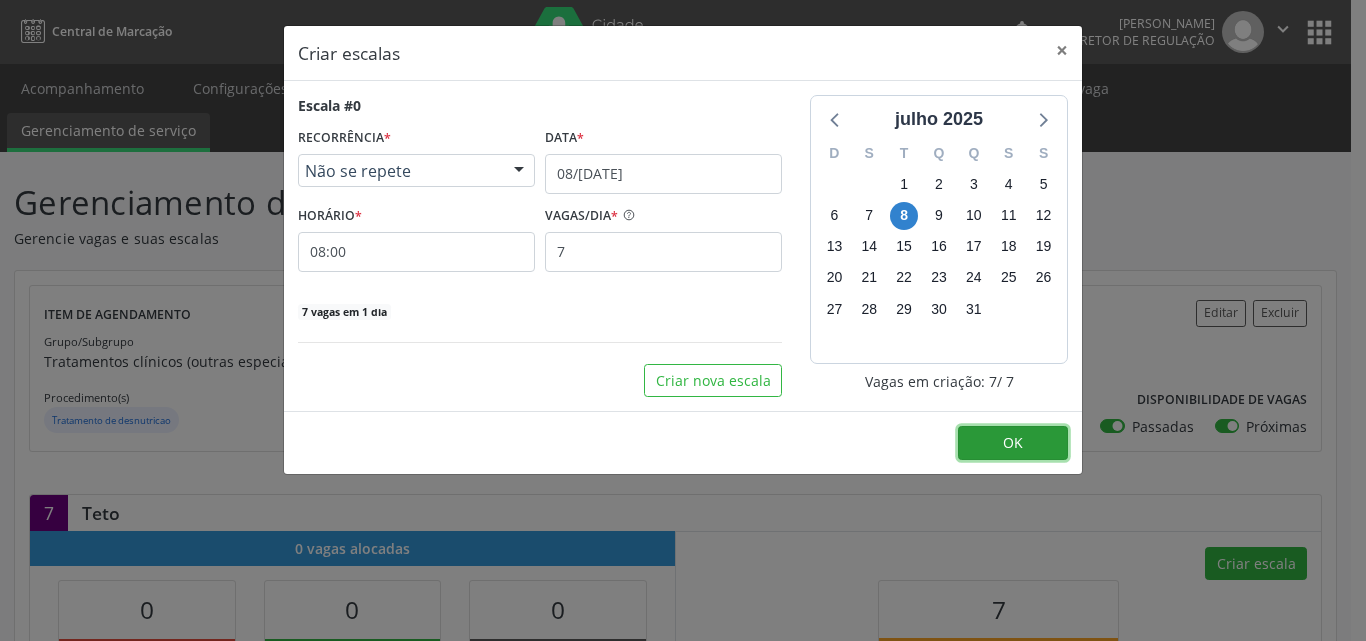 click on "OK" at bounding box center (1013, 443) 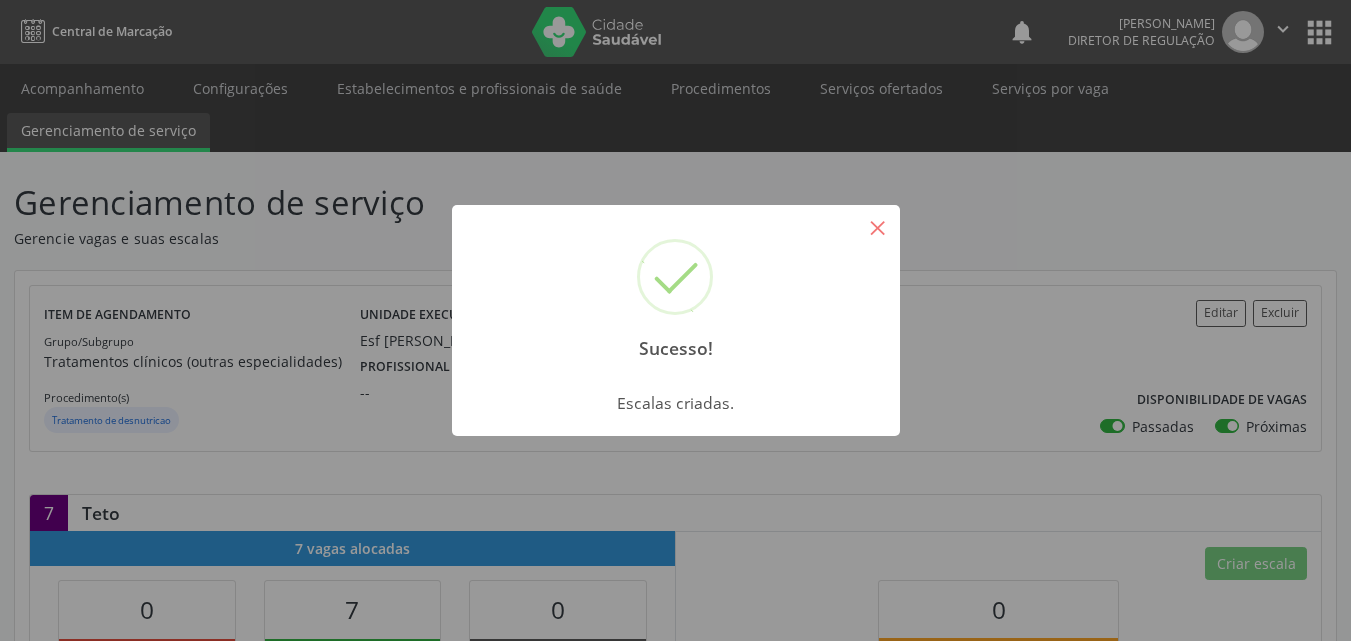 click on "×" at bounding box center [878, 227] 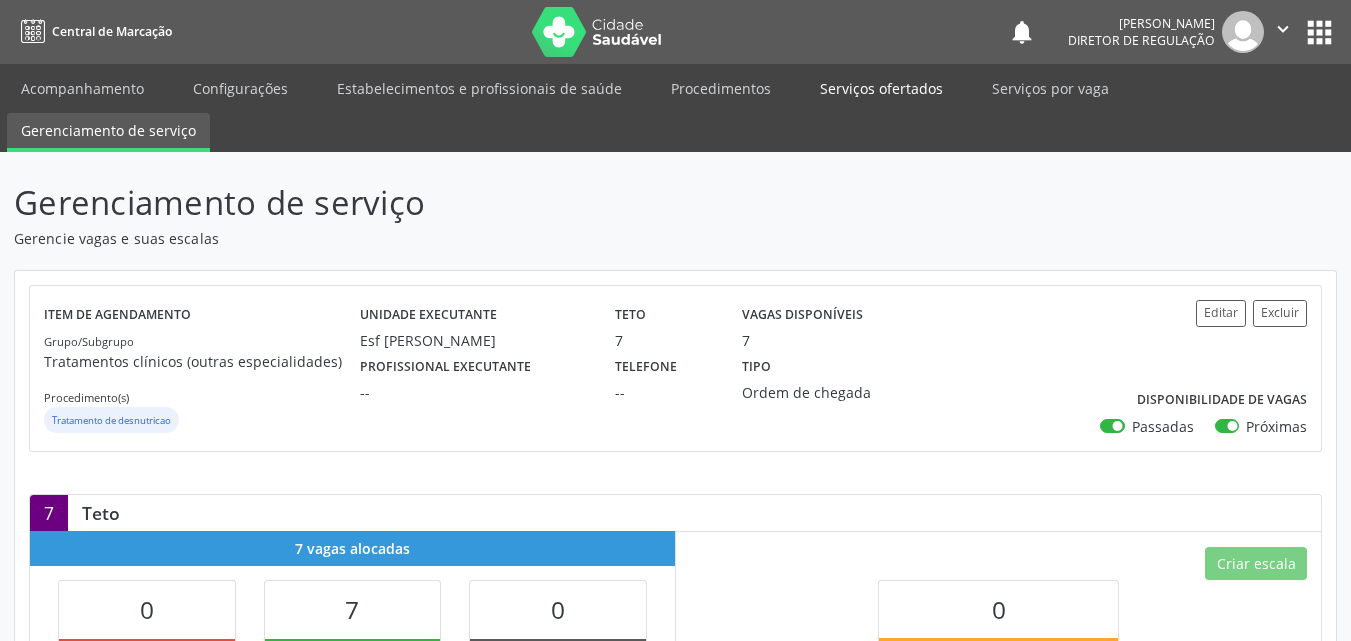 click on "Serviços ofertados" at bounding box center (881, 88) 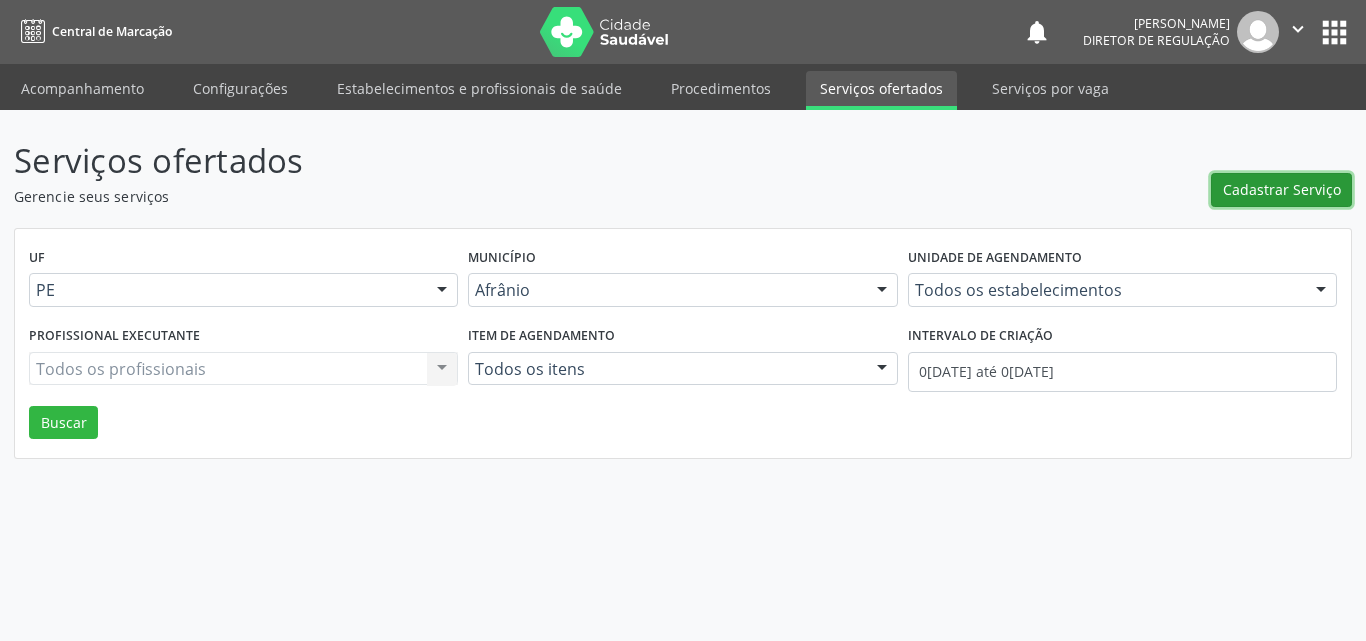 click on "Cadastrar Serviço" at bounding box center (1282, 189) 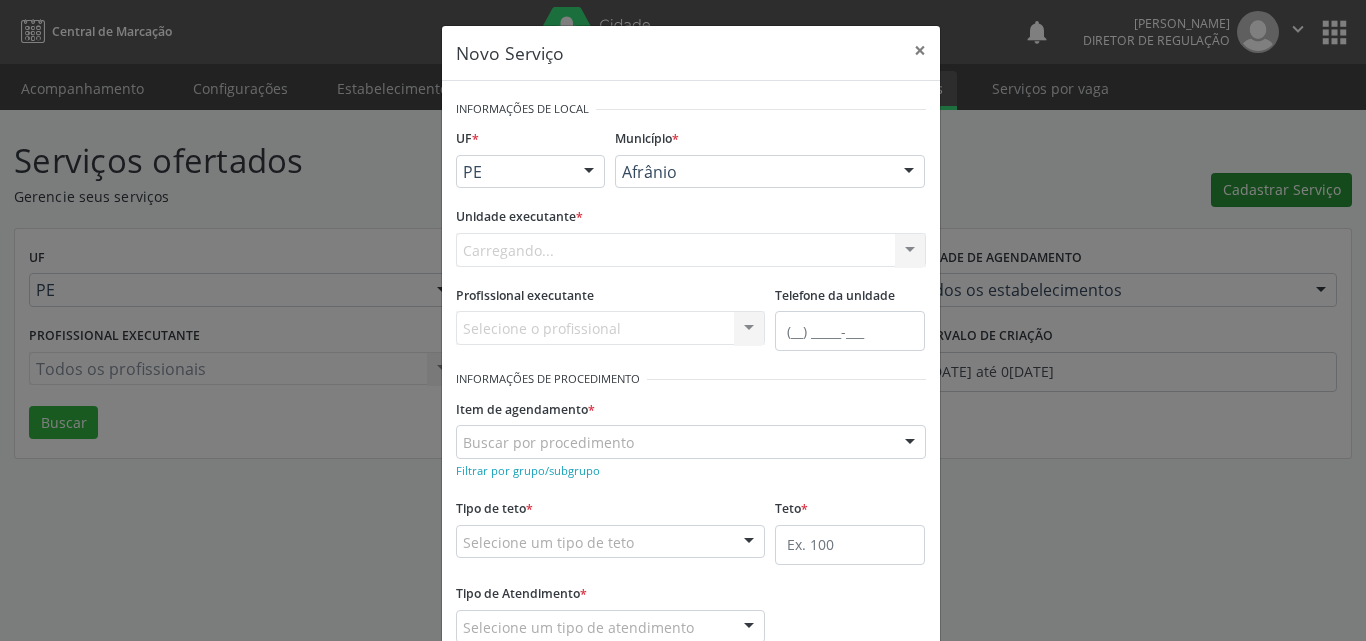 scroll, scrollTop: 0, scrollLeft: 0, axis: both 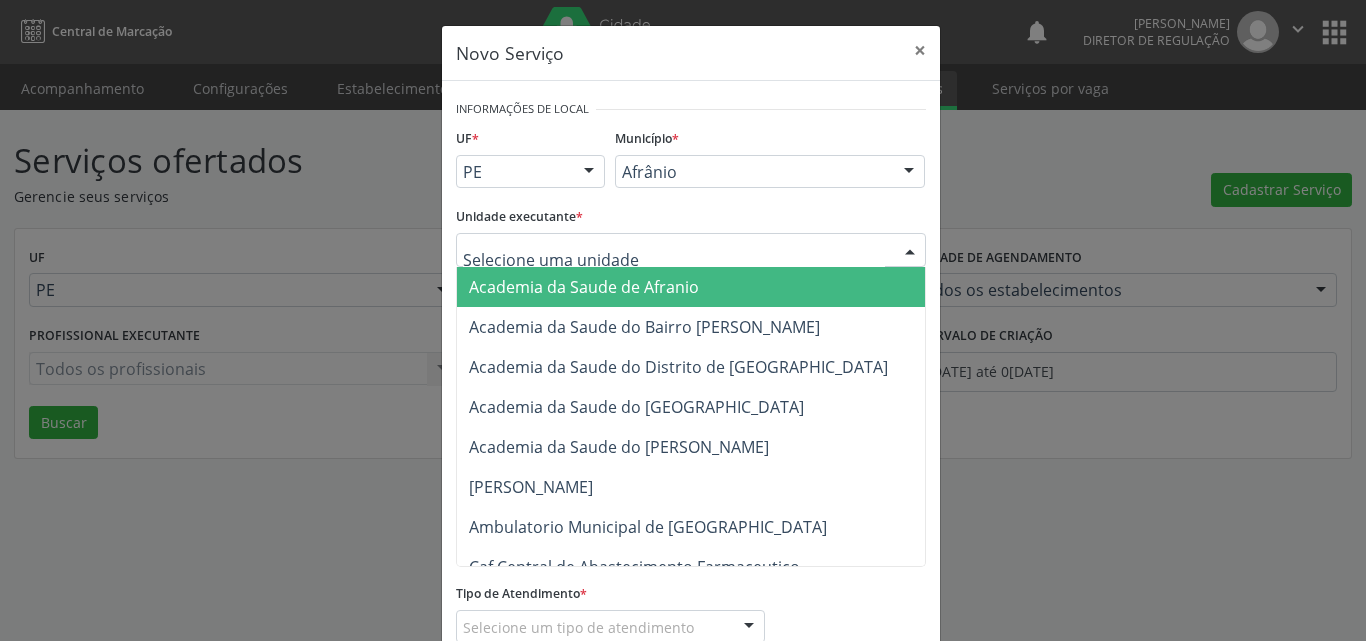 click at bounding box center [691, 250] 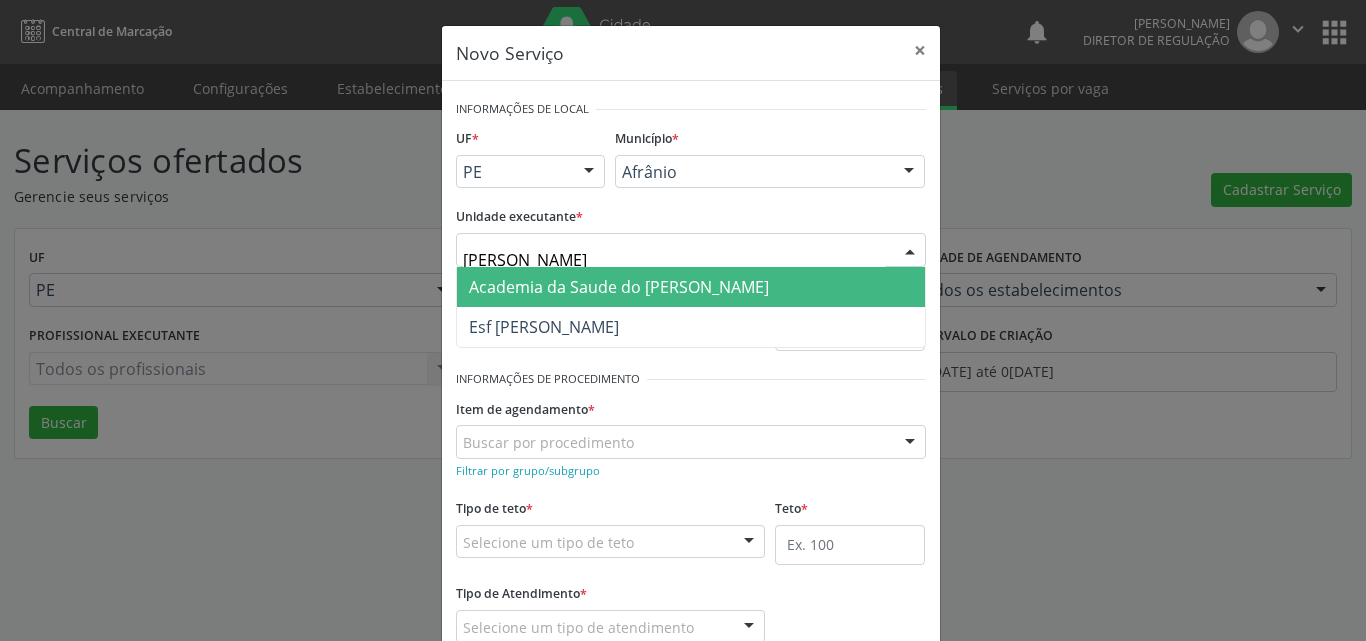 type on "[PERSON_NAME]" 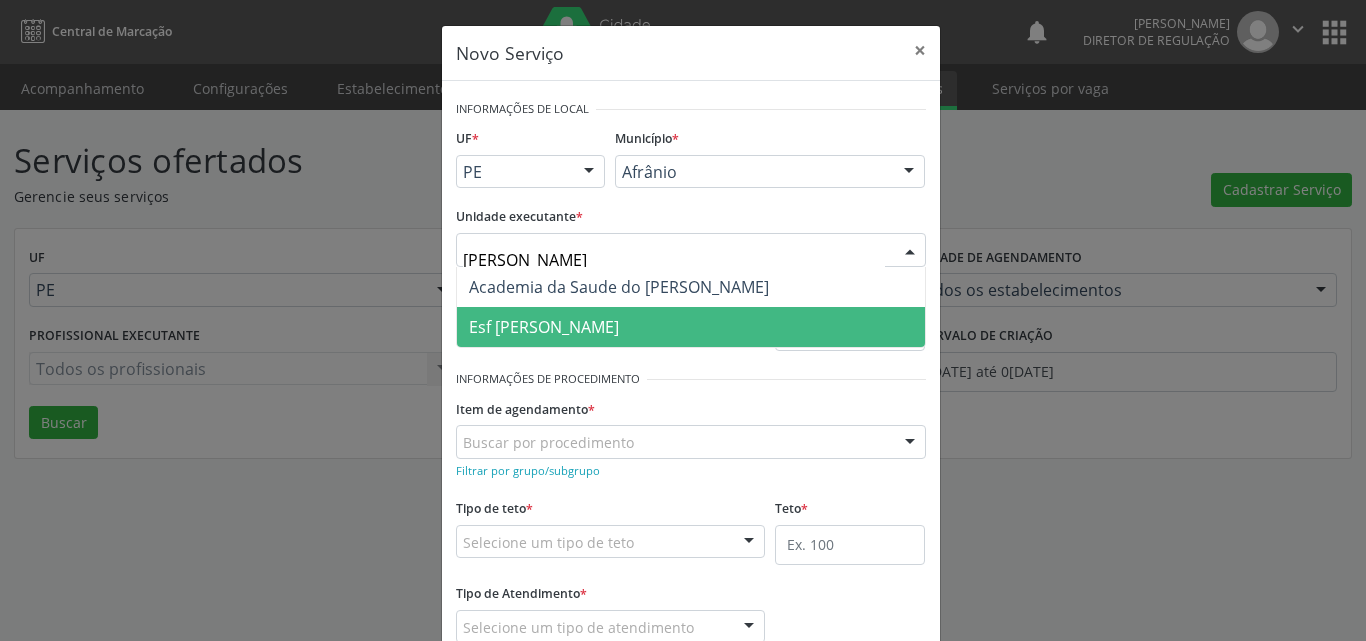 click on "Esf [PERSON_NAME]" at bounding box center (691, 327) 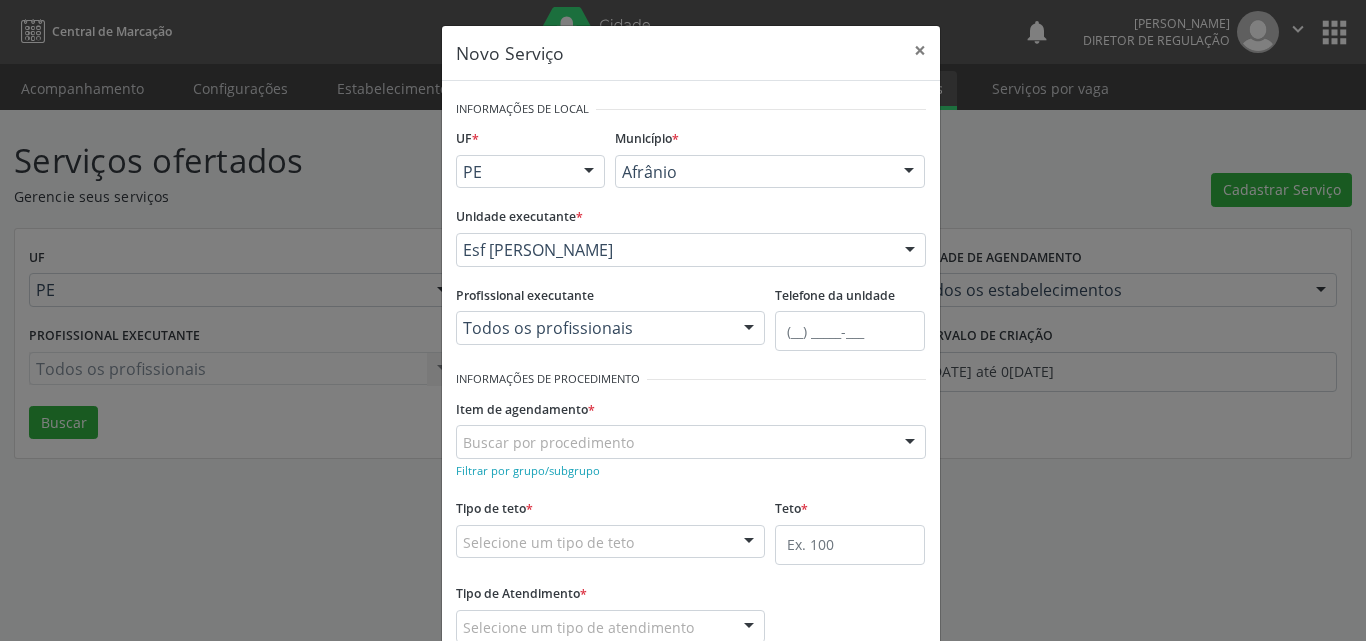 scroll, scrollTop: 100, scrollLeft: 0, axis: vertical 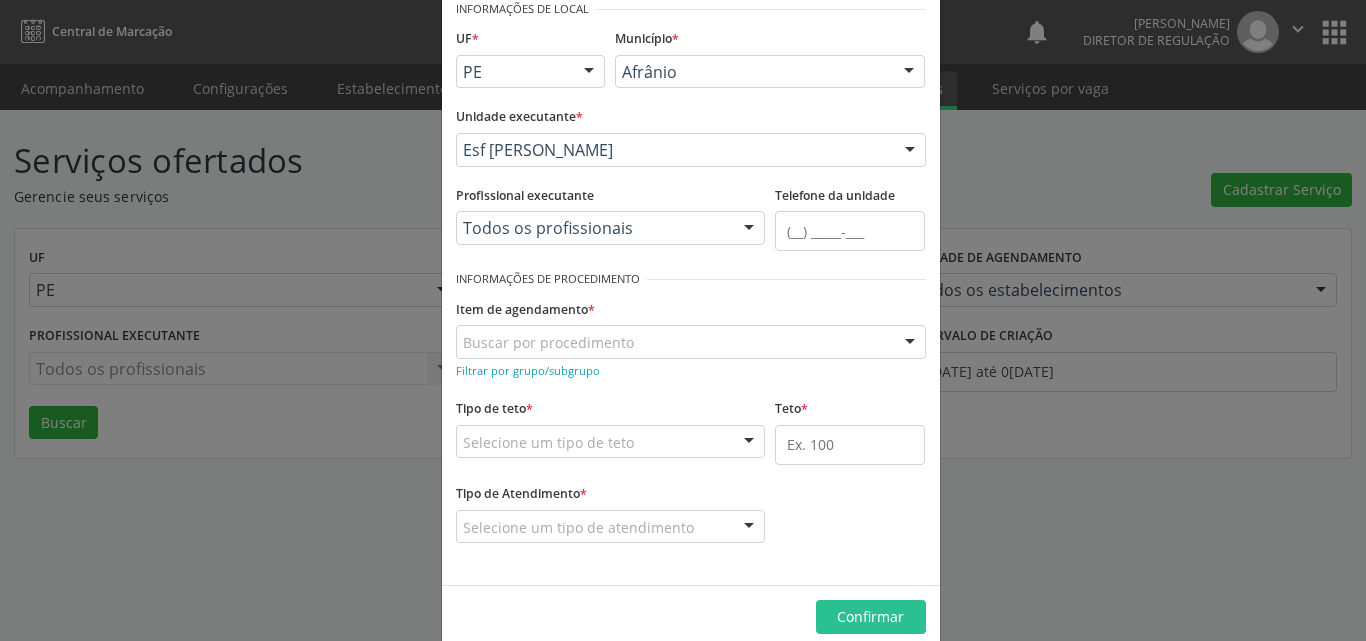 click on "Buscar por procedimento" at bounding box center [691, 342] 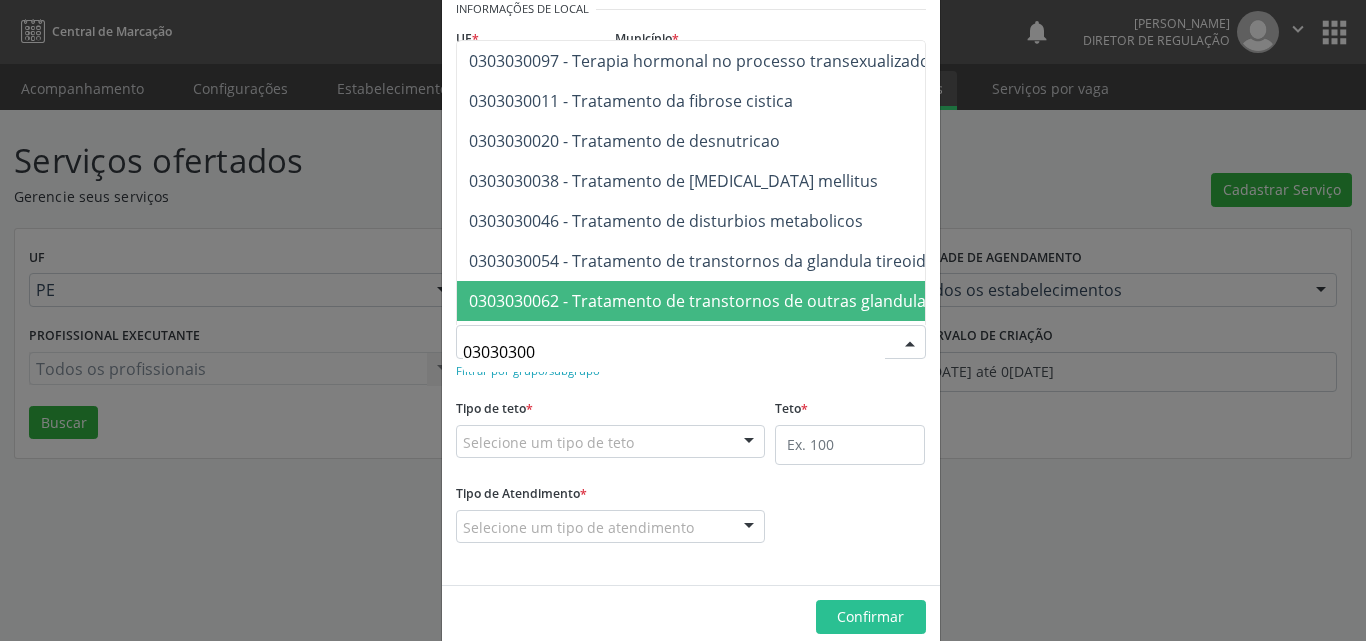 scroll, scrollTop: 51, scrollLeft: 0, axis: vertical 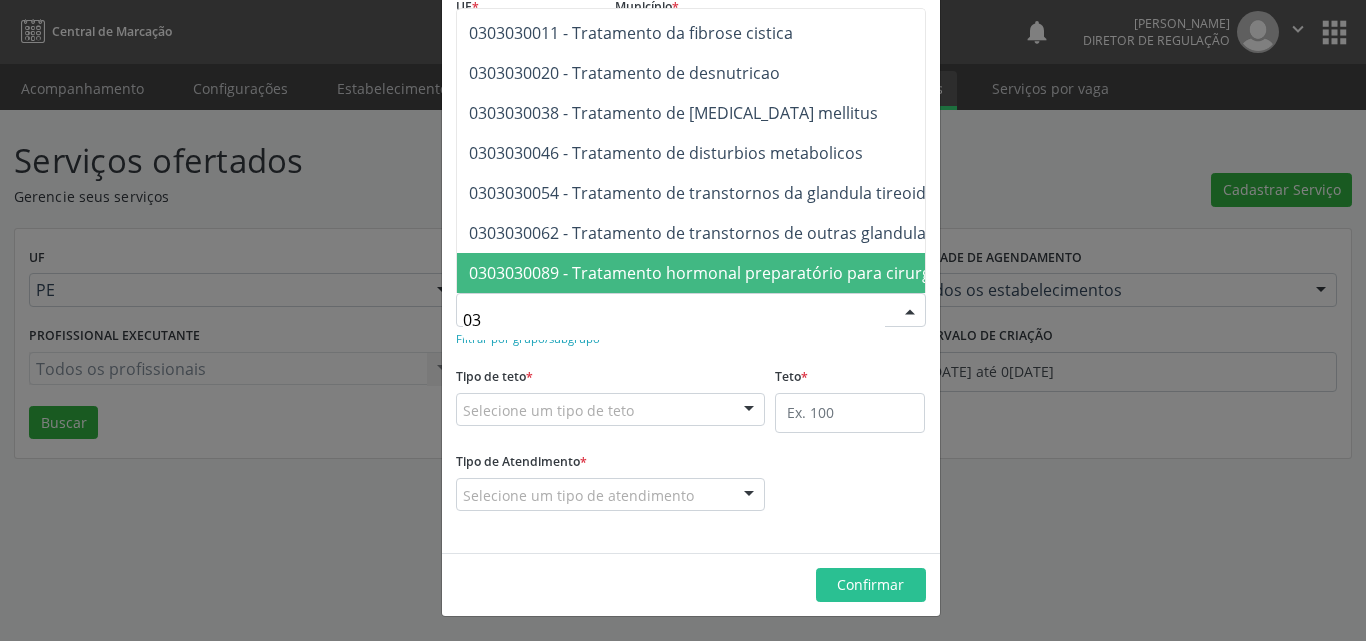 type on "0" 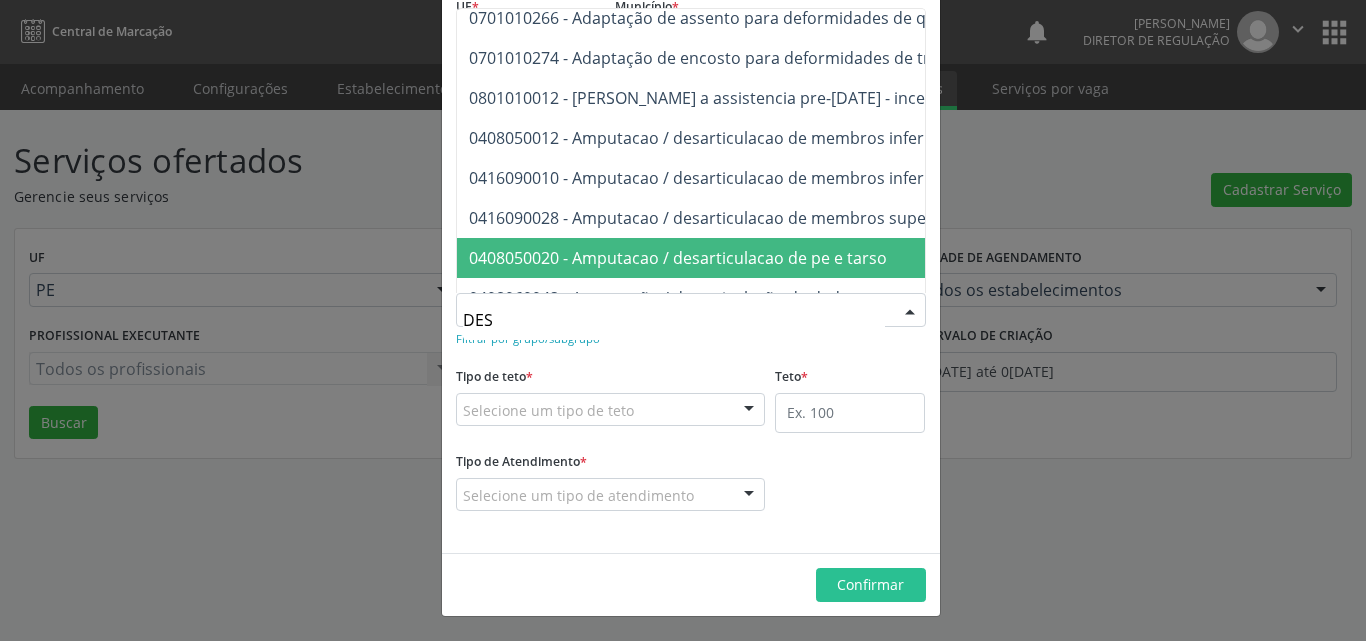 type on "DESN" 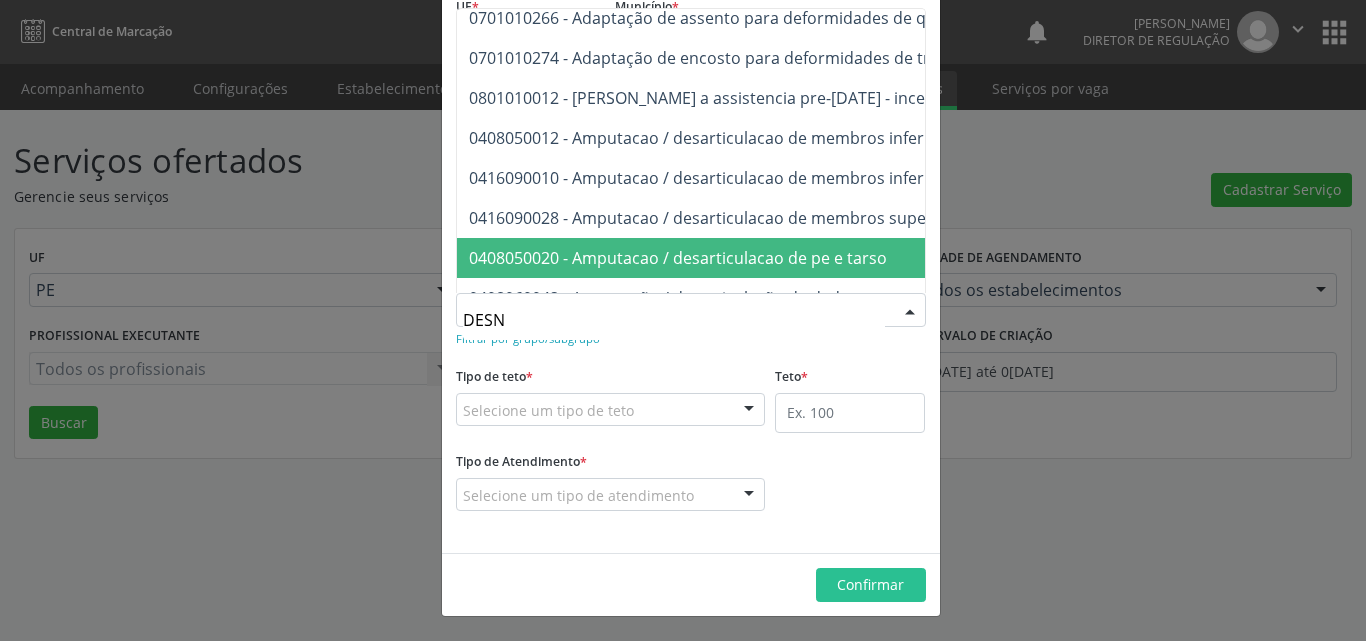 scroll, scrollTop: 0, scrollLeft: 0, axis: both 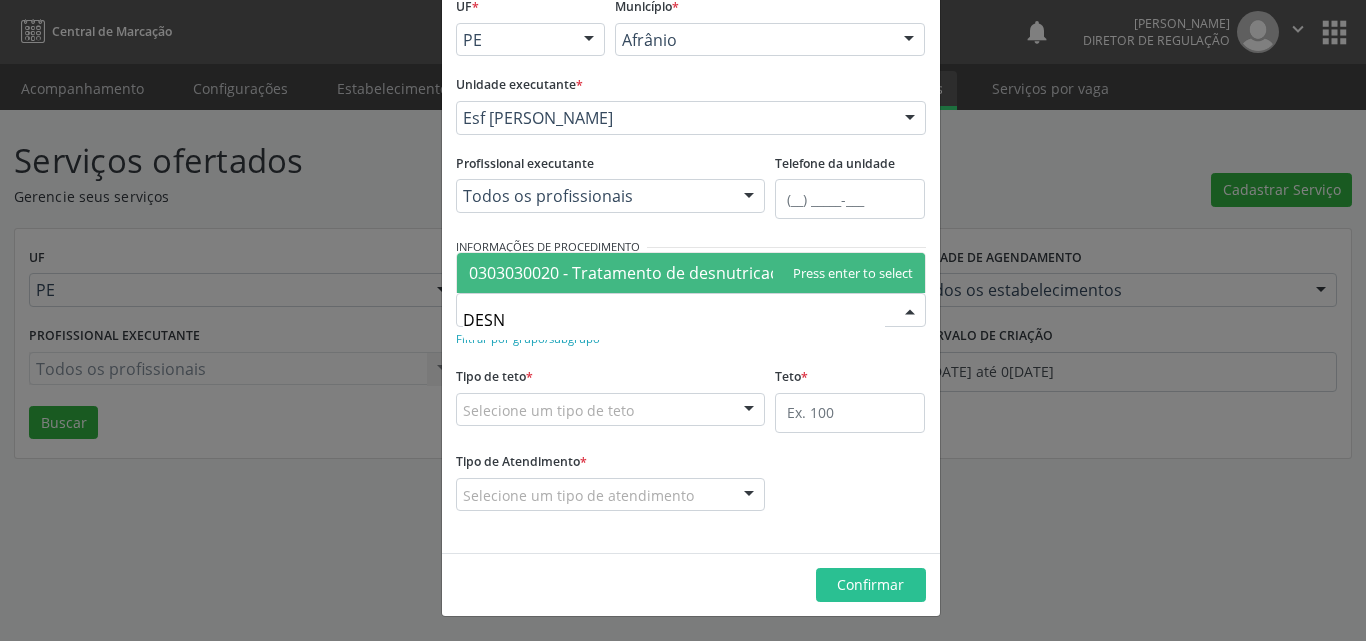 click on "0303030020 - Tratamento de desnutricao" at bounding box center [624, 273] 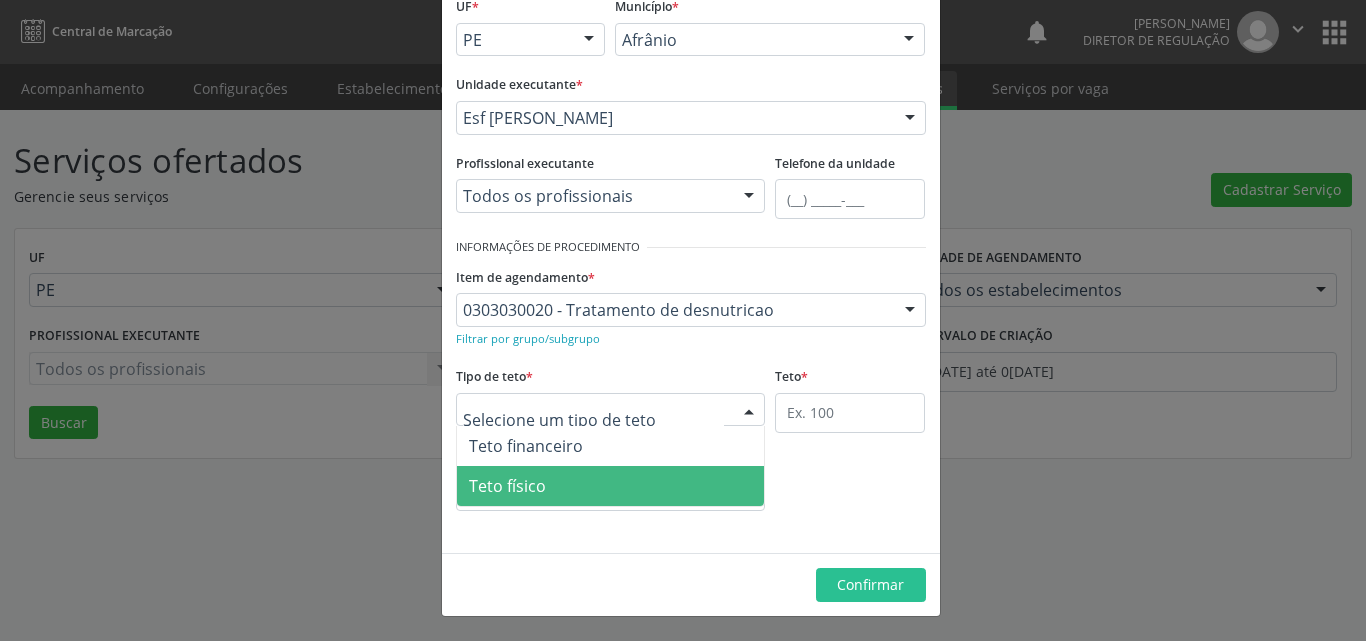 drag, startPoint x: 624, startPoint y: 492, endPoint x: 643, endPoint y: 488, distance: 19.416489 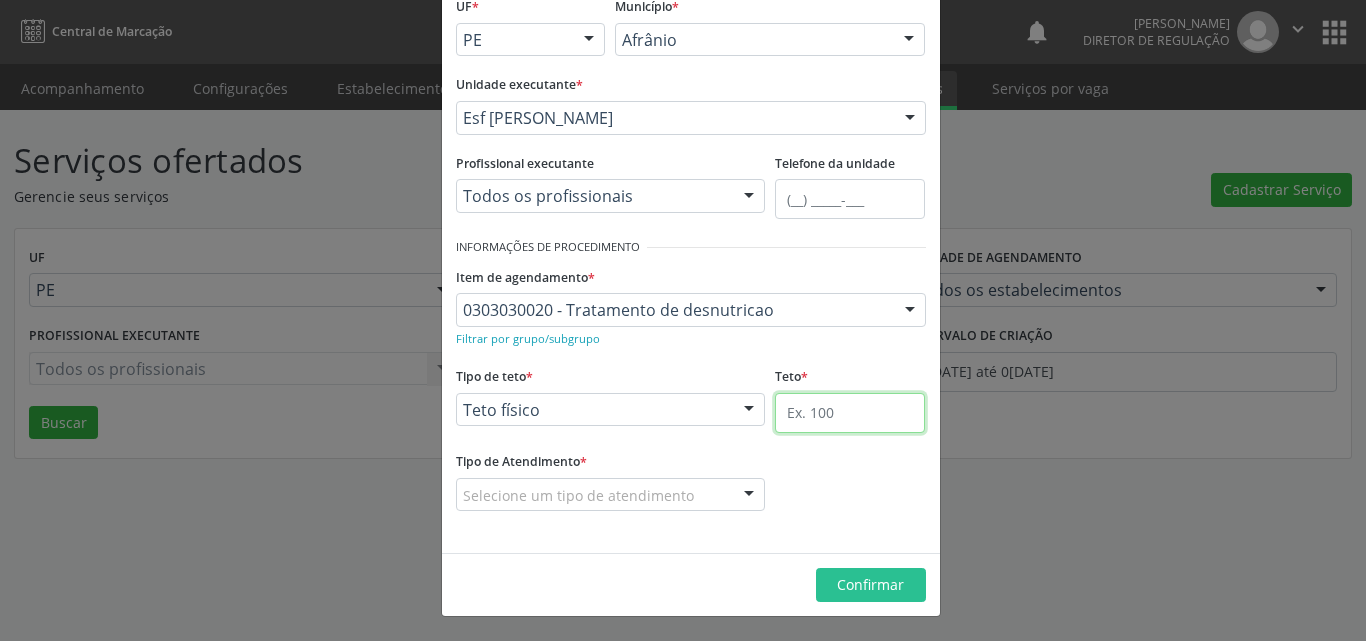 click at bounding box center [850, 413] 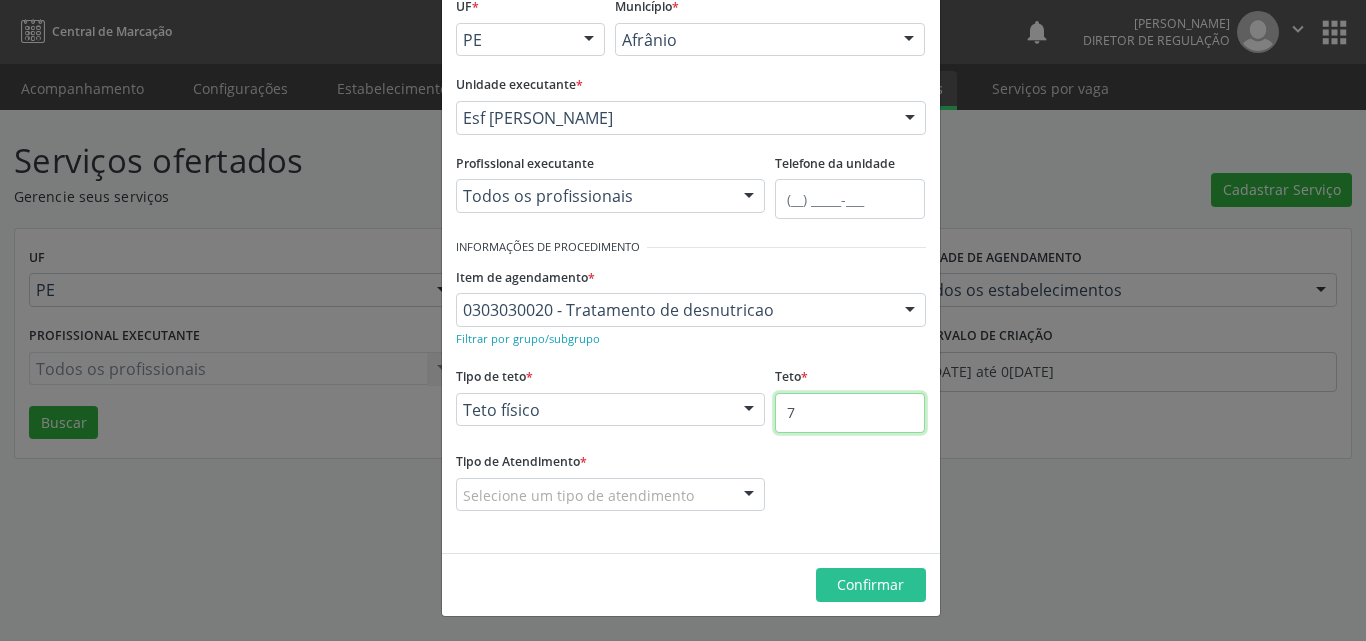 type on "7" 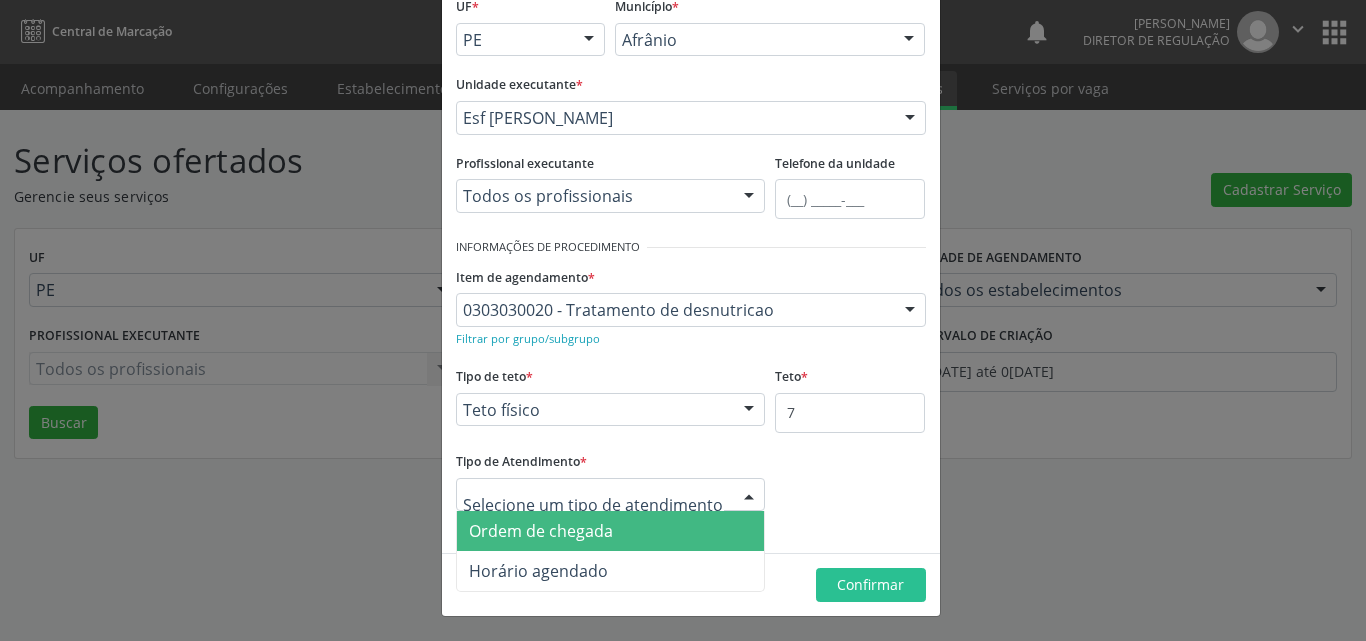 click on "Ordem de chegada" at bounding box center [611, 531] 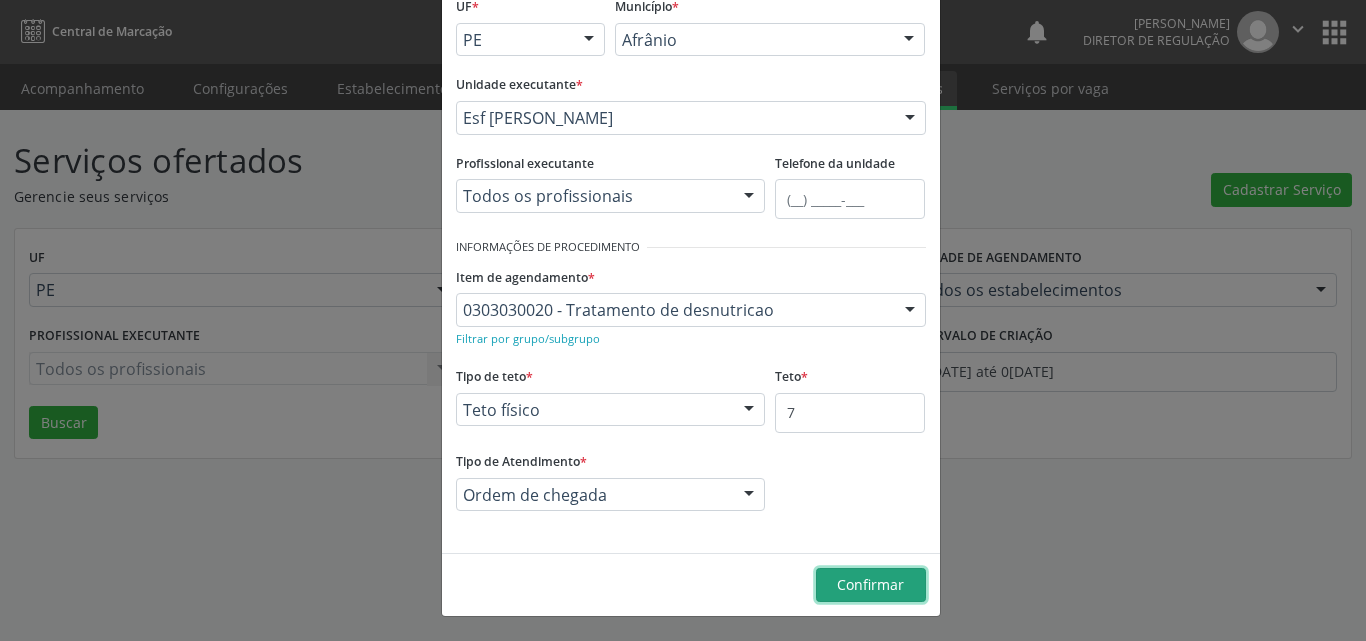 click on "Confirmar" at bounding box center (871, 585) 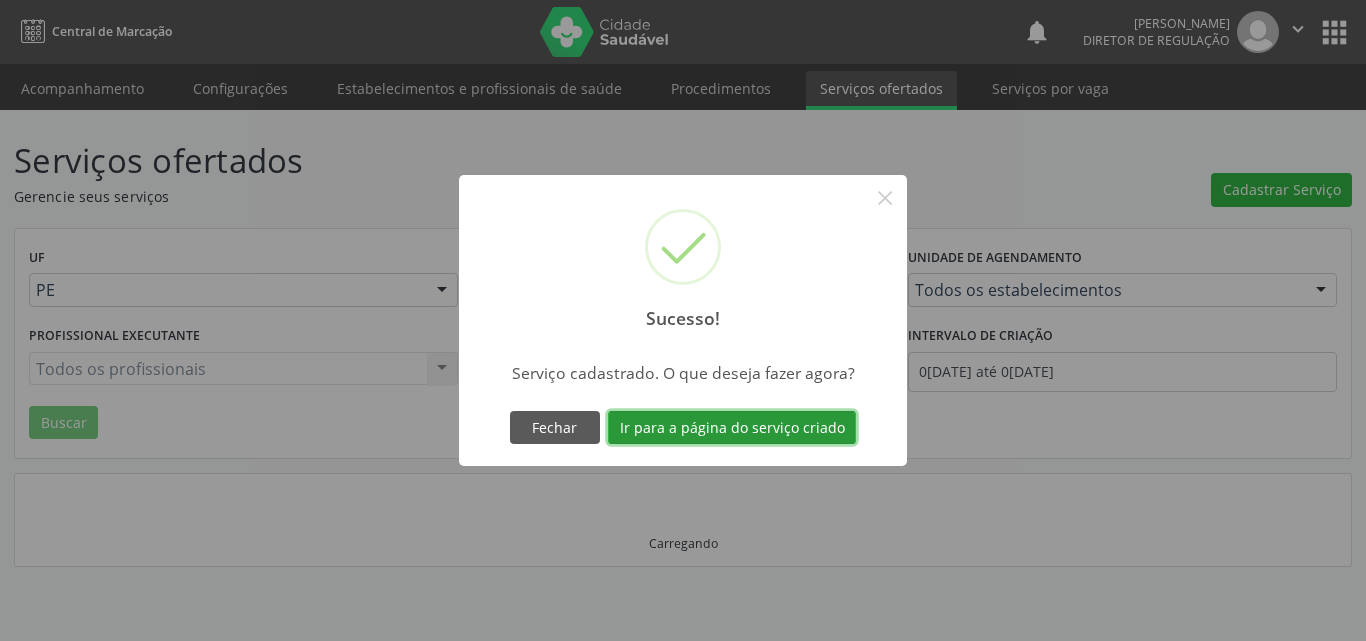 click on "Ir para a página do serviço criado" at bounding box center (732, 428) 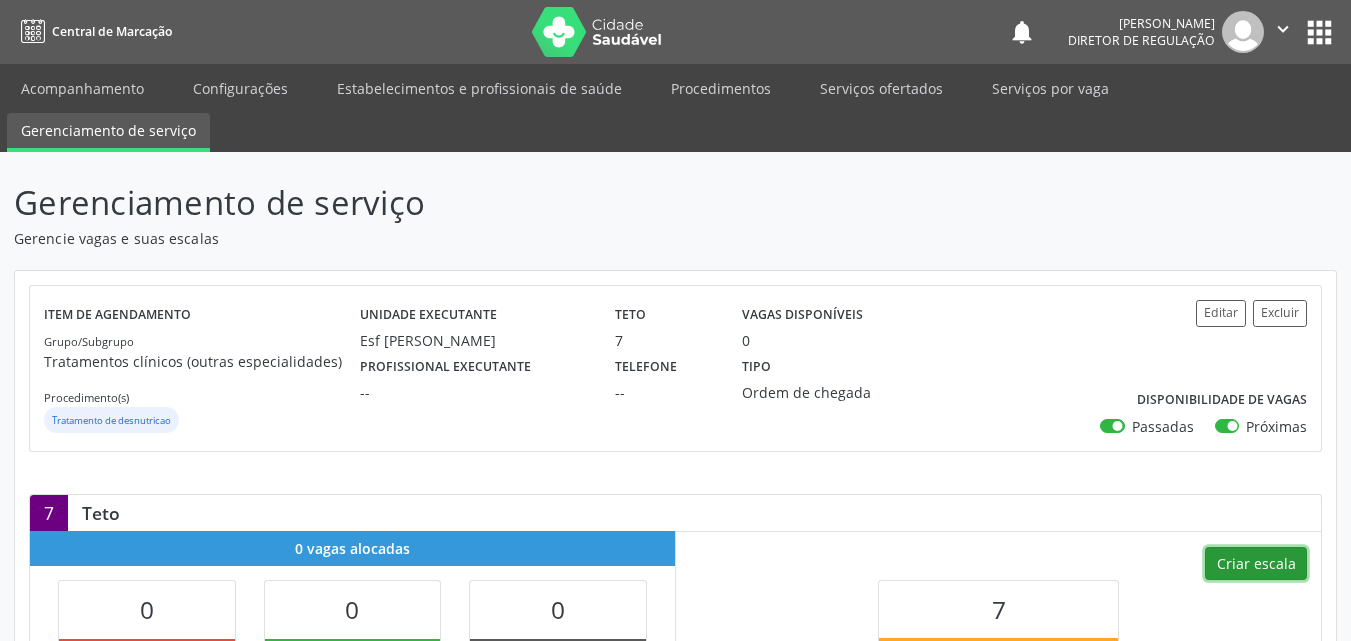 click on "Criar escala" at bounding box center (1256, 564) 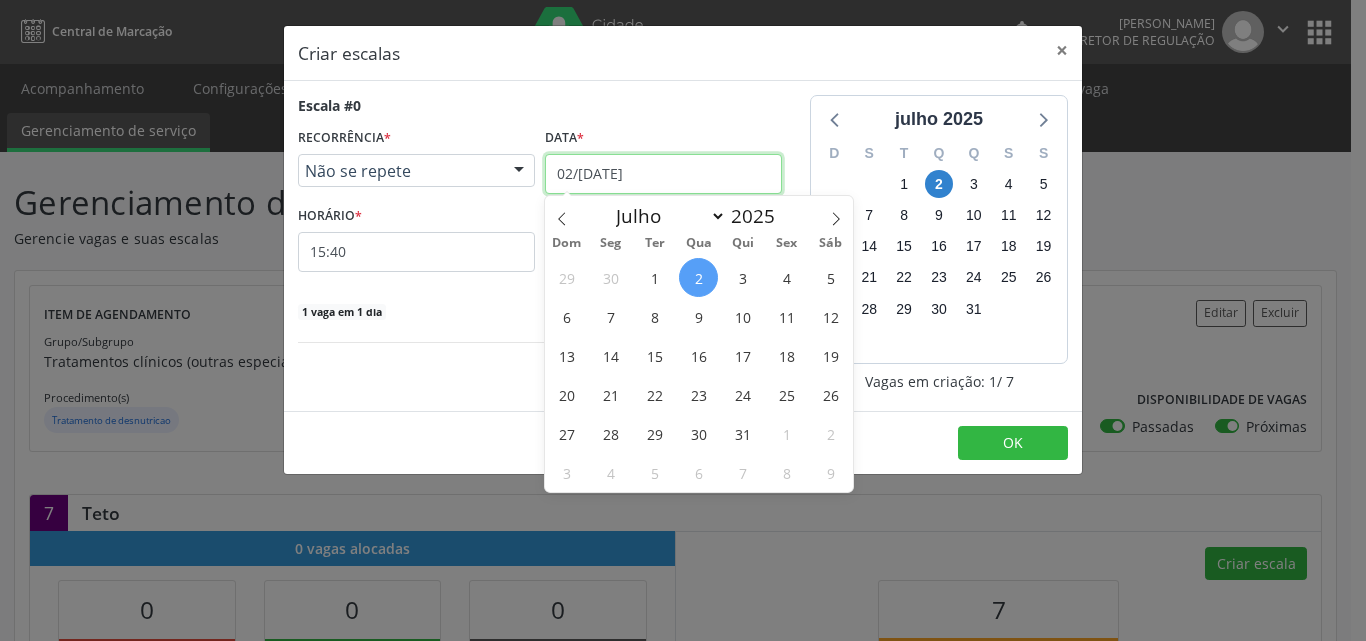 click on "02/[DATE]" at bounding box center (663, 174) 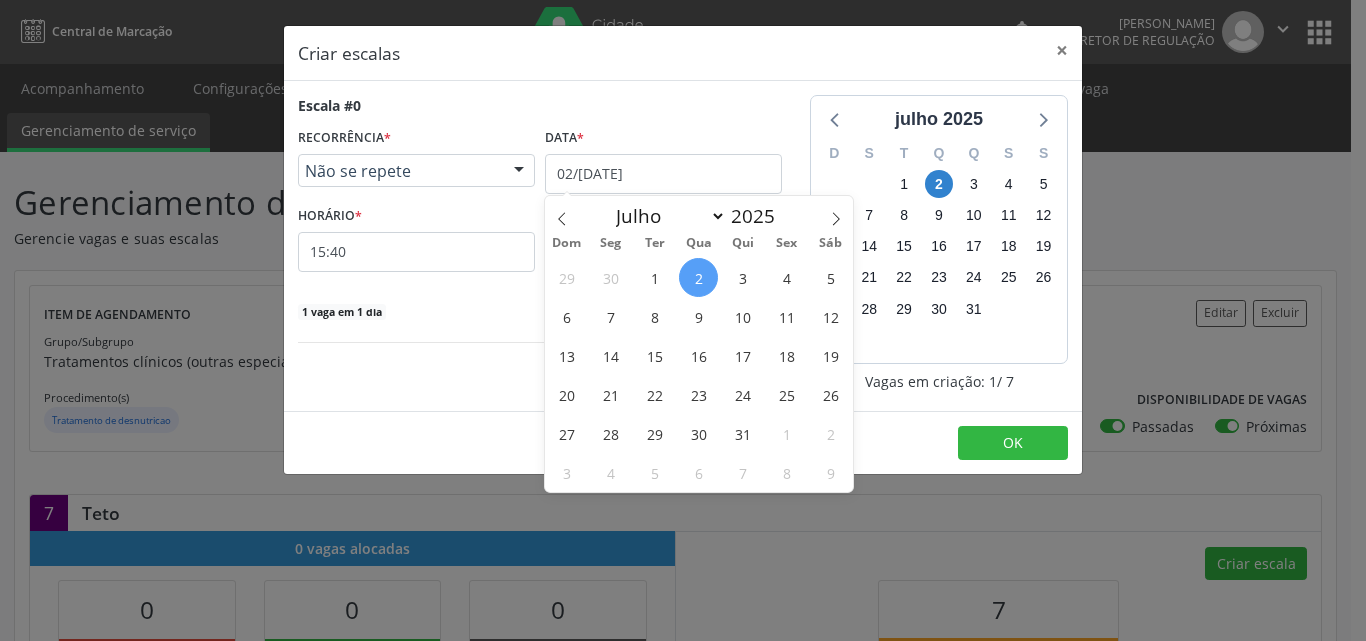 click on "14" at bounding box center [610, 355] 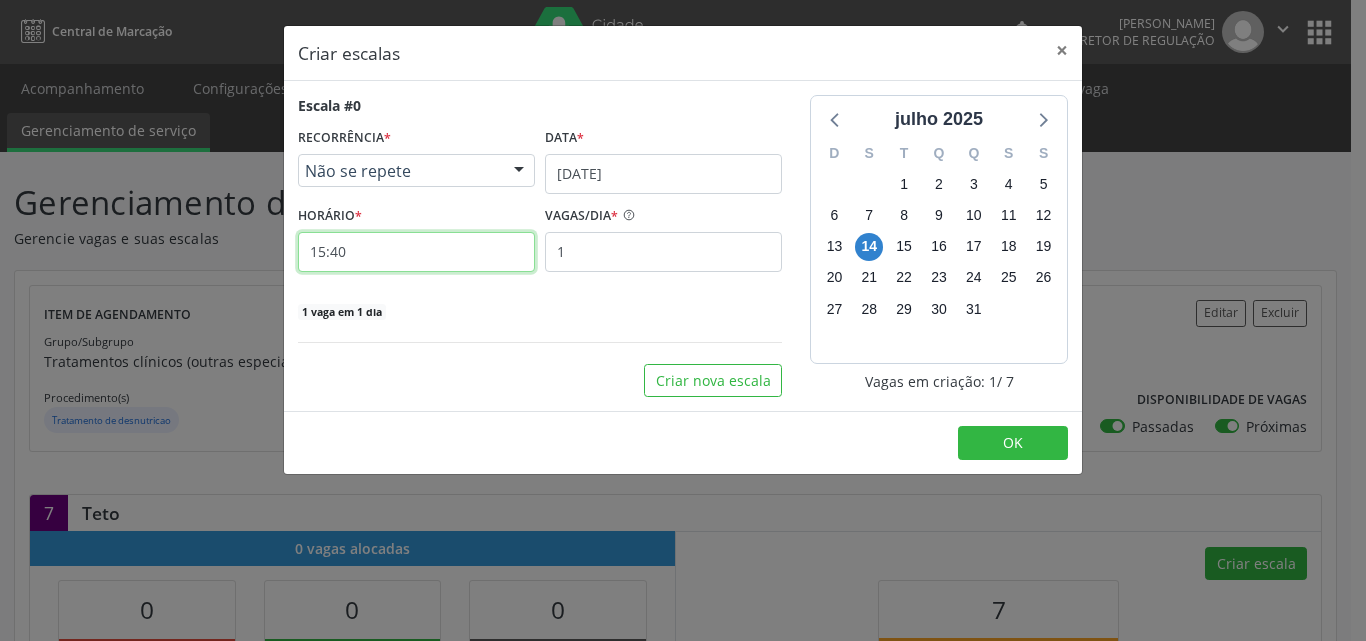 click on "15:40" at bounding box center (416, 252) 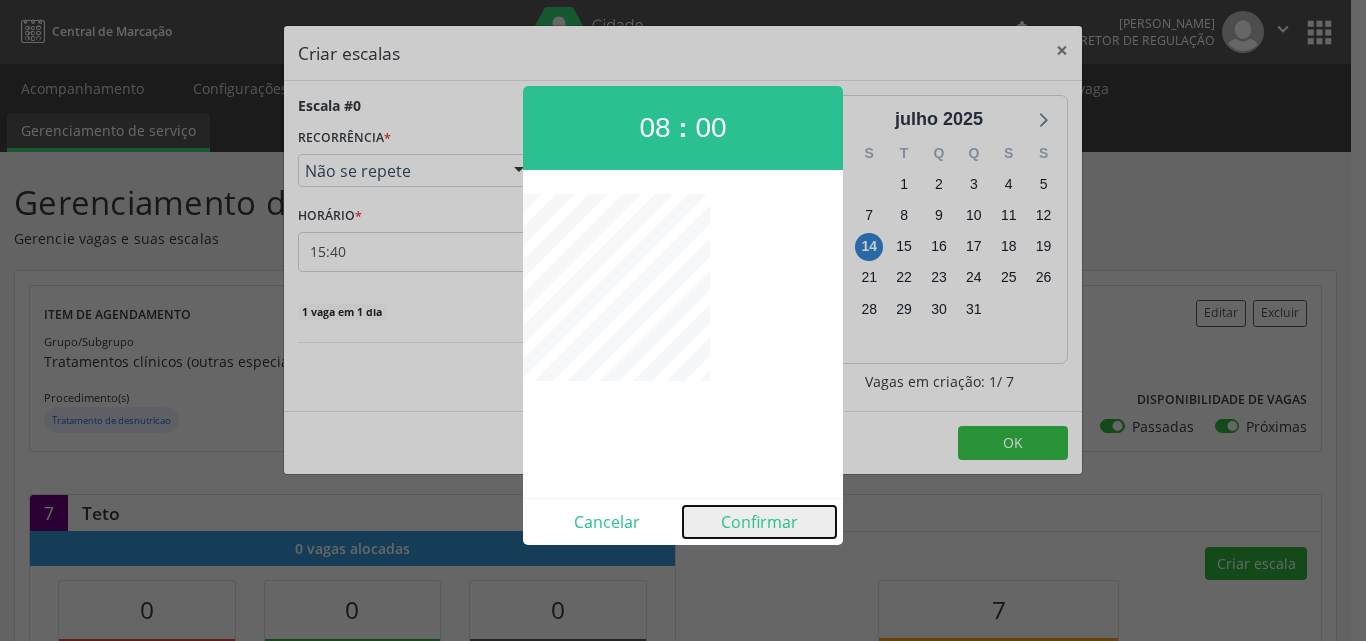 click on "Confirmar" at bounding box center (759, 522) 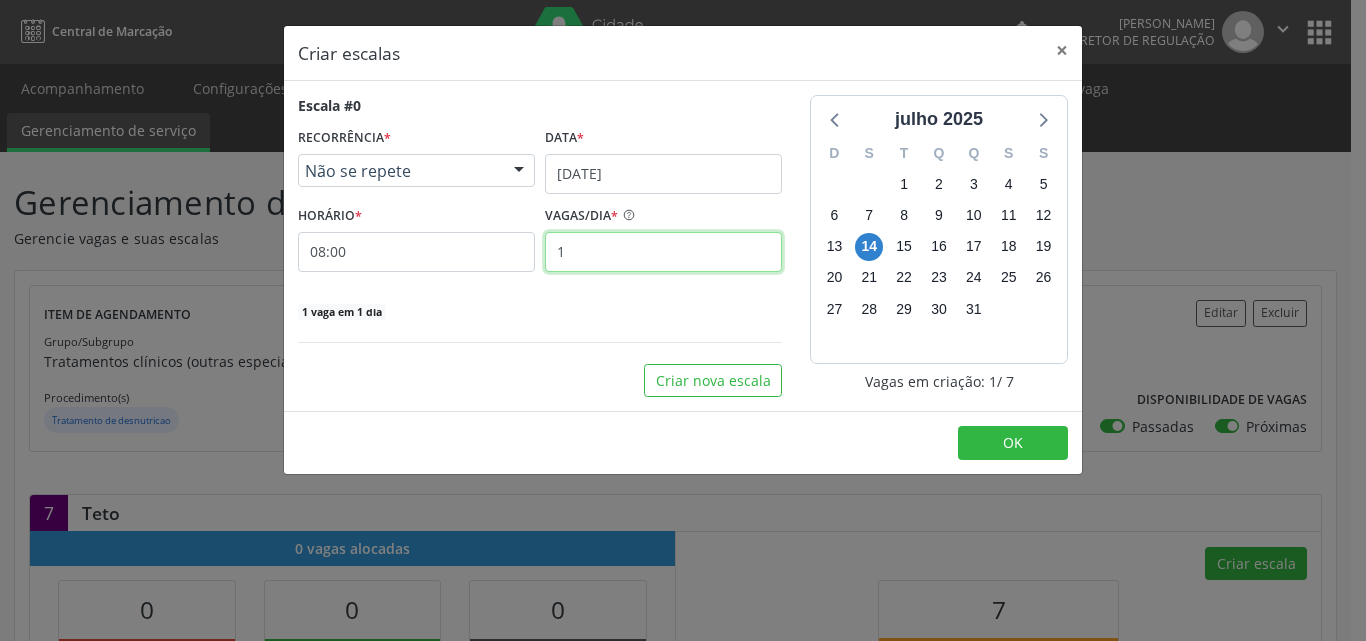 click on "1" at bounding box center [663, 252] 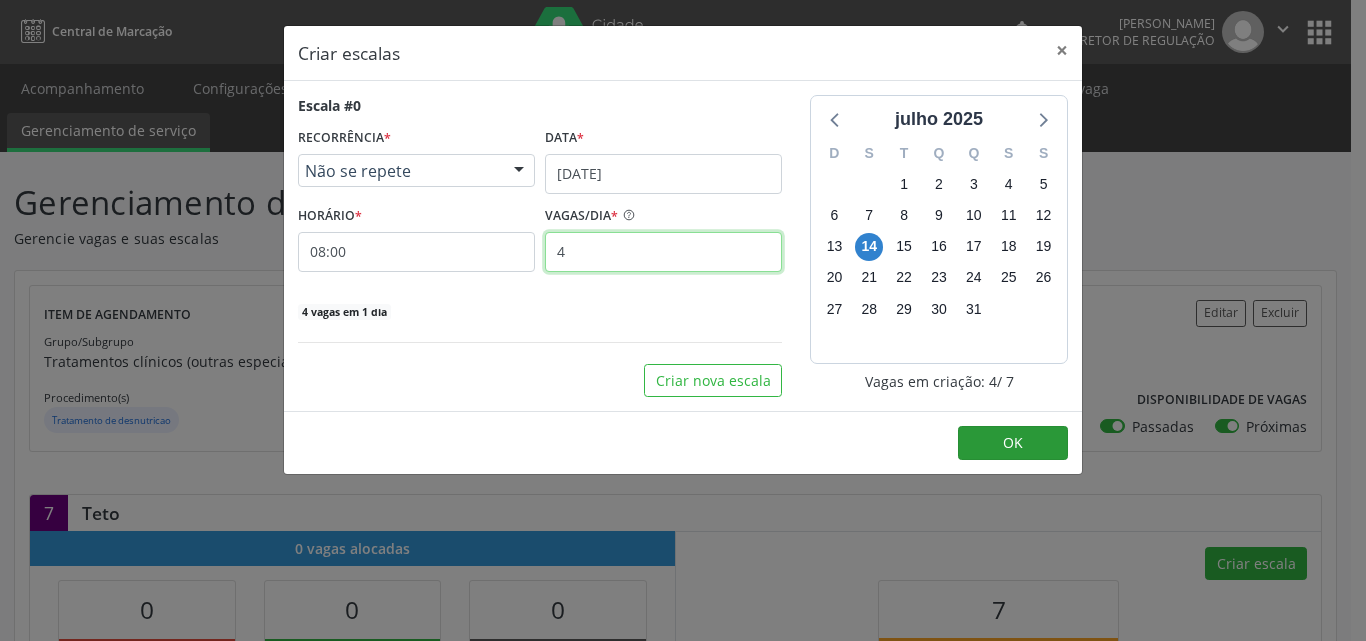 type on "4" 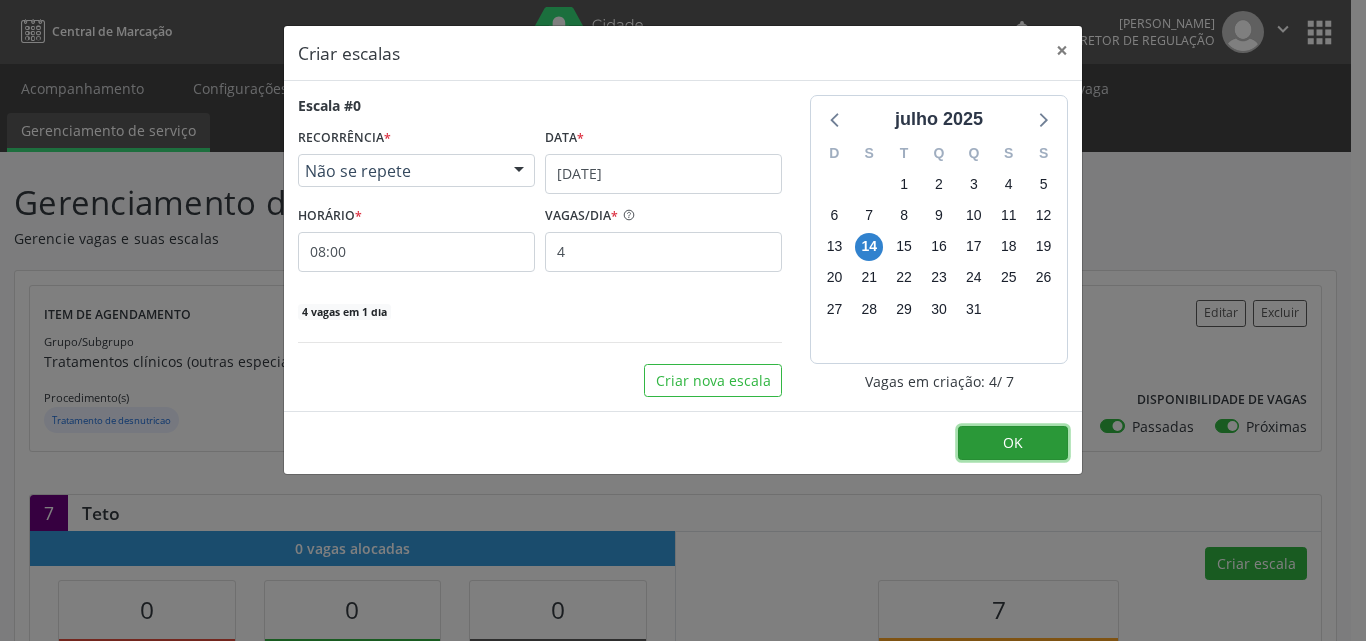 click on "OK" at bounding box center (1013, 442) 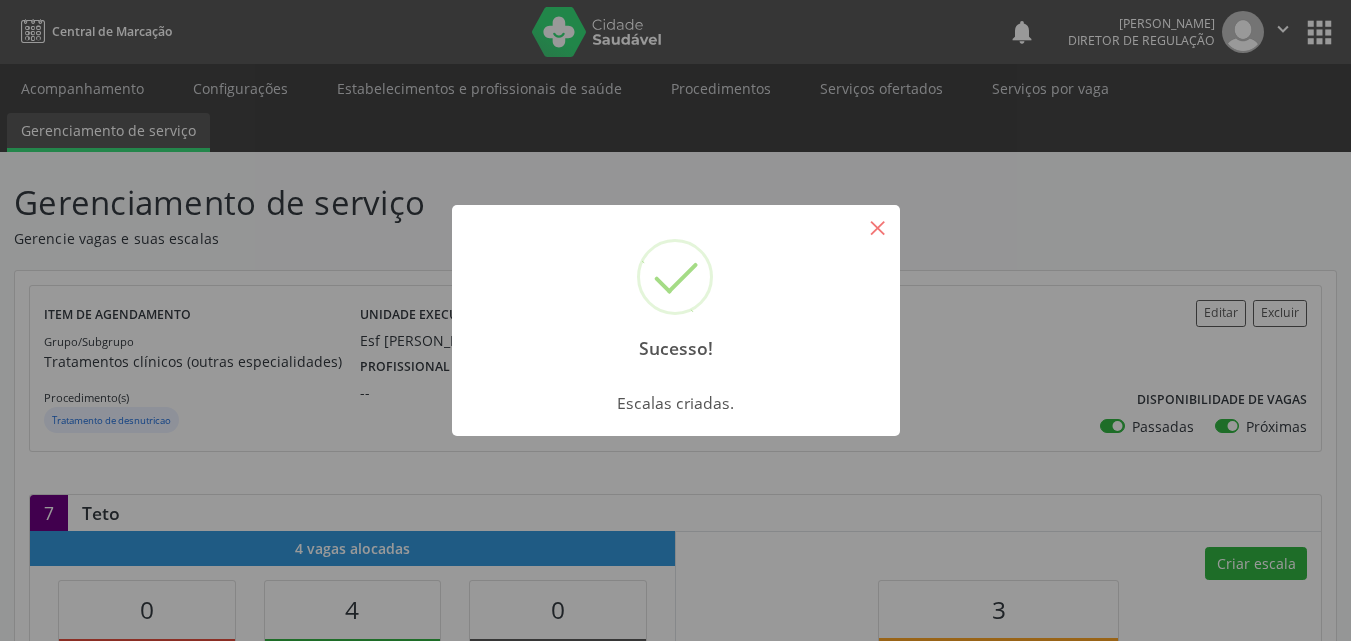 click on "×" at bounding box center [878, 227] 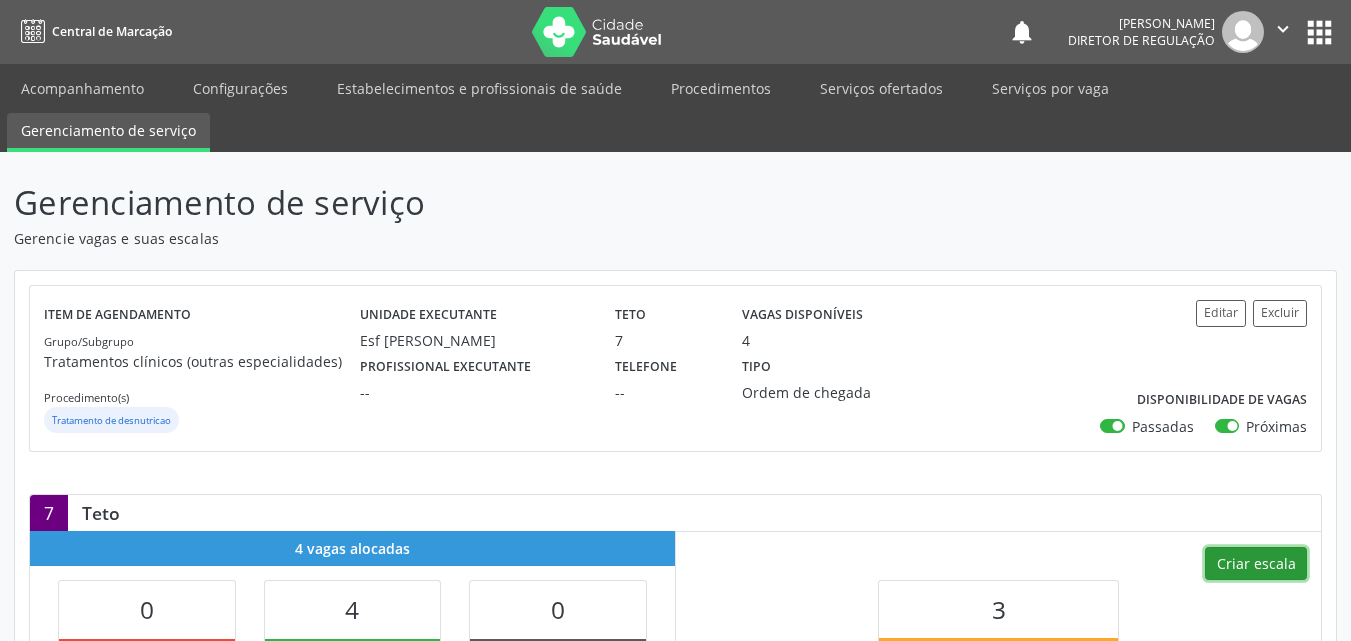 click on "Criar escala" at bounding box center (1256, 564) 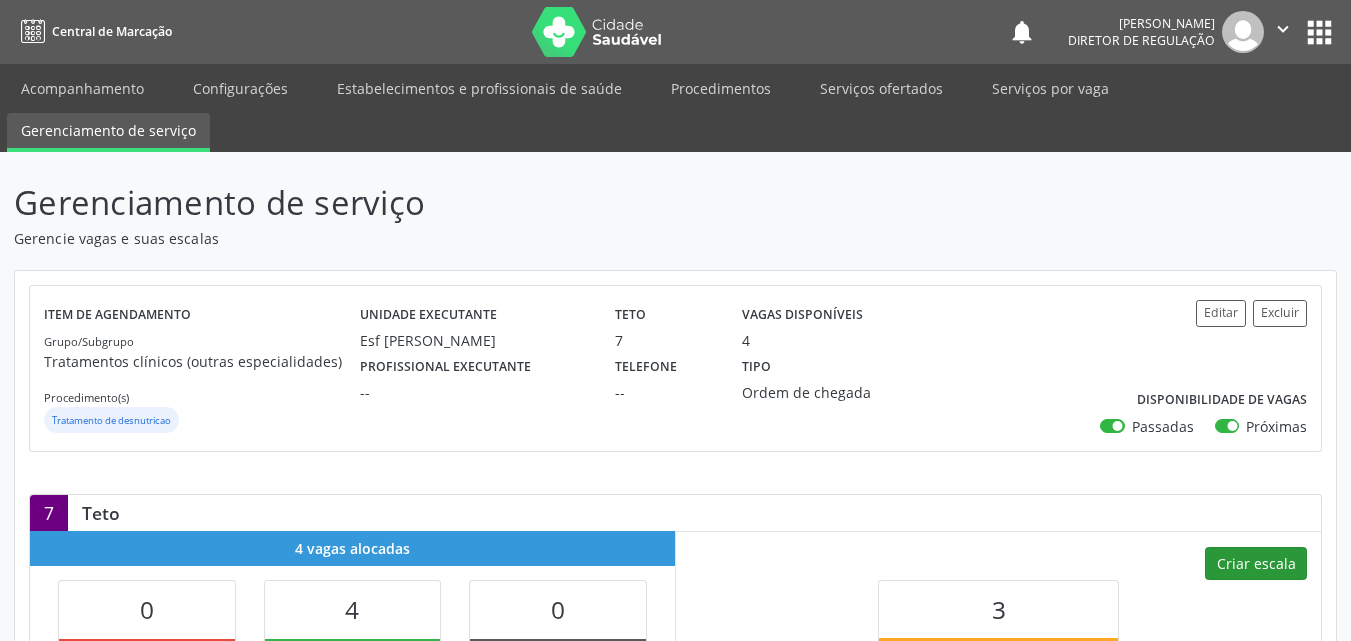 select on "6" 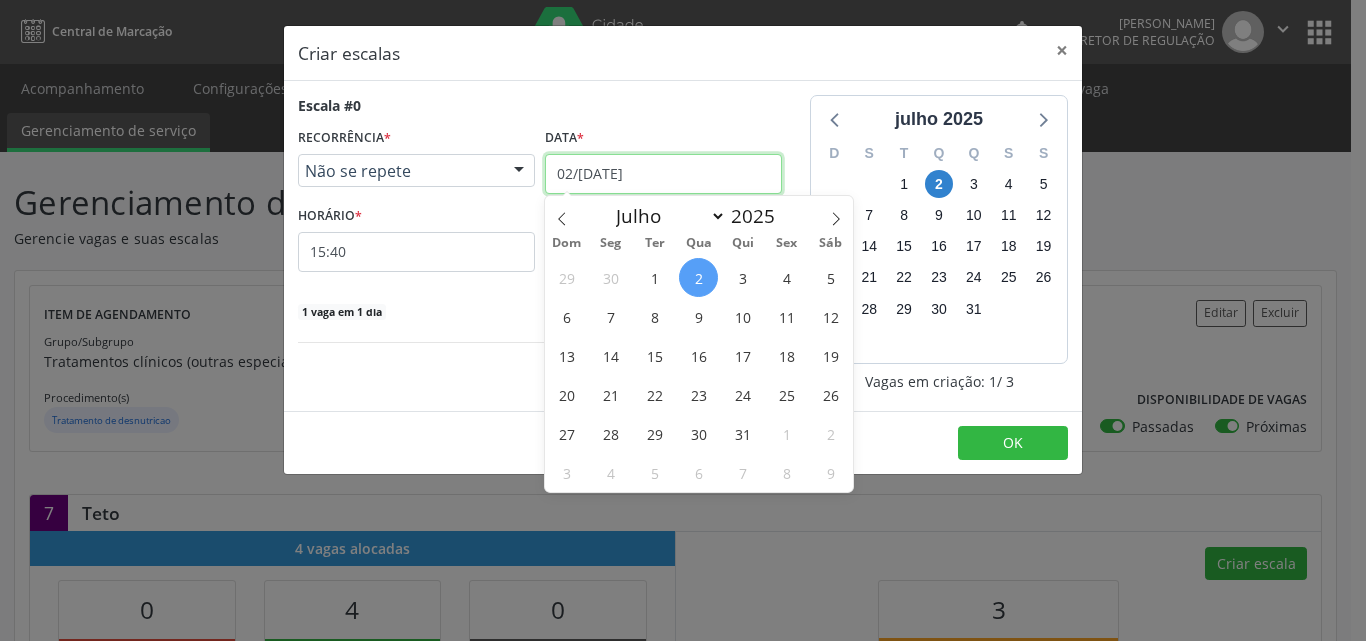 click on "02/[DATE]" at bounding box center [663, 174] 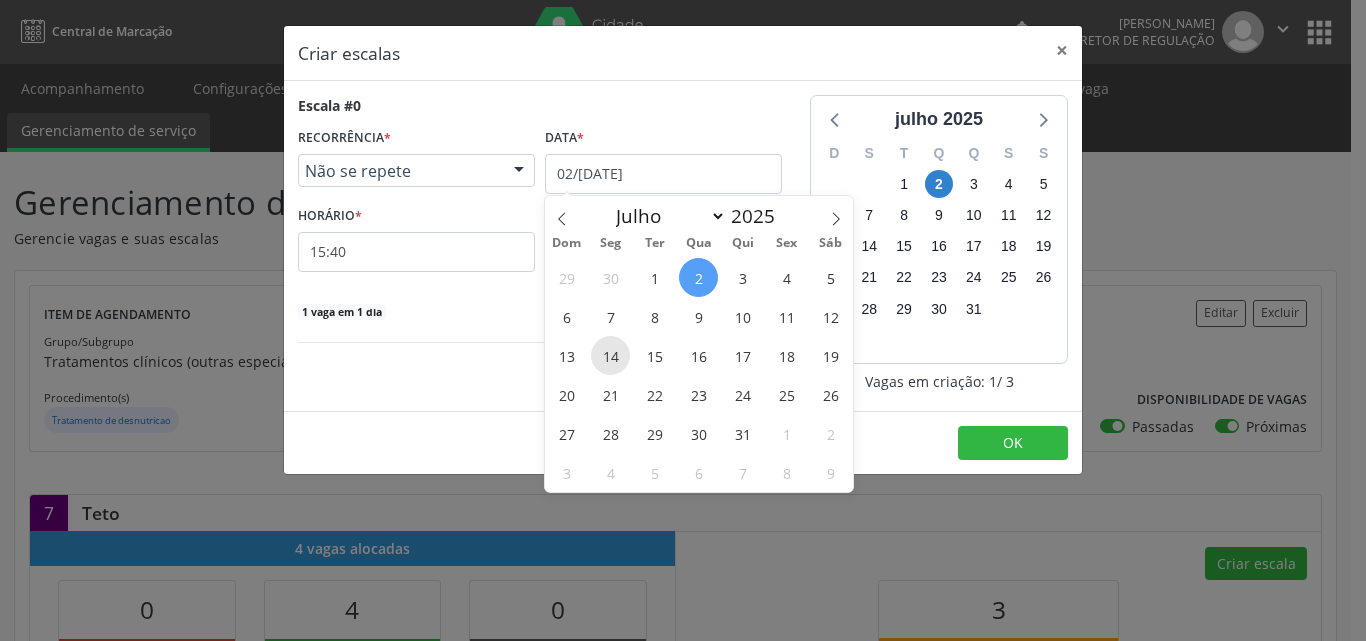 click on "14" at bounding box center (610, 355) 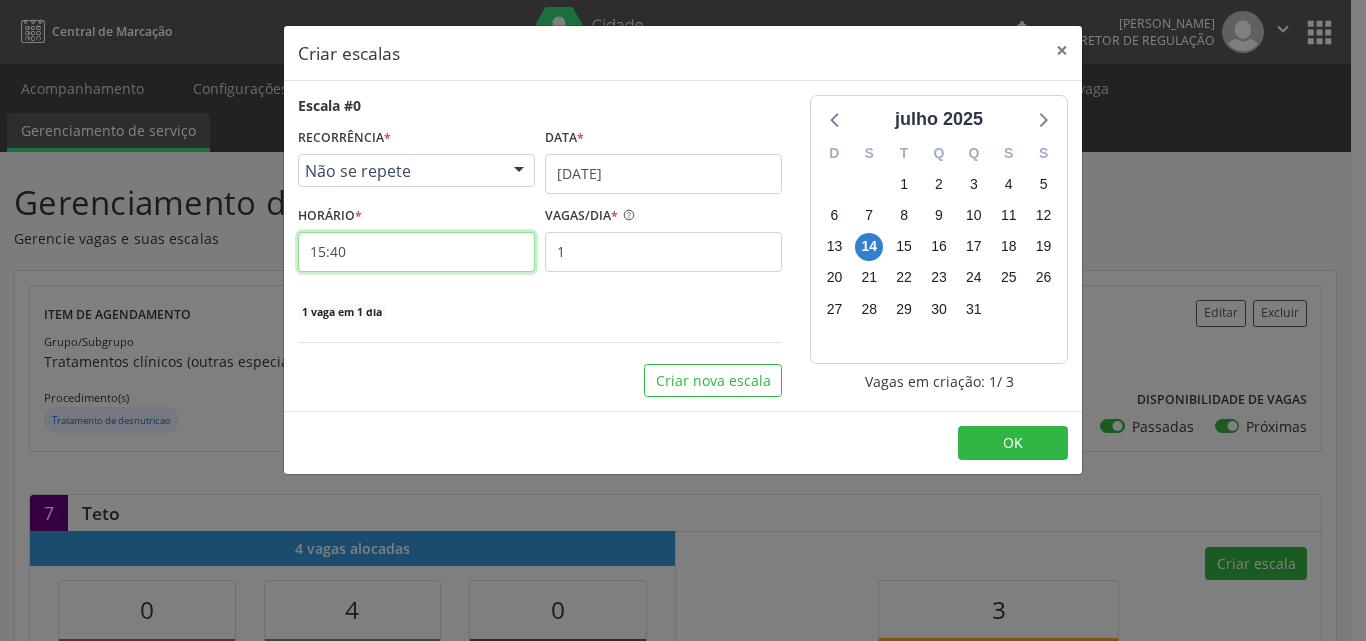click on "15:40" at bounding box center (416, 252) 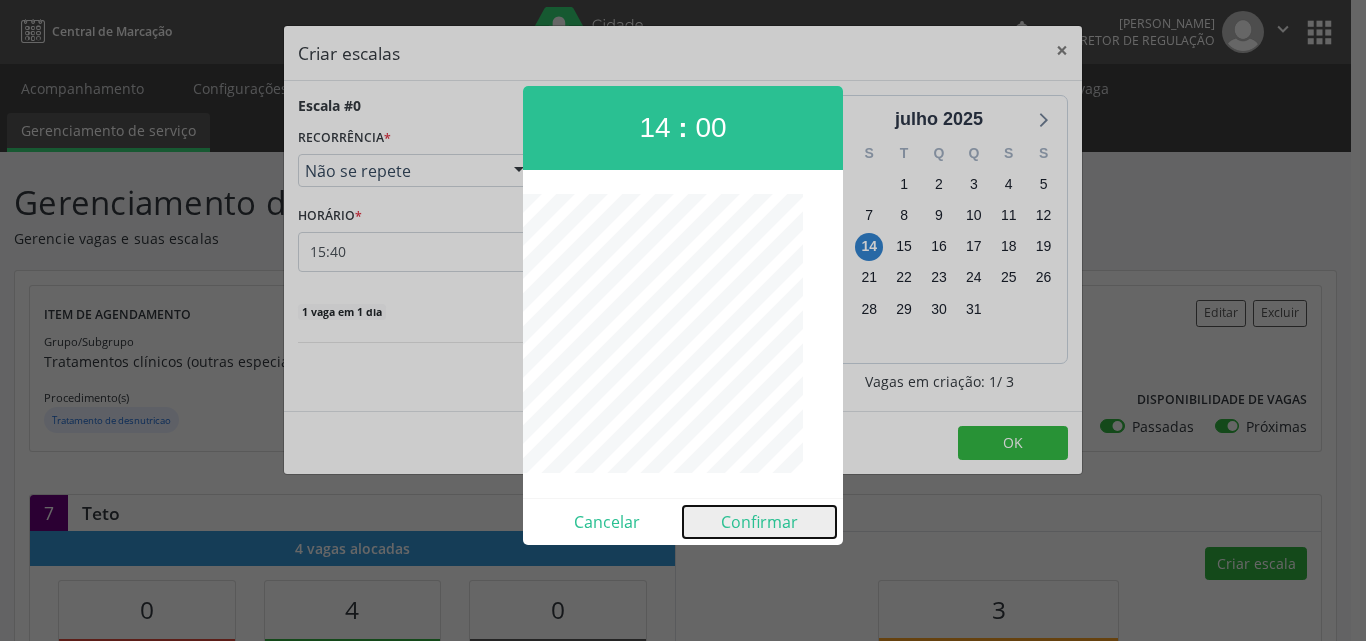 click on "Confirmar" at bounding box center (759, 522) 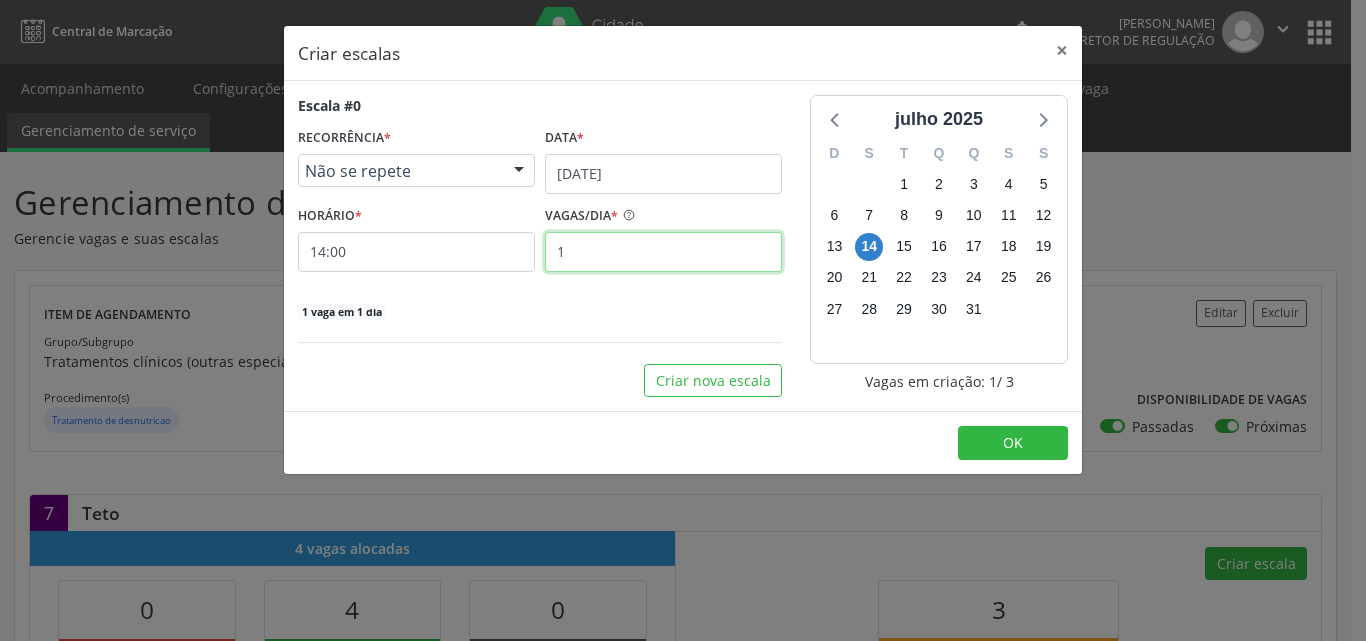 click on "1" at bounding box center (663, 252) 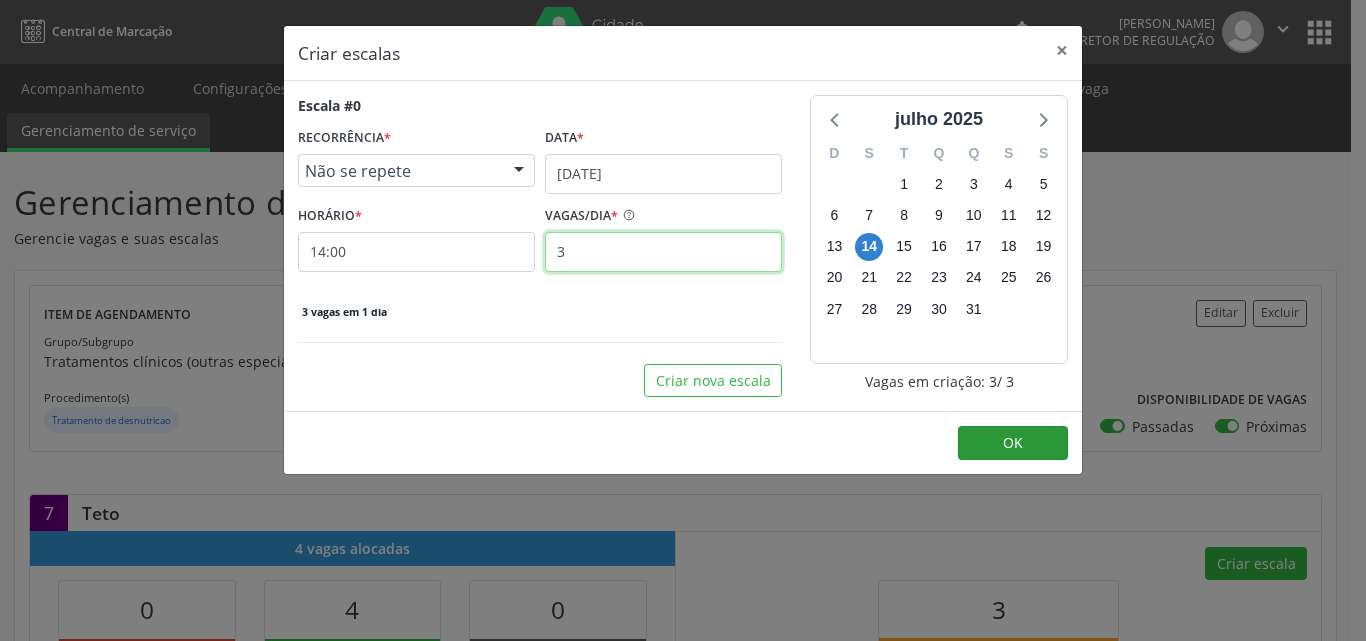 type on "3" 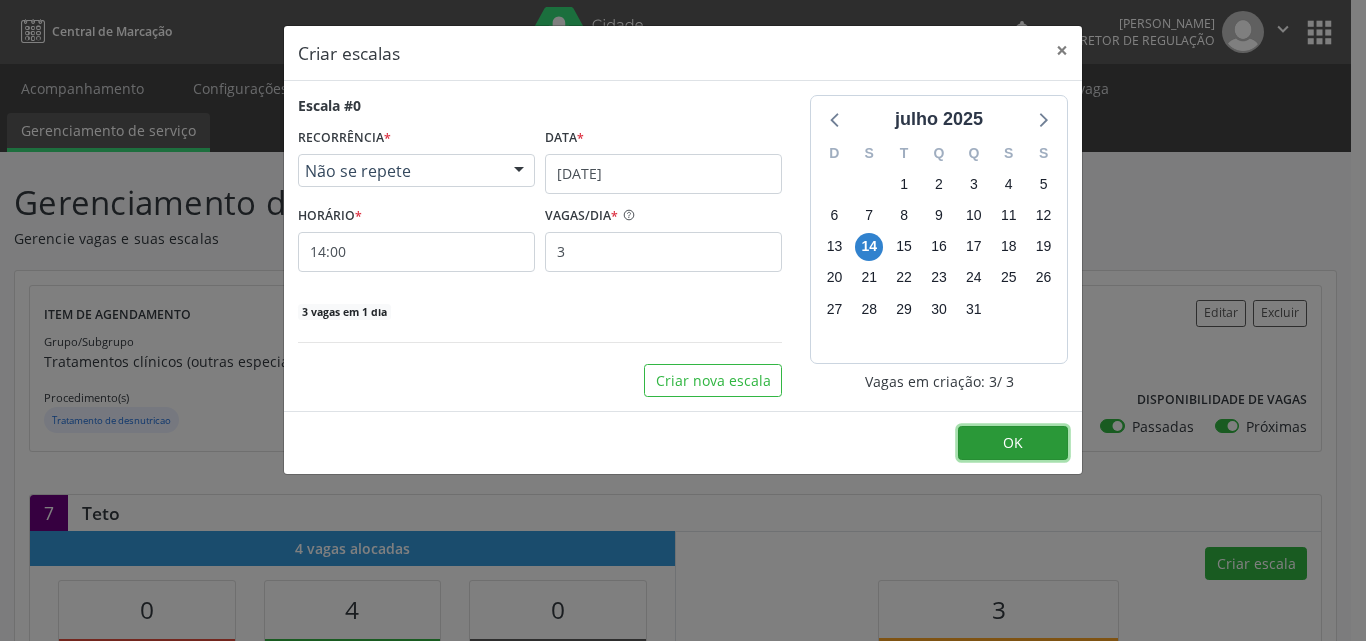 click on "OK" at bounding box center [1013, 443] 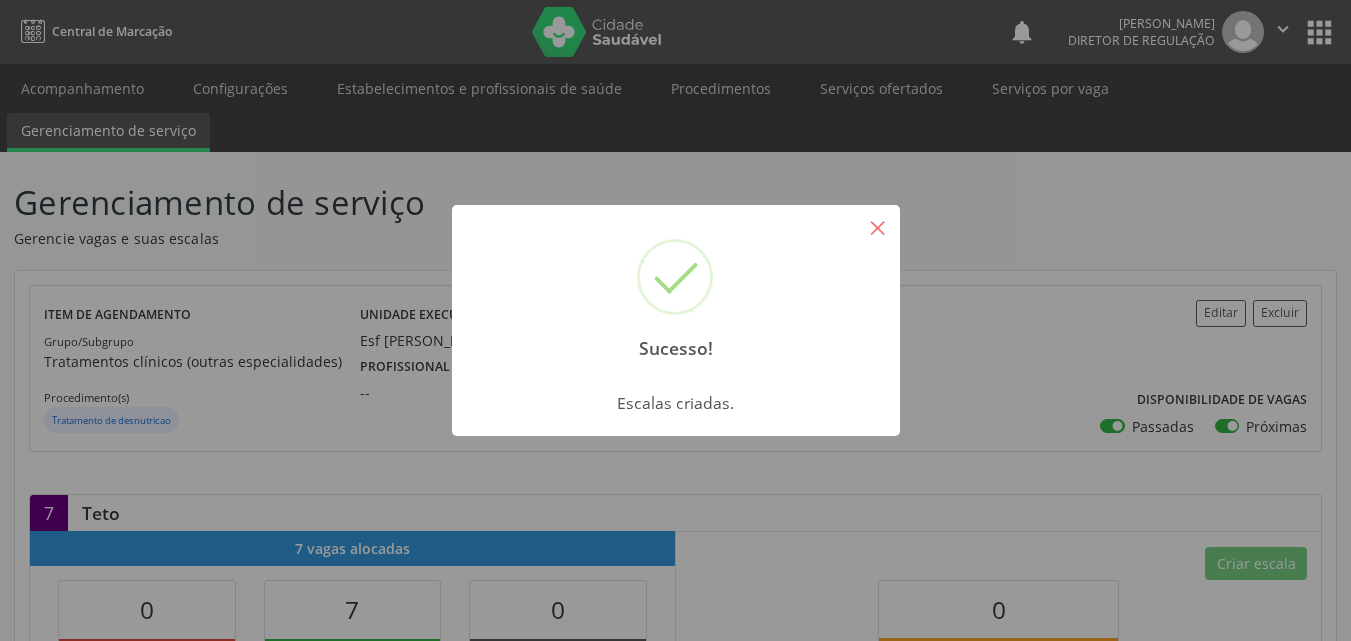 click on "×" at bounding box center (878, 227) 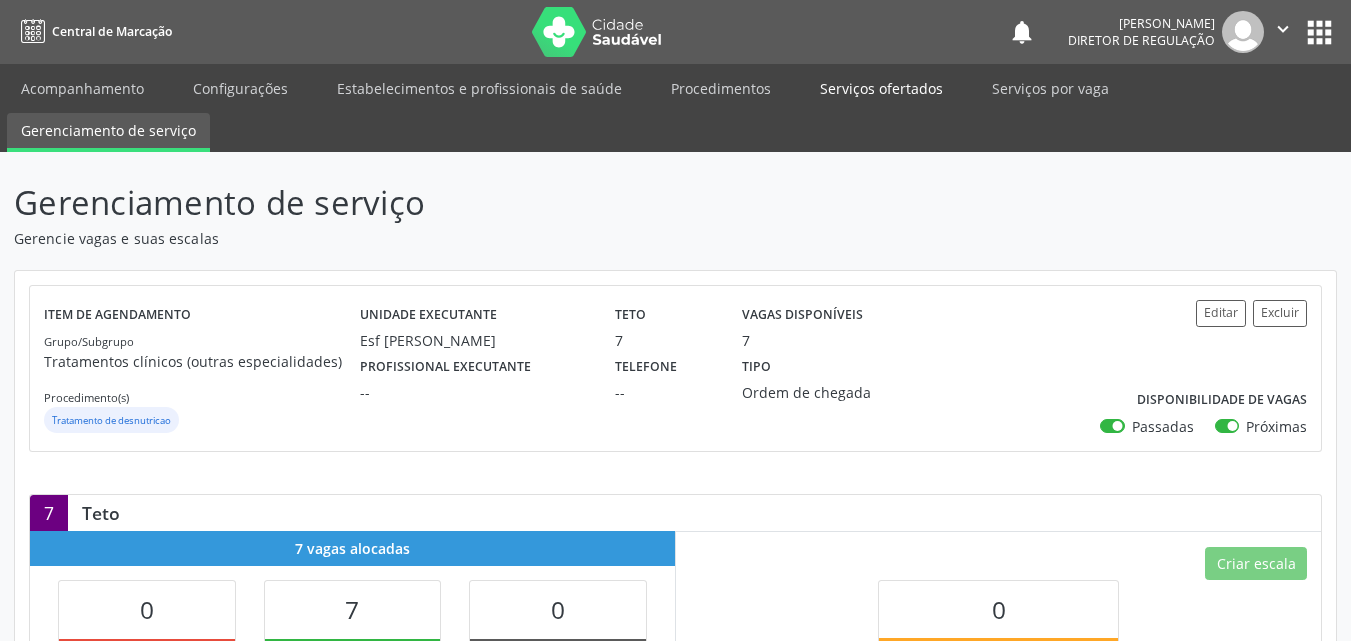 click on "Serviços ofertados" at bounding box center (881, 88) 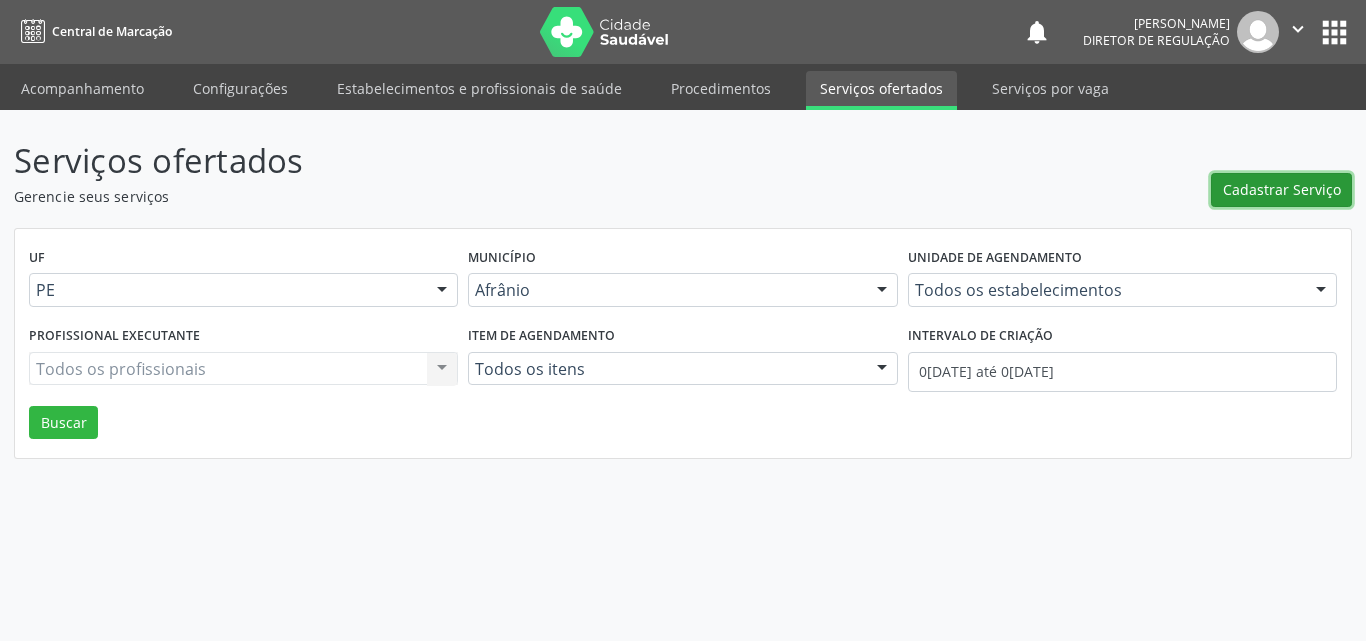 click on "Cadastrar Serviço" at bounding box center [1282, 189] 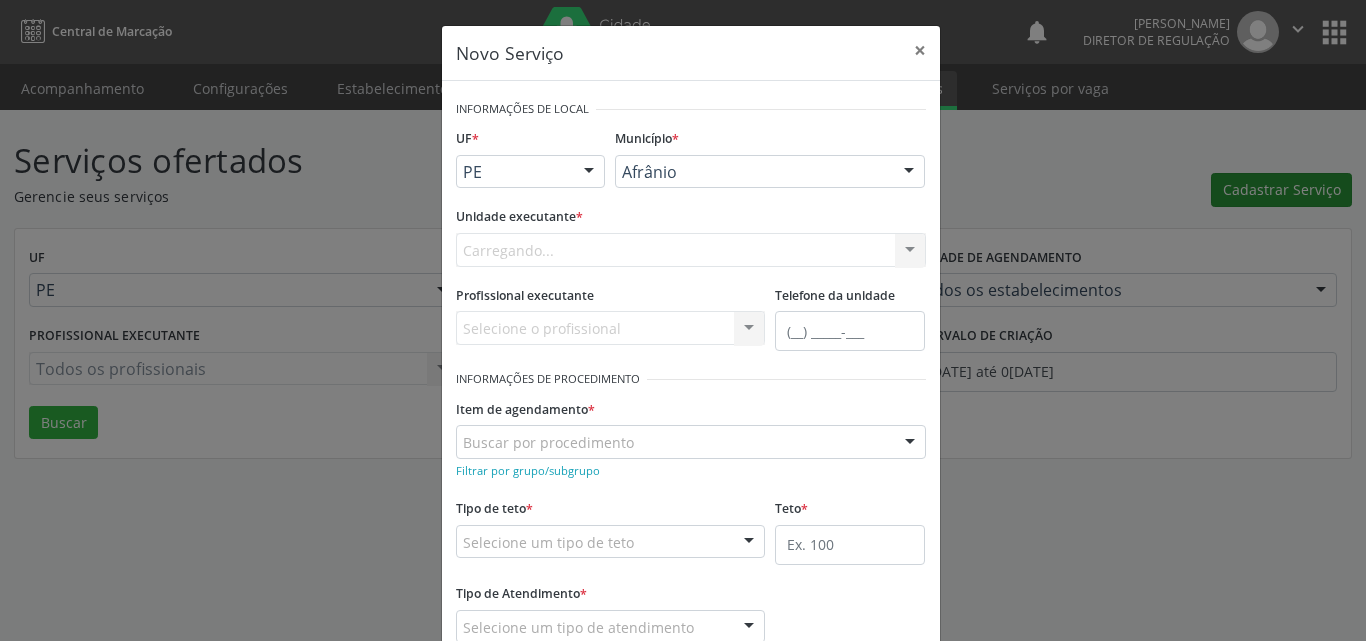 scroll, scrollTop: 0, scrollLeft: 0, axis: both 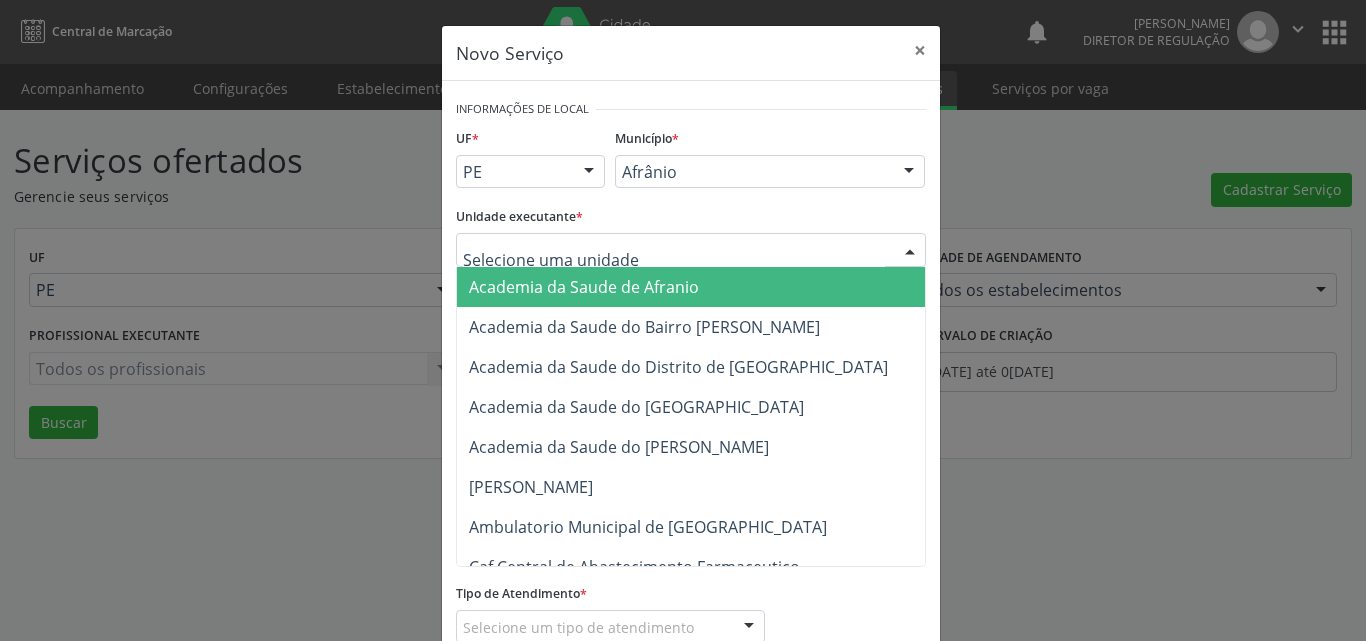 click at bounding box center [691, 250] 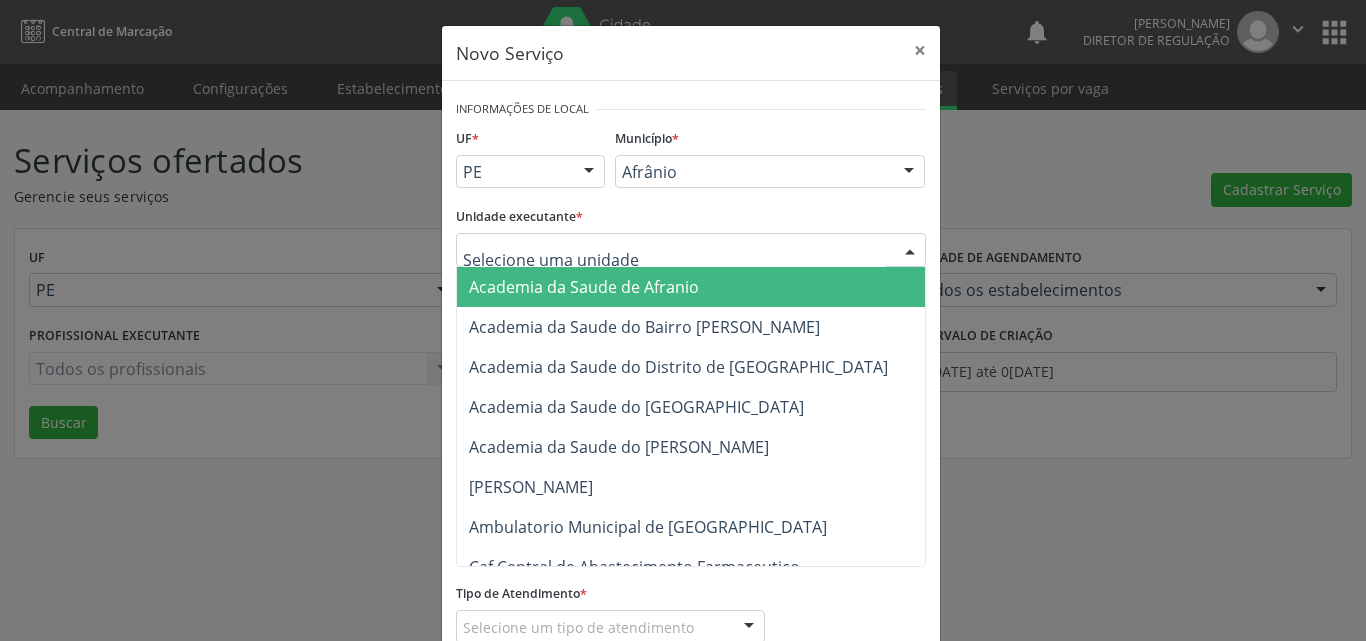type on "M" 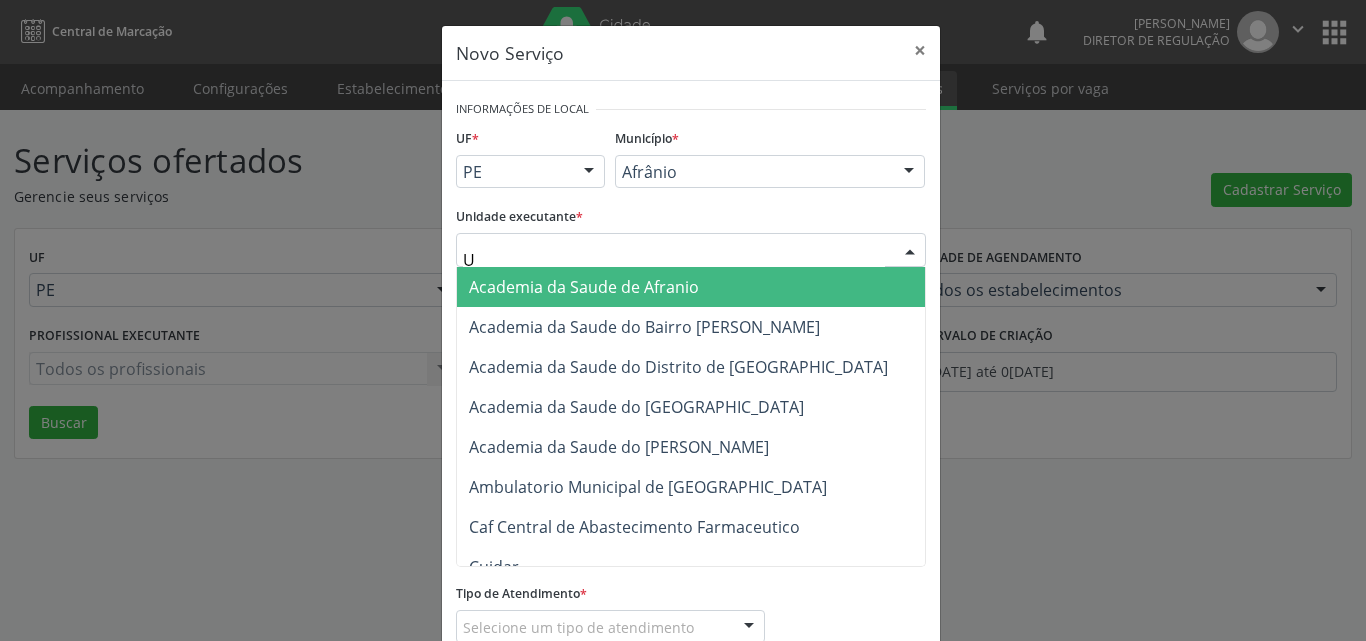 type on "US" 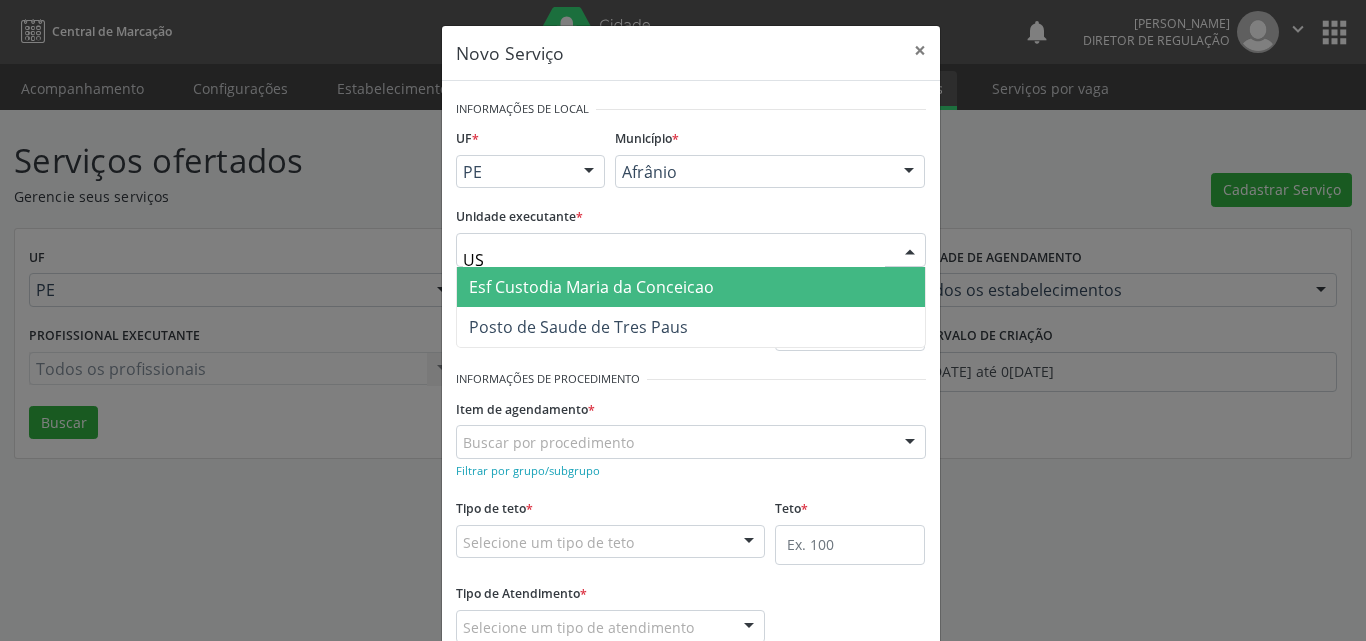click on "Esf Custodia Maria da Conceicao" at bounding box center [591, 287] 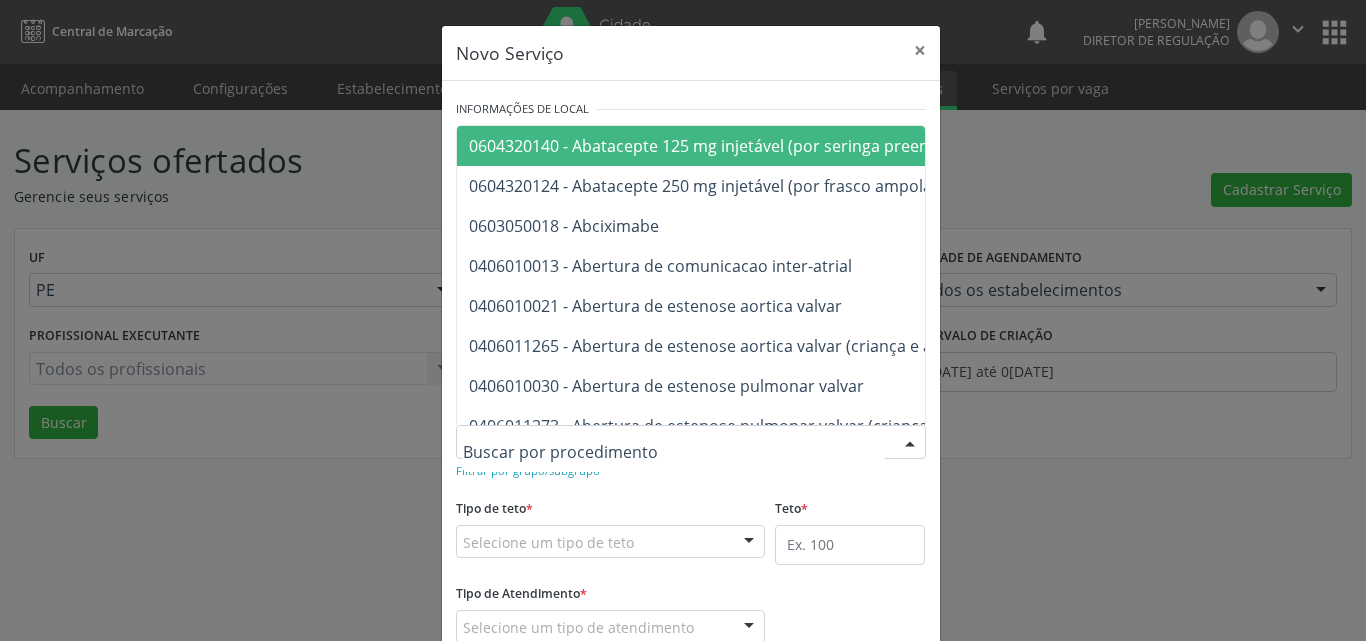 click at bounding box center (691, 442) 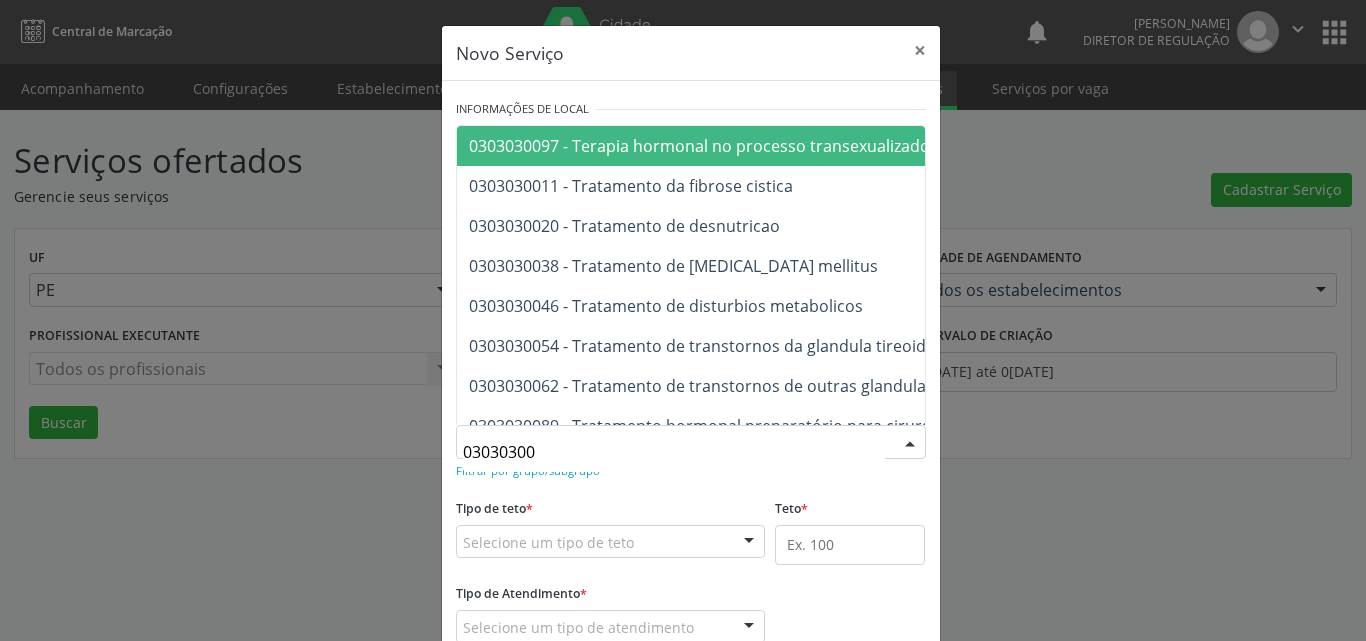 type on "030303002" 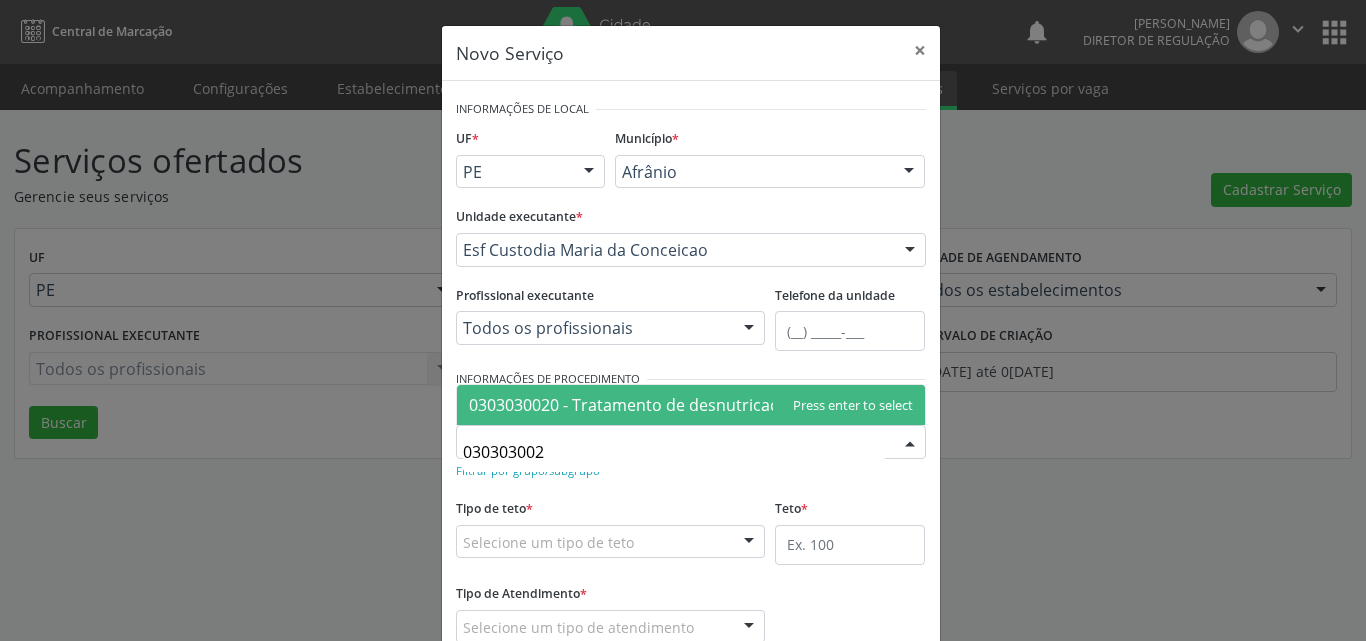 click on "0303030020 - Tratamento de desnutricao" at bounding box center [624, 405] 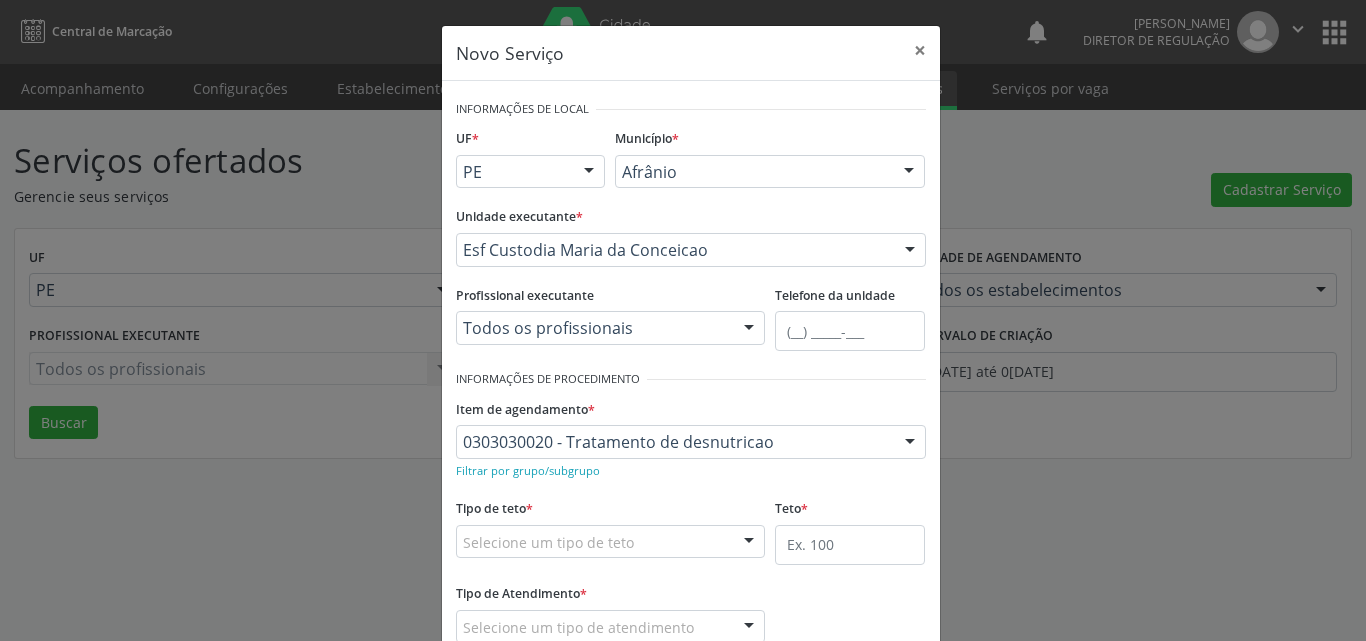scroll, scrollTop: 132, scrollLeft: 0, axis: vertical 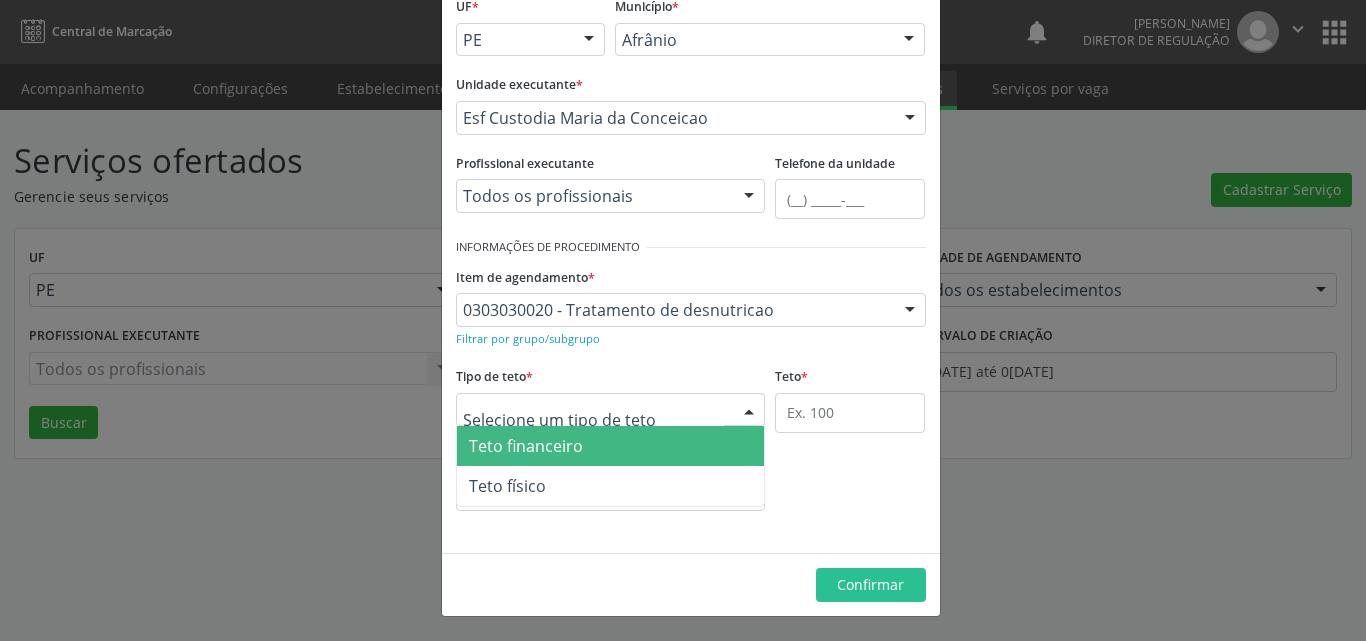 click at bounding box center (611, 410) 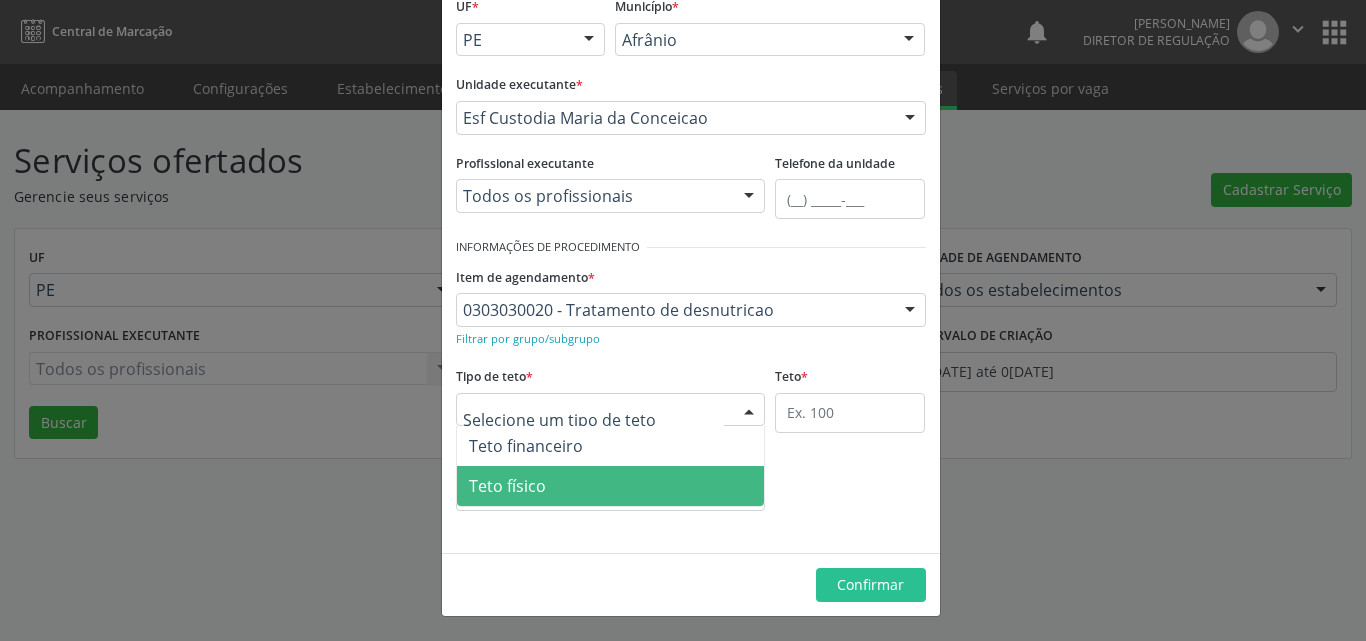 click on "Teto físico" at bounding box center (611, 486) 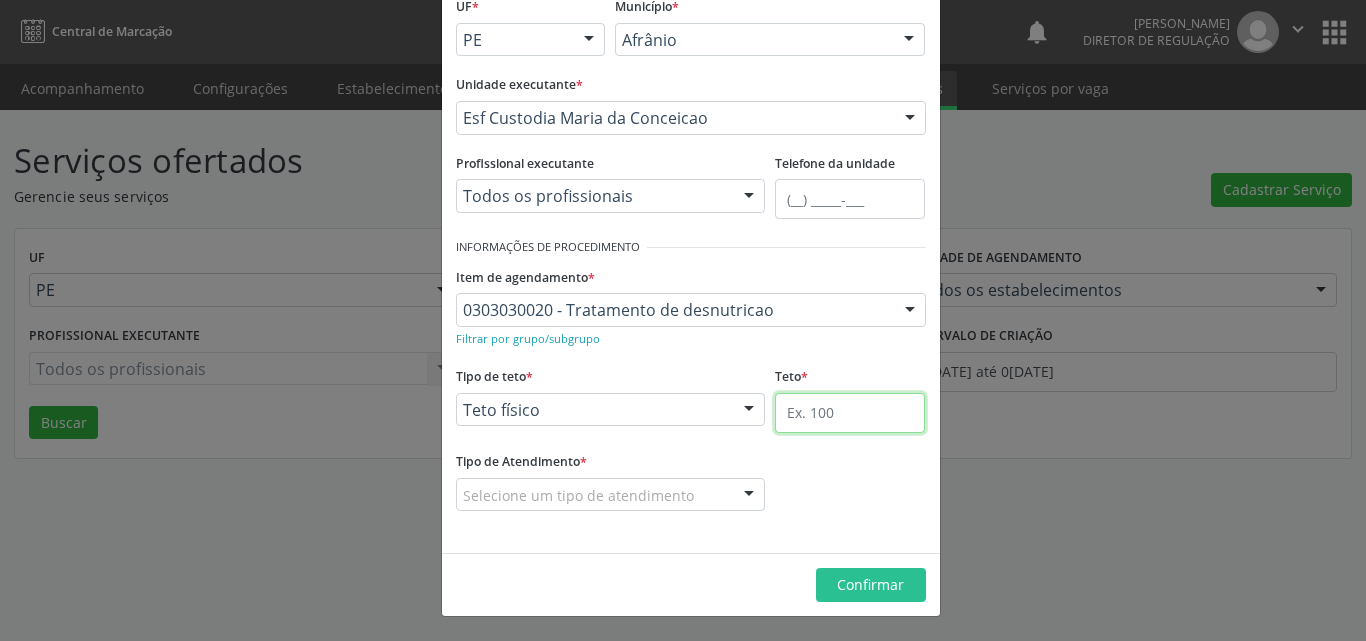 drag, startPoint x: 837, startPoint y: 413, endPoint x: 852, endPoint y: 405, distance: 17 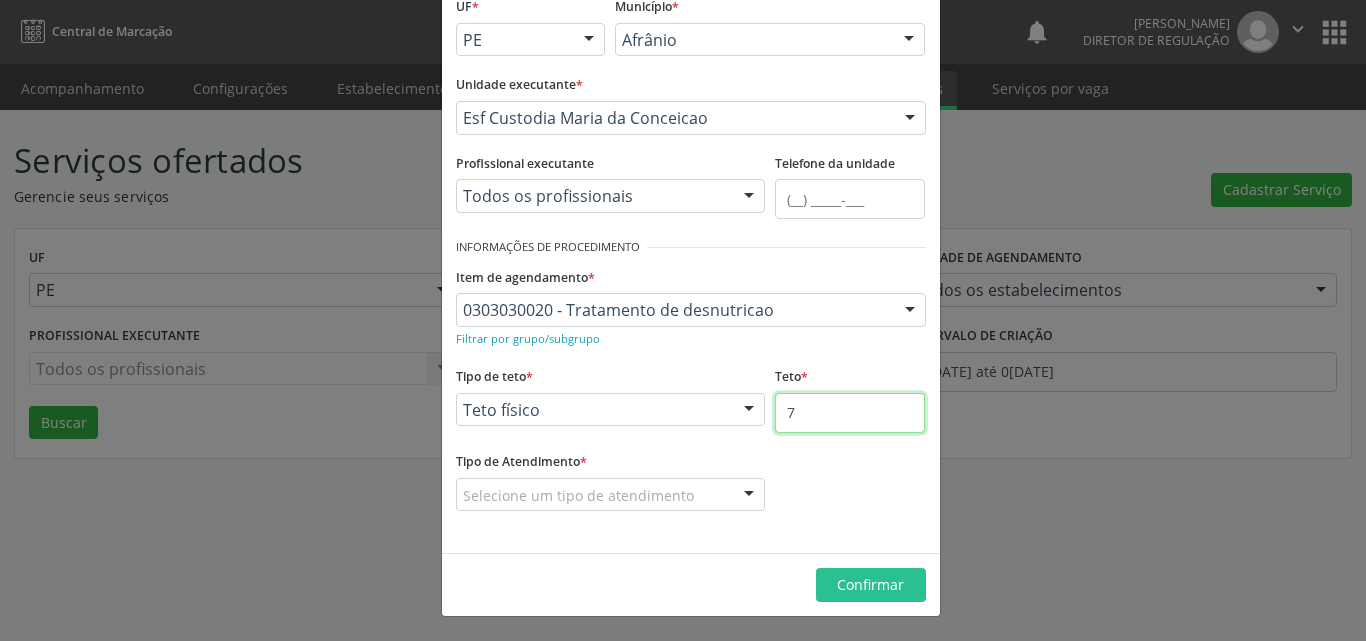 type on "7" 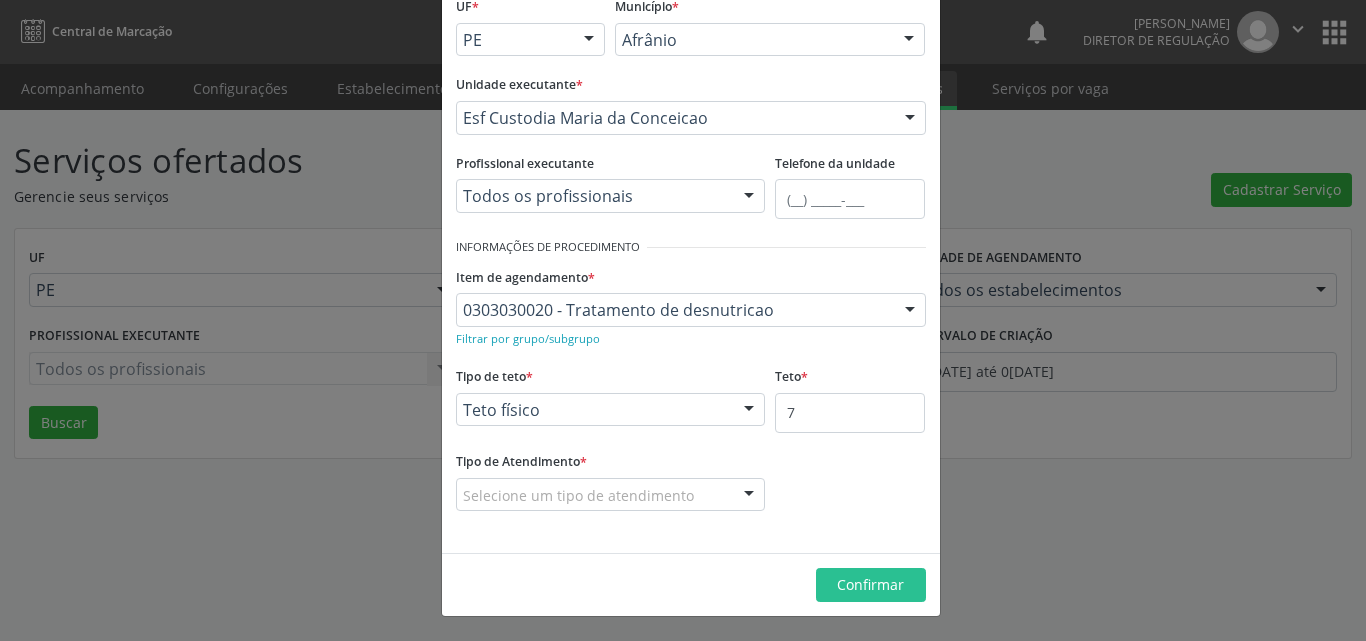 click on "Selecione um tipo de atendimento" at bounding box center [611, 495] 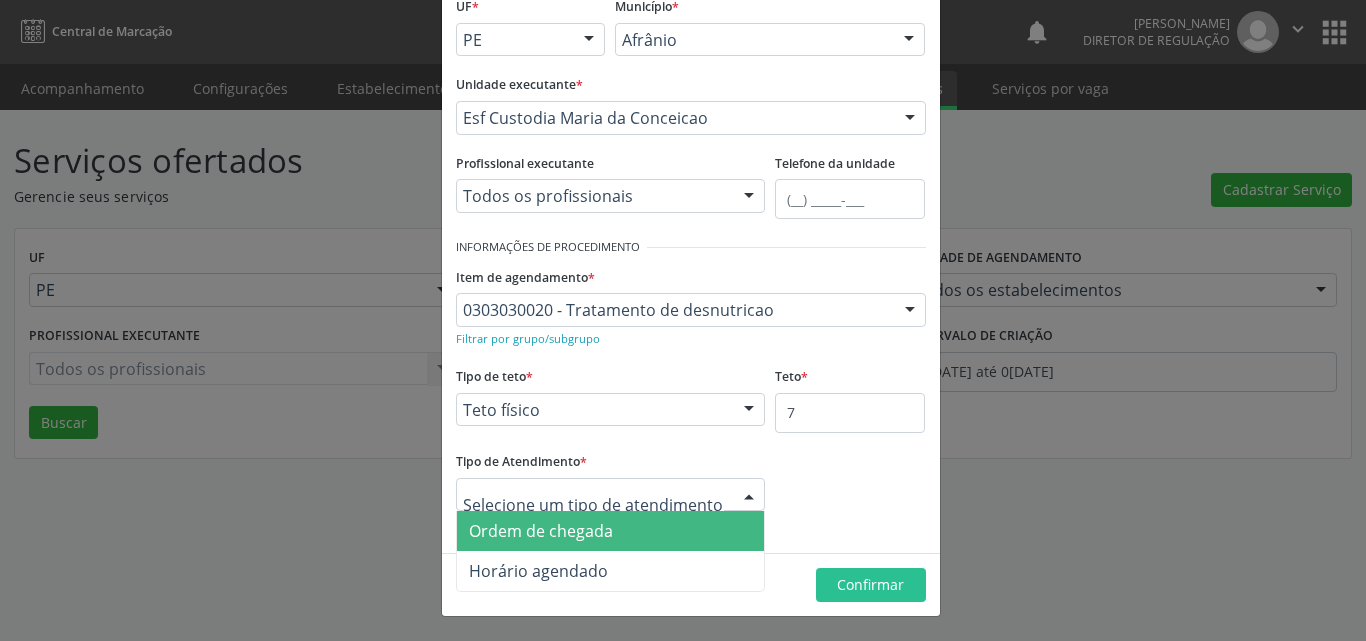 click on "Ordem de chegada" at bounding box center (611, 531) 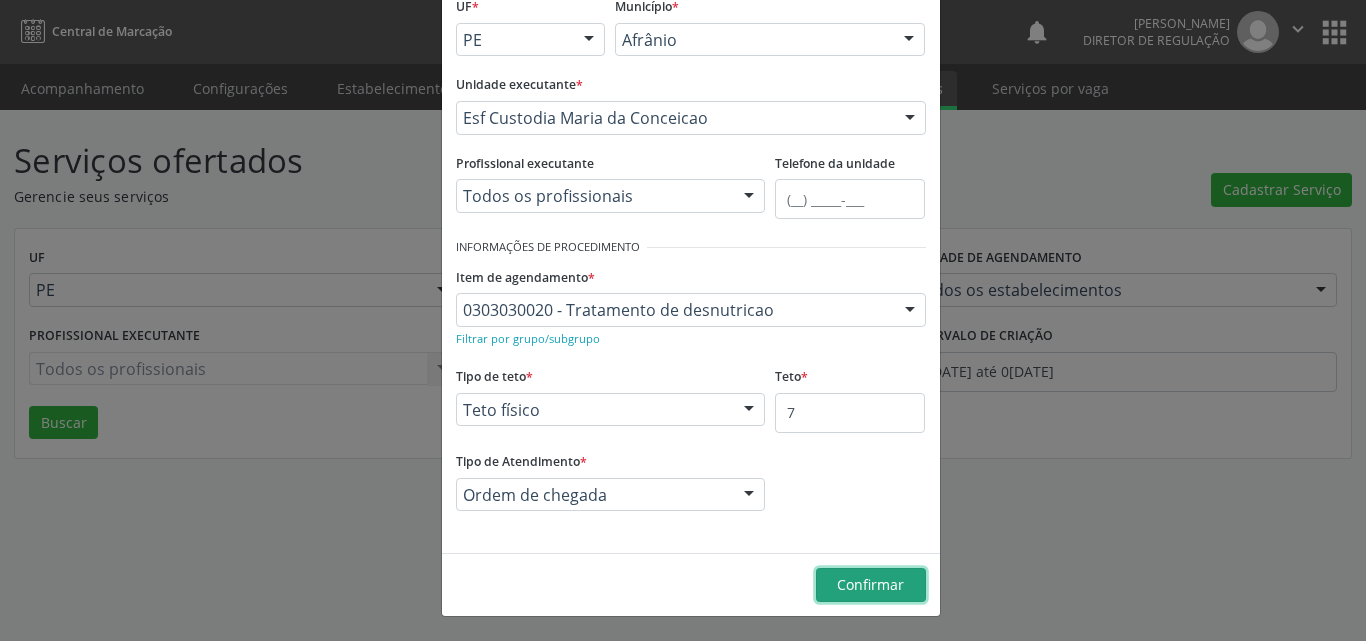 click on "Confirmar" at bounding box center [870, 584] 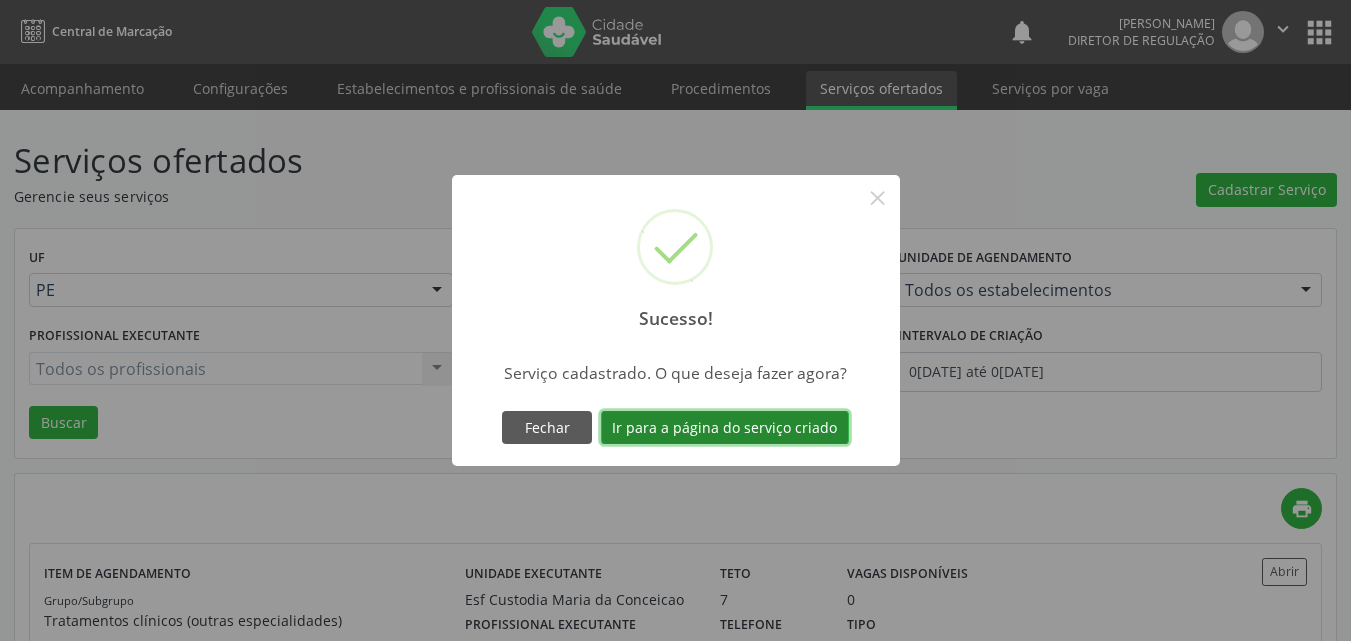click on "Ir para a página do serviço criado" at bounding box center (725, 428) 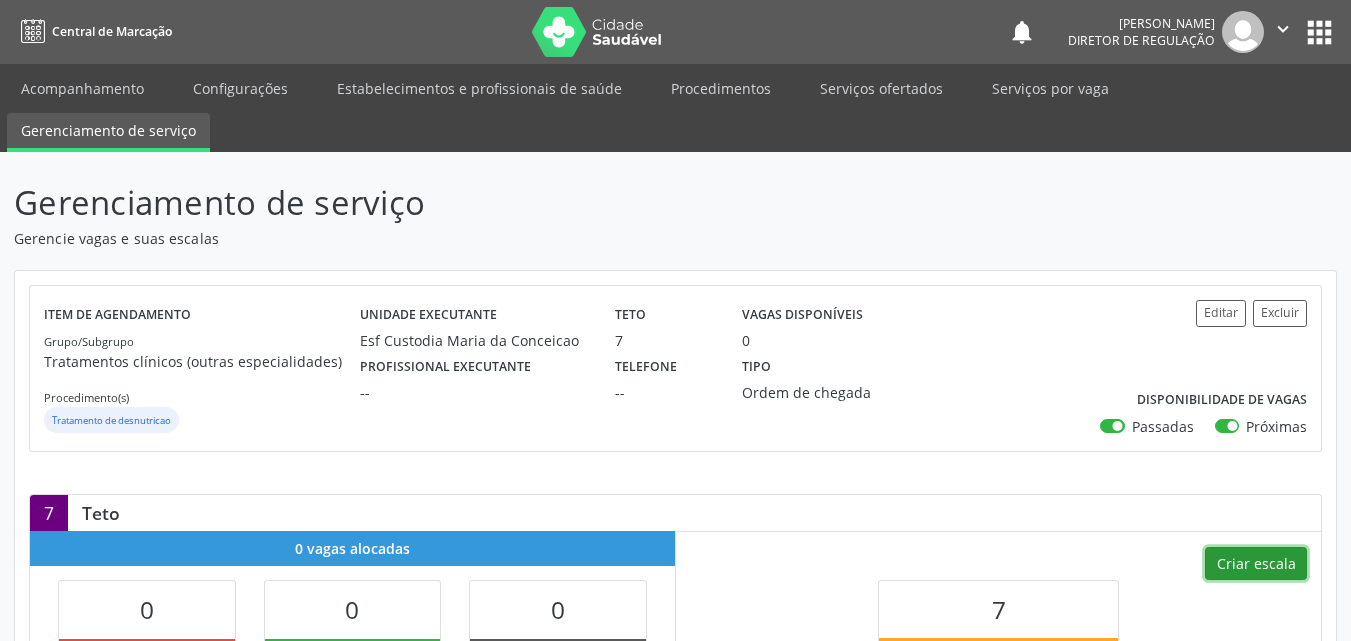 click on "Criar escala" at bounding box center (1256, 564) 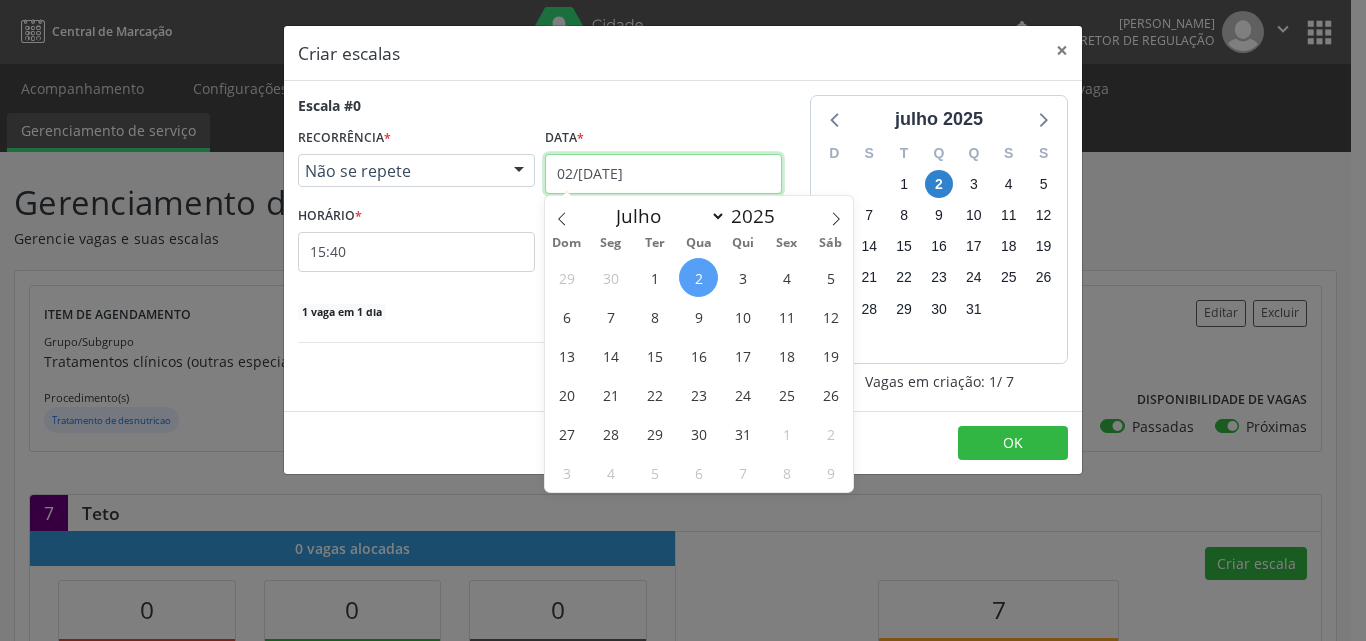 click on "02/[DATE]" at bounding box center [663, 174] 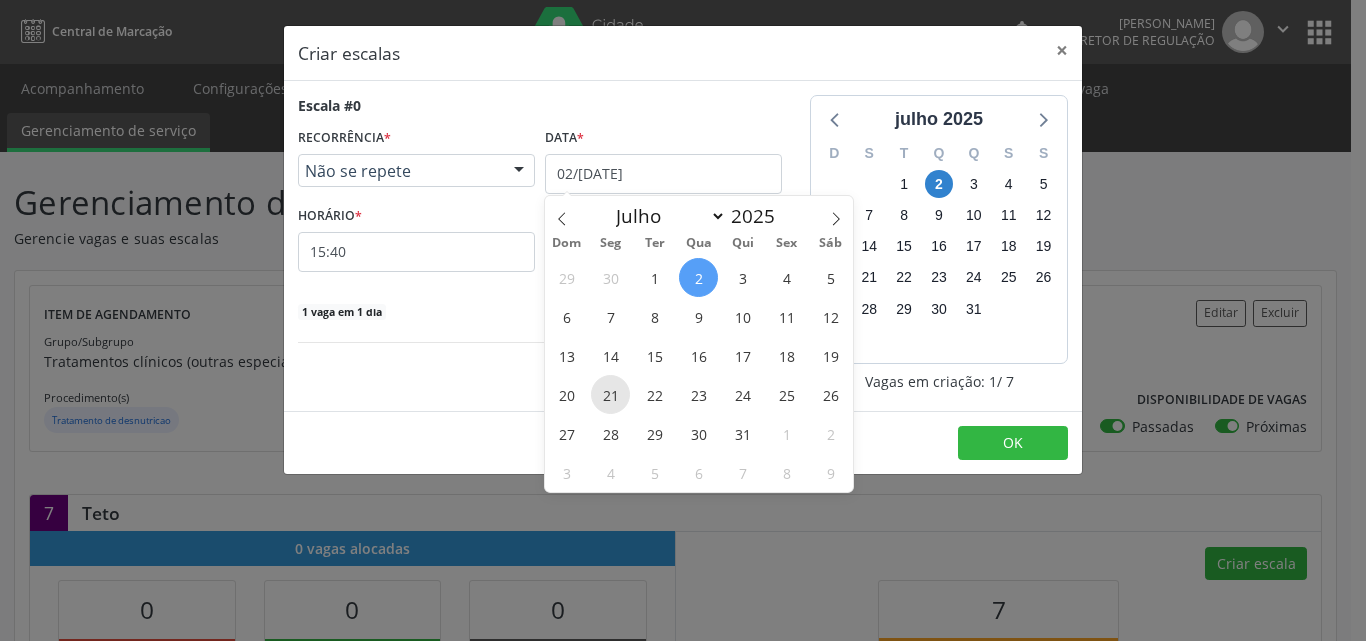 click on "21" at bounding box center [610, 394] 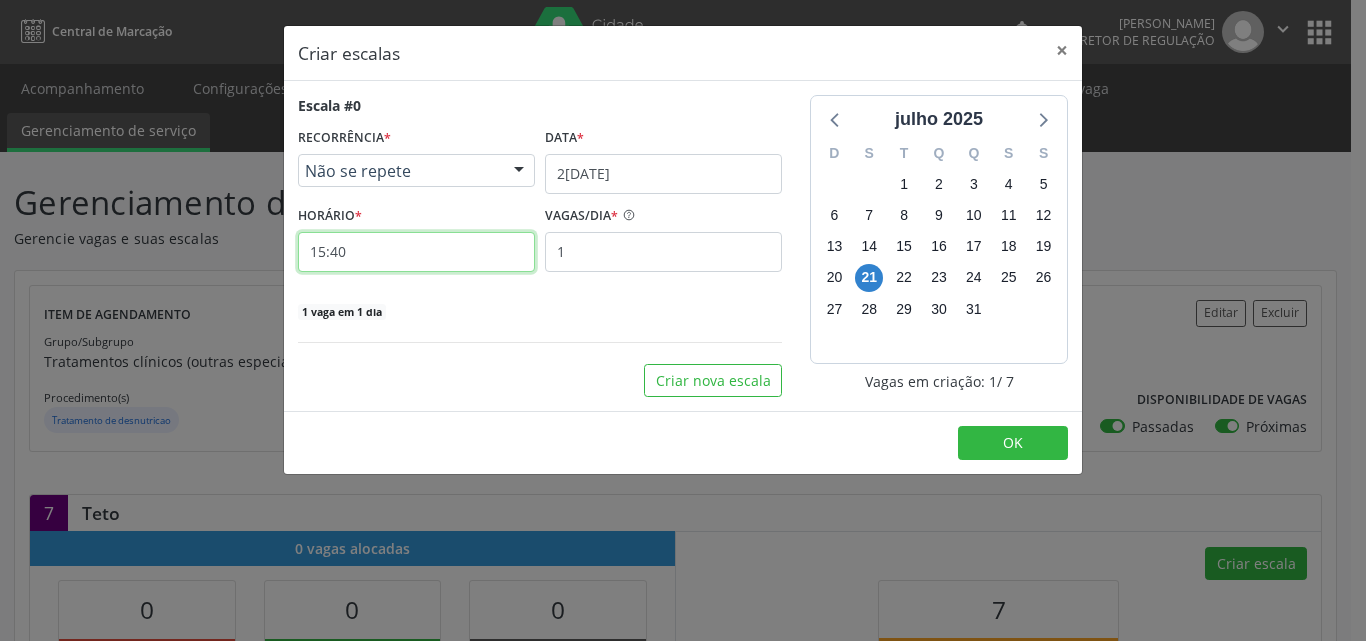 click on "15:40" at bounding box center (416, 252) 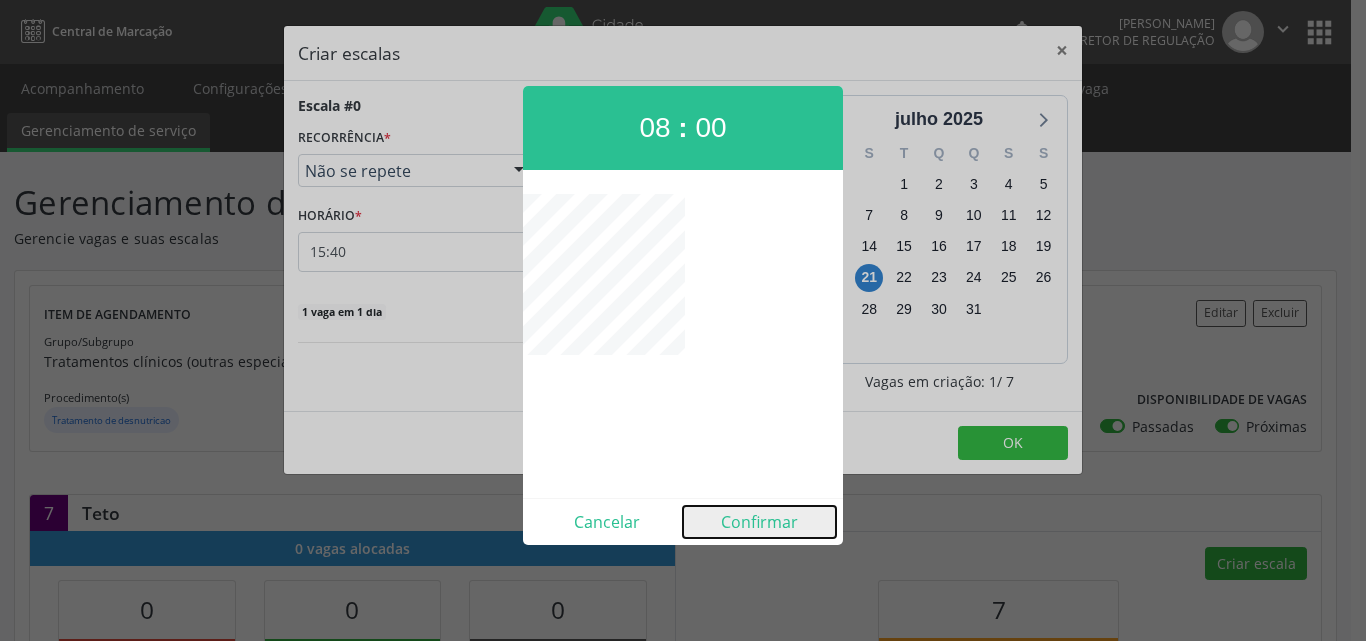 click on "Confirmar" at bounding box center (759, 522) 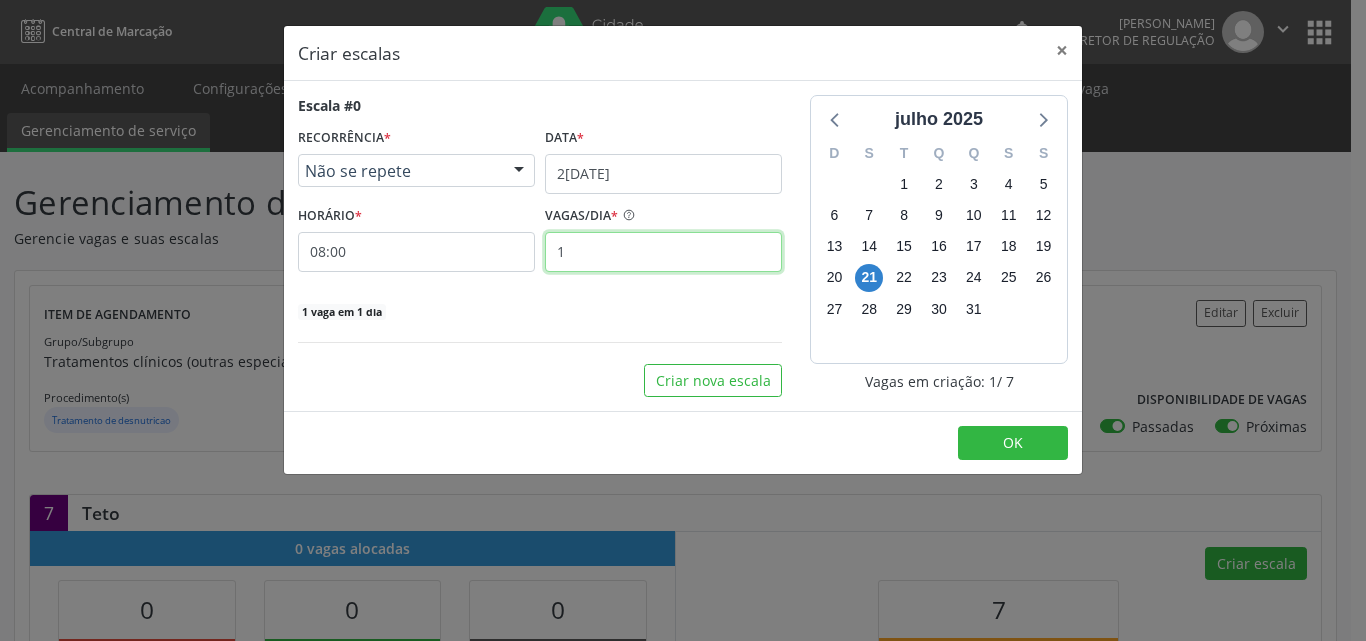 click on "1" at bounding box center [663, 252] 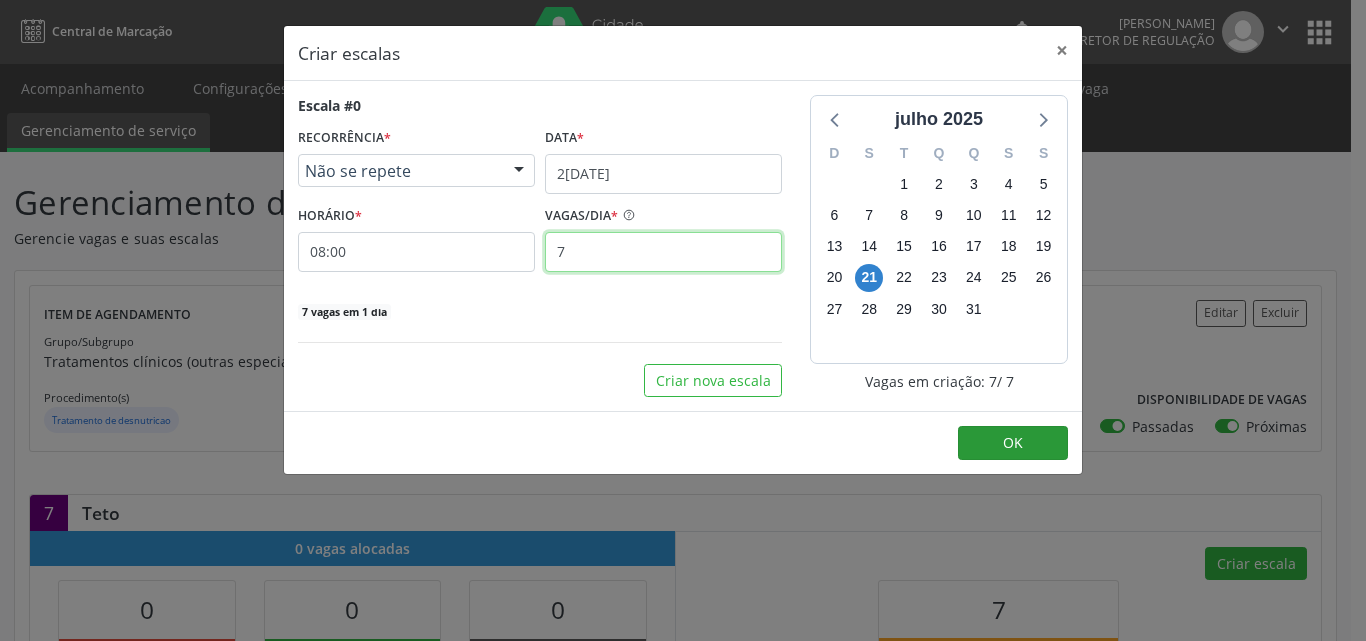type on "7" 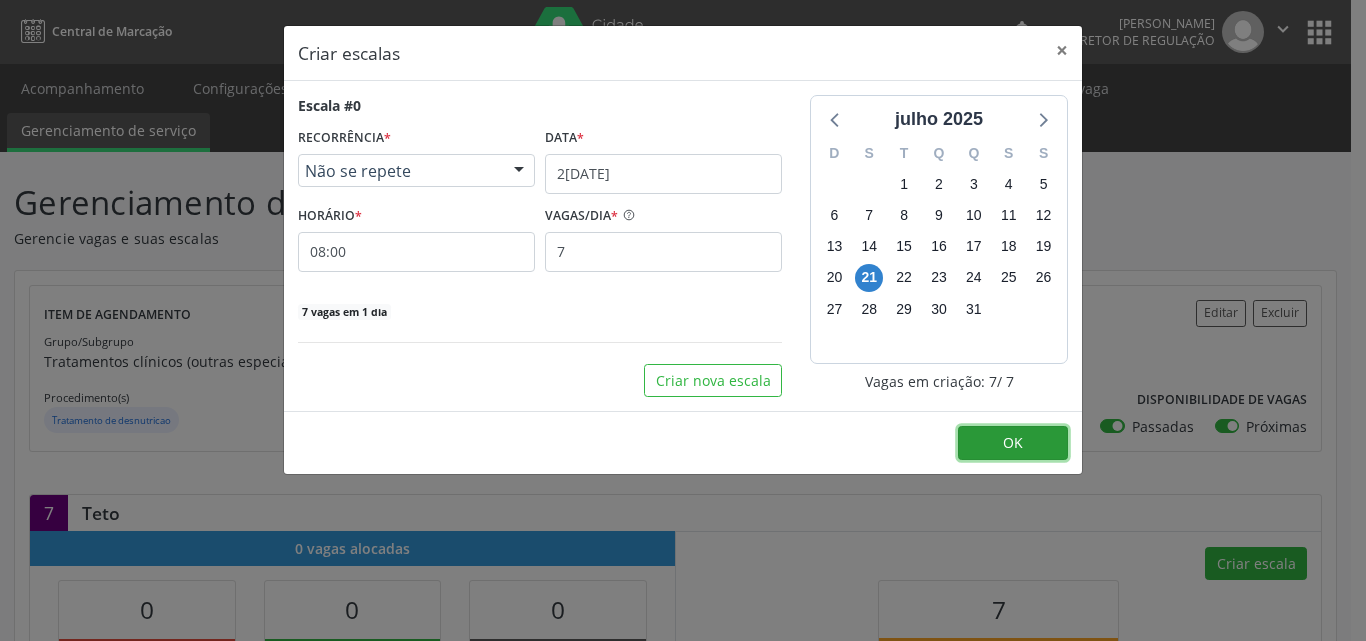 click on "OK" at bounding box center [1013, 443] 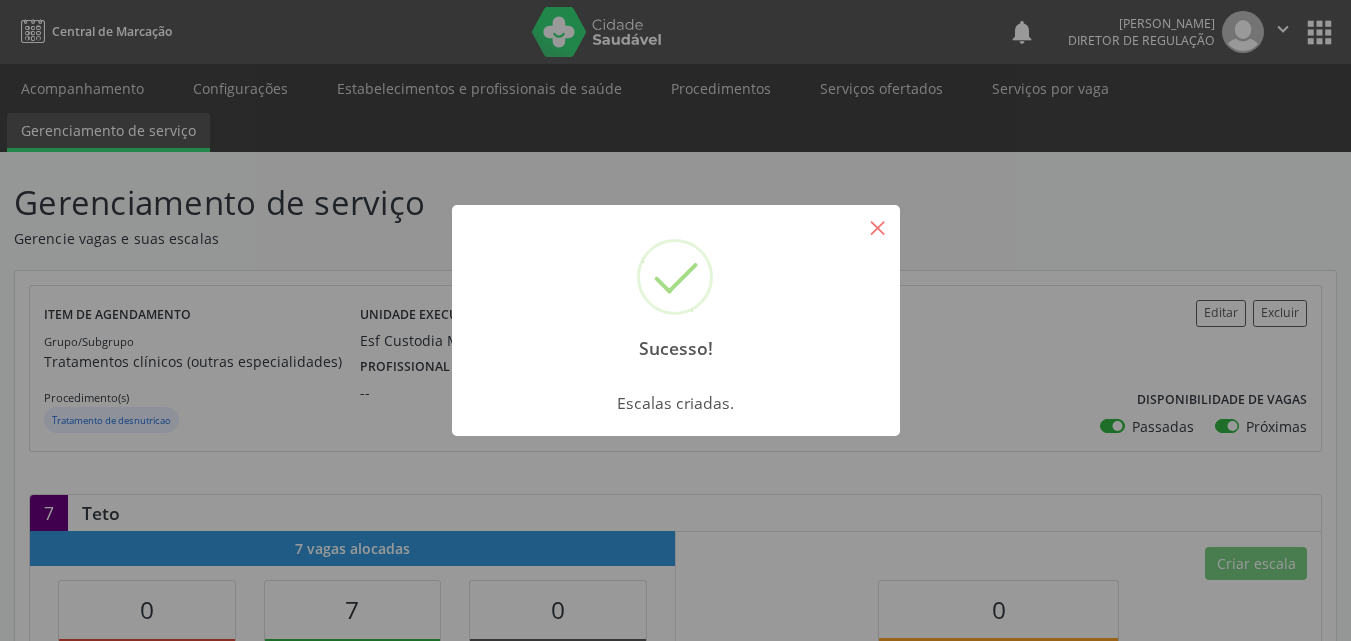 click on "×" at bounding box center (878, 227) 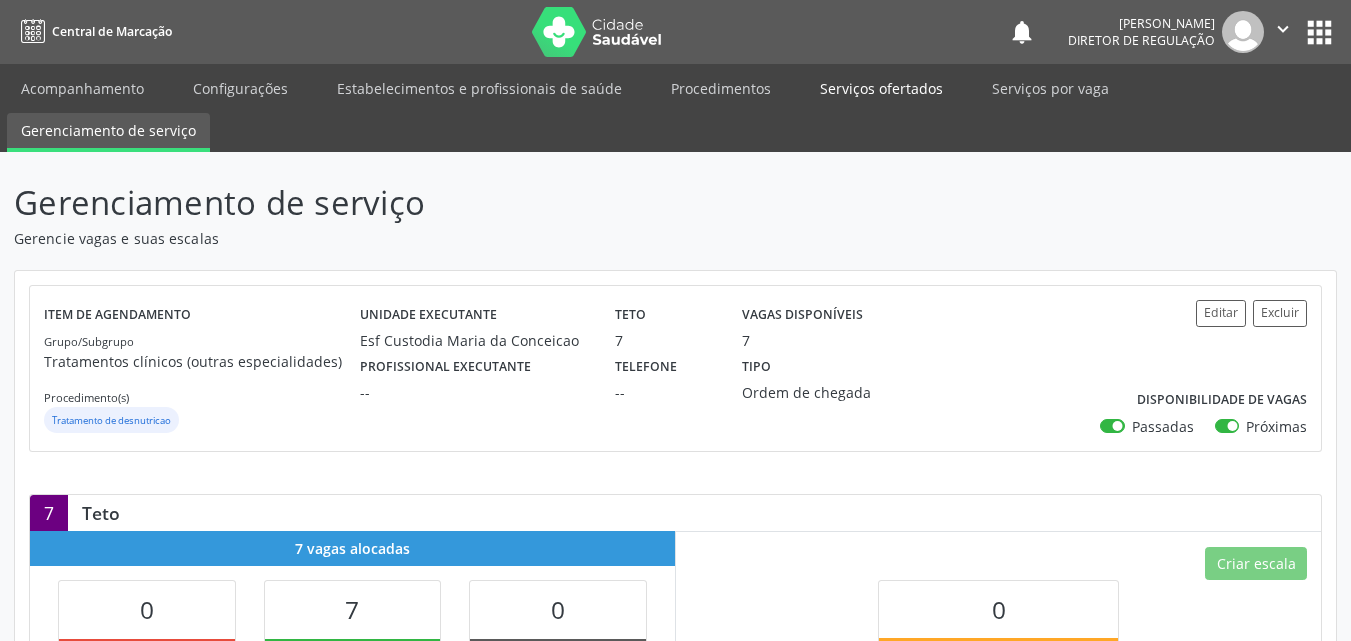 click on "Serviços ofertados" at bounding box center (881, 88) 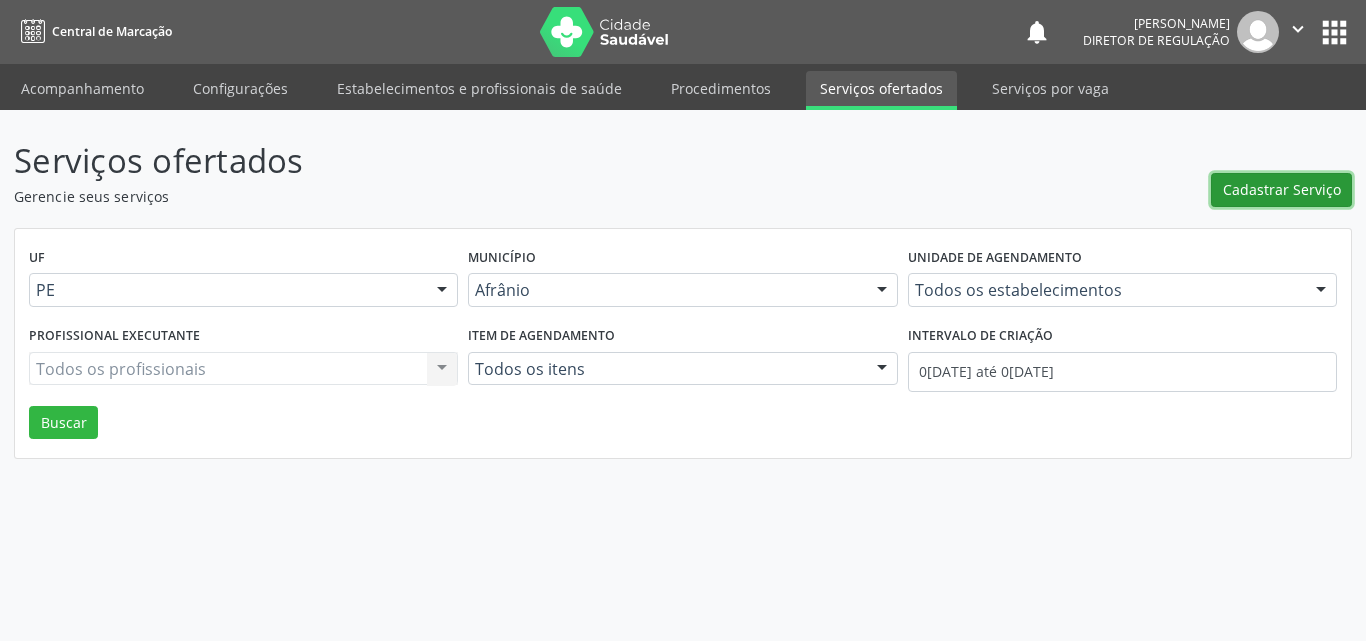 click on "Cadastrar Serviço" at bounding box center (1282, 189) 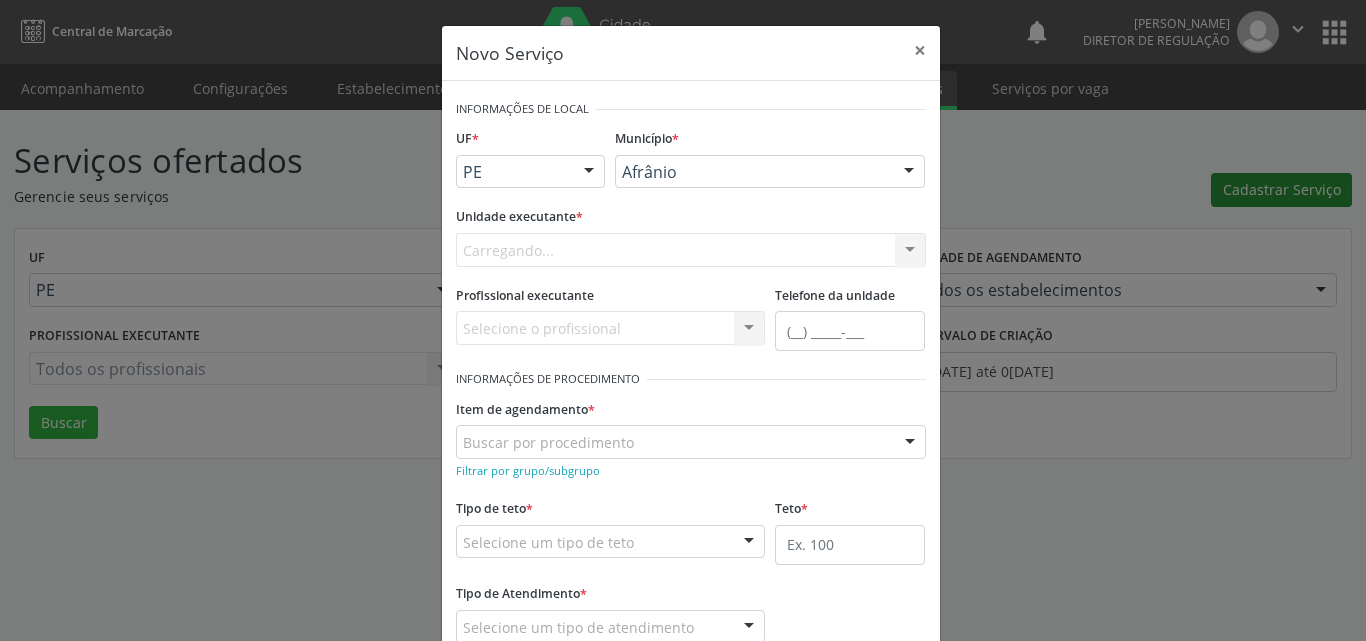 scroll, scrollTop: 0, scrollLeft: 0, axis: both 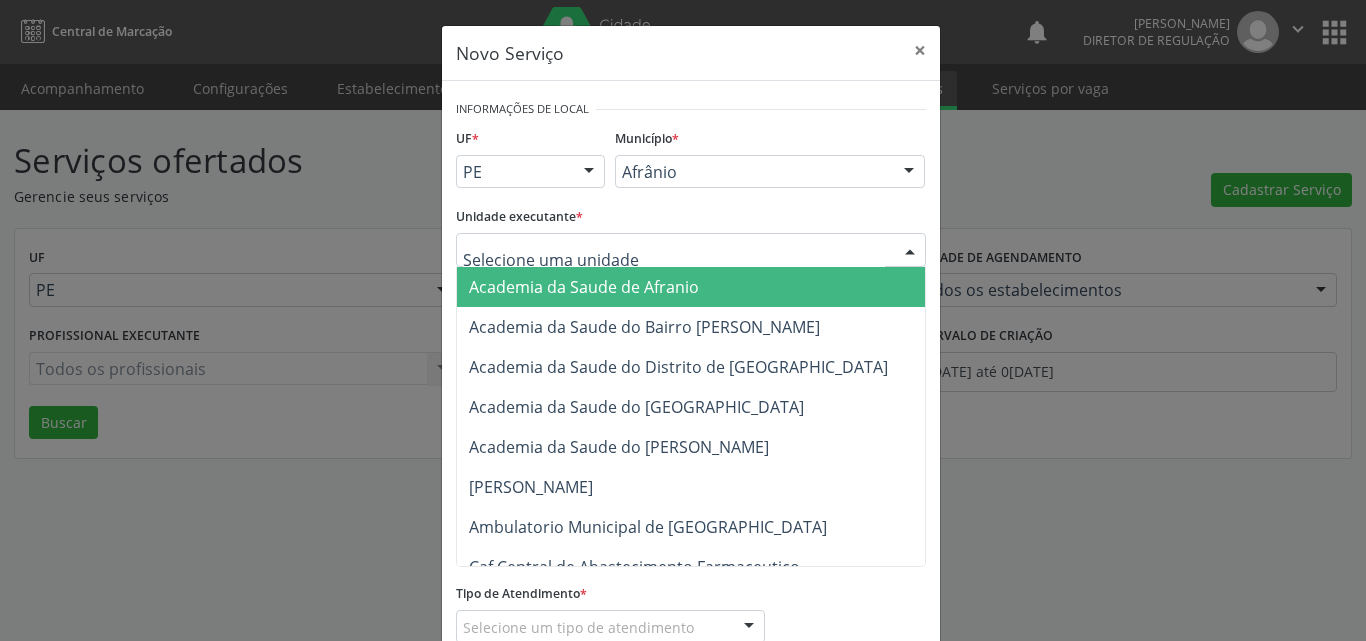 click at bounding box center [691, 250] 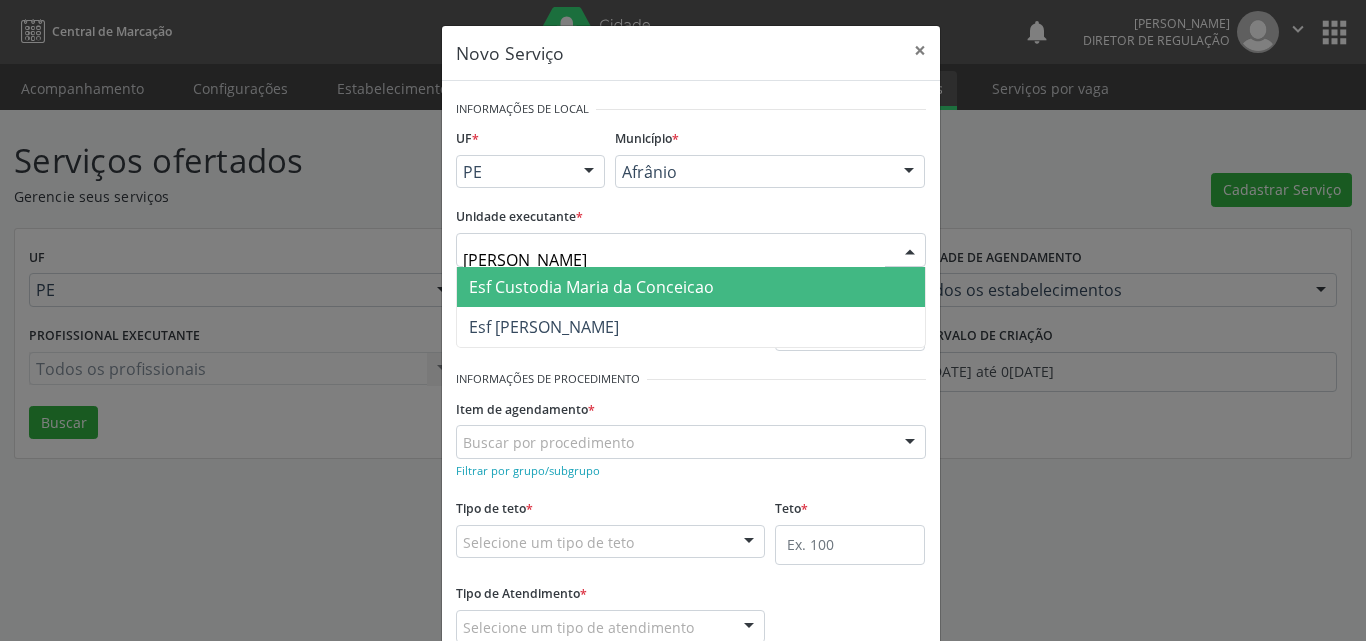 type on "[PERSON_NAME]" 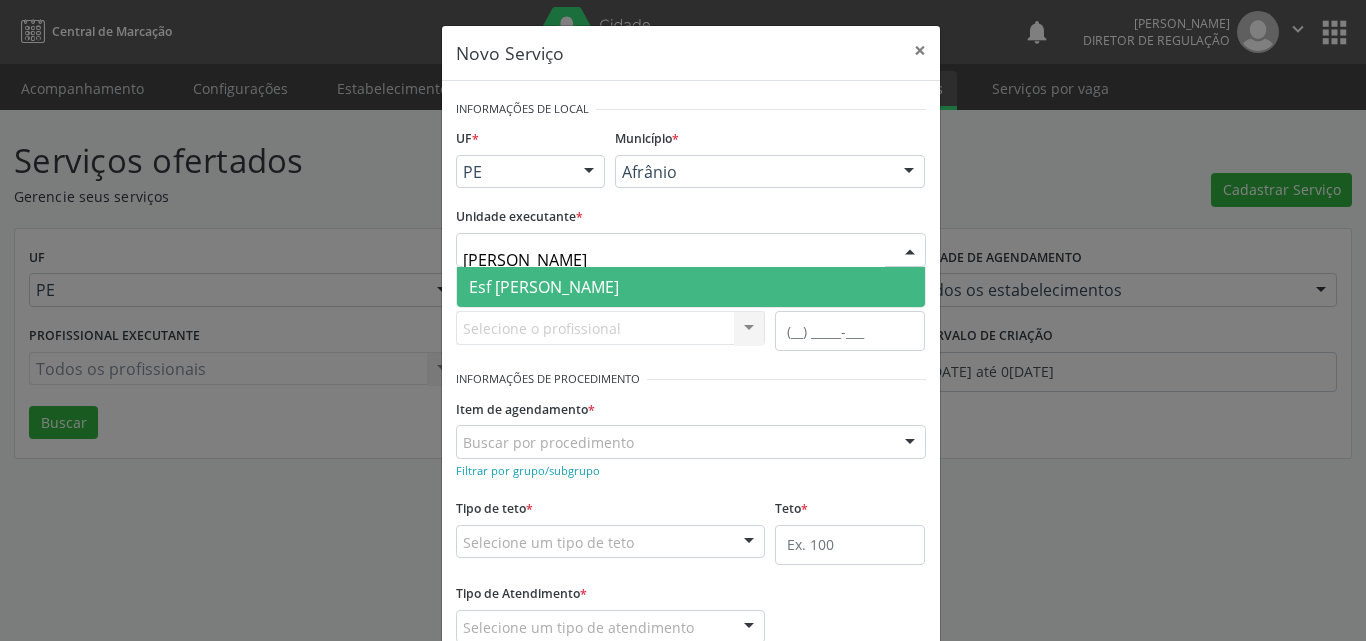 click on "Esf [PERSON_NAME]" at bounding box center (544, 287) 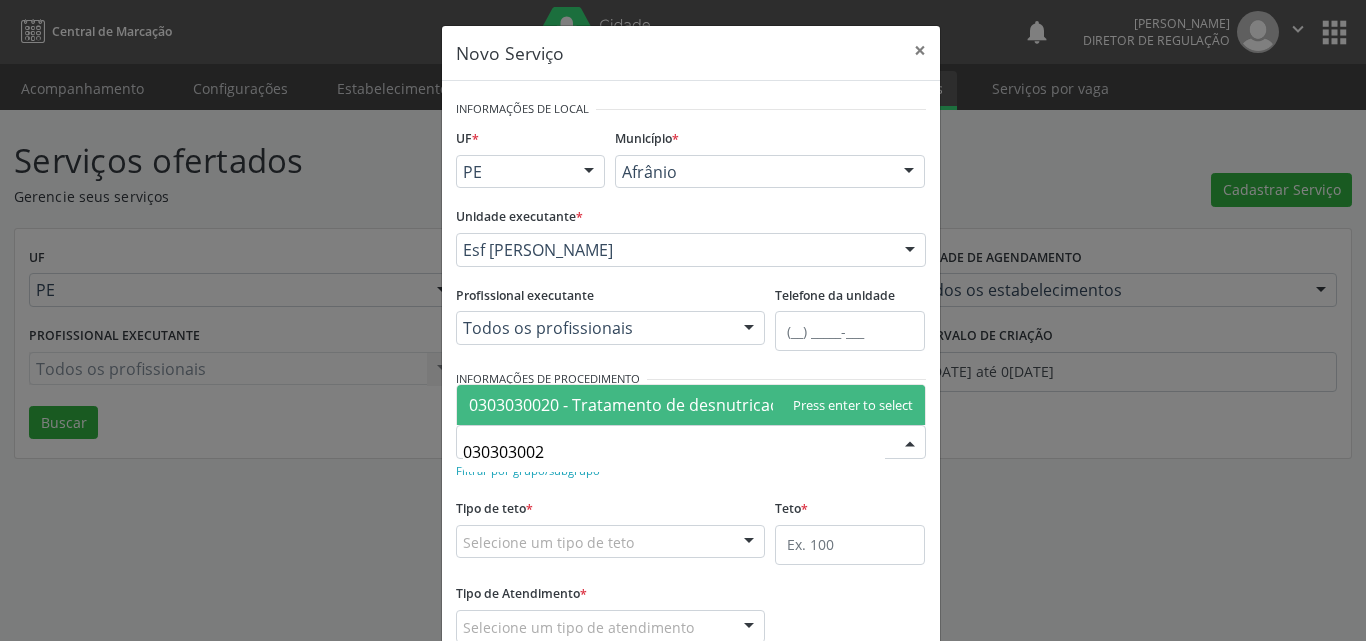 type on "0303030020" 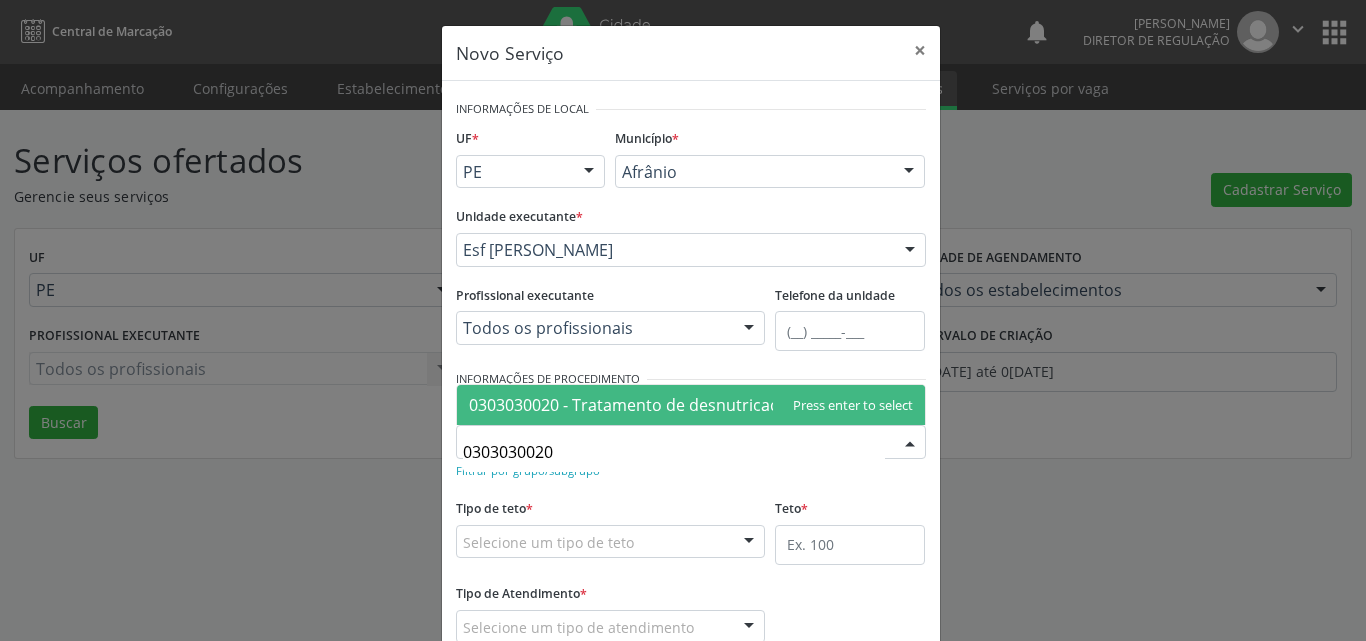 click on "0303030020 - Tratamento de desnutricao" at bounding box center (624, 405) 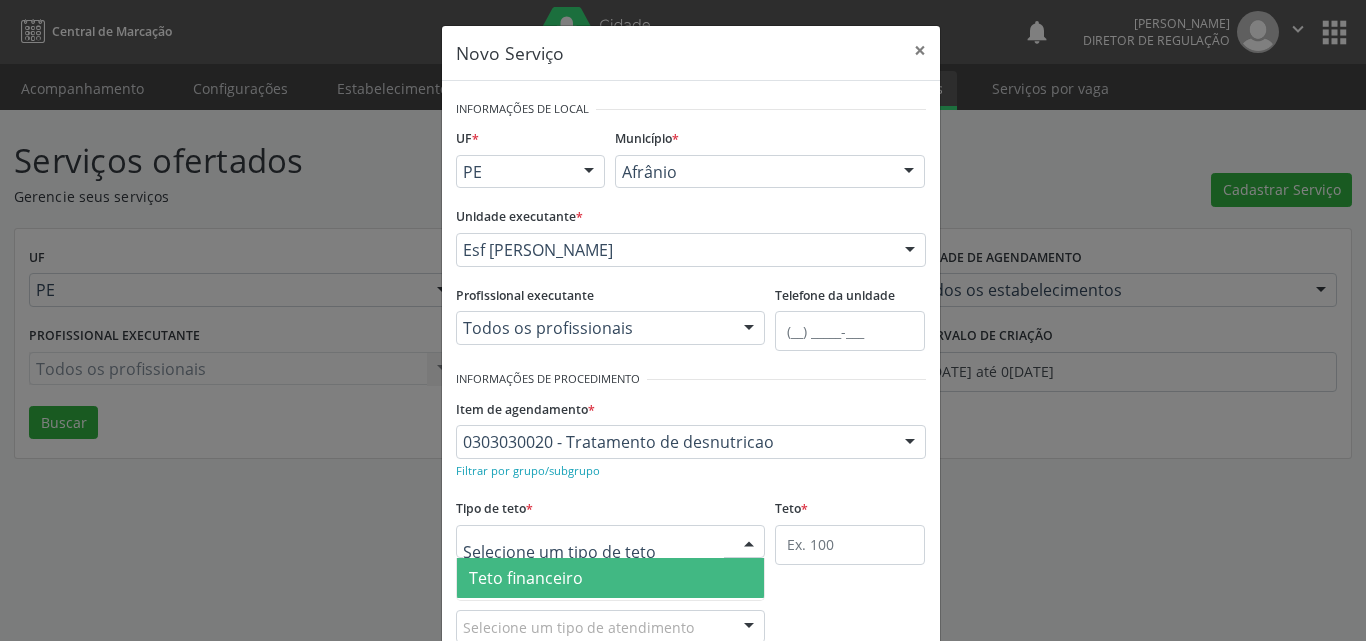 click at bounding box center [611, 542] 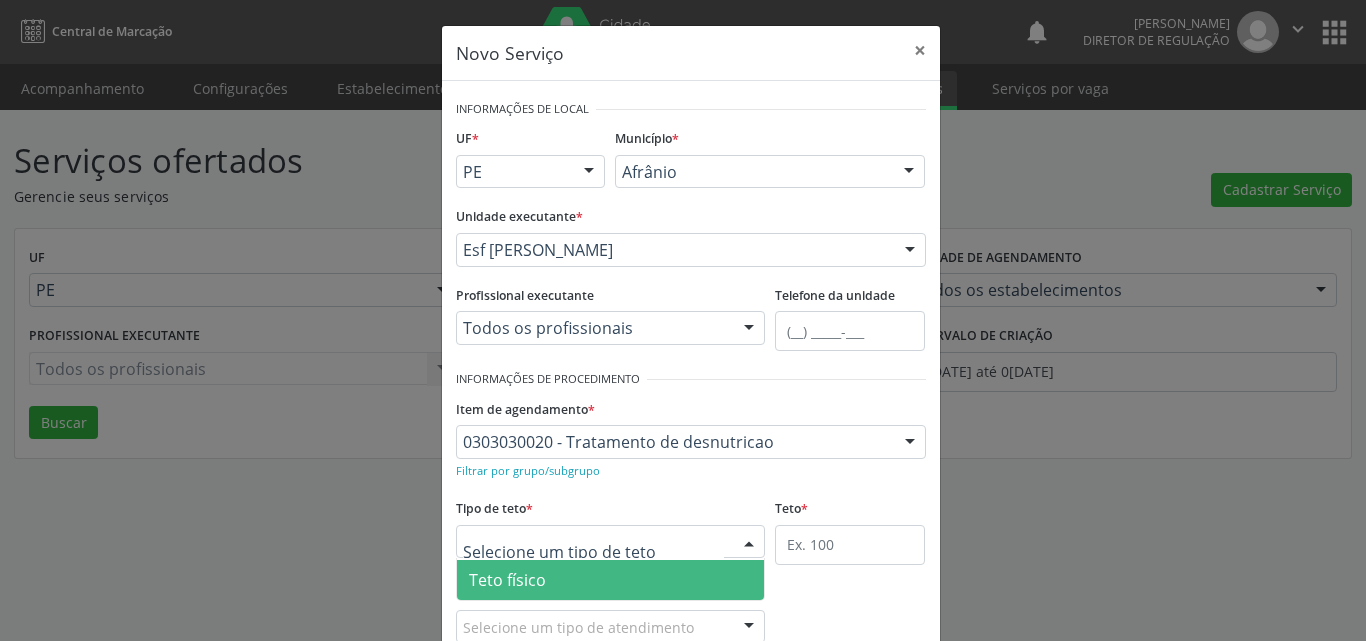 click on "Teto físico" at bounding box center (611, 580) 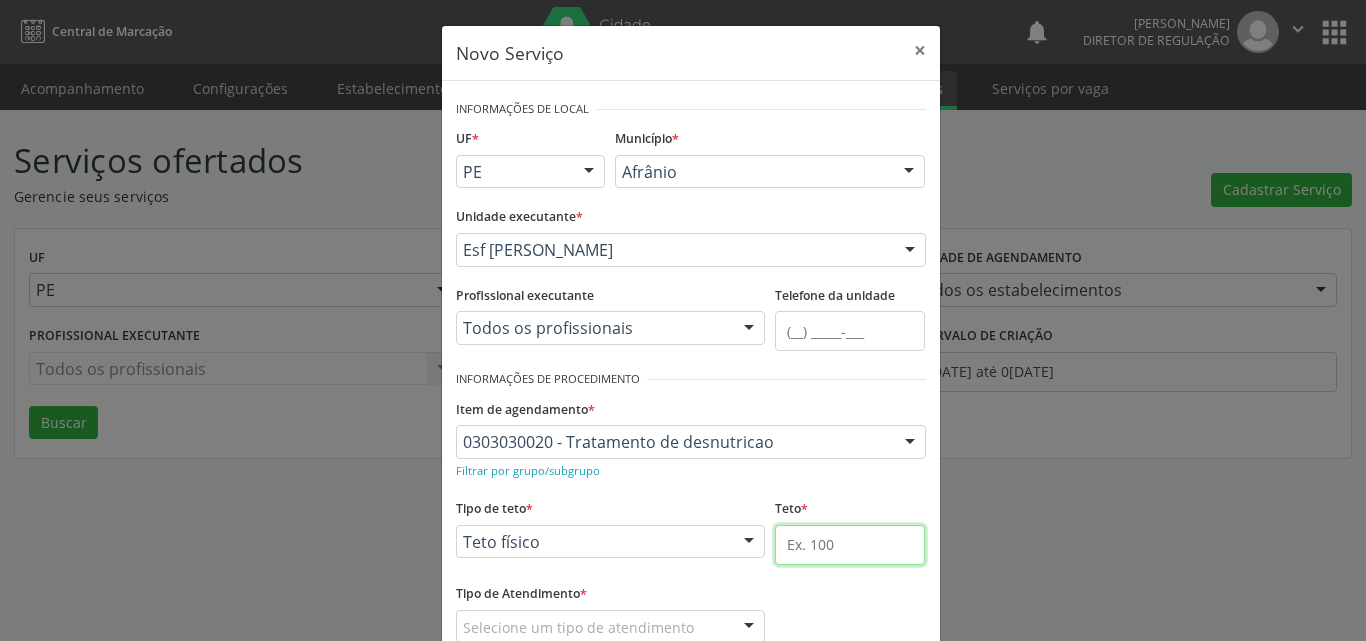 click at bounding box center [850, 545] 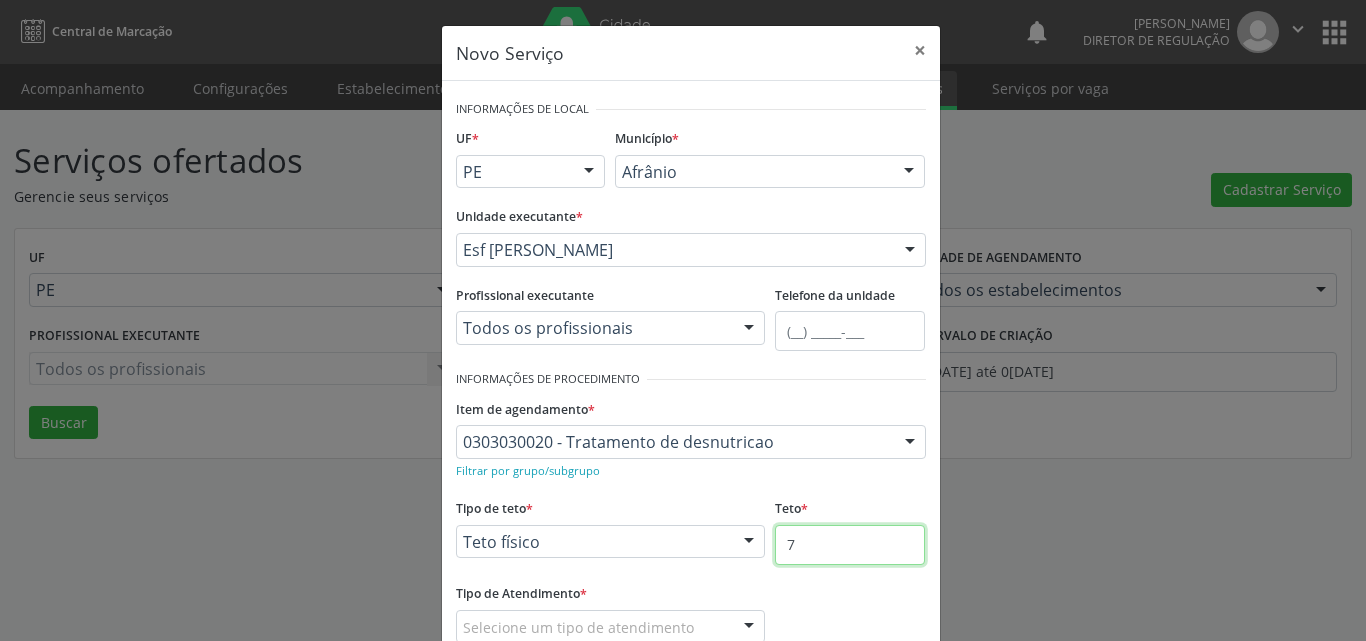 scroll, scrollTop: 100, scrollLeft: 0, axis: vertical 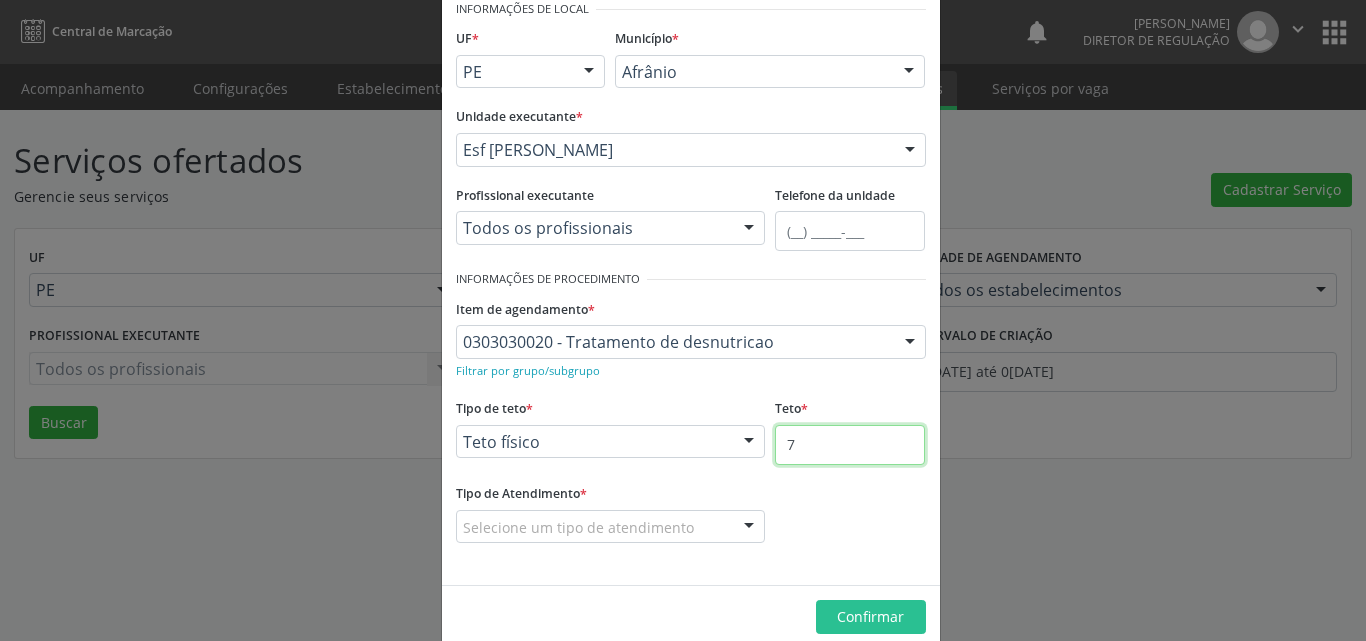 type on "7" 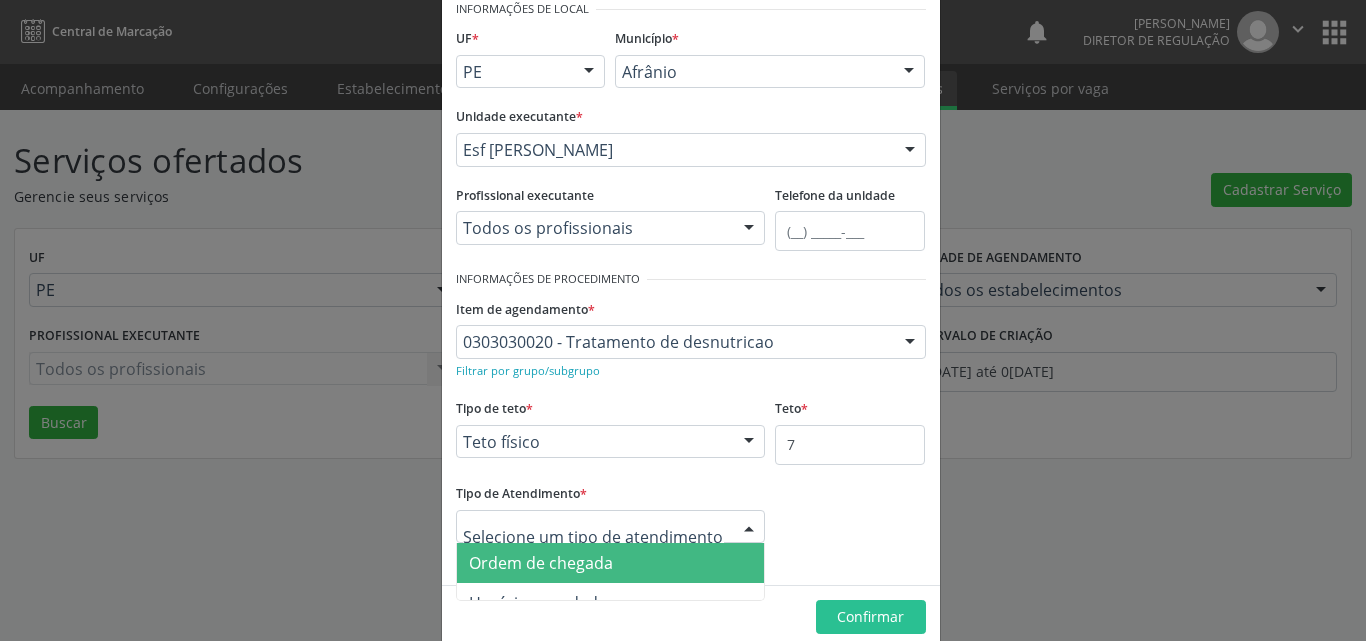 click at bounding box center (611, 527) 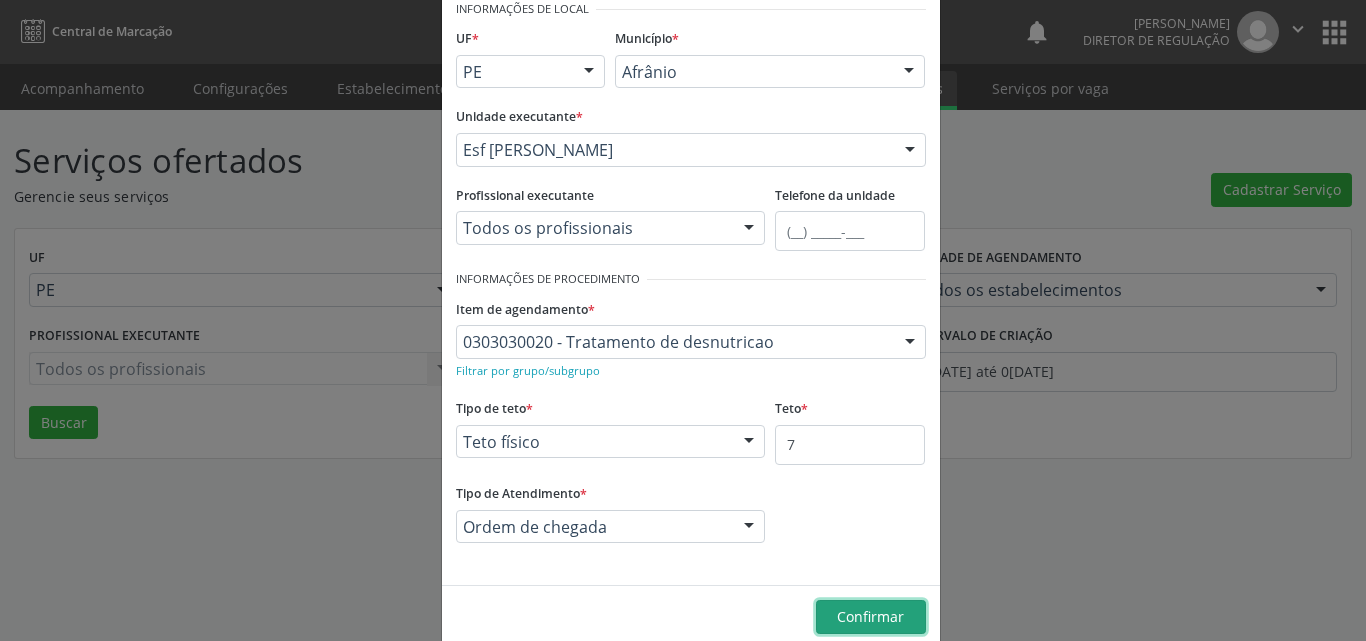 click on "Confirmar" at bounding box center (870, 616) 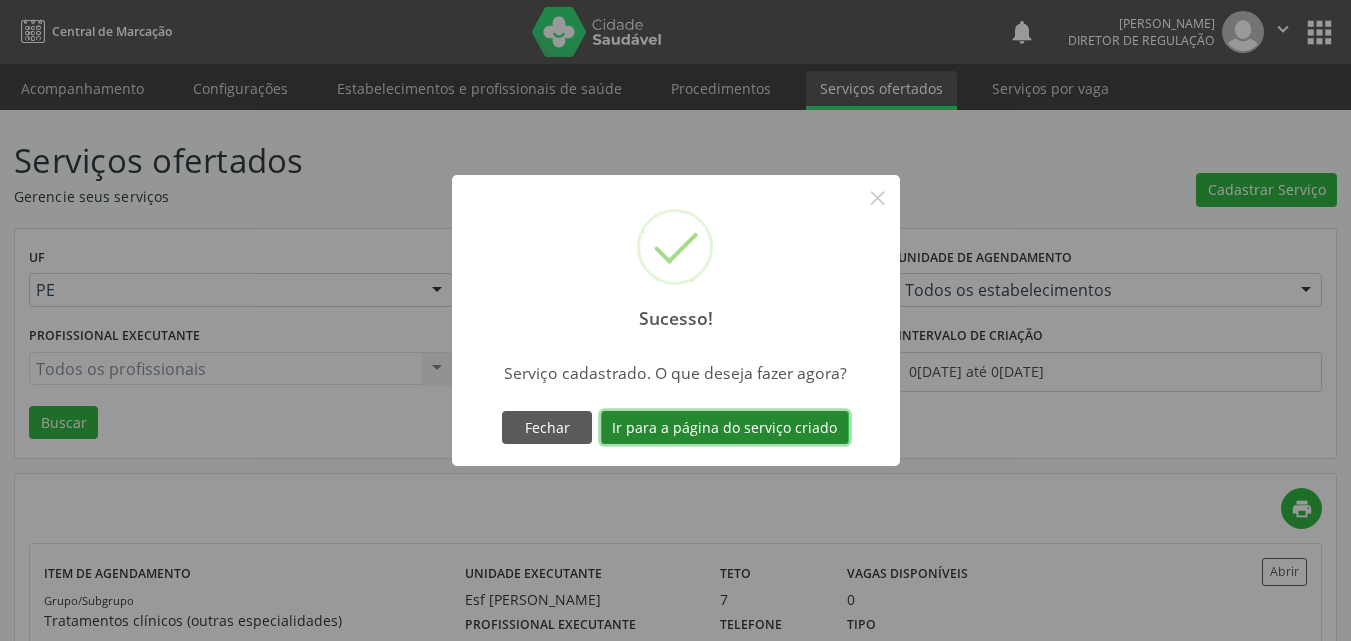 click on "Ir para a página do serviço criado" at bounding box center [725, 428] 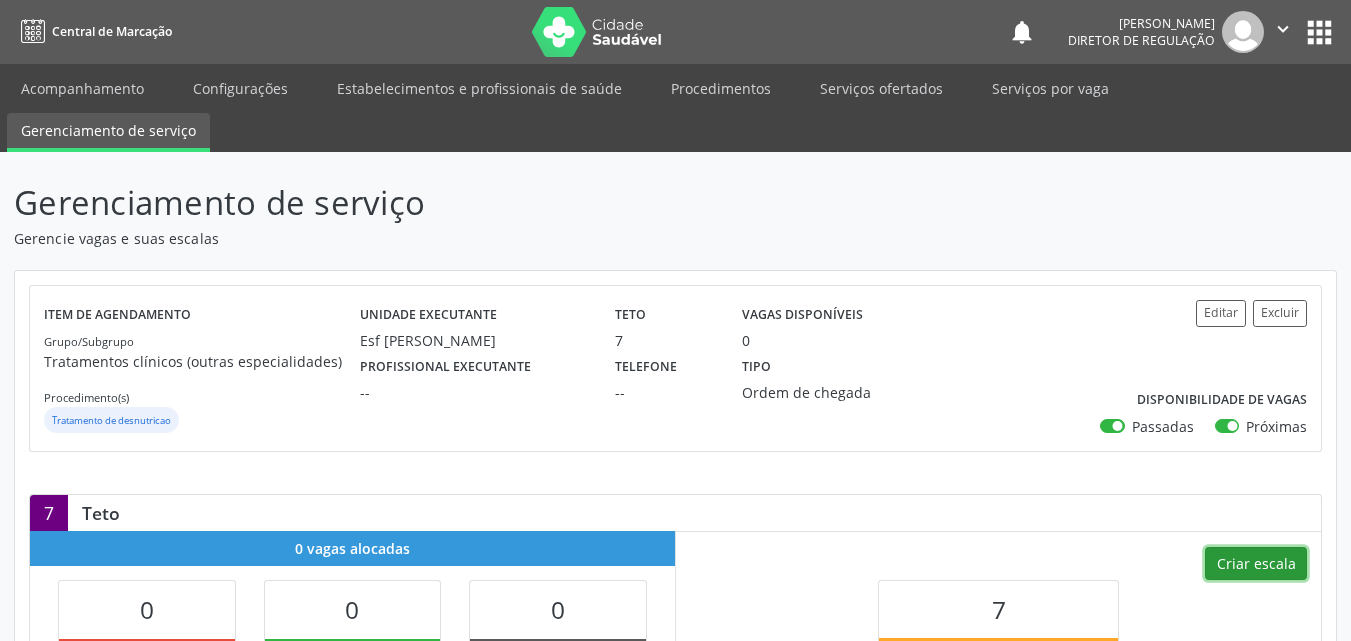 click on "Criar escala" at bounding box center (1256, 564) 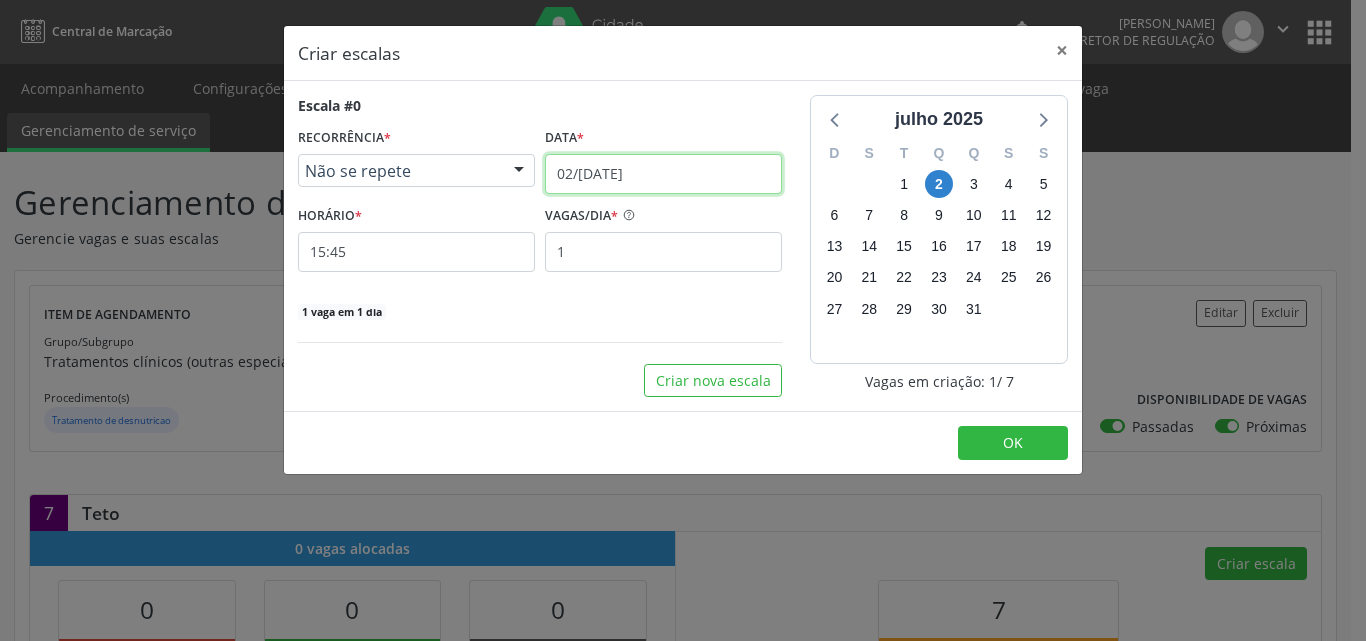 click on "02/[DATE]" at bounding box center [663, 174] 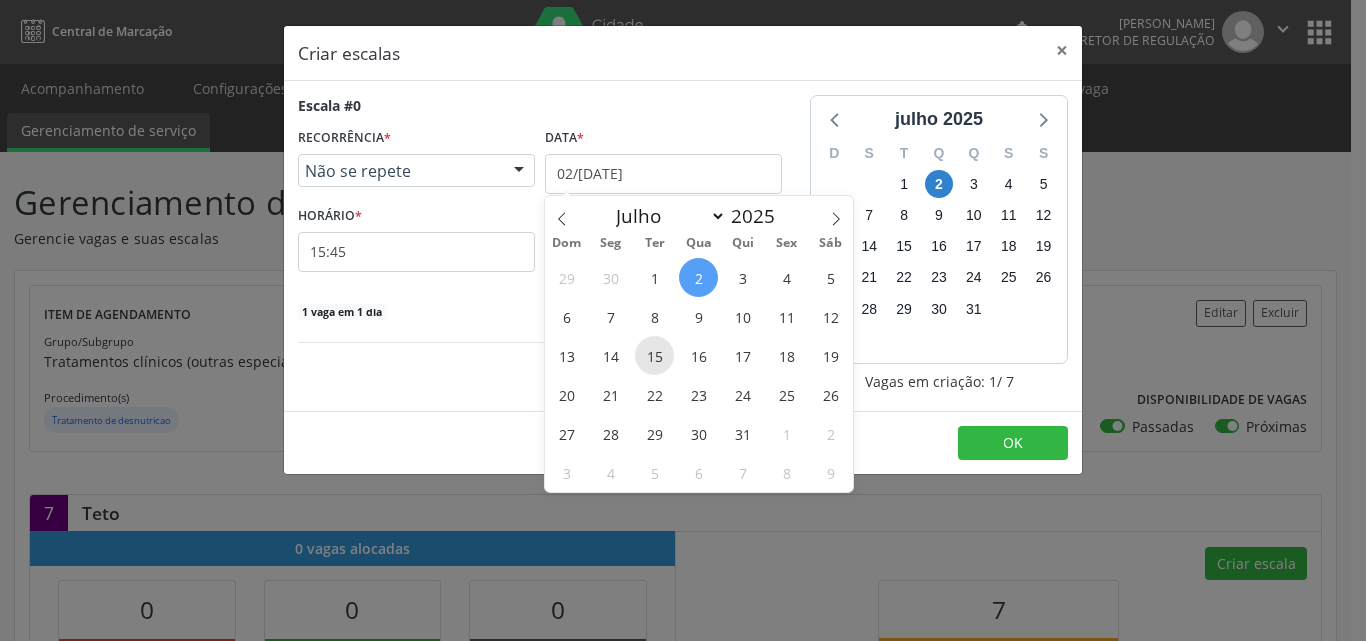 click on "15" at bounding box center [654, 355] 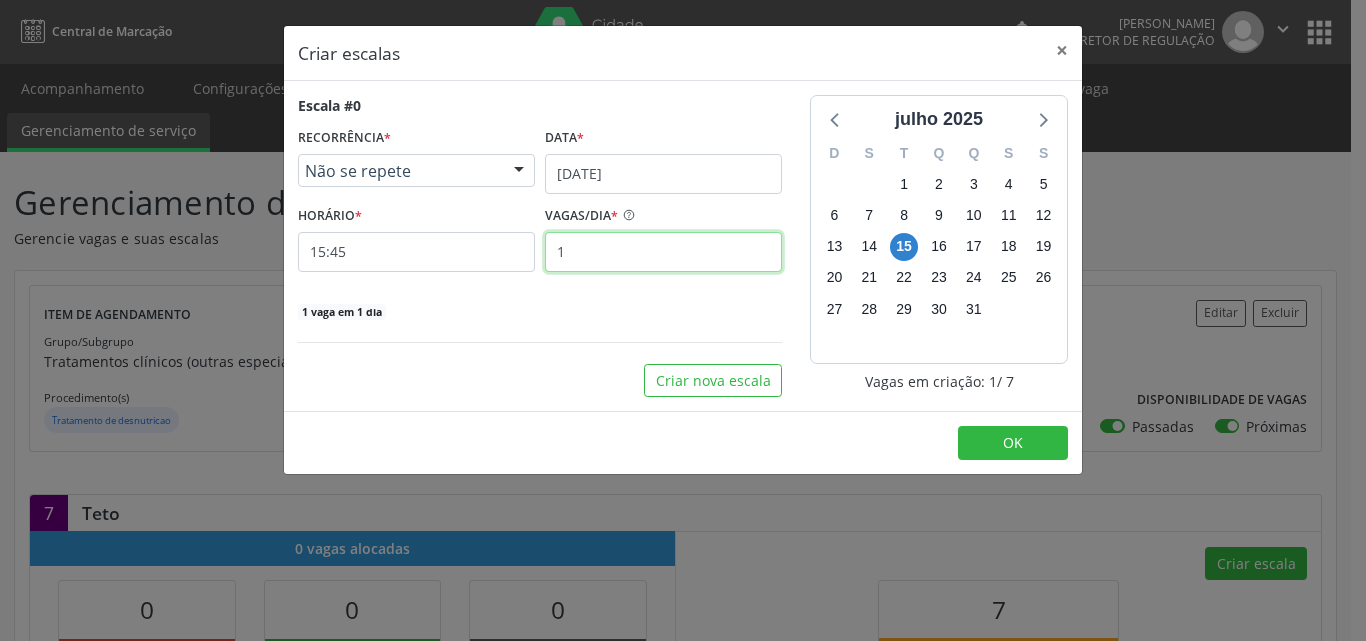 click on "1" at bounding box center [663, 252] 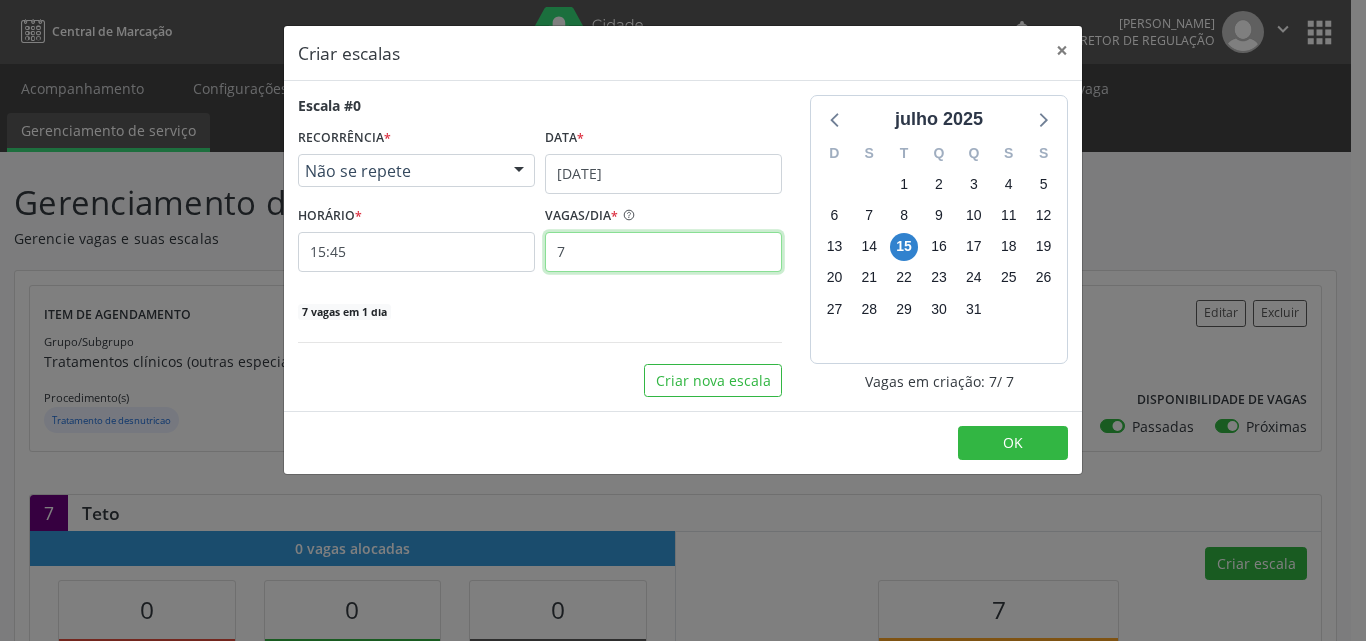 type on "7" 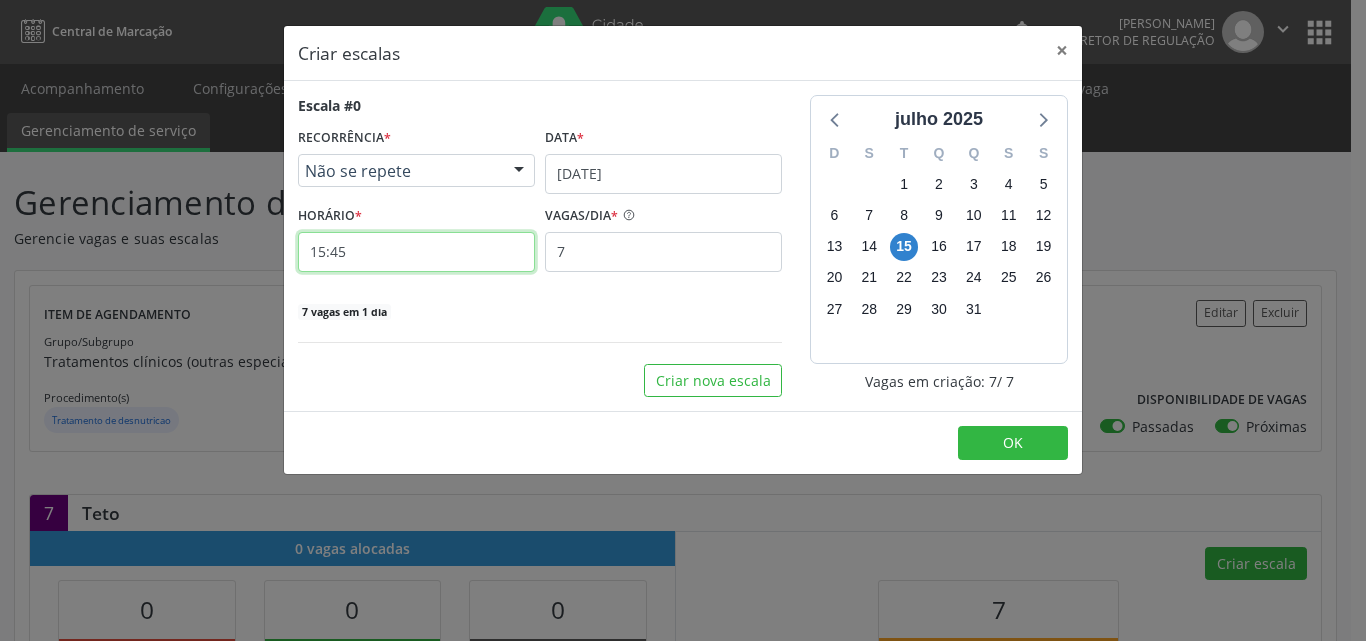 click on "15:45" at bounding box center (416, 252) 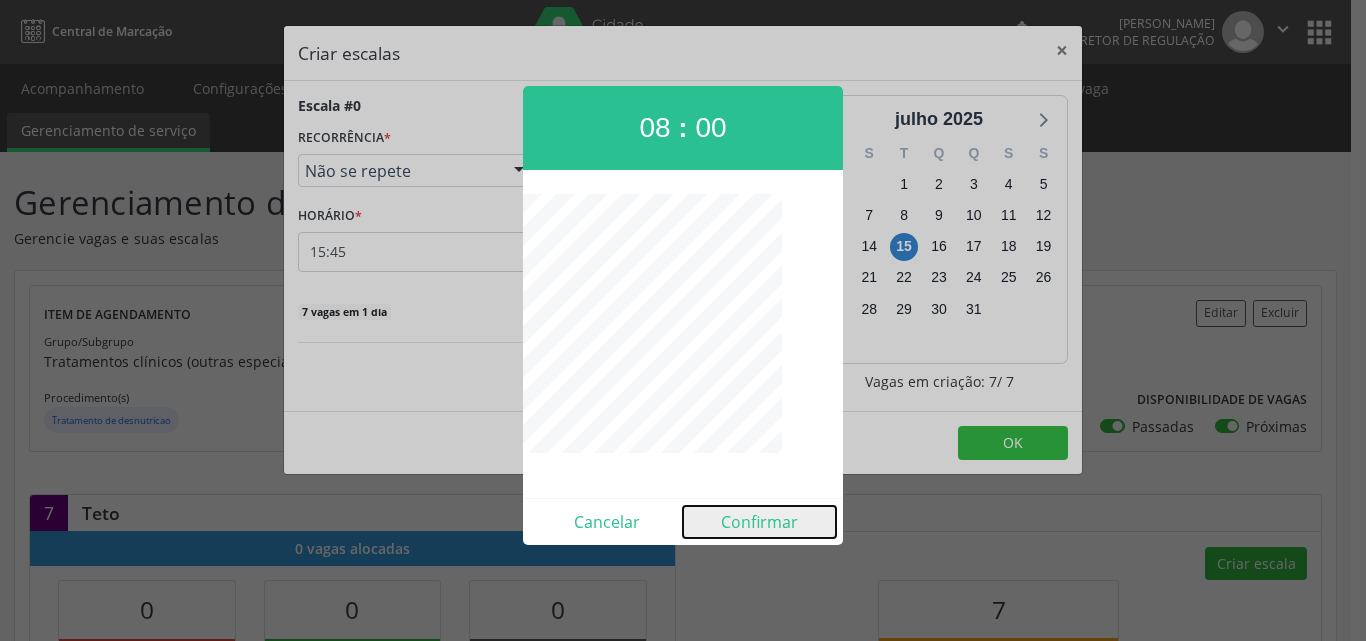 drag, startPoint x: 782, startPoint y: 517, endPoint x: 798, endPoint y: 514, distance: 16.27882 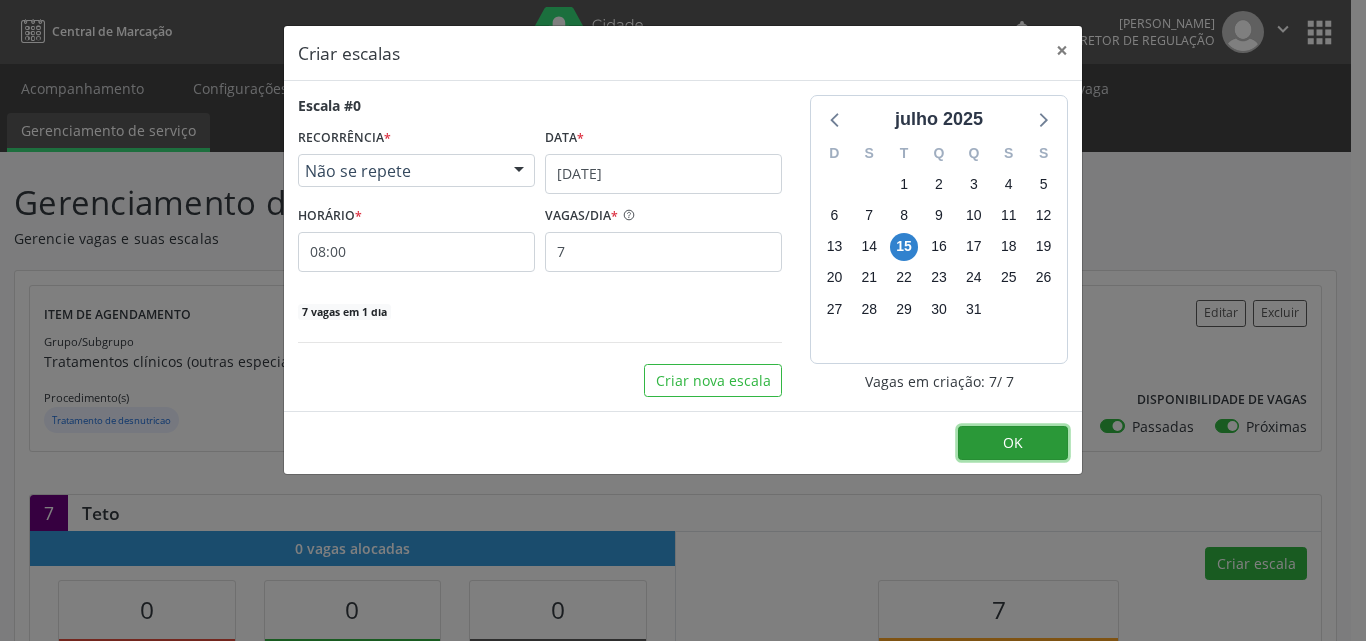 click on "OK" at bounding box center [1013, 443] 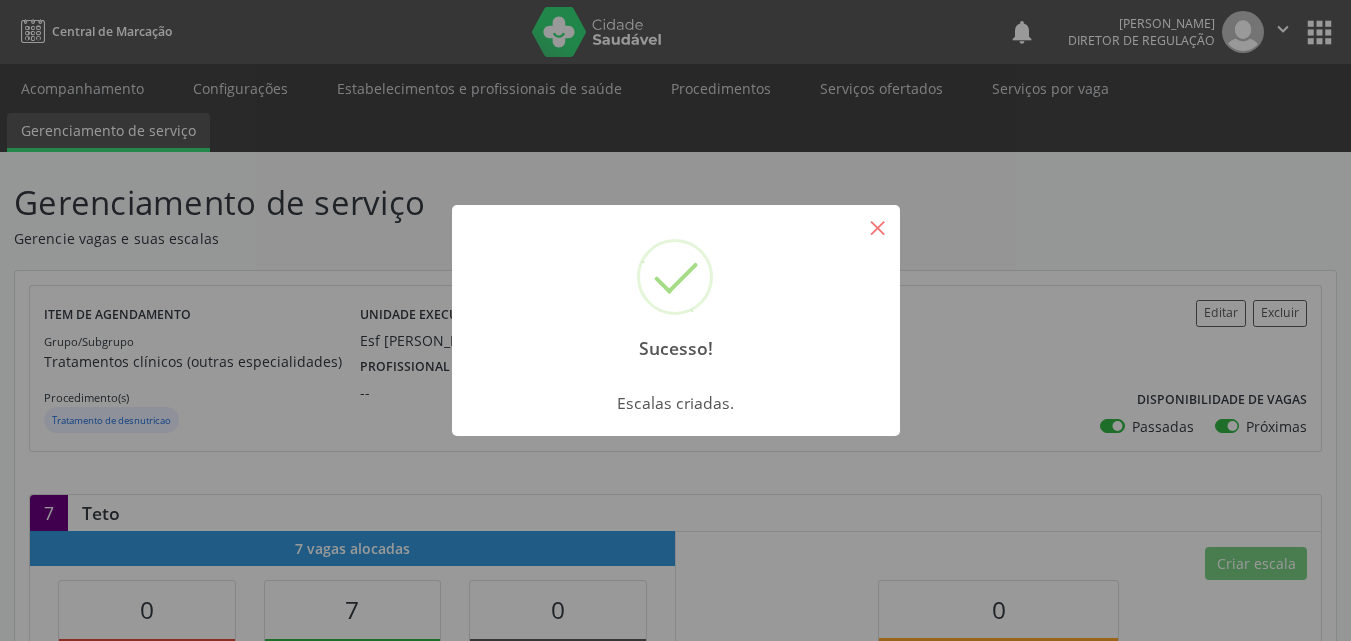 click on "×" at bounding box center [878, 227] 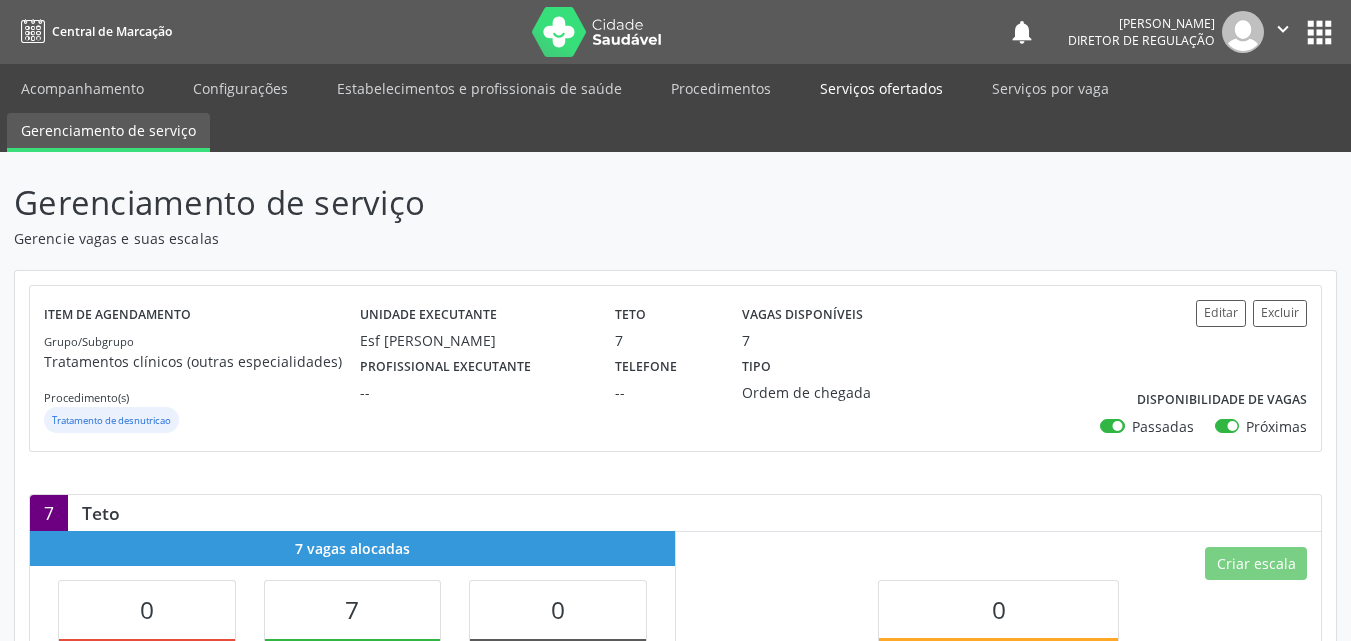 click on "Serviços ofertados" at bounding box center (881, 88) 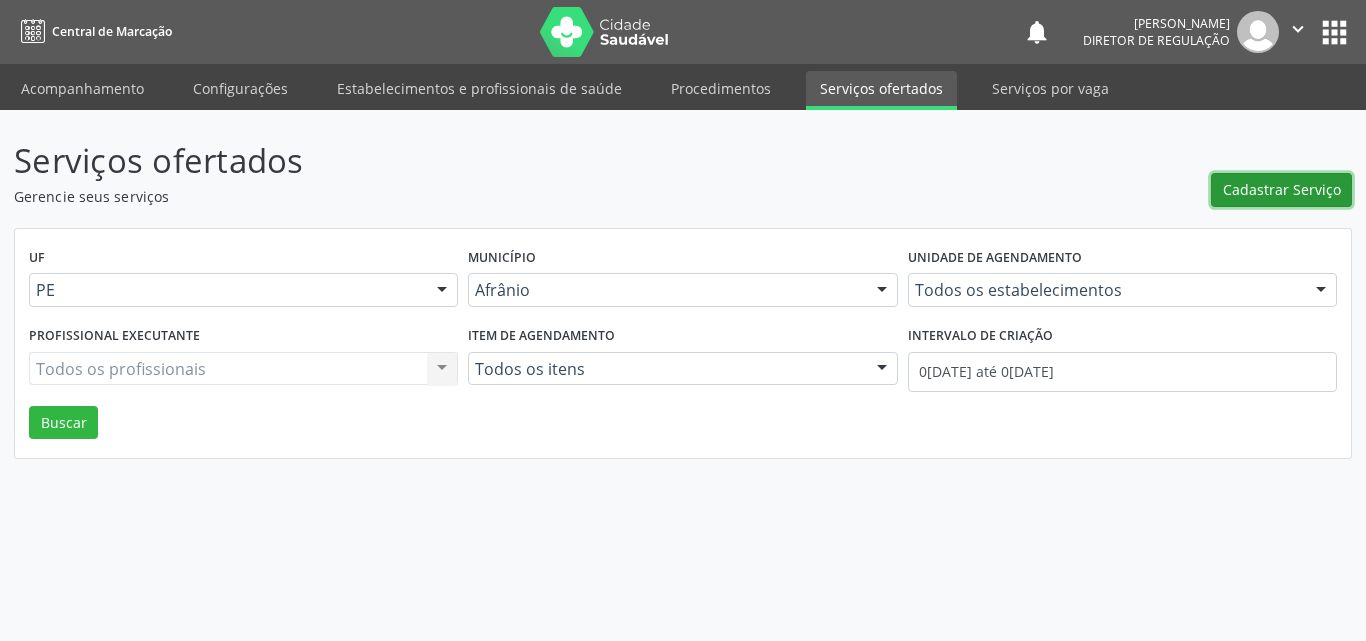 click on "Cadastrar Serviço" at bounding box center [1282, 189] 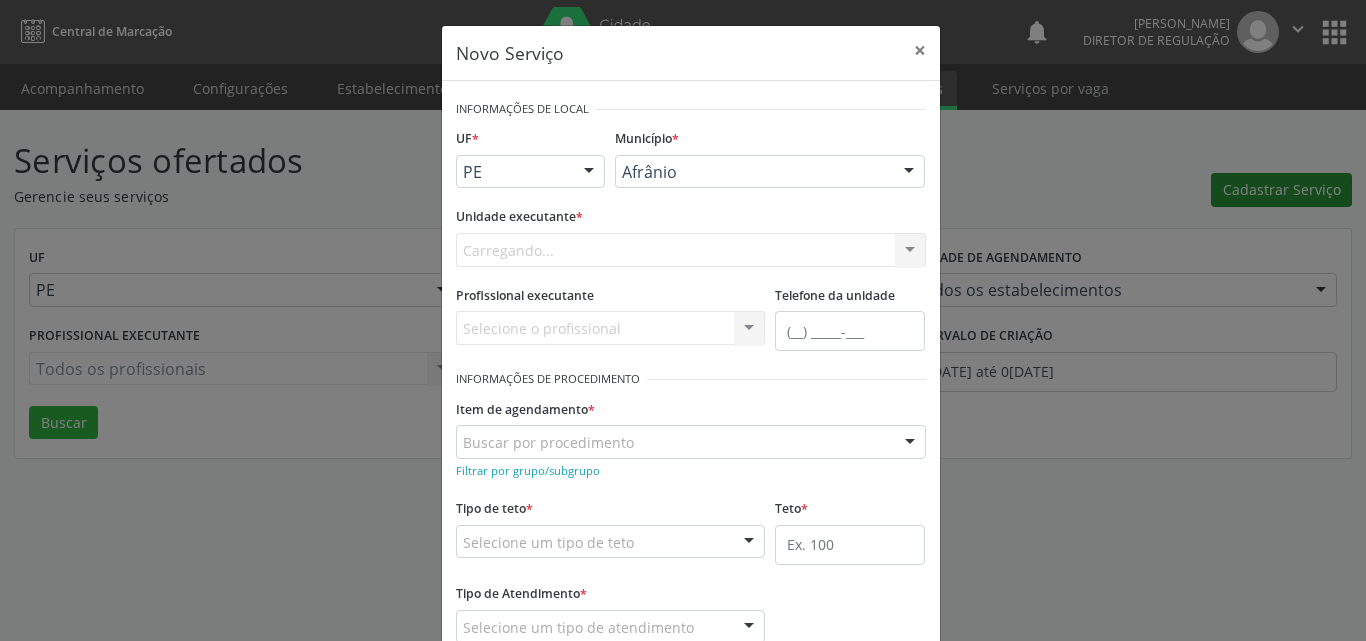 scroll, scrollTop: 0, scrollLeft: 0, axis: both 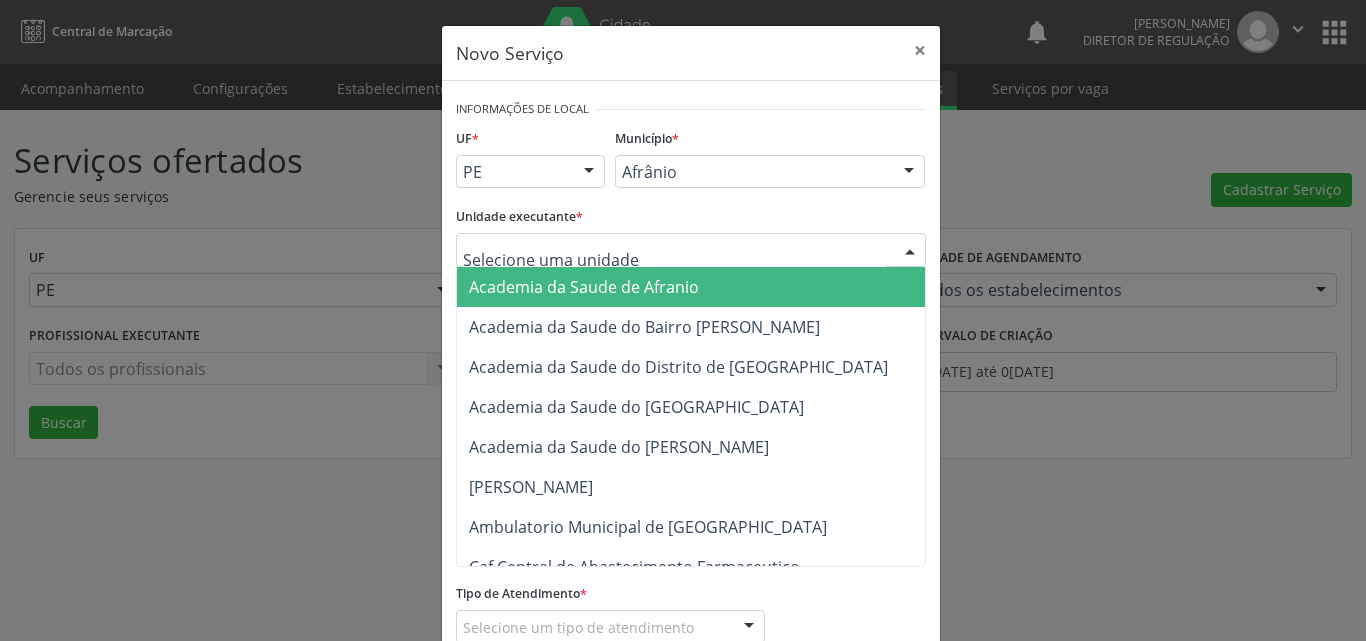 click at bounding box center [691, 250] 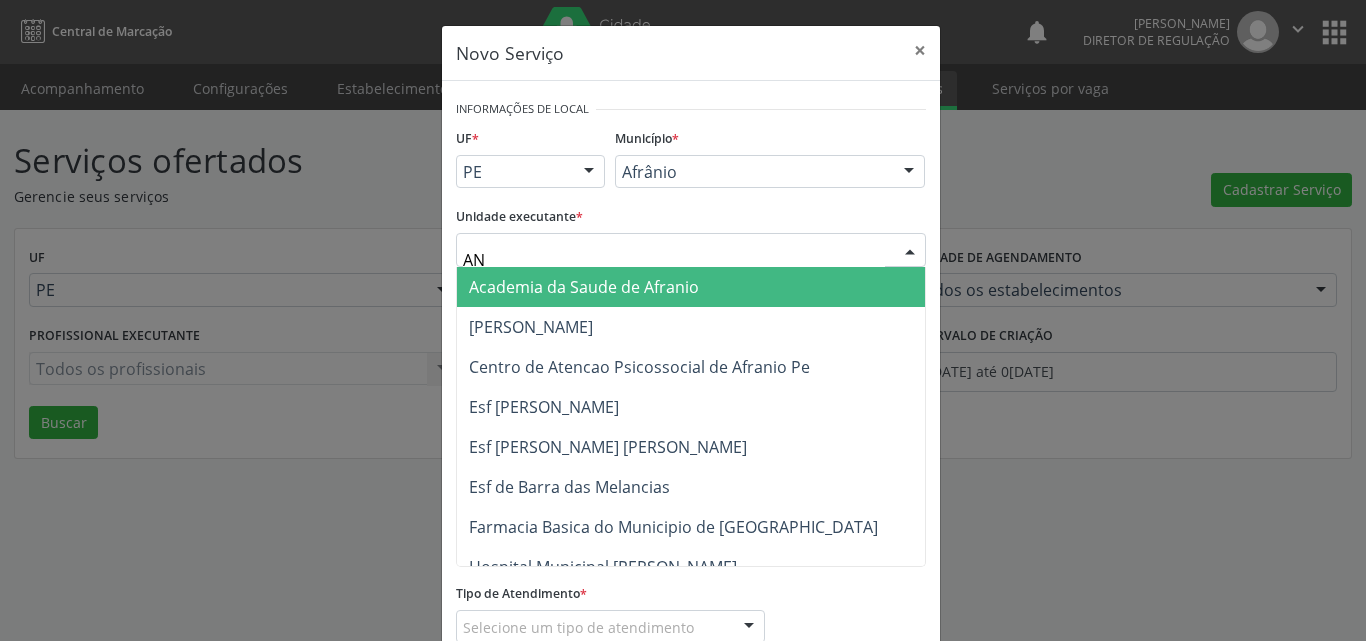 type on "ANA" 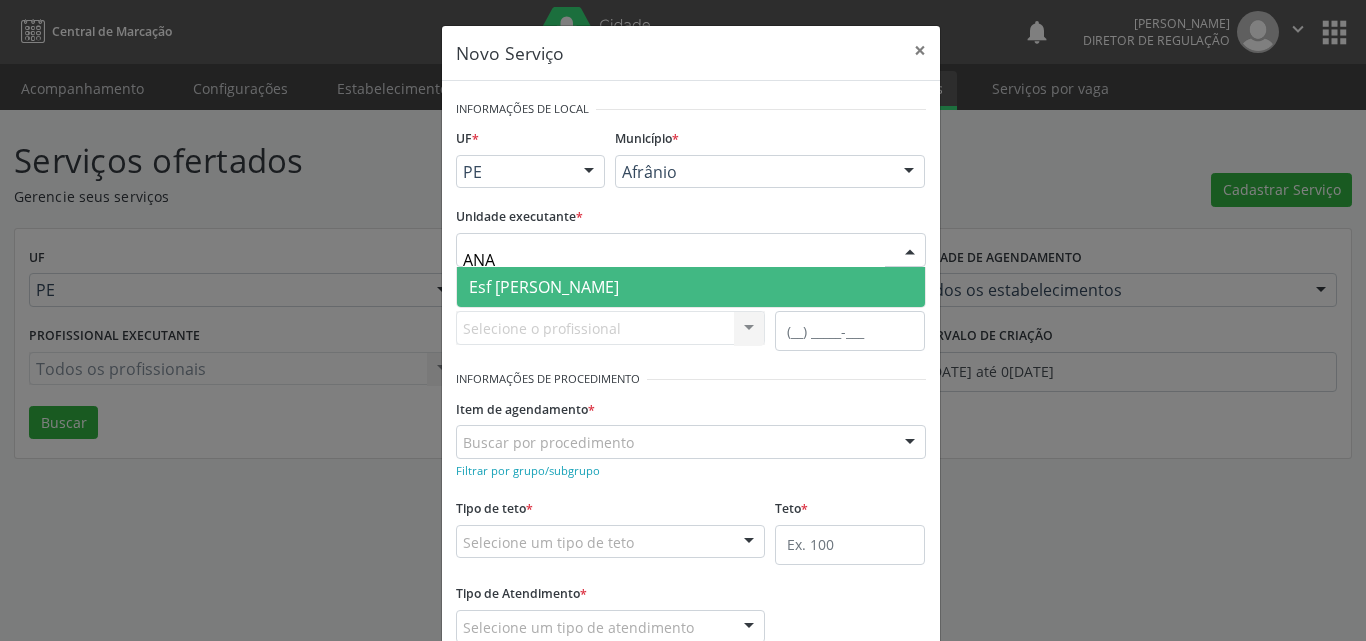 click on "Esf [PERSON_NAME]" at bounding box center (544, 287) 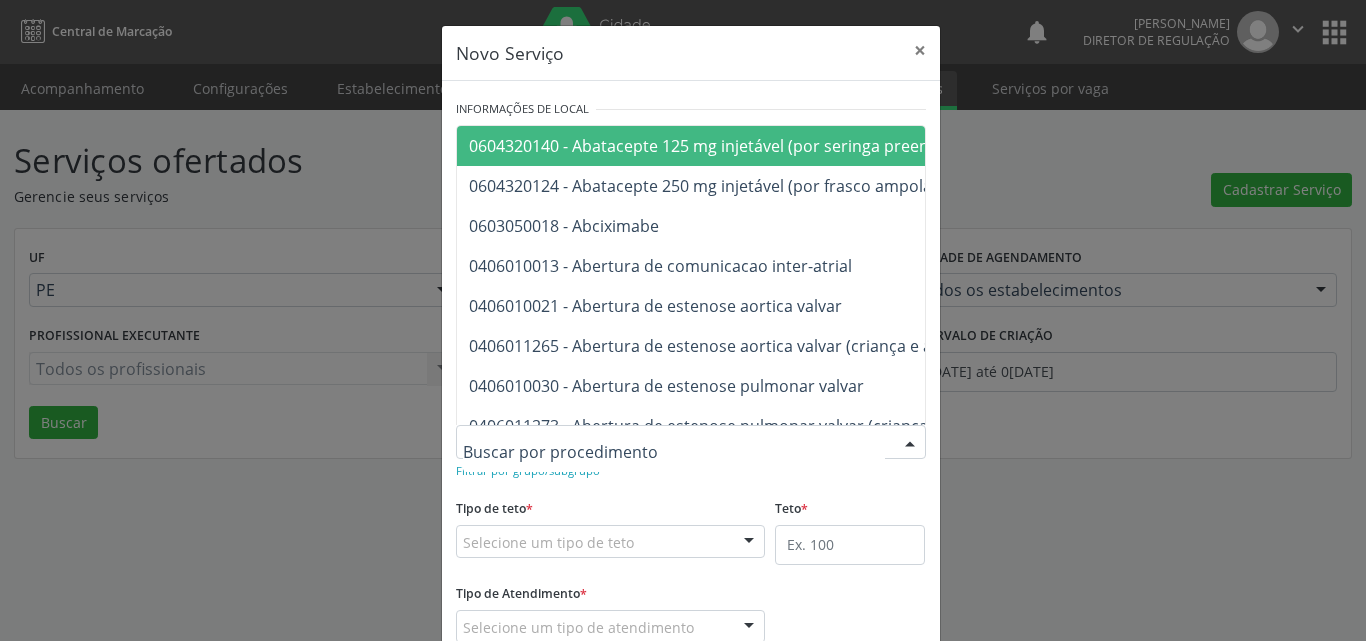 click at bounding box center (691, 442) 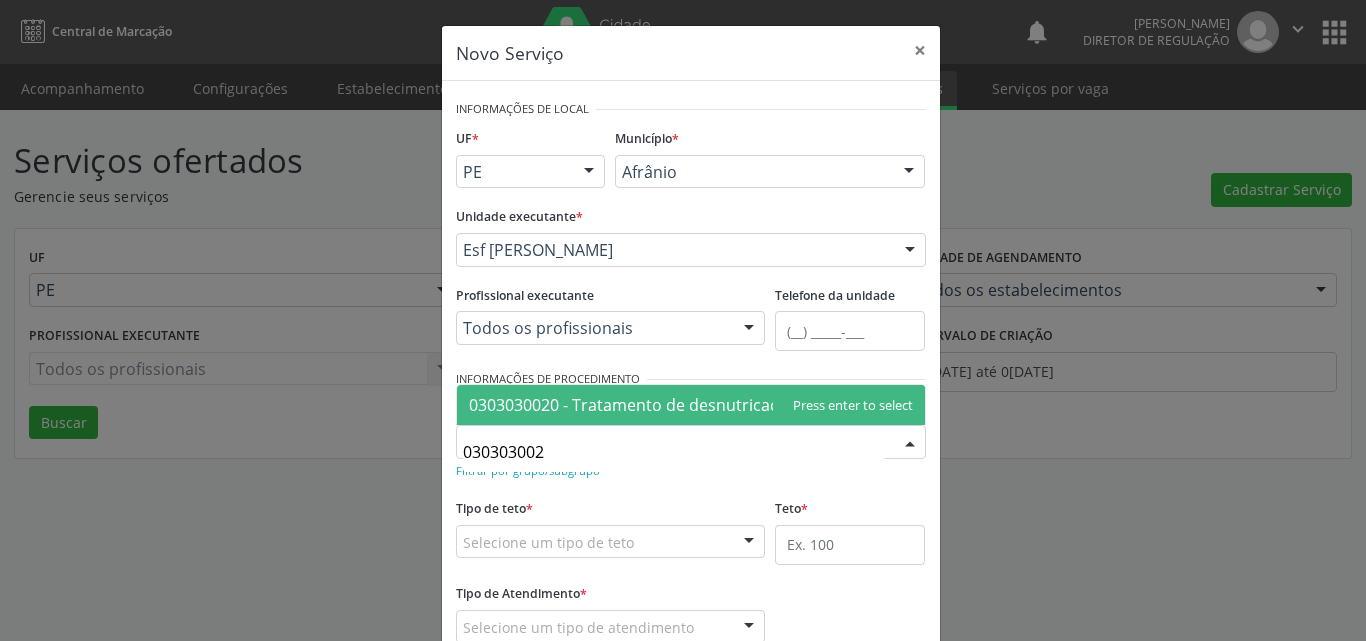 type on "0303030020" 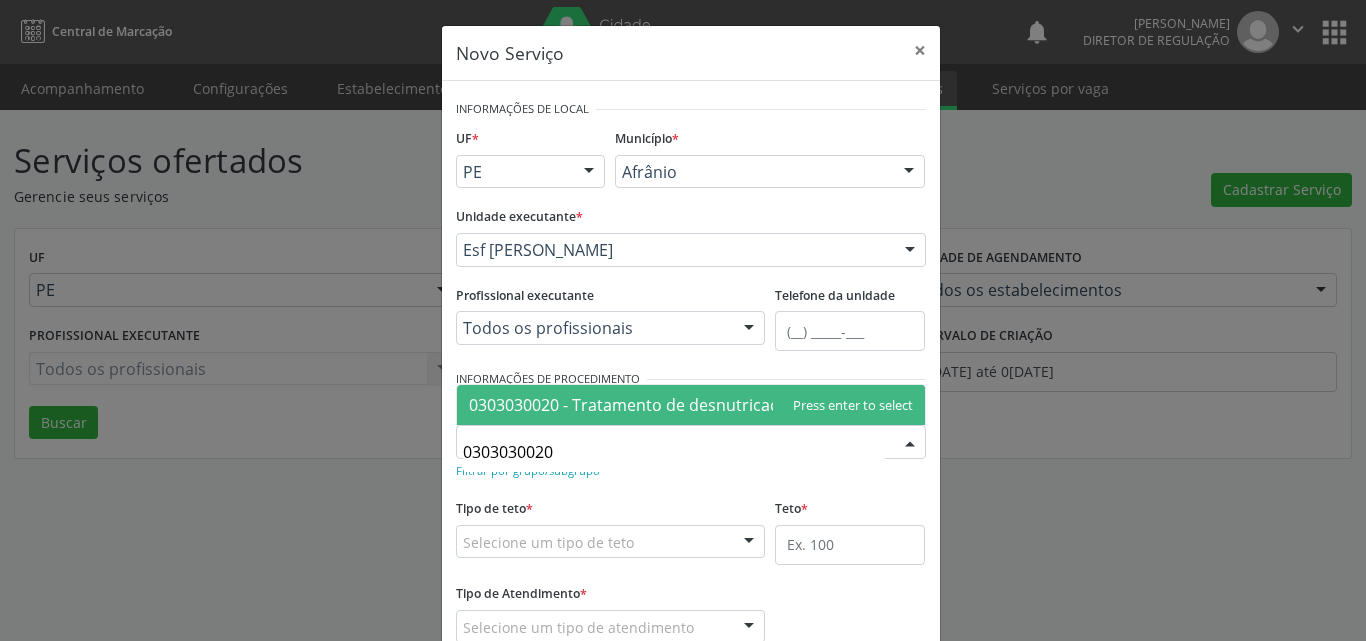click on "0303030020 - Tratamento de desnutricao" at bounding box center [691, 405] 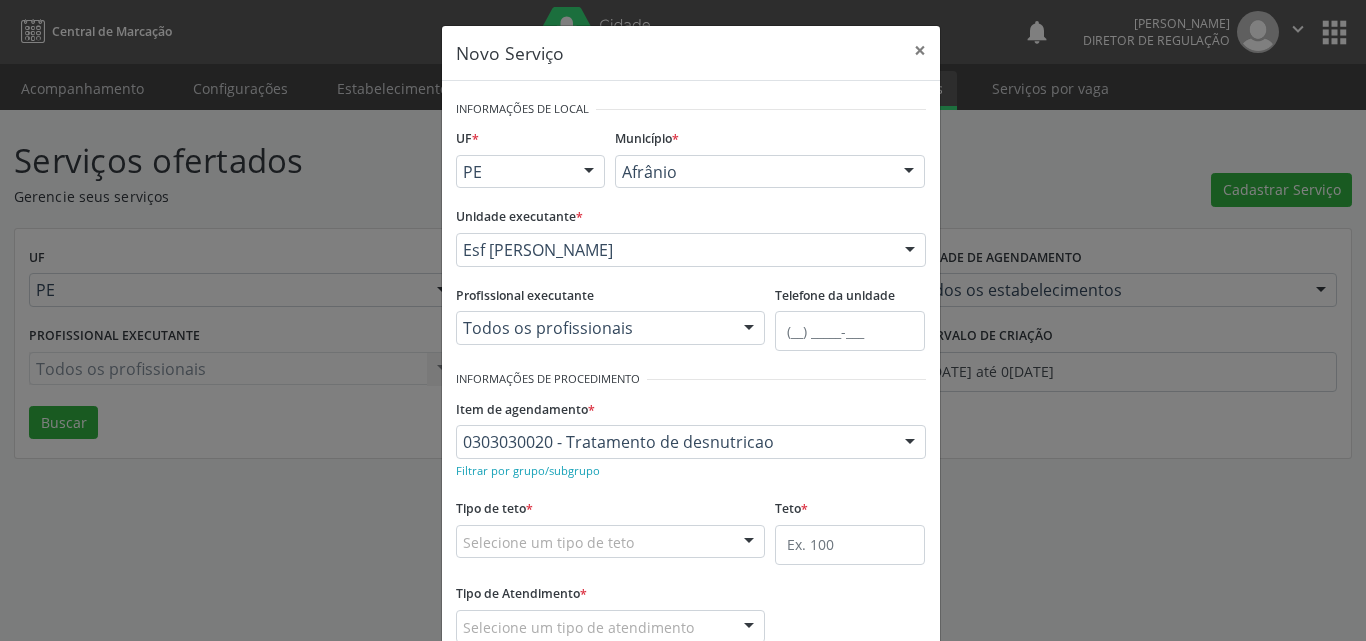 click on "Selecione um tipo de teto" at bounding box center (611, 542) 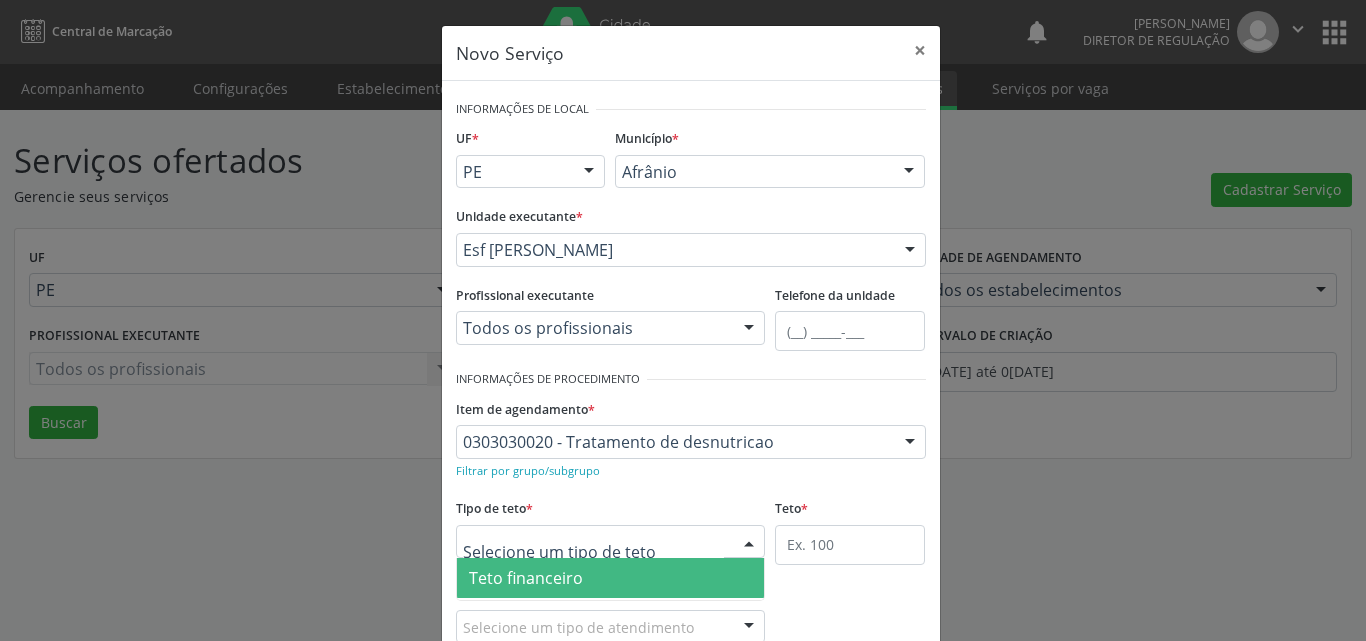 scroll, scrollTop: 38, scrollLeft: 0, axis: vertical 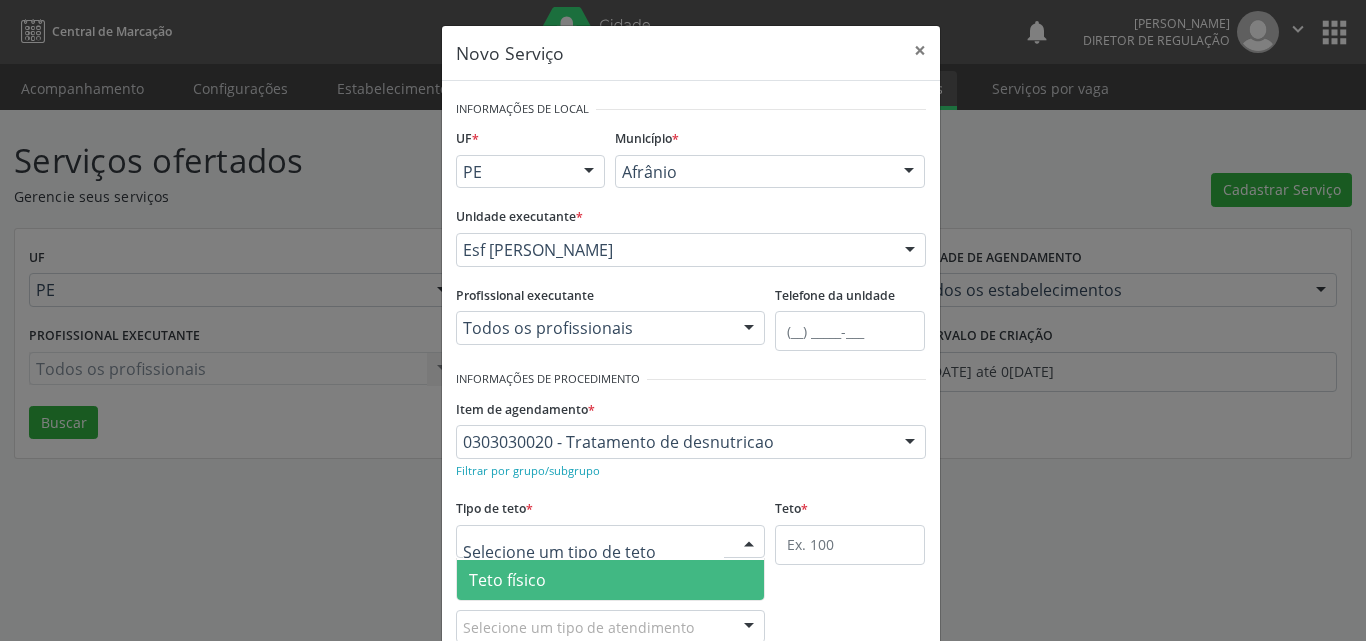 drag, startPoint x: 643, startPoint y: 573, endPoint x: 743, endPoint y: 578, distance: 100.12492 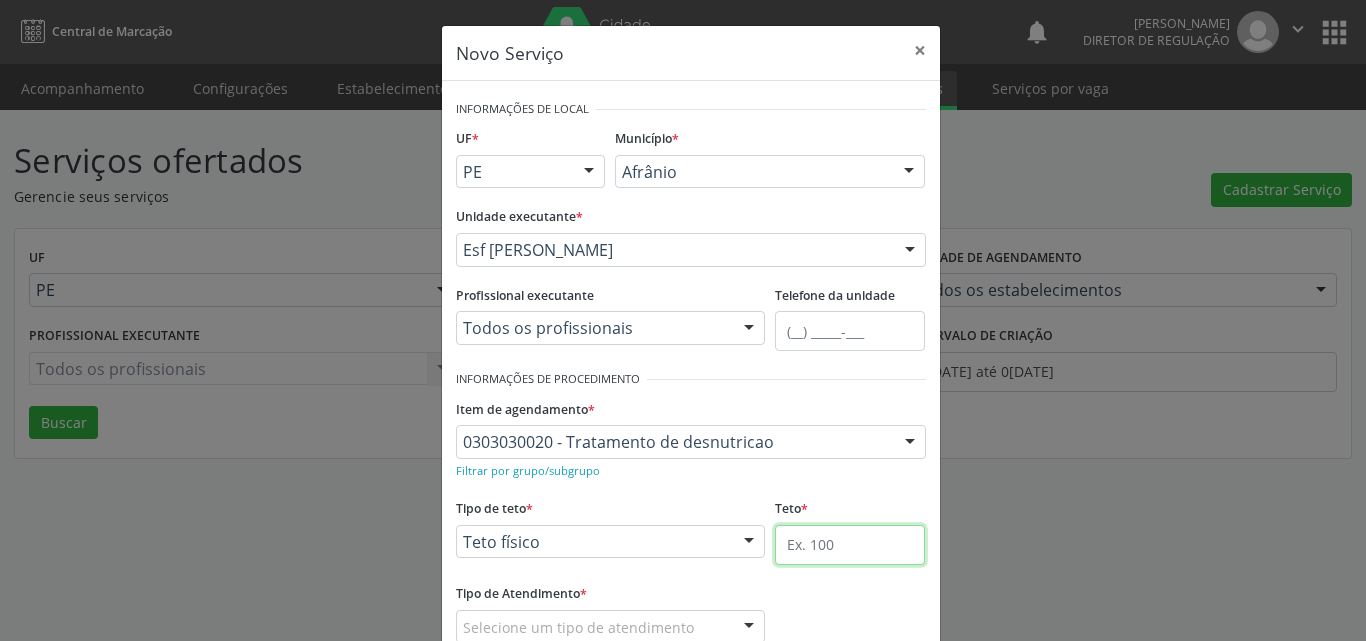 click at bounding box center (850, 545) 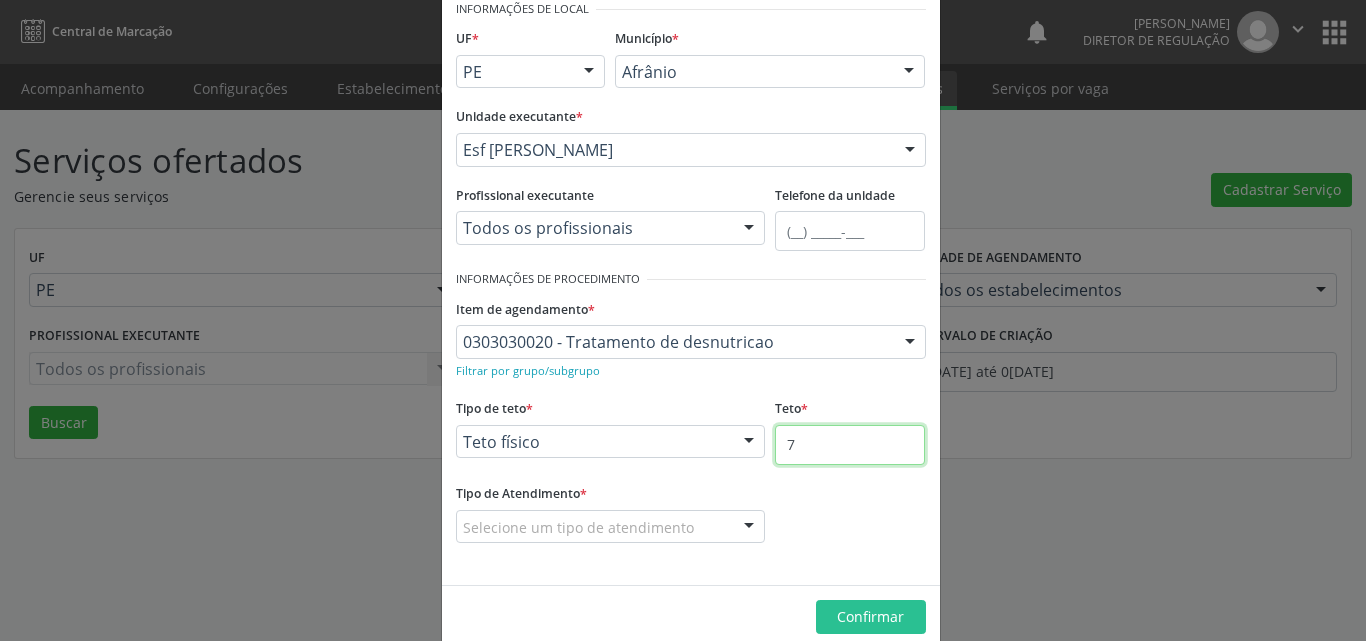 scroll, scrollTop: 132, scrollLeft: 0, axis: vertical 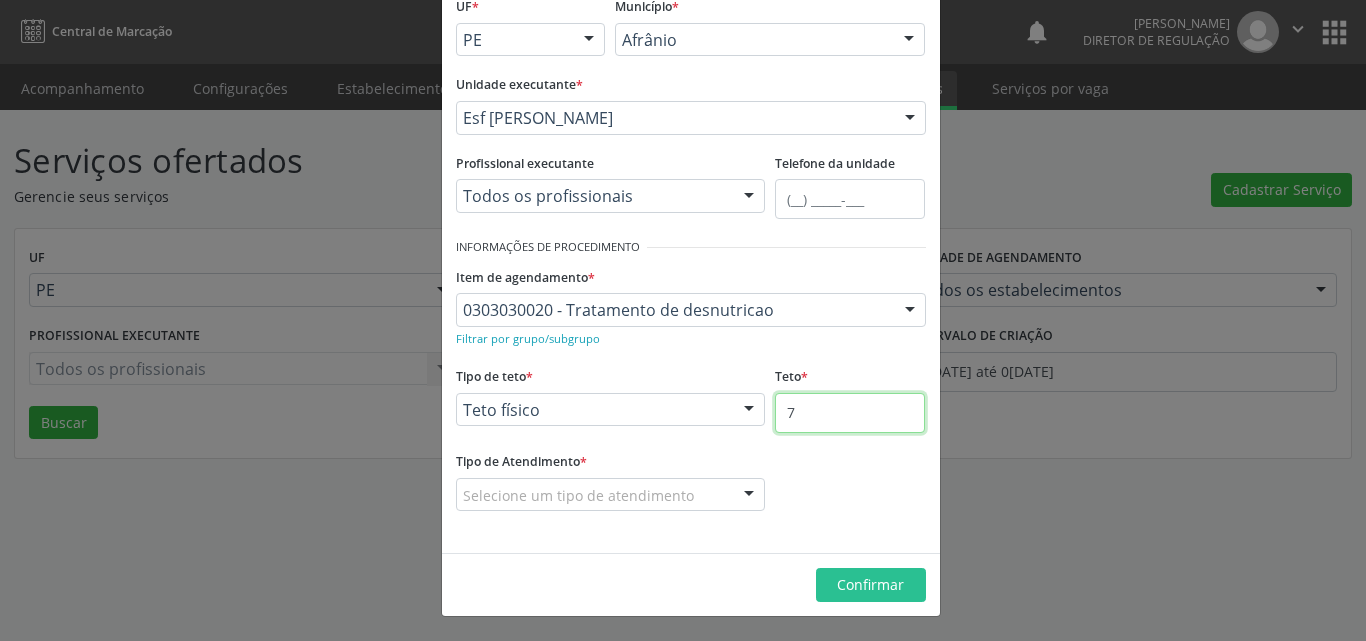type on "7" 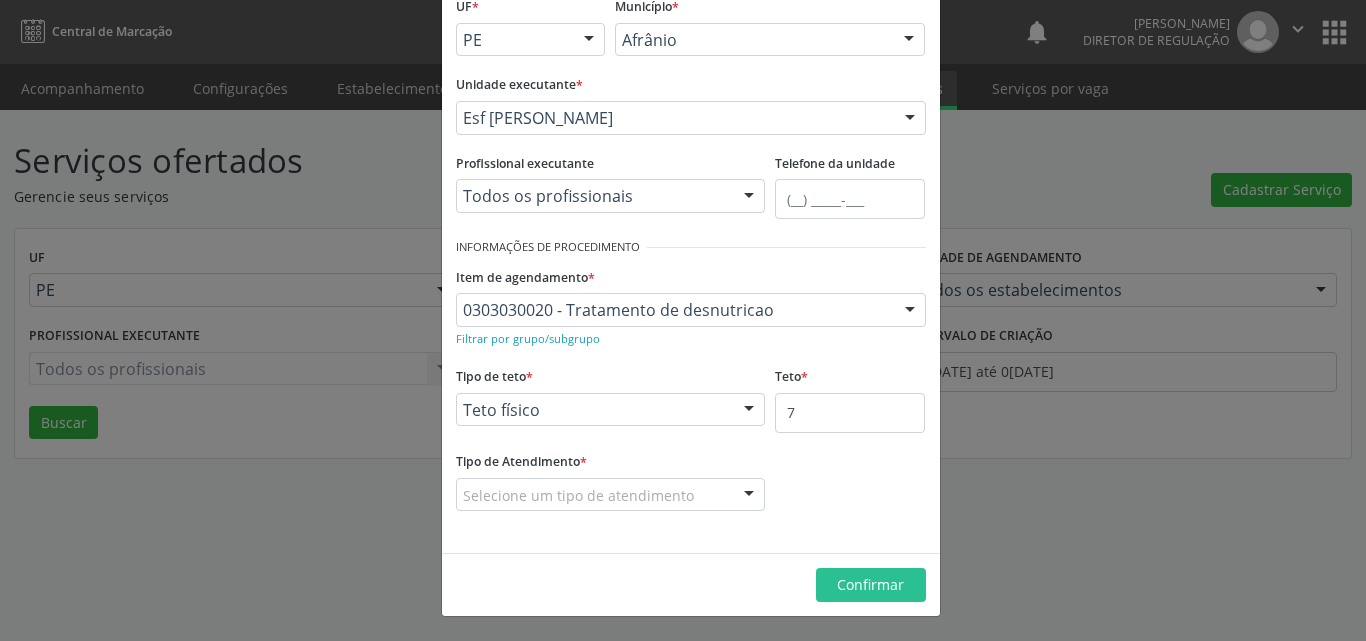 click on "Selecione um tipo de atendimento" at bounding box center (611, 495) 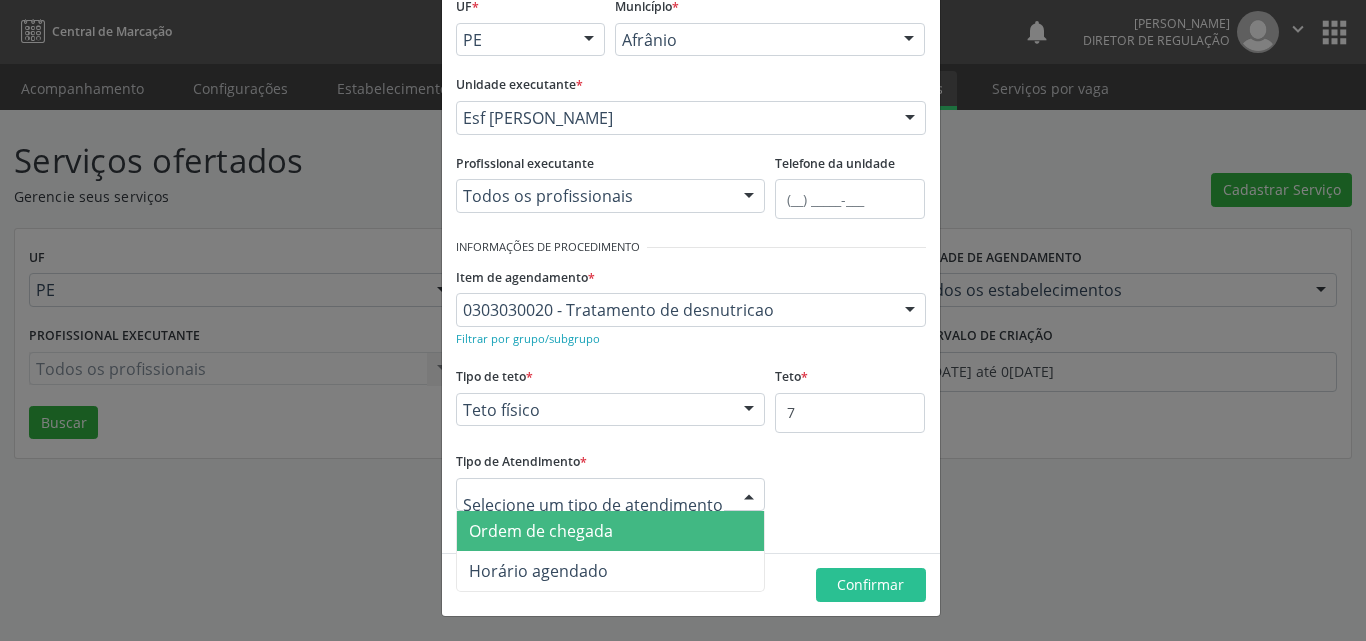 click on "Ordem de chegada" at bounding box center [611, 531] 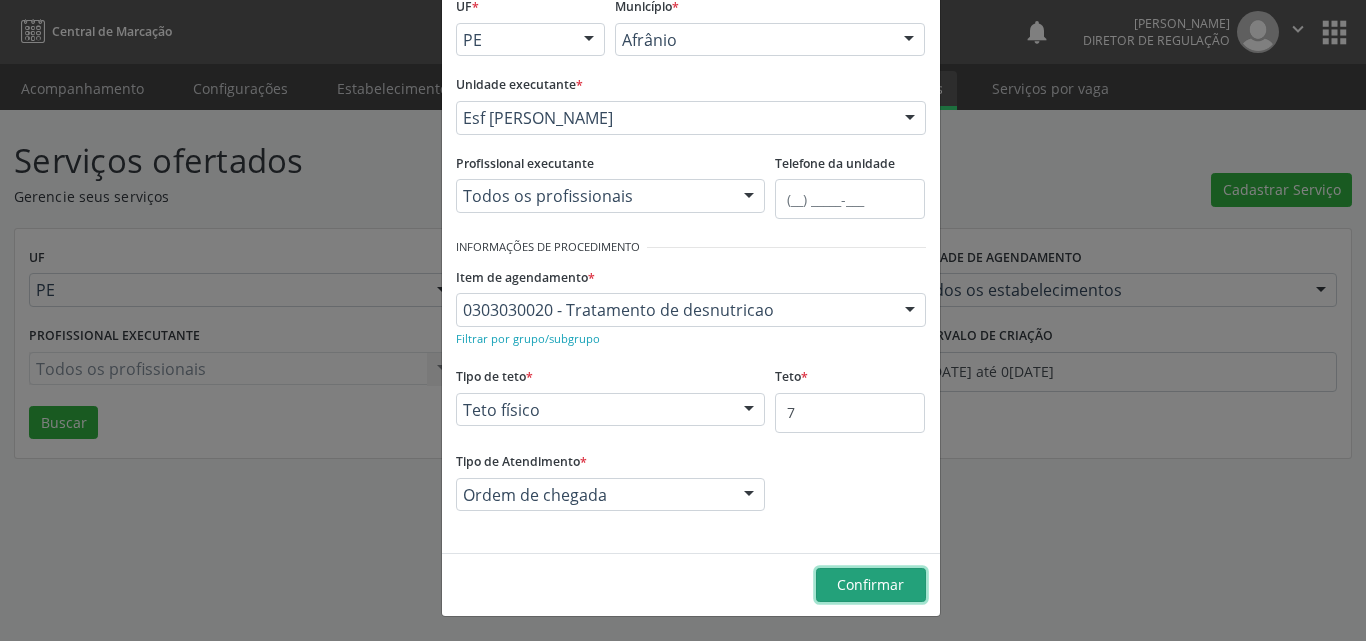 click on "Confirmar" at bounding box center (870, 584) 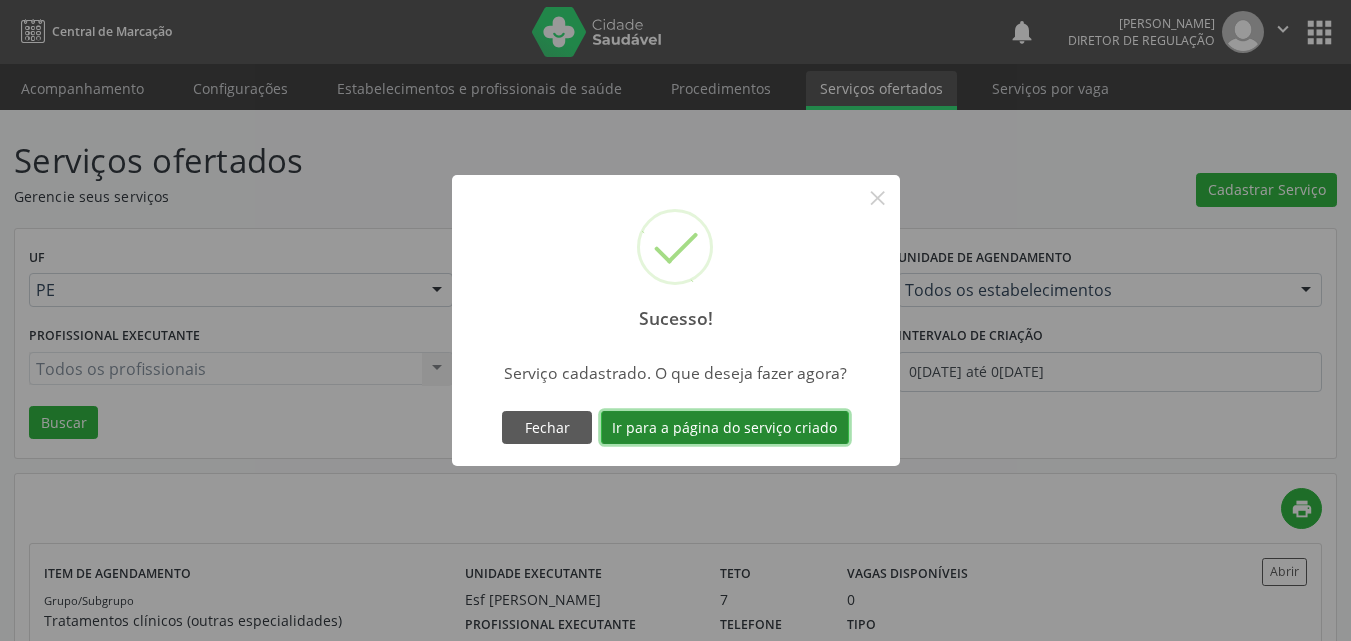 click on "Ir para a página do serviço criado" at bounding box center [725, 428] 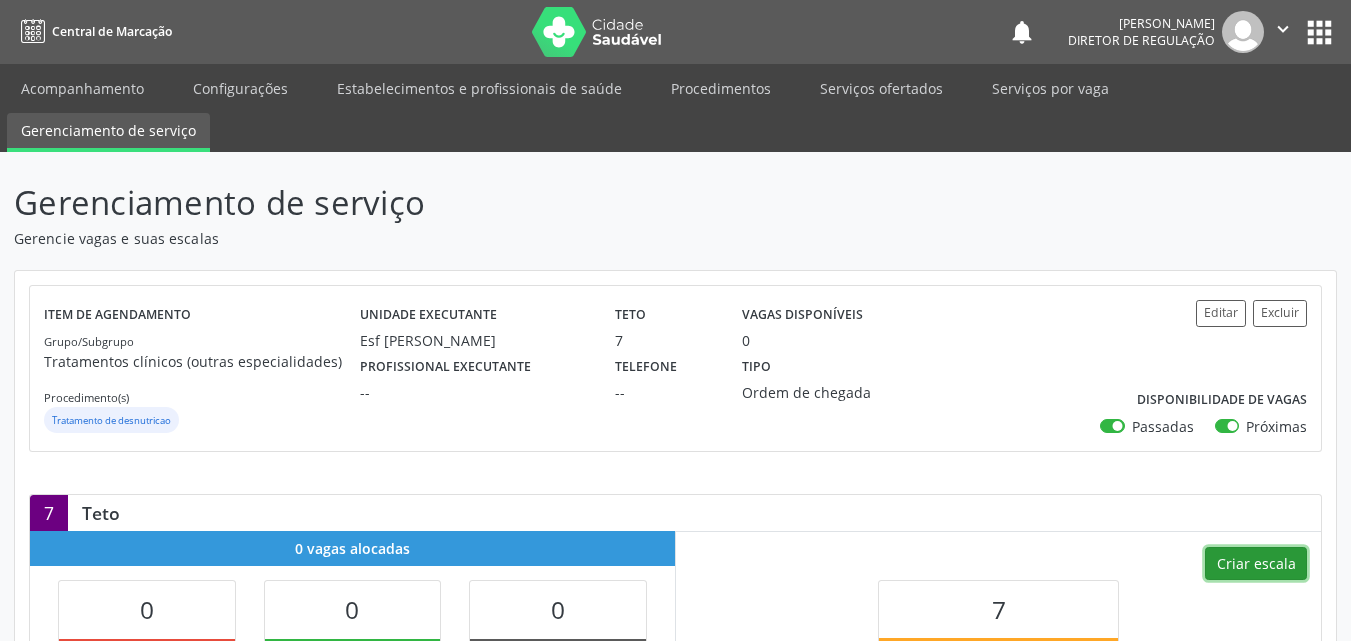 click on "Criar escala" at bounding box center (1256, 564) 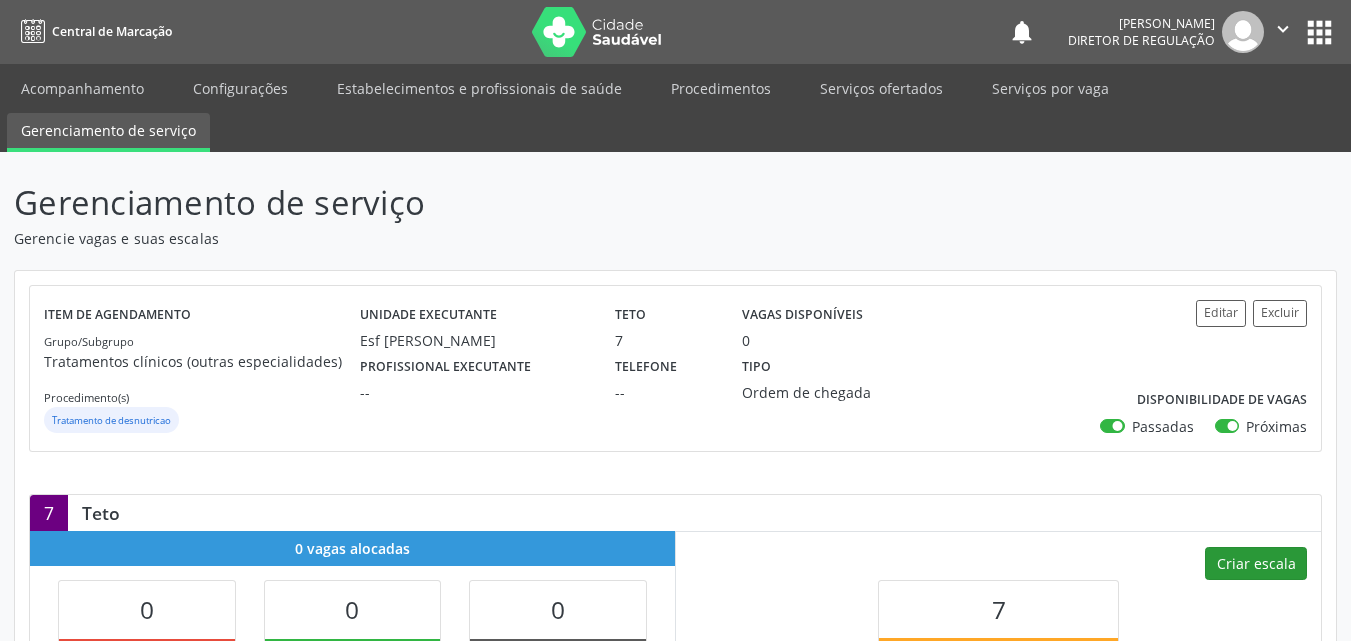 select on "6" 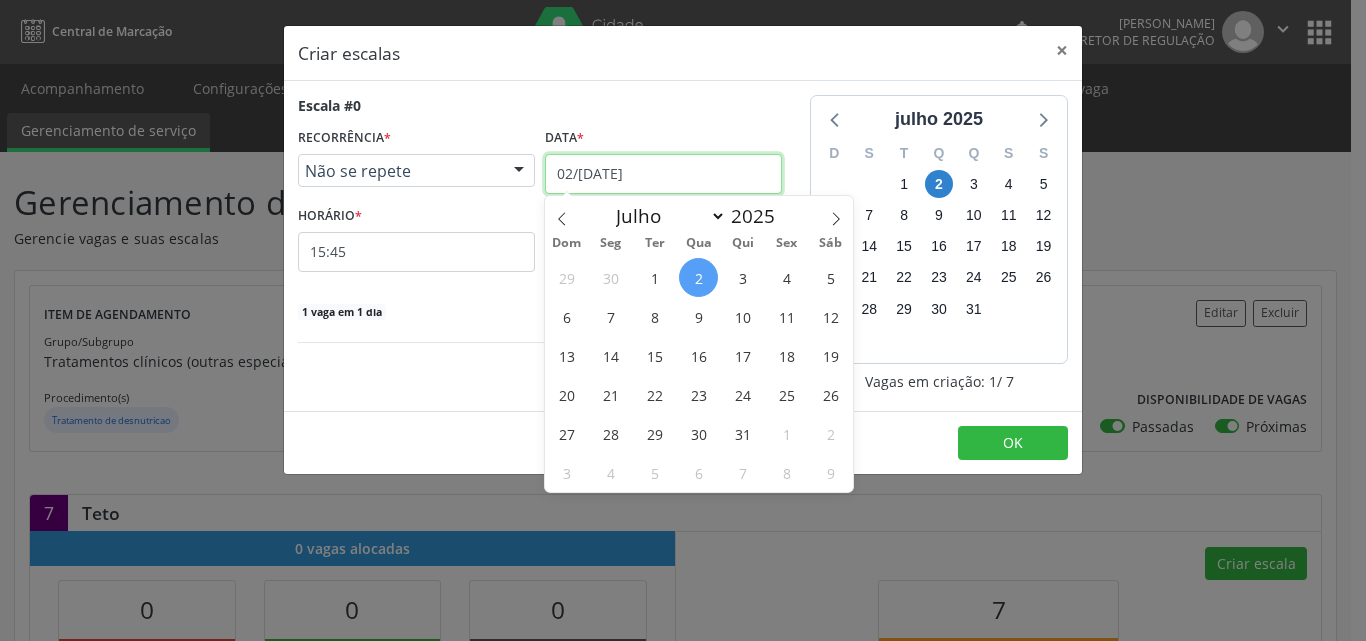 click on "02/[DATE]" at bounding box center (663, 174) 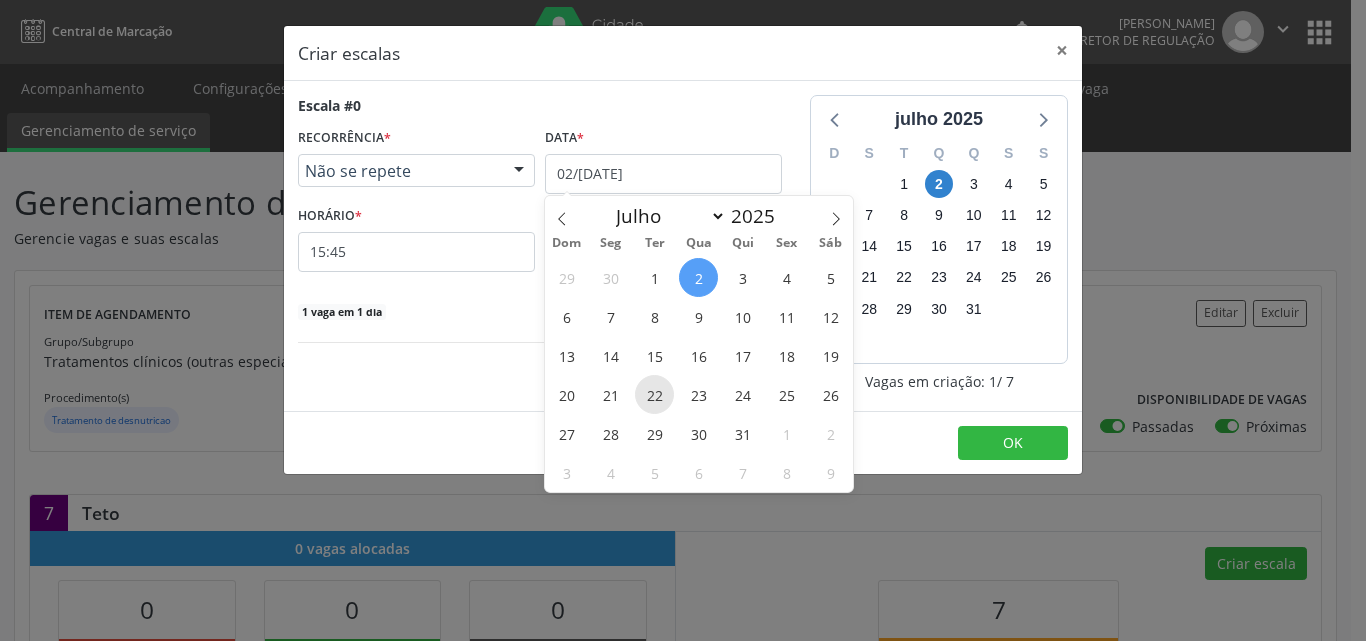 click on "22" at bounding box center (654, 394) 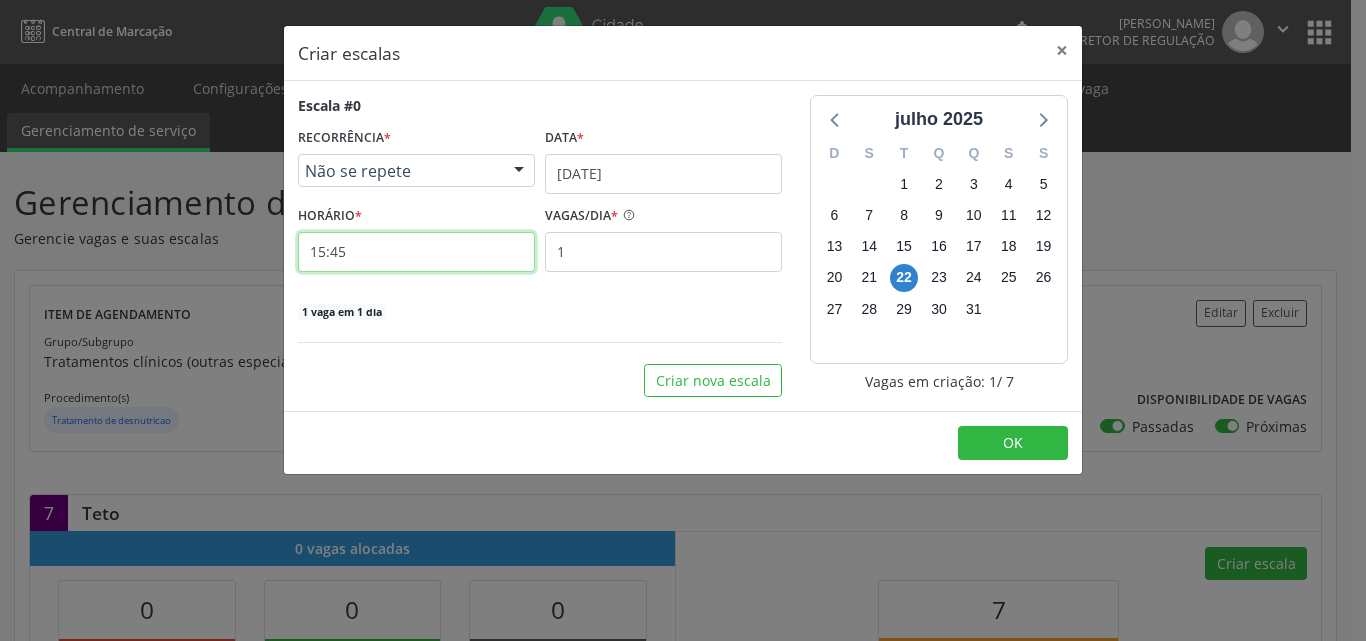 click on "15:45" at bounding box center (416, 252) 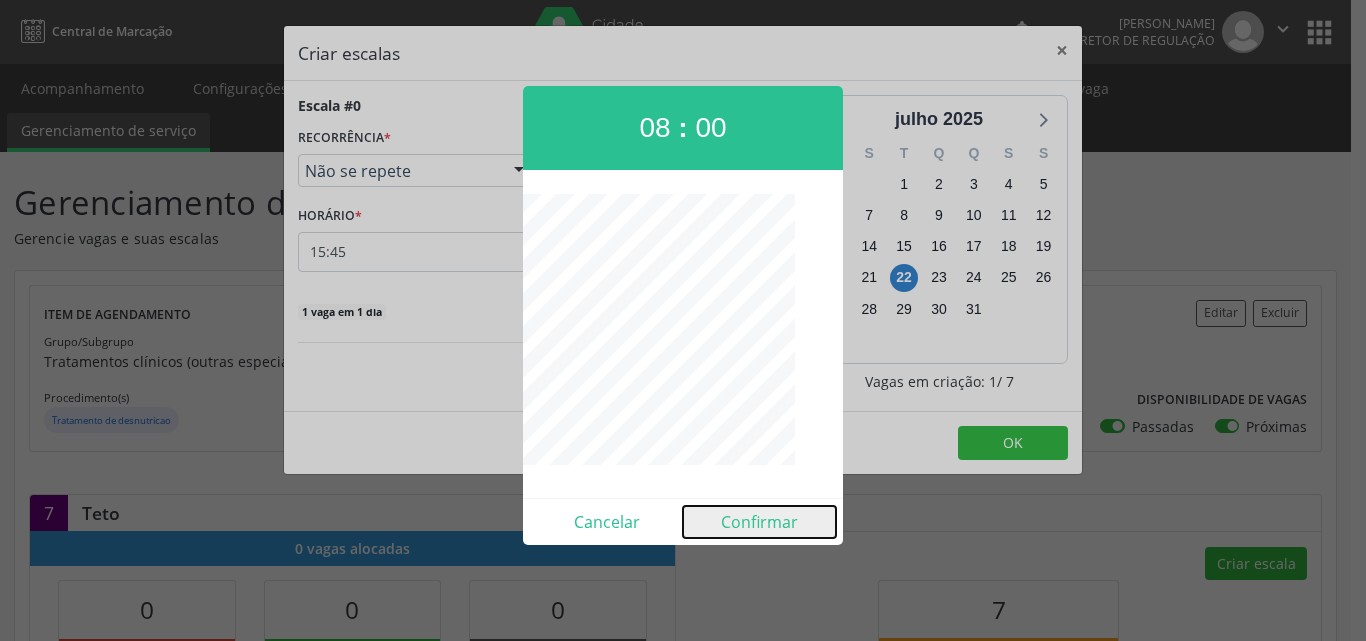click on "Confirmar" at bounding box center [759, 522] 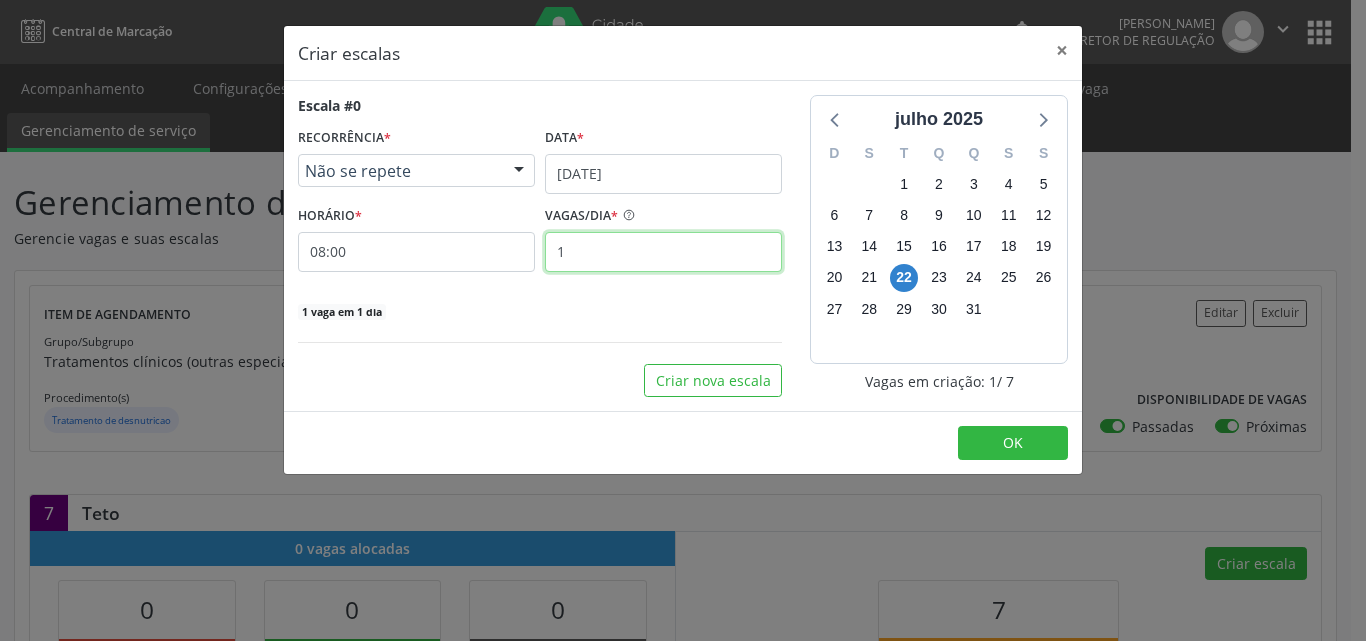 click on "1" at bounding box center [663, 252] 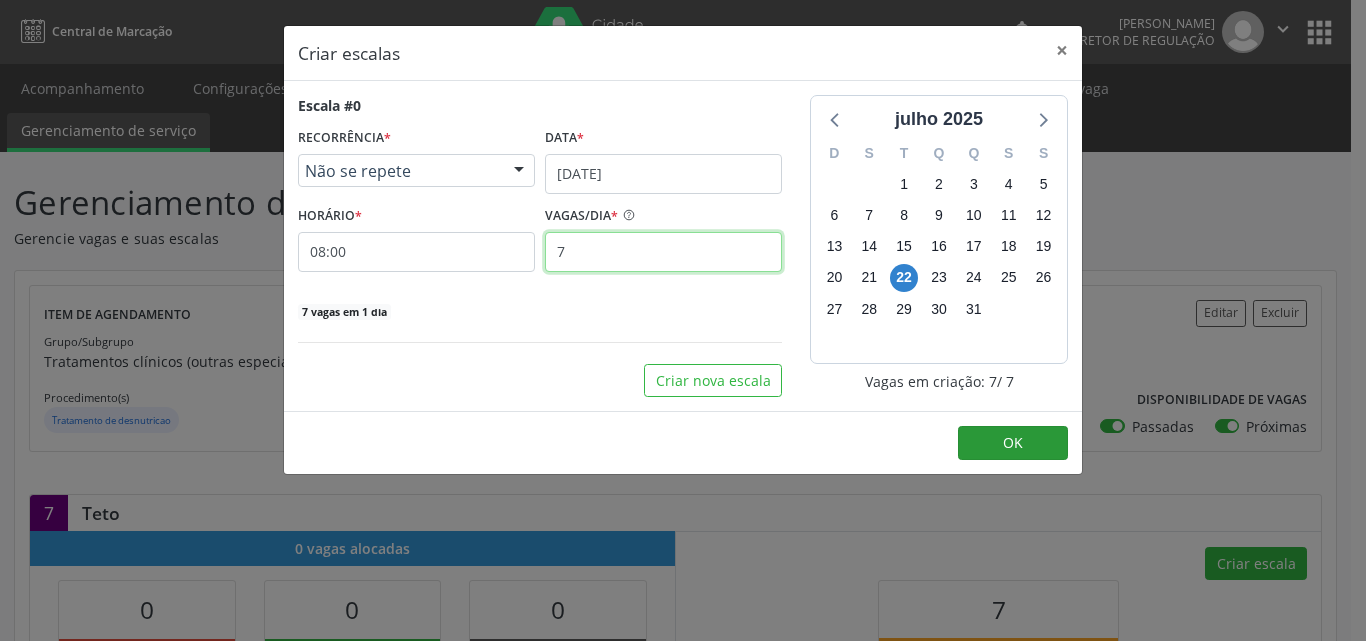 type on "7" 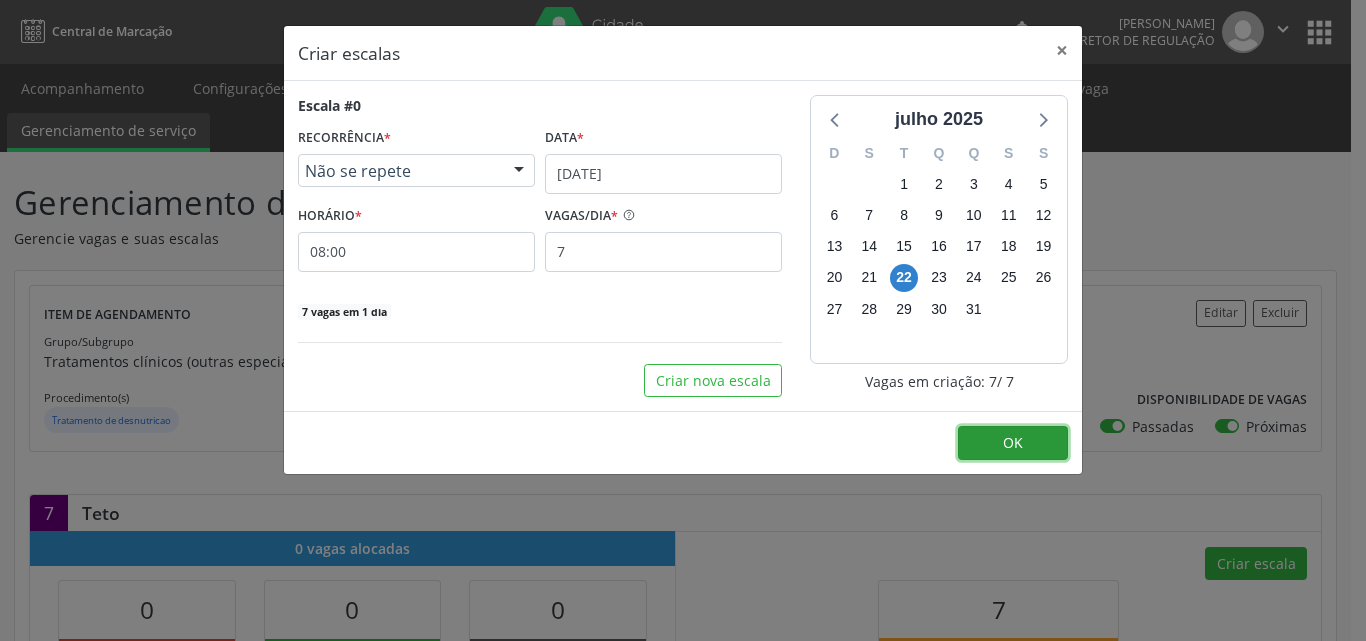 click on "OK" at bounding box center [1013, 442] 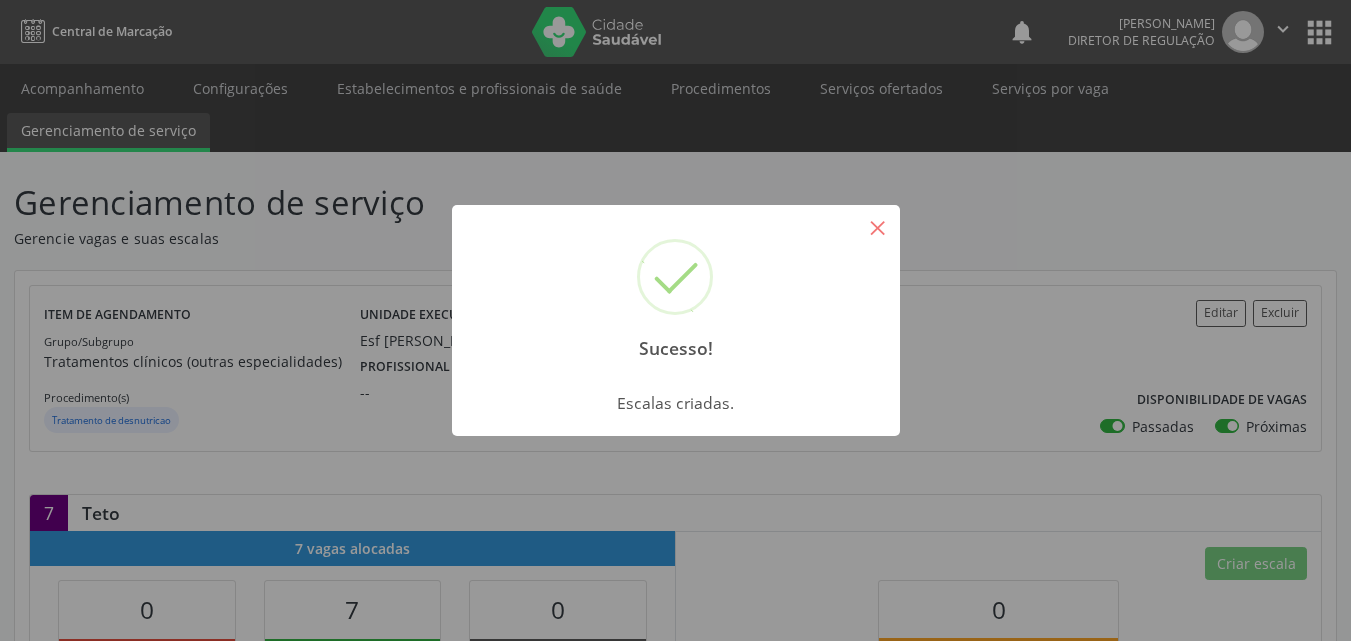 click on "×" at bounding box center [878, 227] 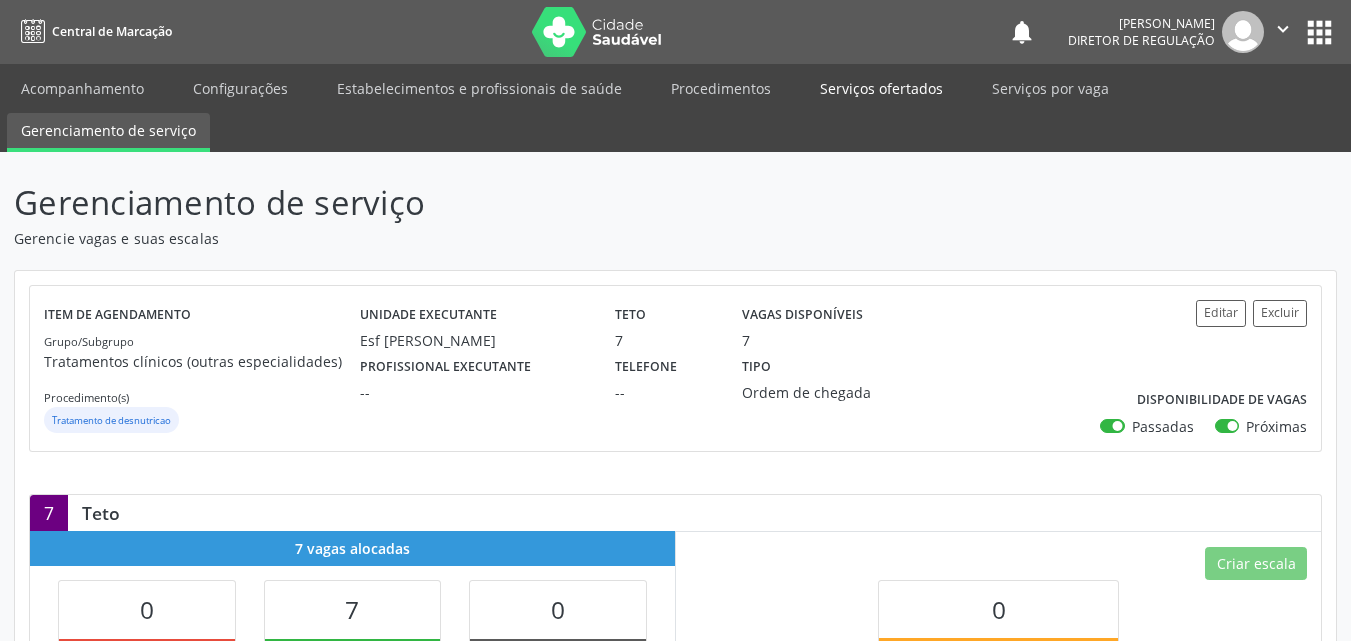 click on "Serviços ofertados" at bounding box center [881, 88] 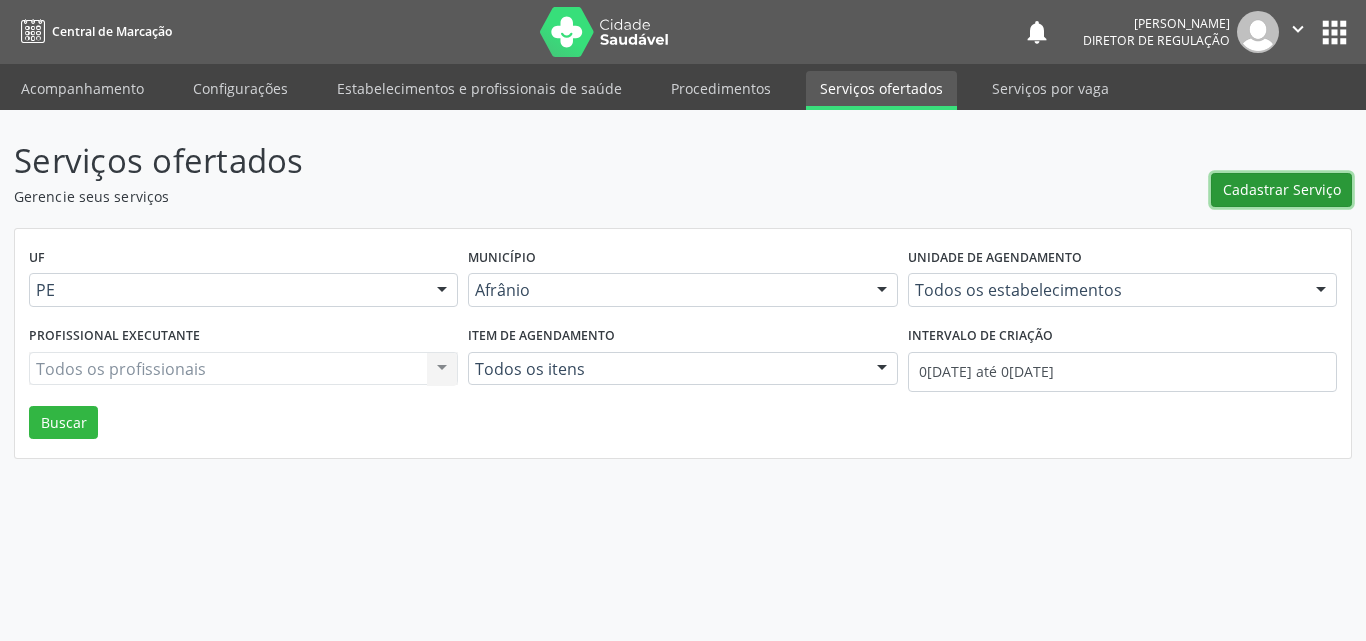 click on "Cadastrar Serviço" at bounding box center [1282, 189] 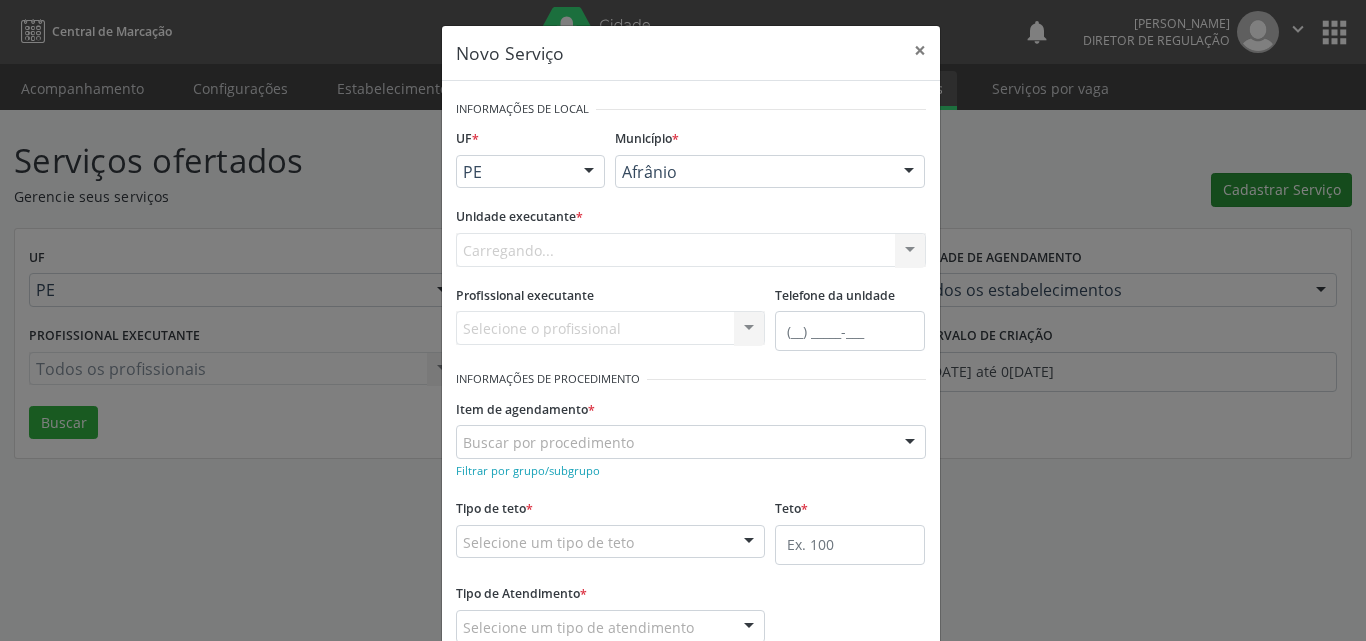 scroll, scrollTop: 0, scrollLeft: 0, axis: both 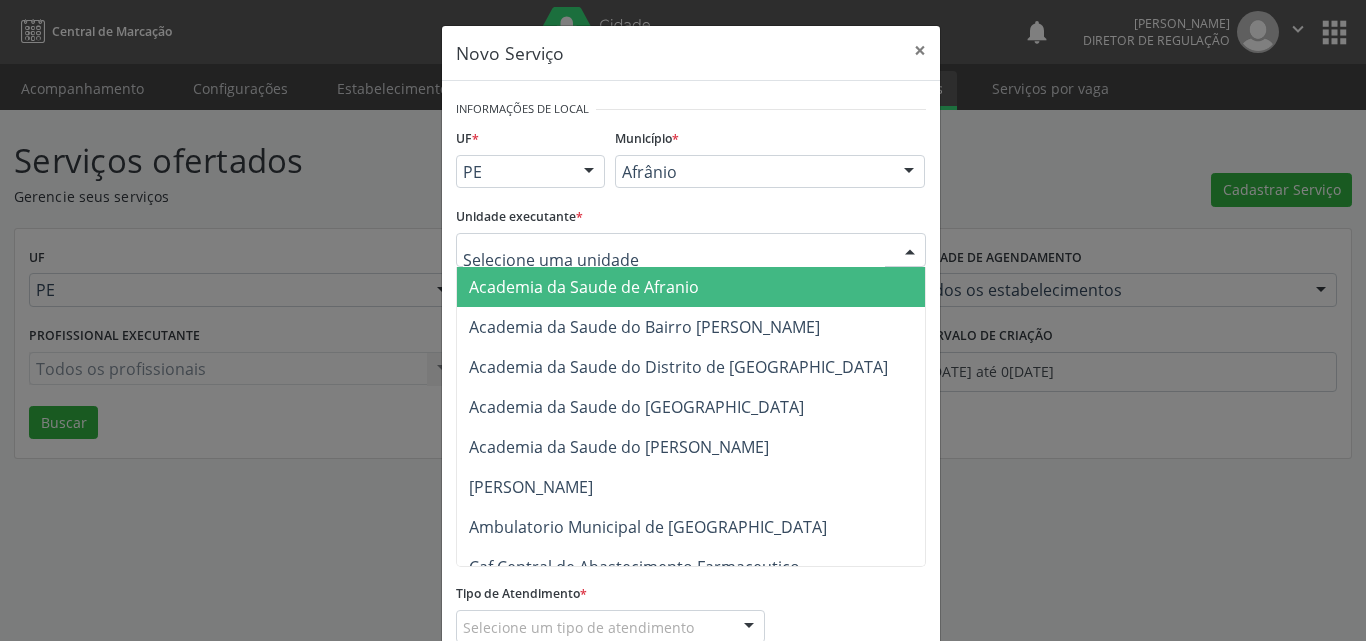click at bounding box center [691, 250] 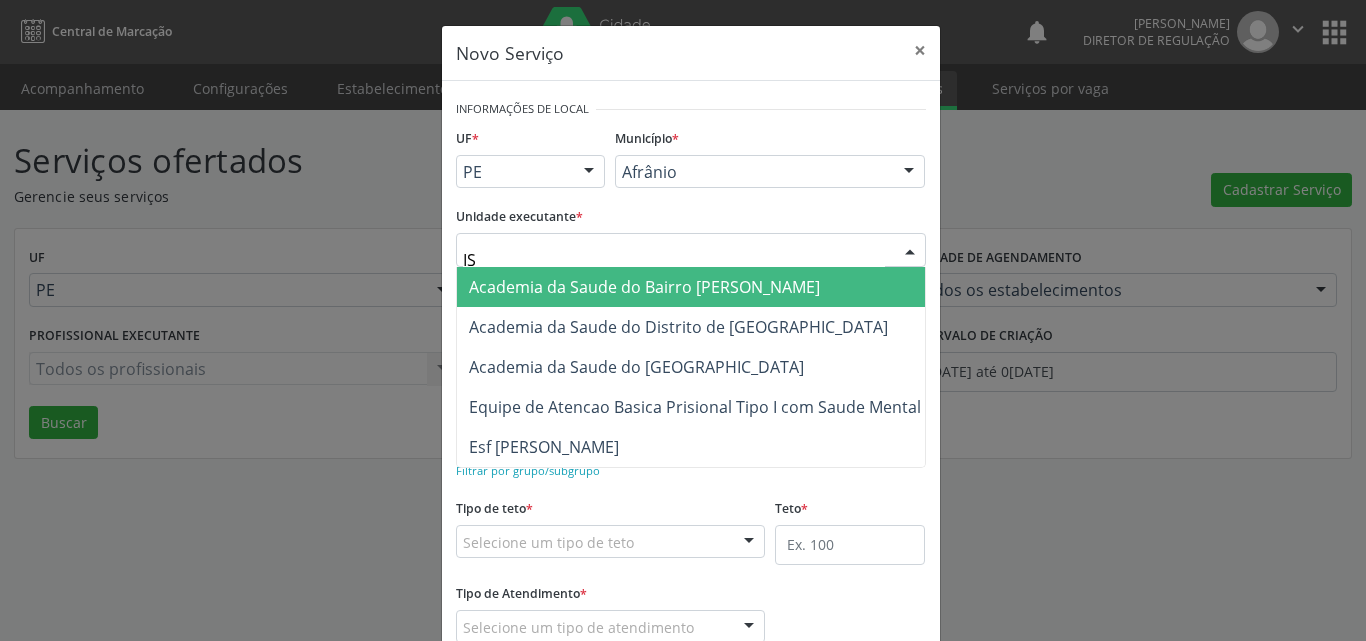 type on "ISA" 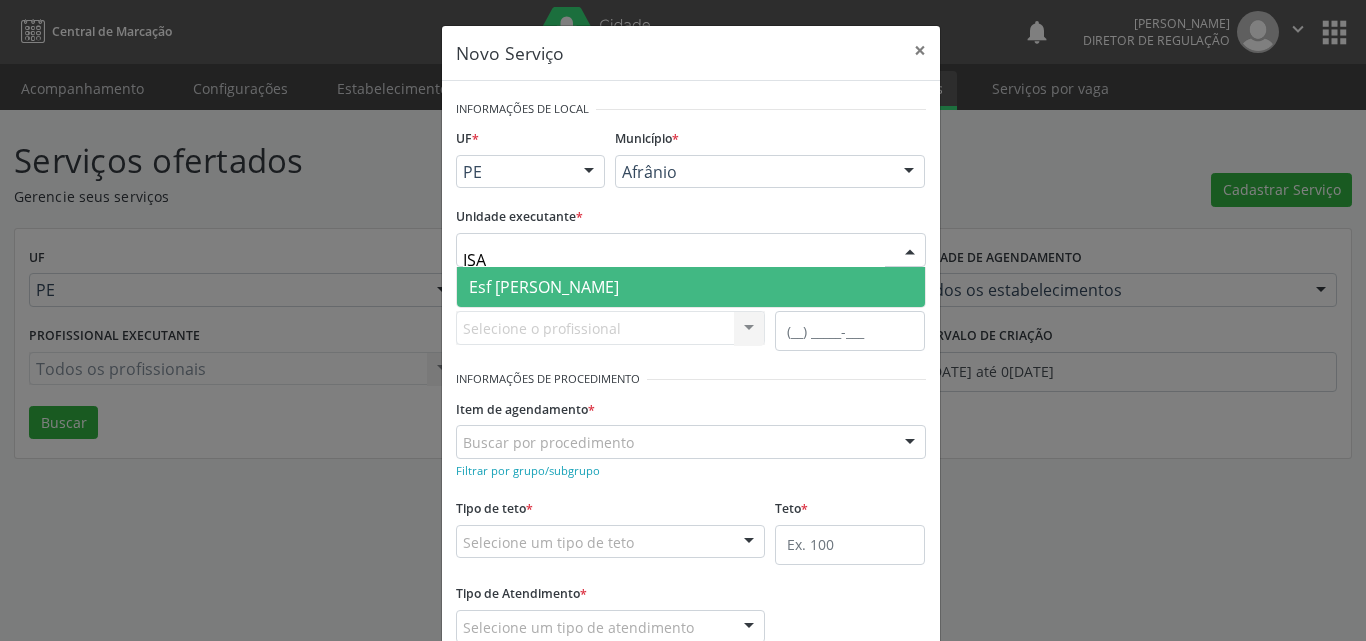 click on "Esf [PERSON_NAME]" at bounding box center [691, 287] 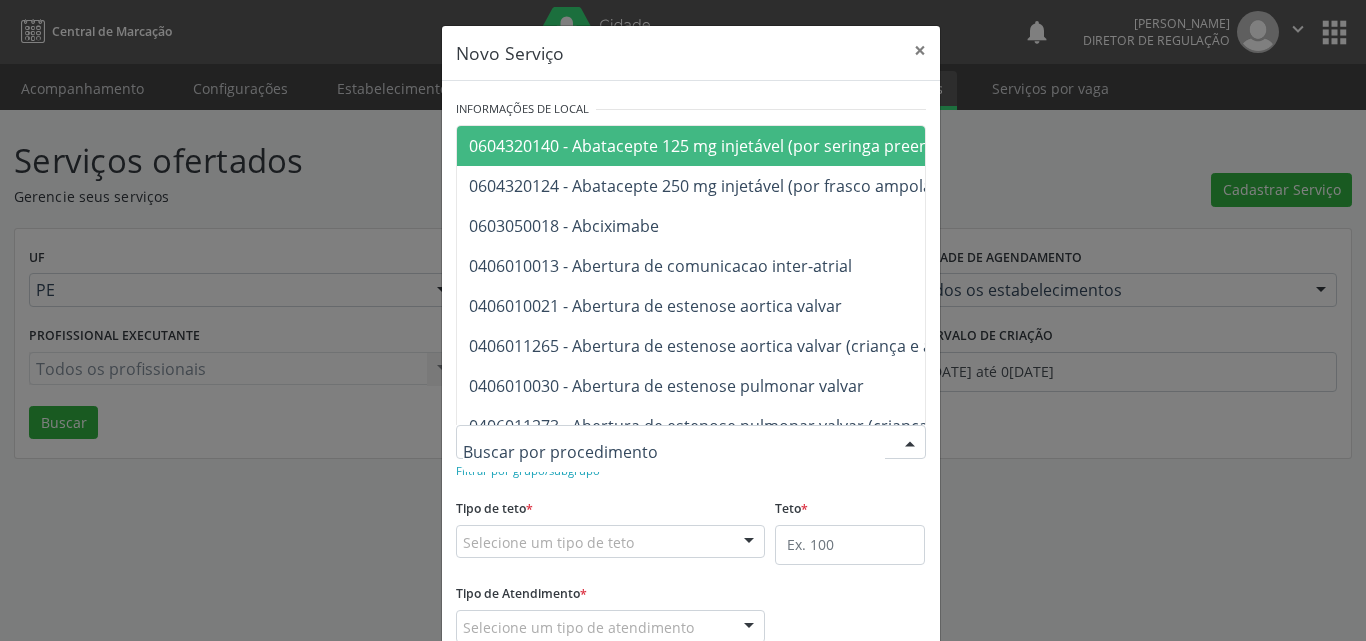 click at bounding box center (691, 442) 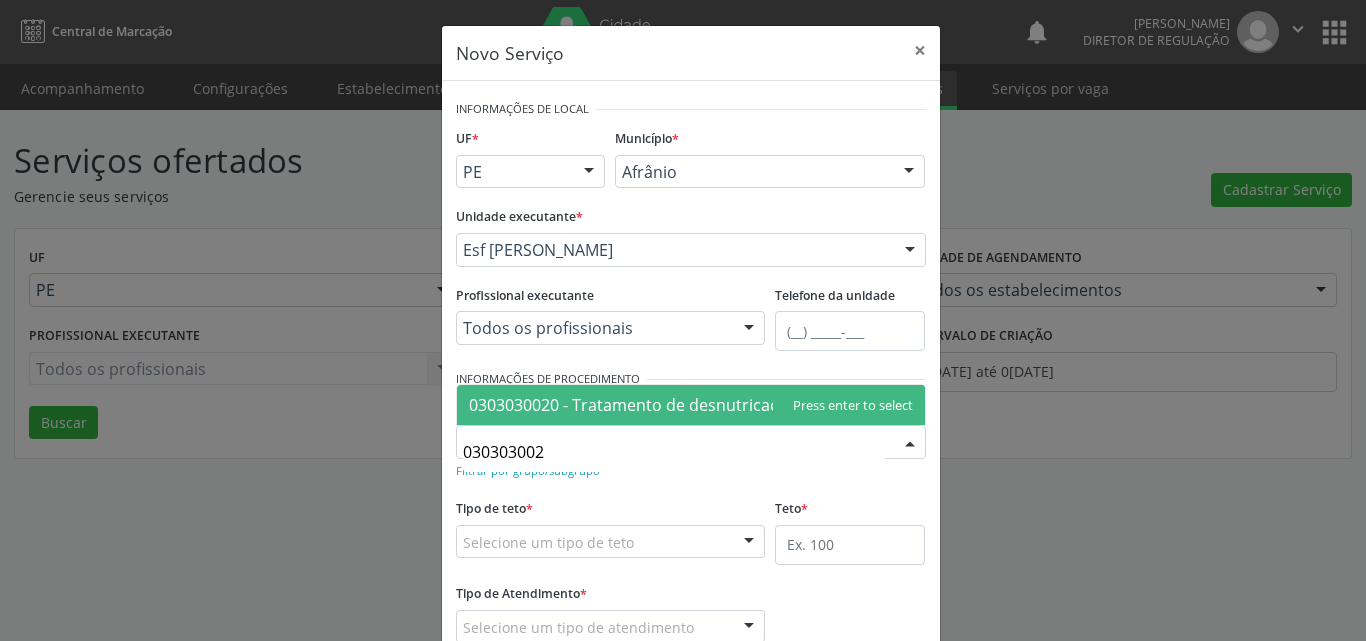 type on "0303030020" 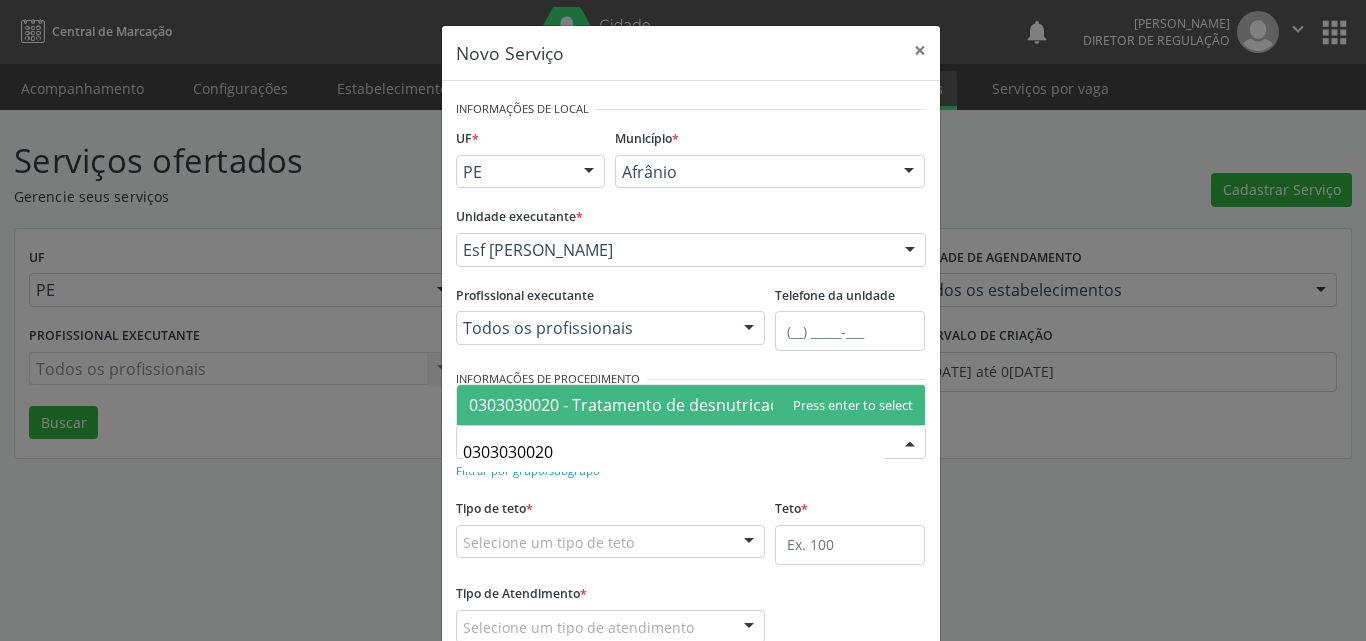 click on "0303030020 - Tratamento de desnutricao" at bounding box center [624, 405] 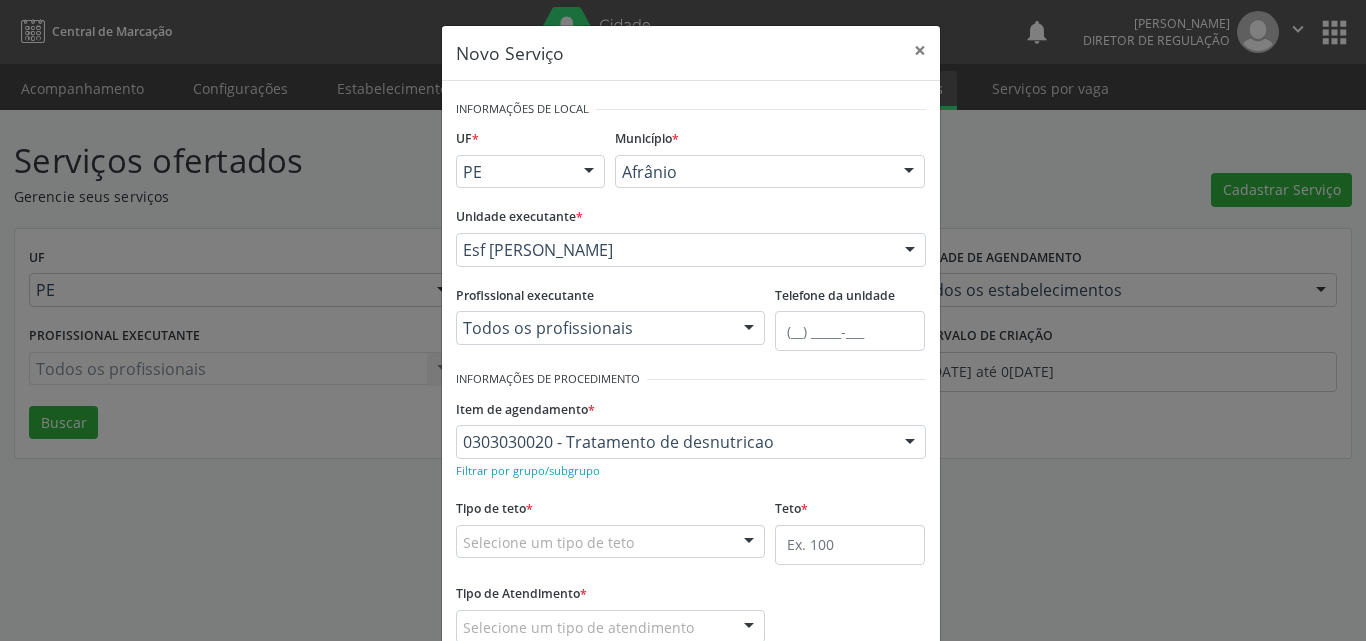 click on "Selecione um tipo de teto" at bounding box center [611, 542] 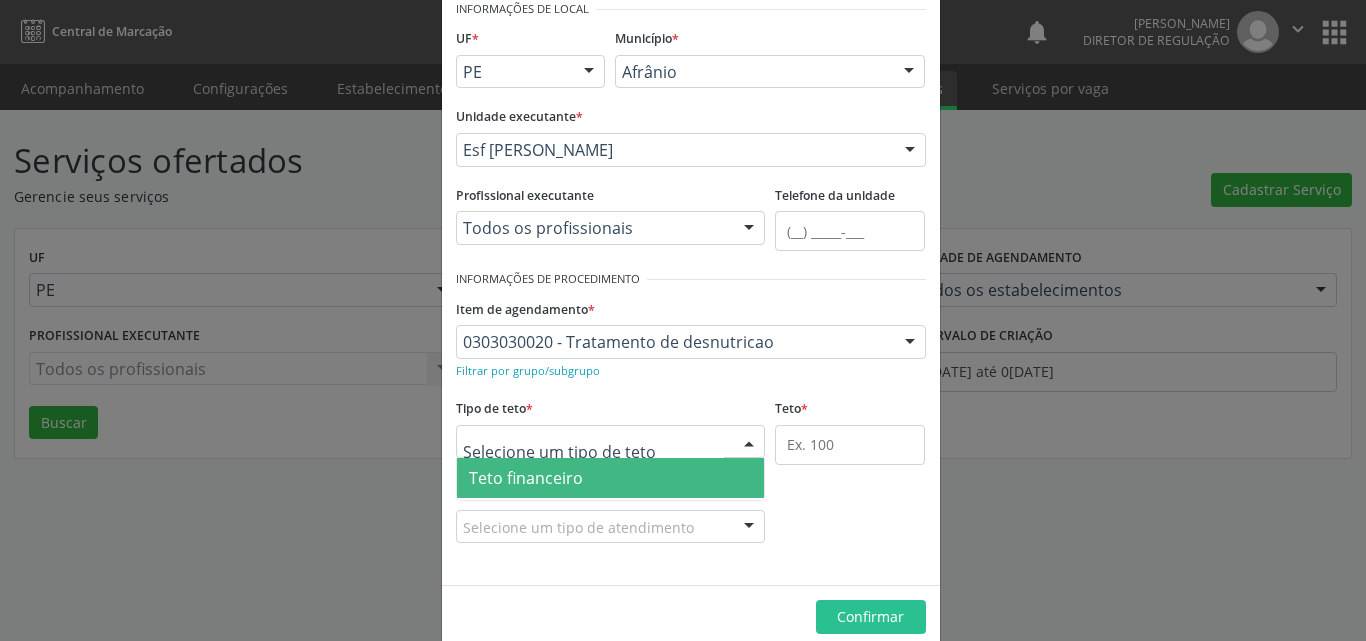 scroll, scrollTop: 132, scrollLeft: 0, axis: vertical 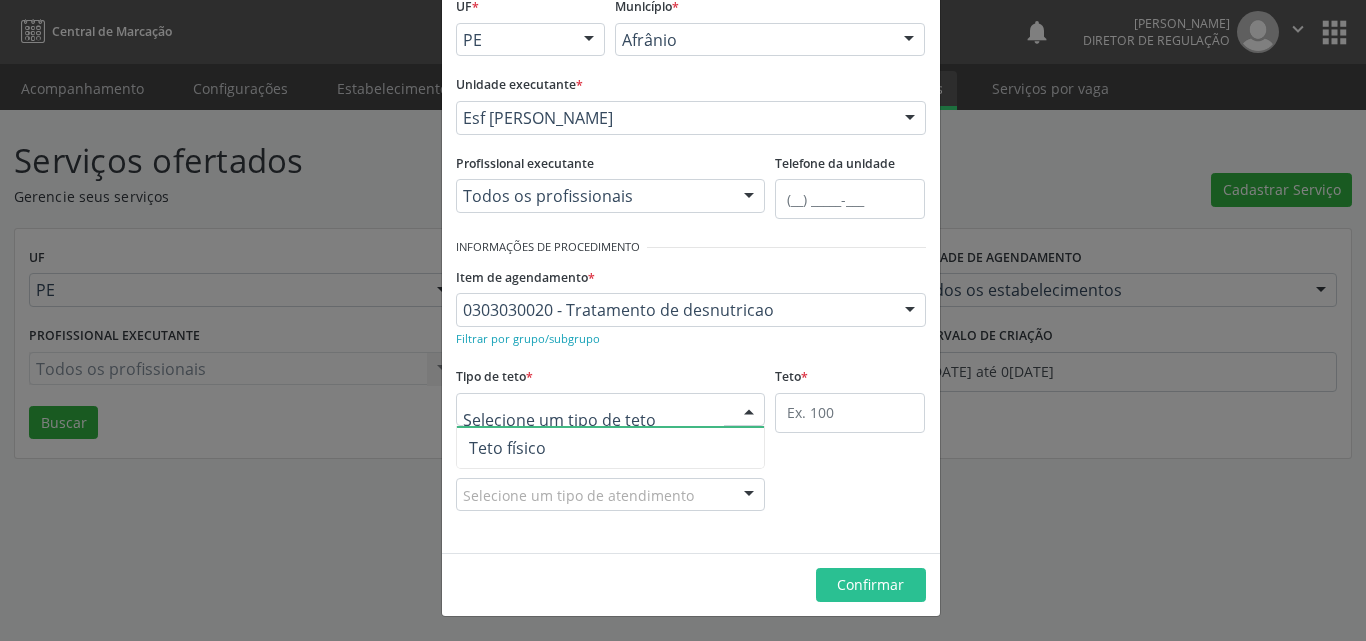 click on "Teto físico" at bounding box center [611, 448] 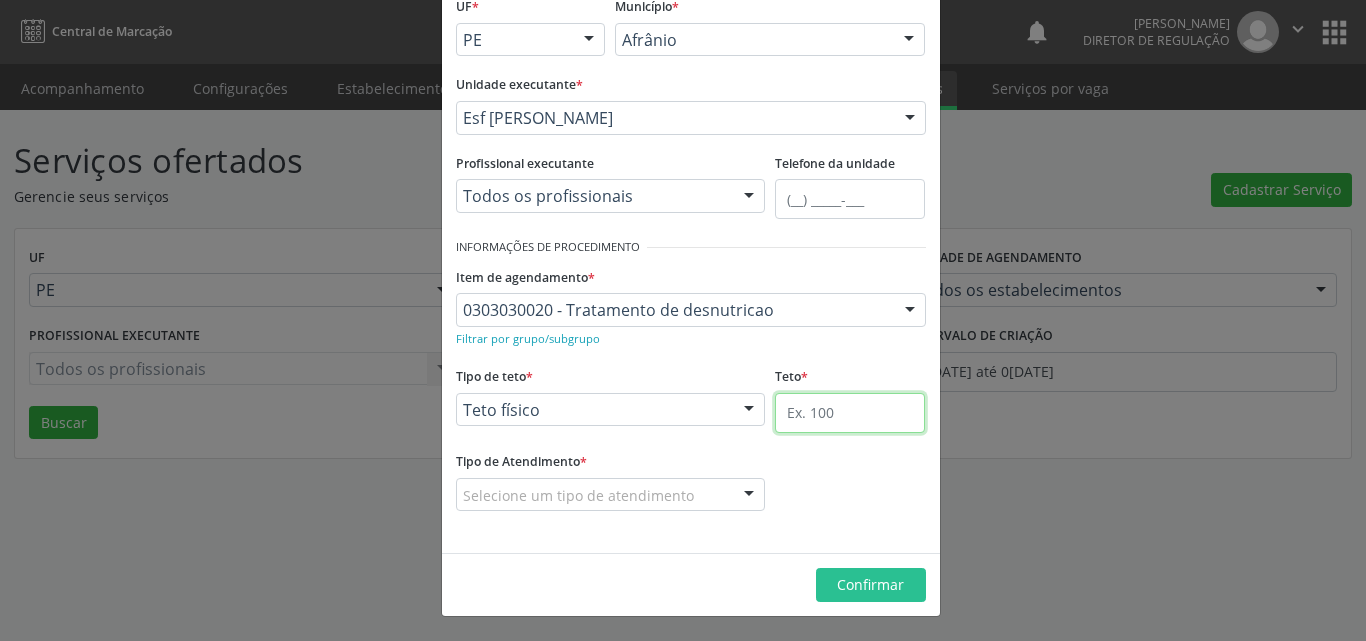click at bounding box center (850, 413) 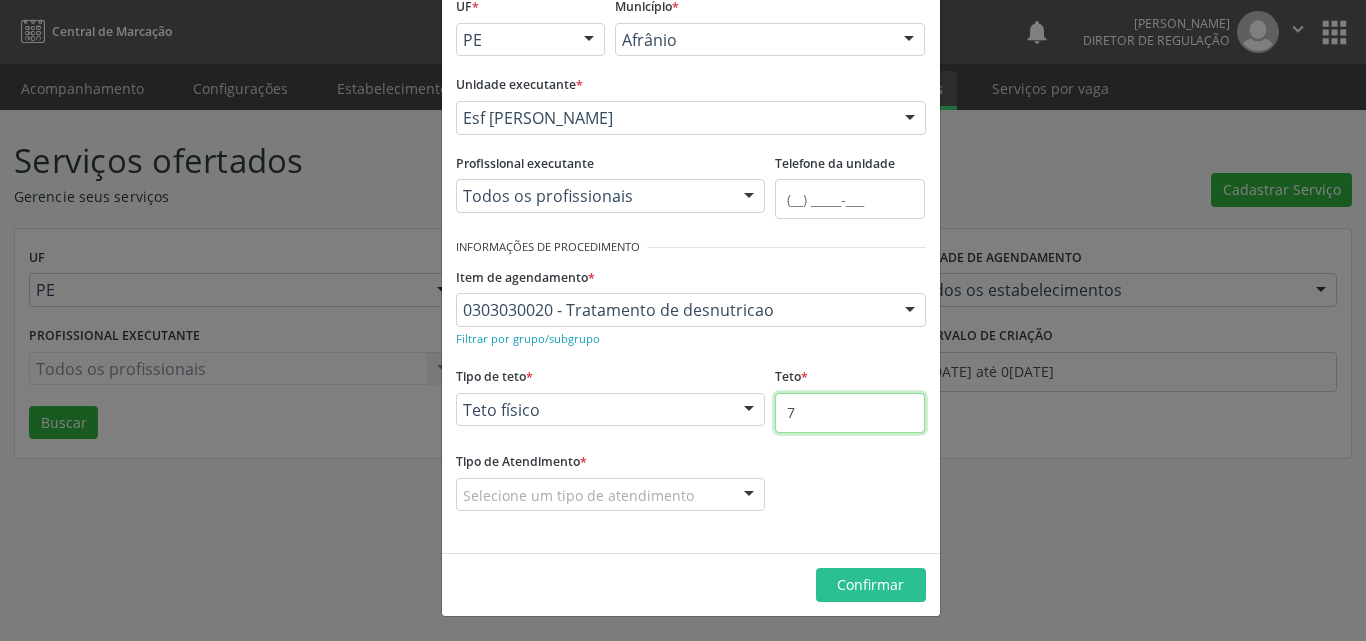 type on "7" 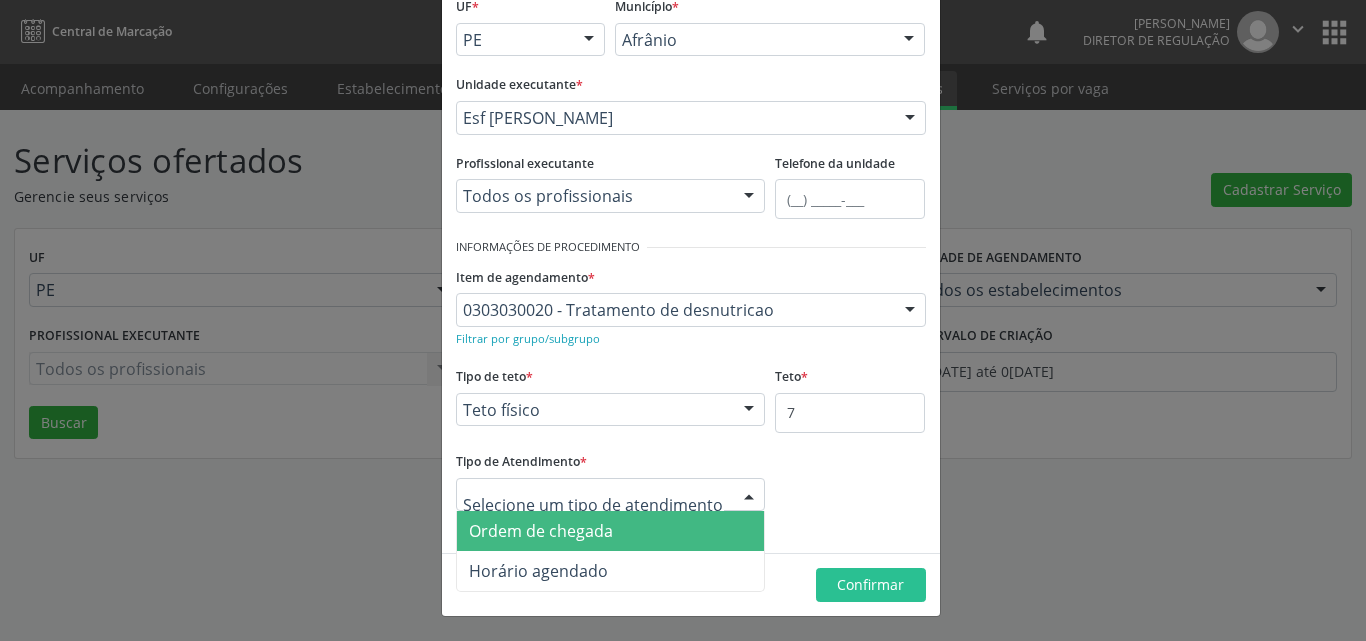 click at bounding box center (611, 495) 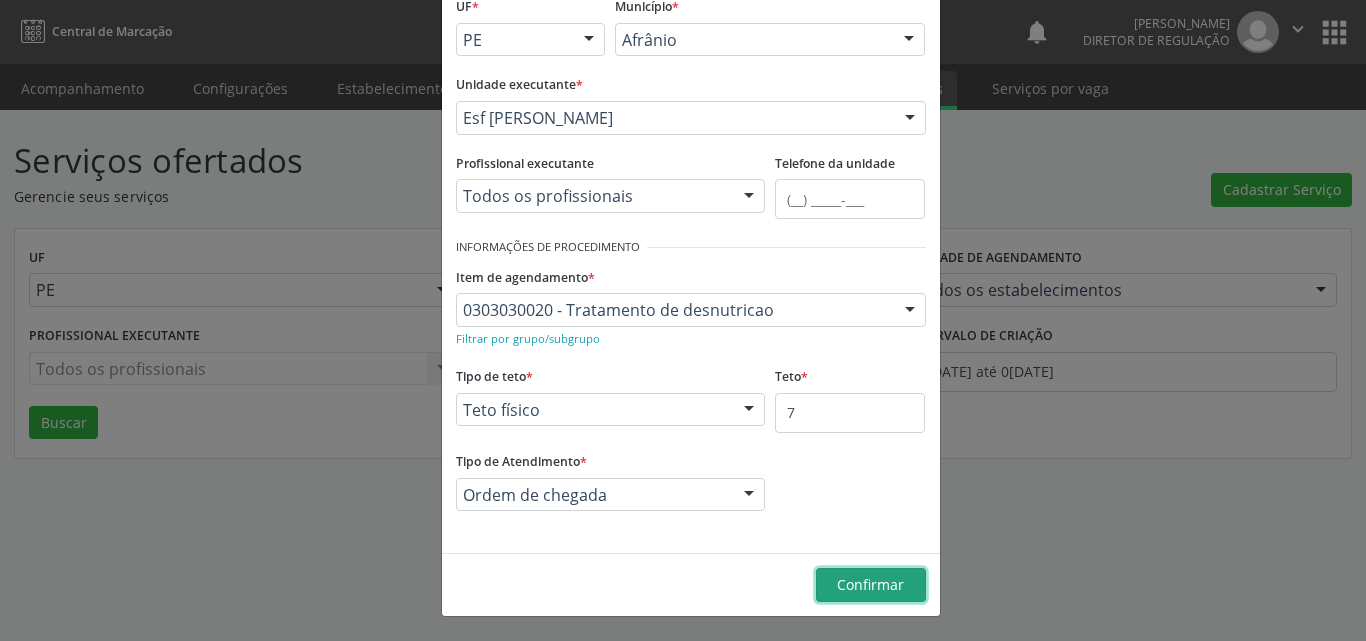 click on "Confirmar" at bounding box center [870, 584] 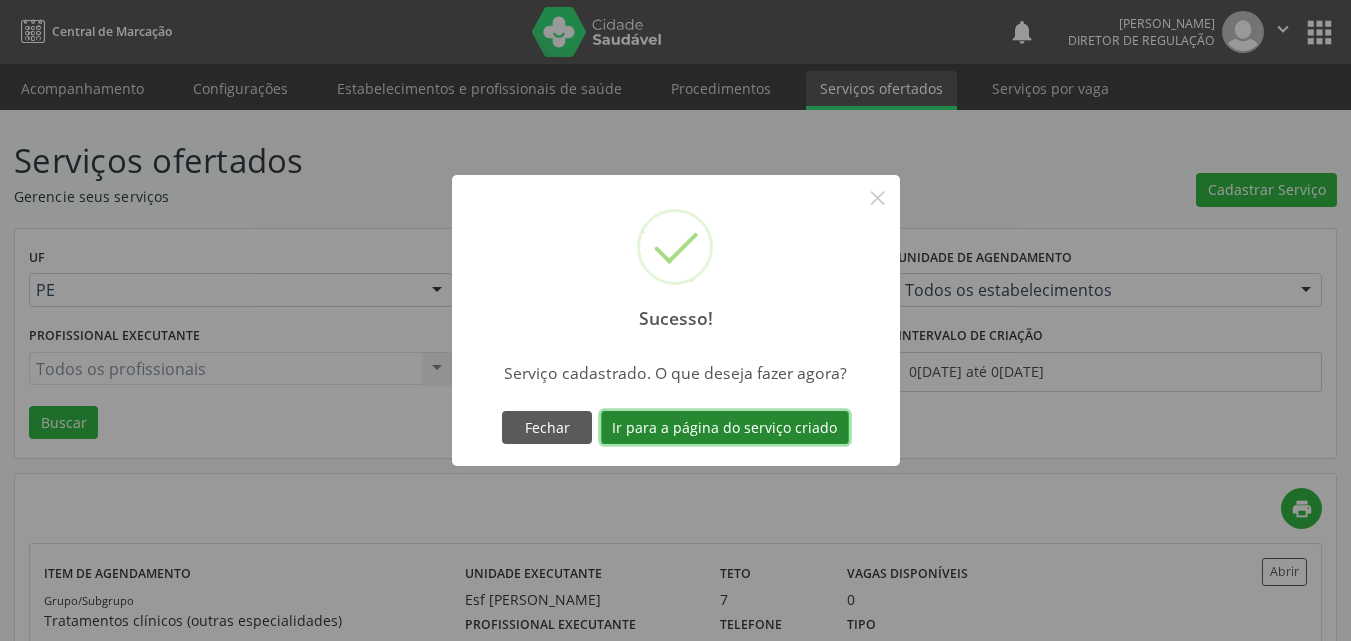 click on "Ir para a página do serviço criado" at bounding box center [725, 428] 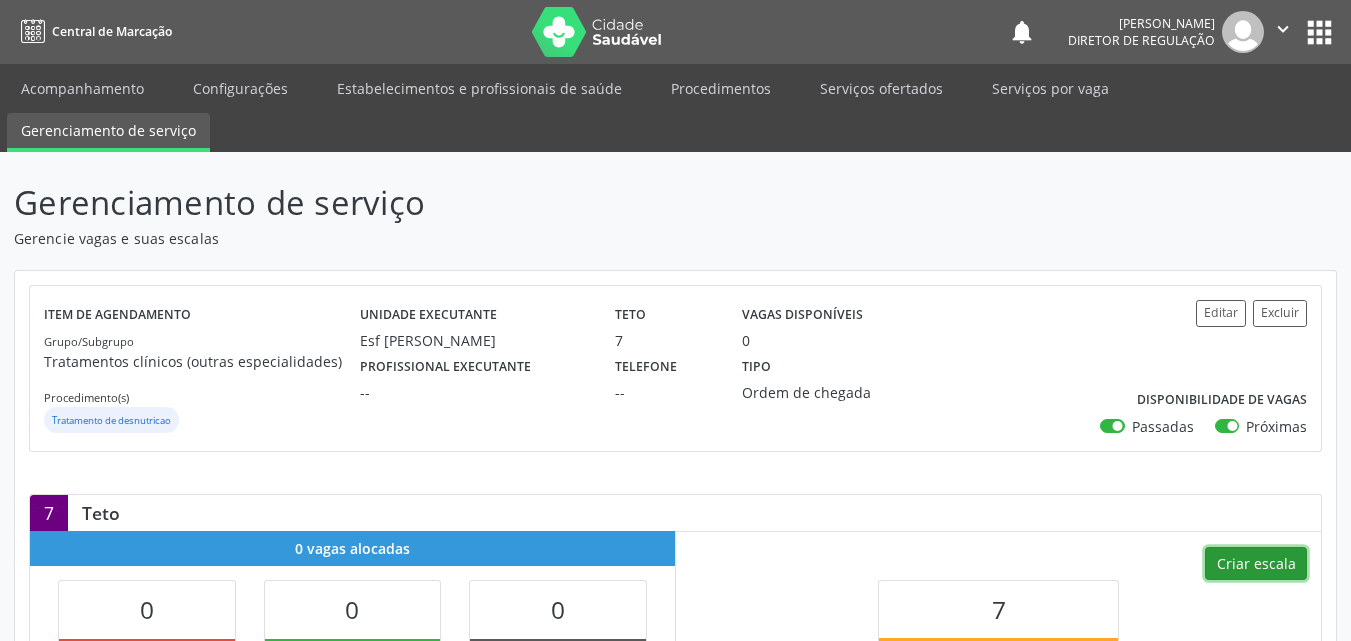 click on "Criar escala" at bounding box center [1256, 564] 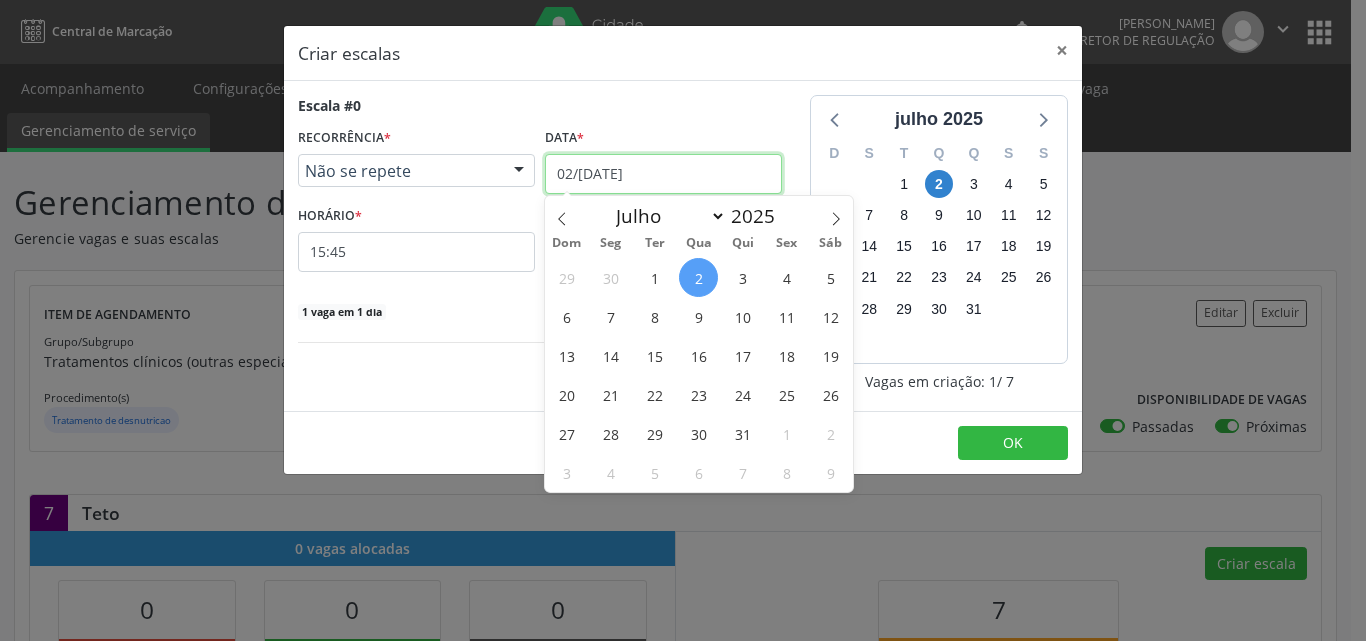 click on "02/[DATE]" at bounding box center (663, 174) 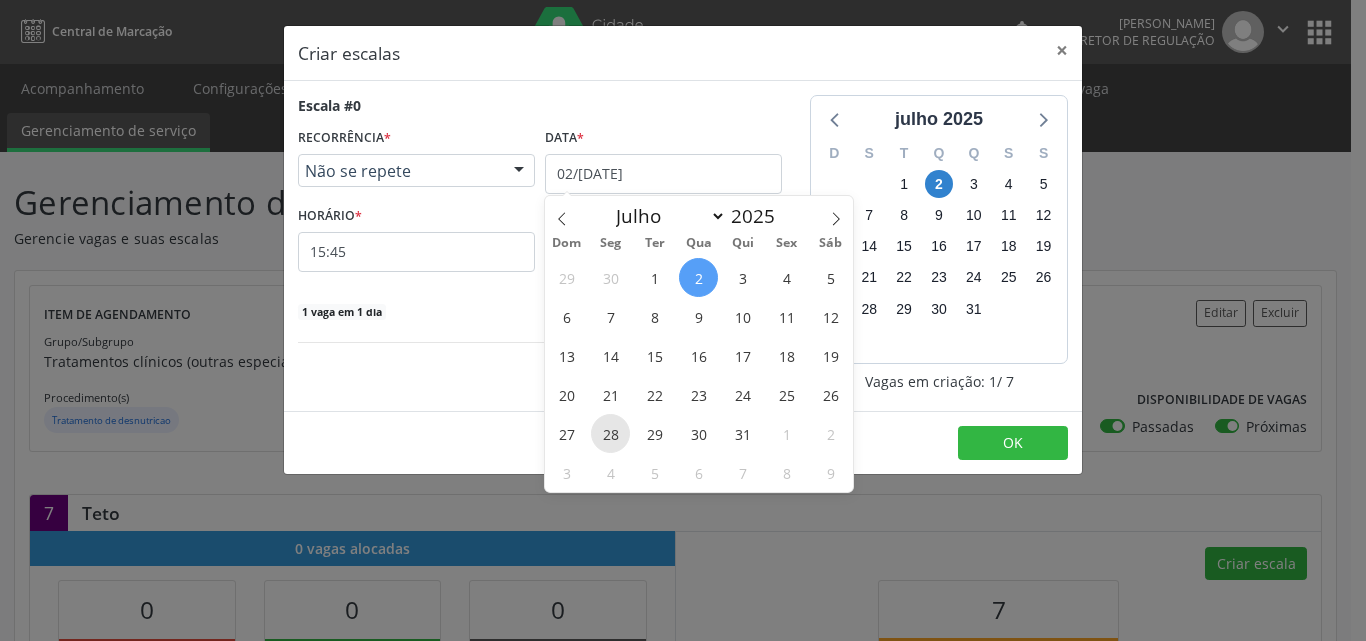 click on "28" at bounding box center (610, 433) 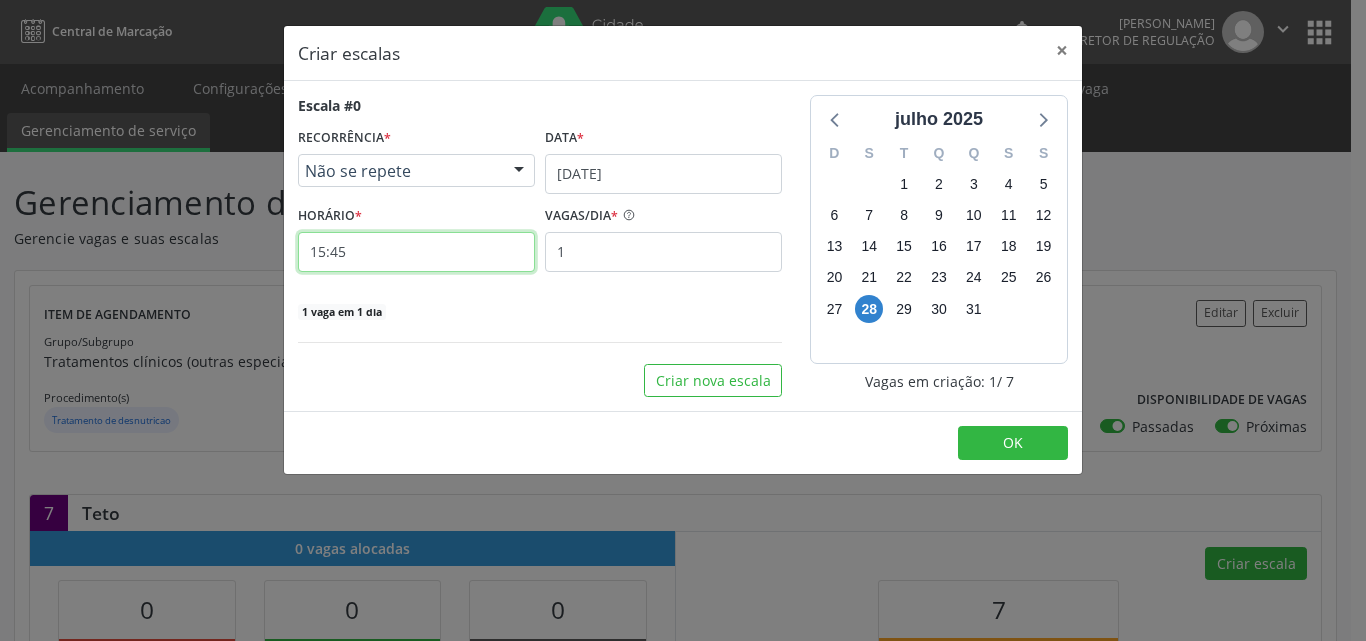 click on "15:45" at bounding box center [416, 252] 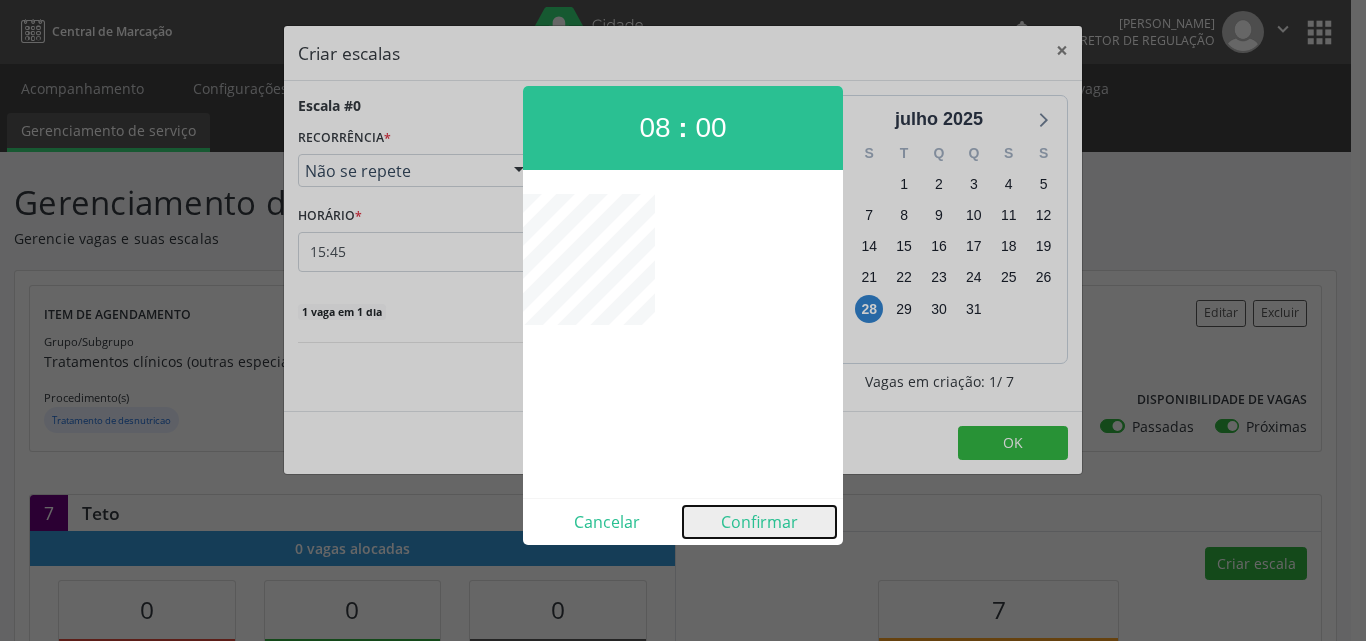 drag, startPoint x: 738, startPoint y: 519, endPoint x: 736, endPoint y: 469, distance: 50.039986 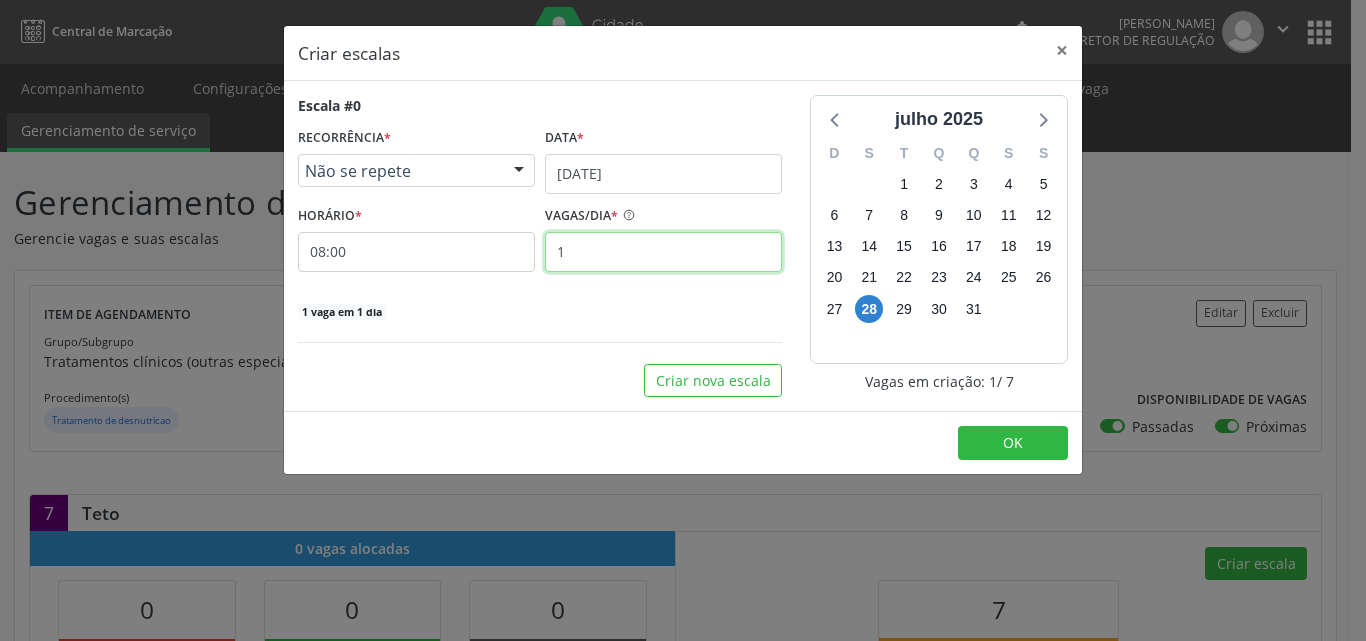 click on "1" at bounding box center (663, 252) 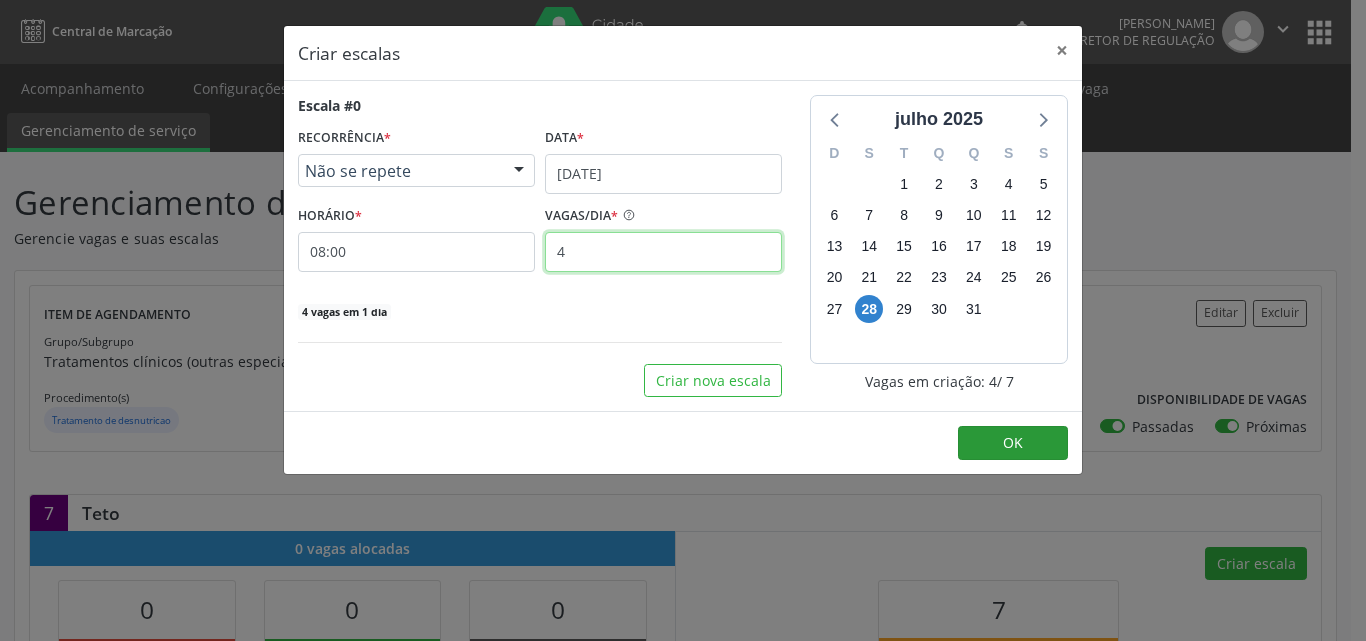 type on "4" 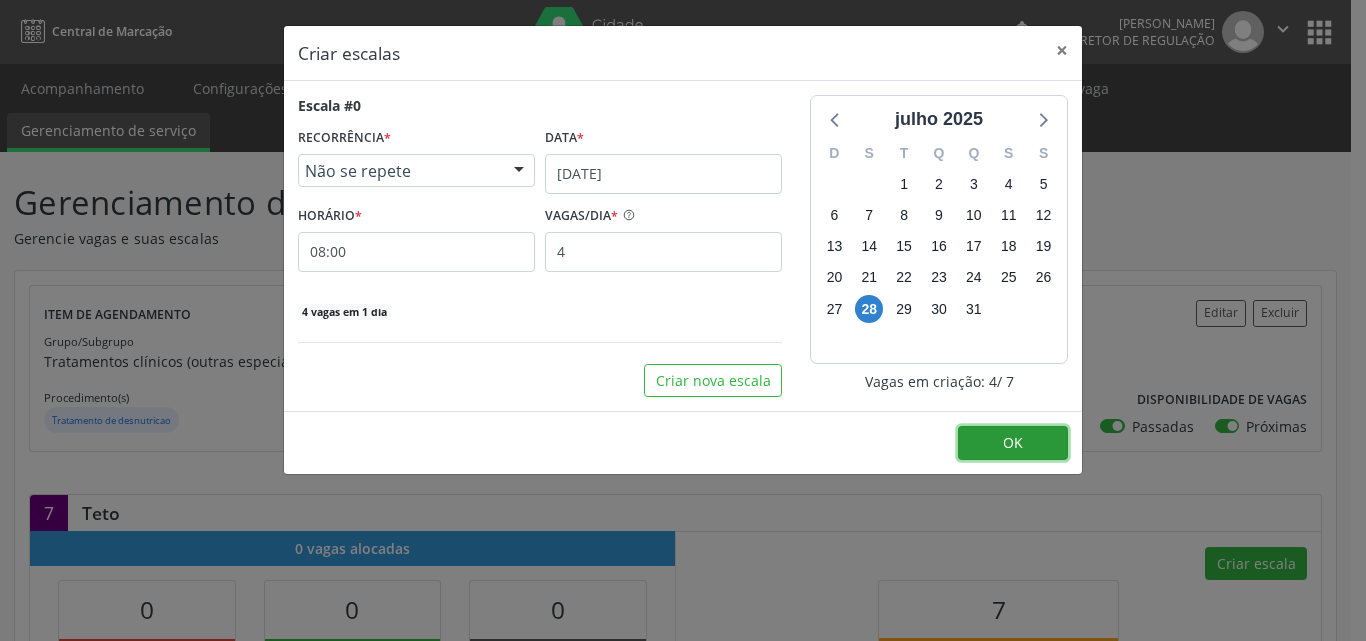 click on "OK" at bounding box center (1013, 443) 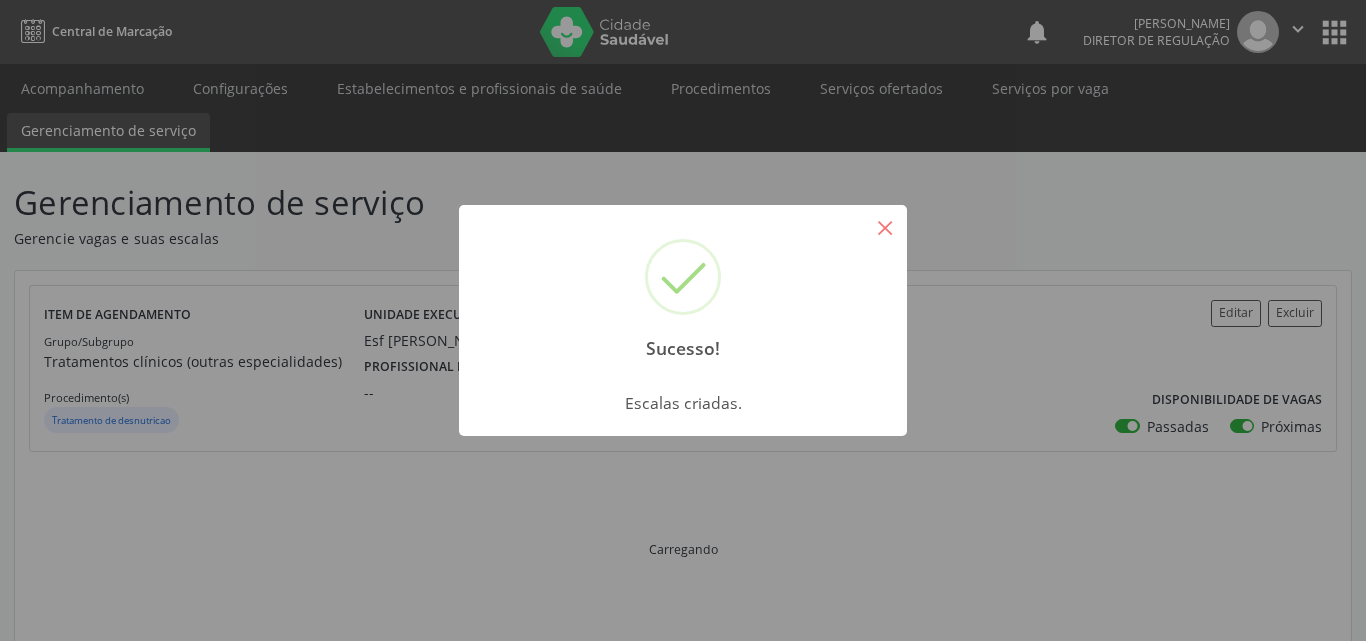 click on "×" at bounding box center [885, 227] 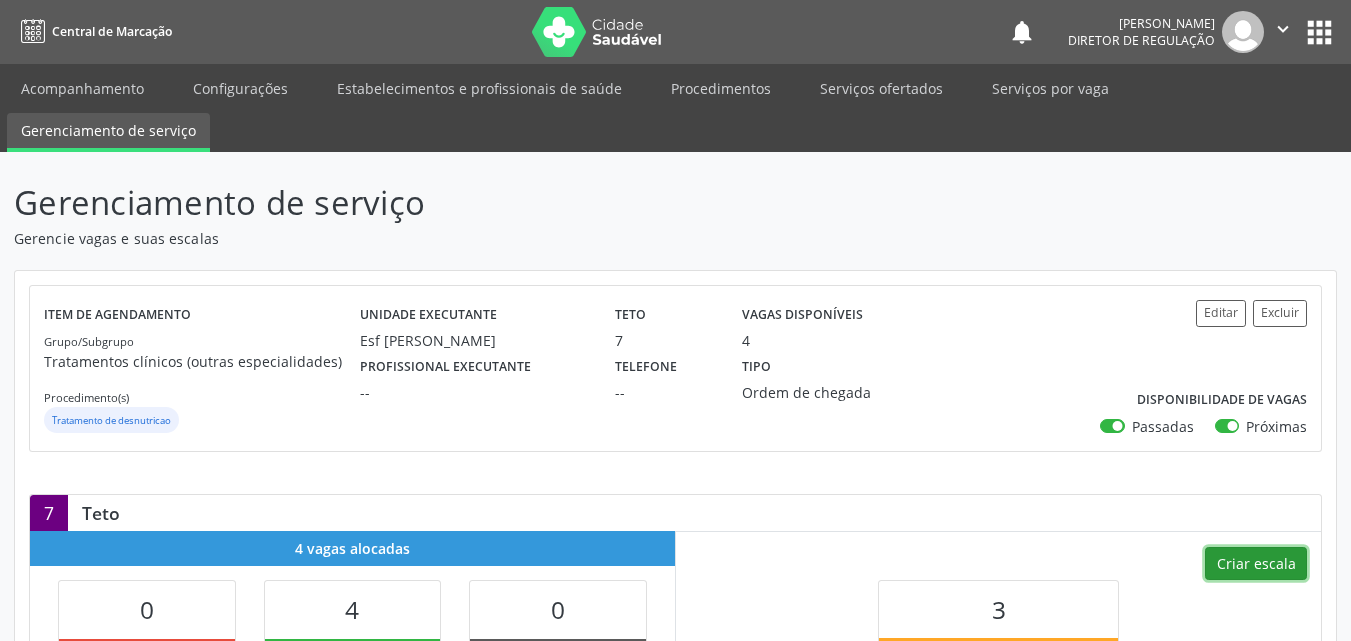 click on "Criar escala" at bounding box center [1256, 564] 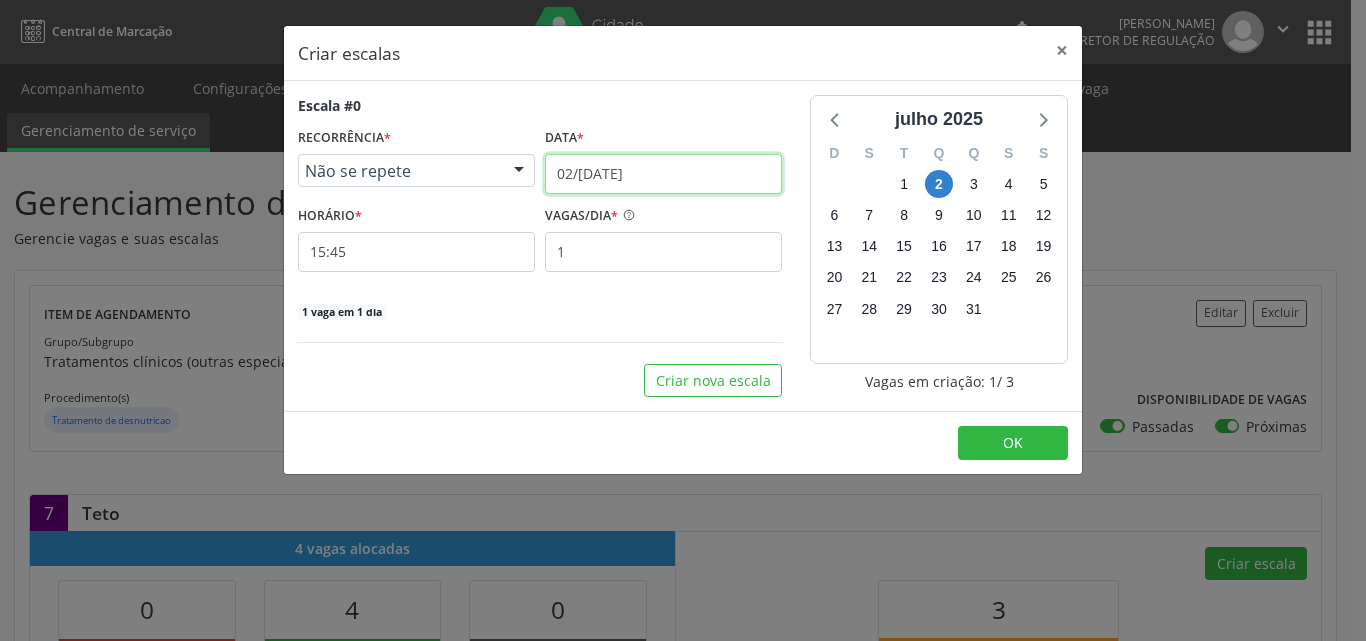 click on "02/[DATE]" at bounding box center [663, 174] 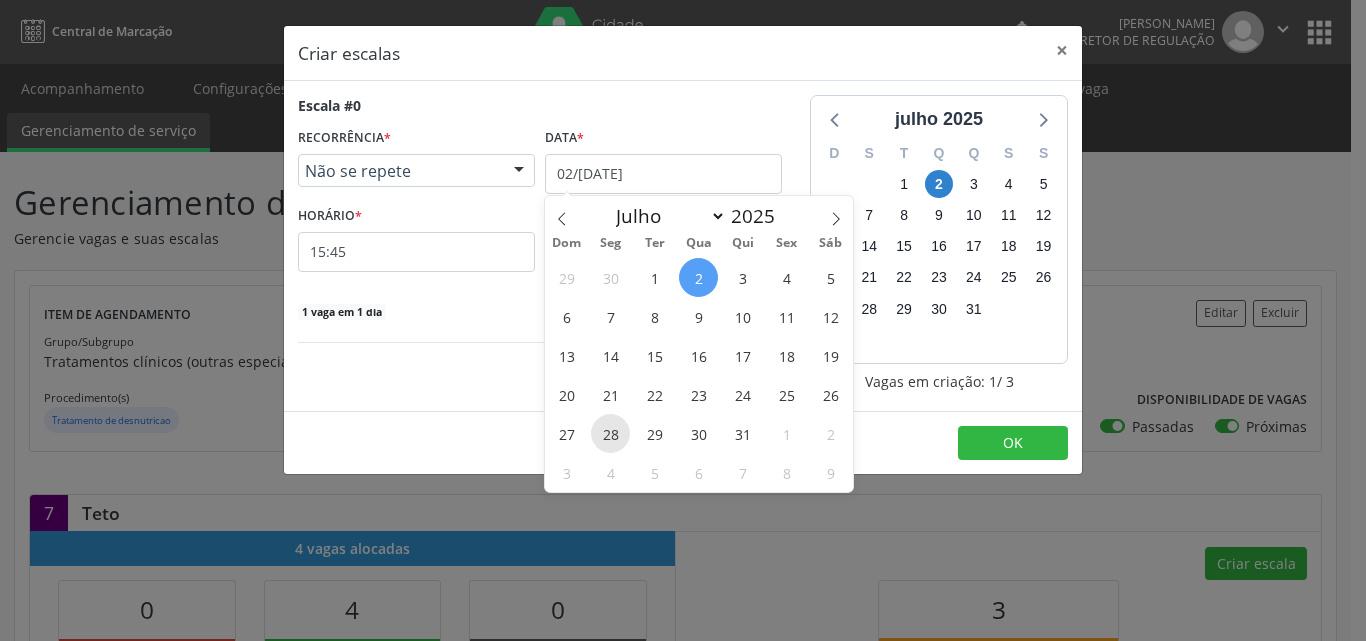 click on "28" at bounding box center [610, 433] 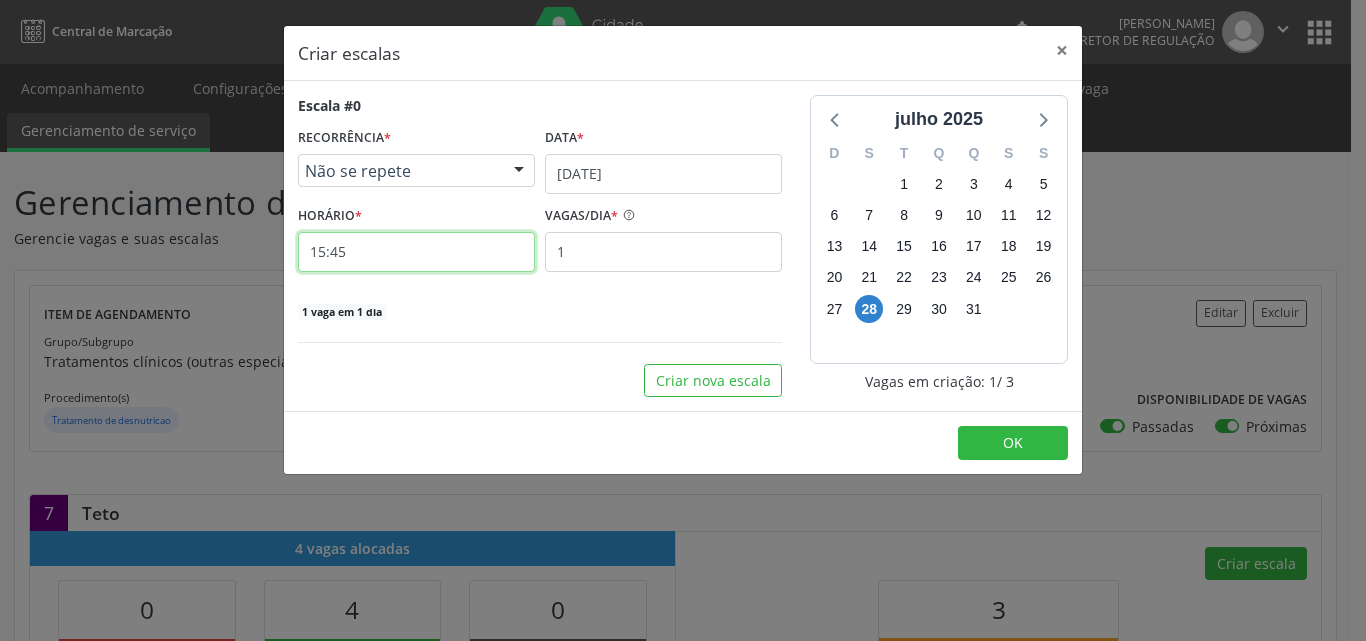 click on "15:45" at bounding box center (416, 252) 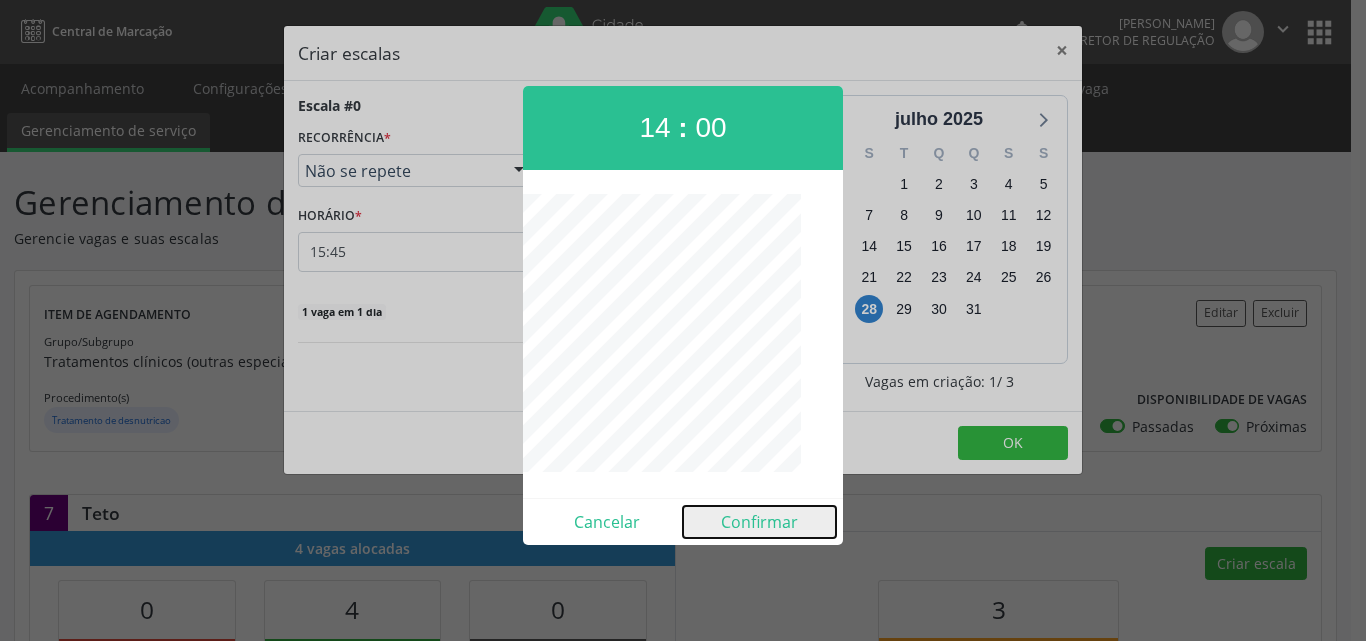 click on "Confirmar" at bounding box center (759, 522) 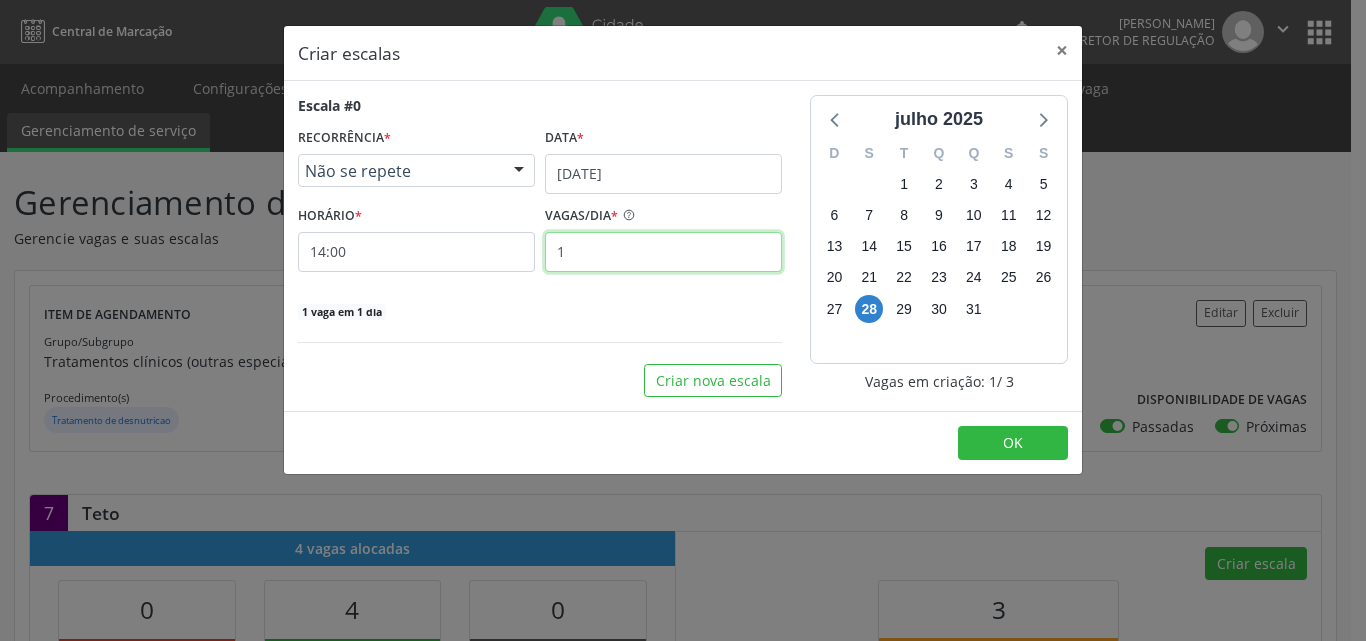click on "1" at bounding box center (663, 252) 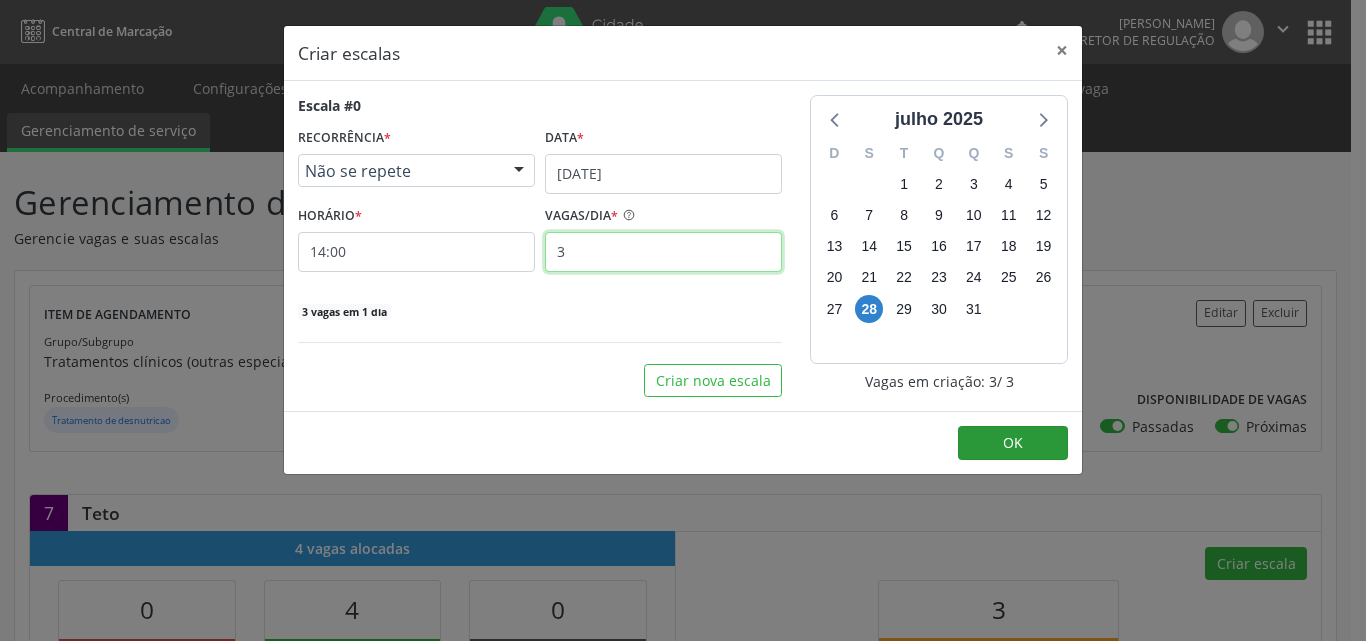 type on "3" 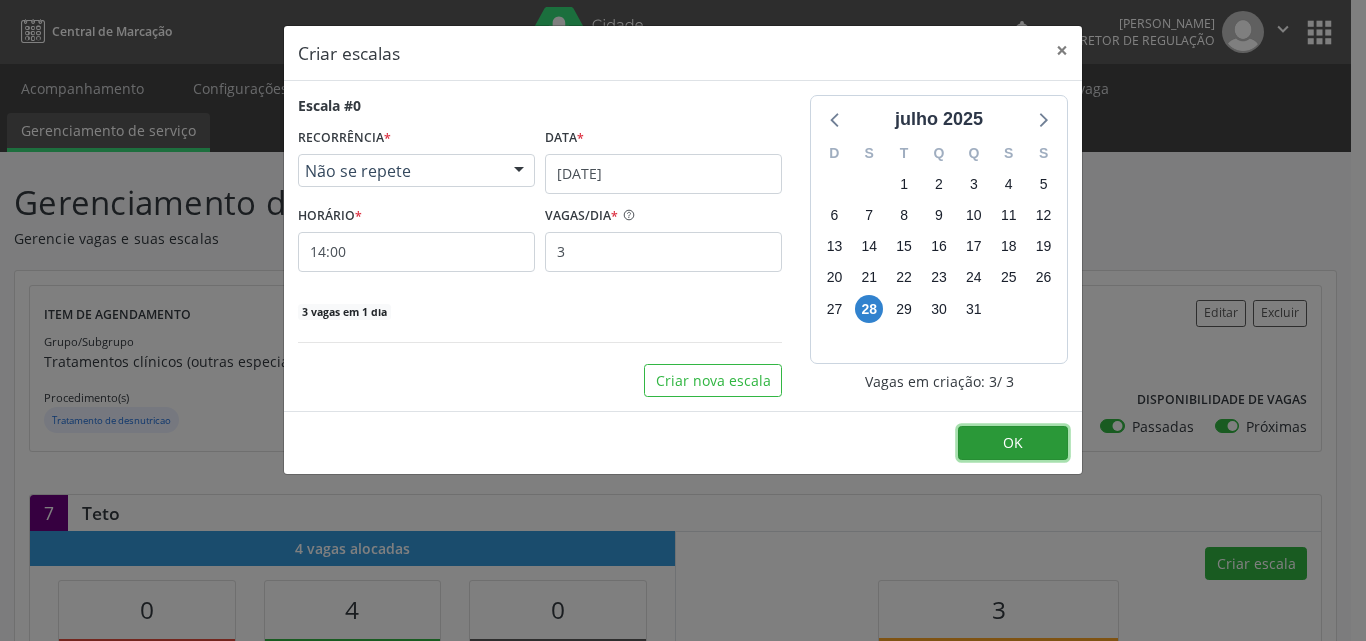 click on "OK" at bounding box center [1013, 442] 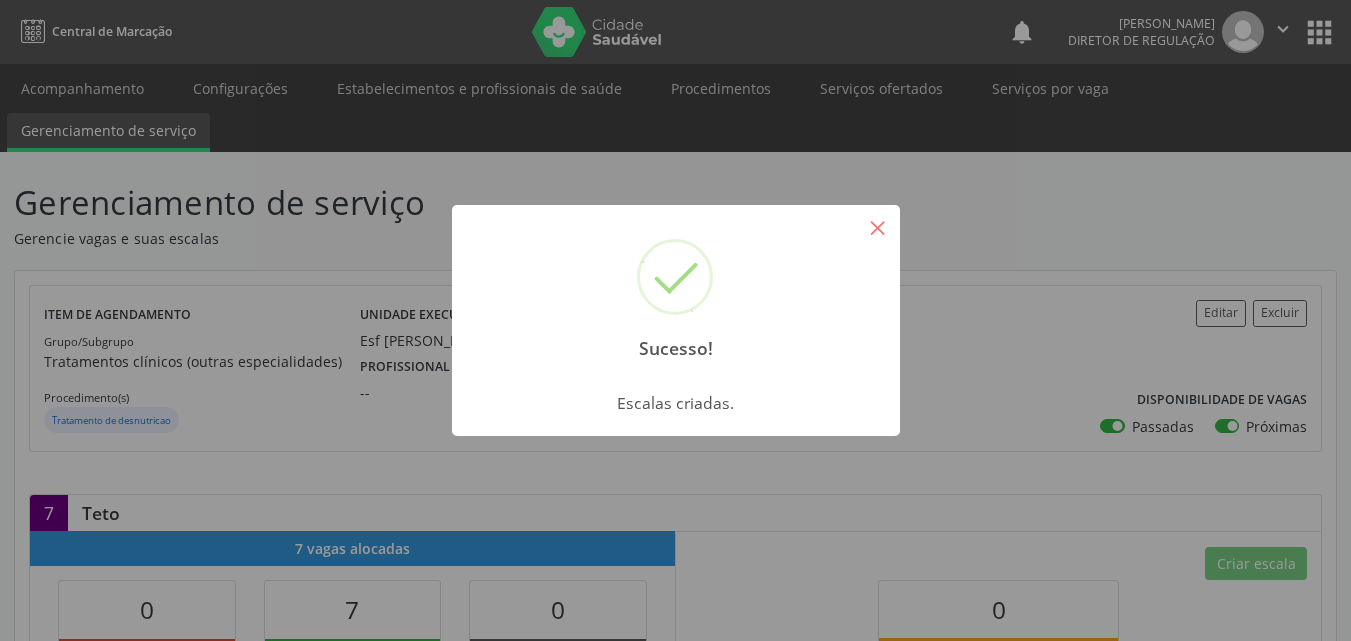 click on "×" at bounding box center (878, 227) 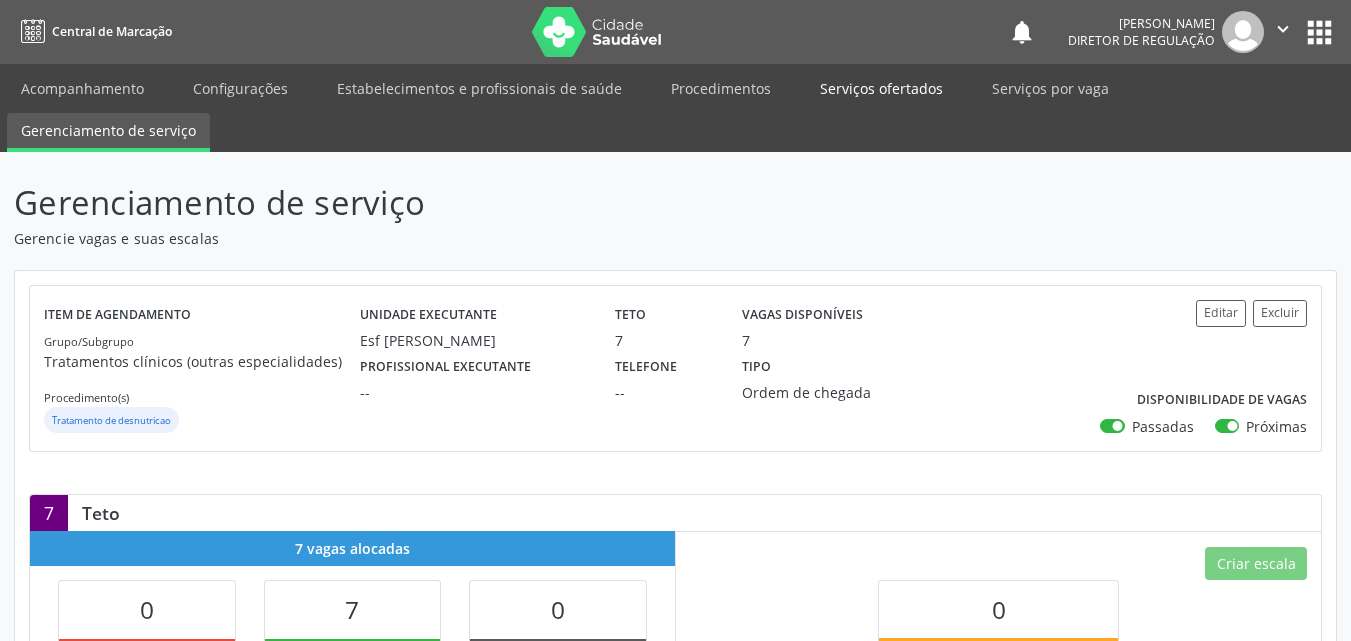 click on "Serviços ofertados" at bounding box center [881, 88] 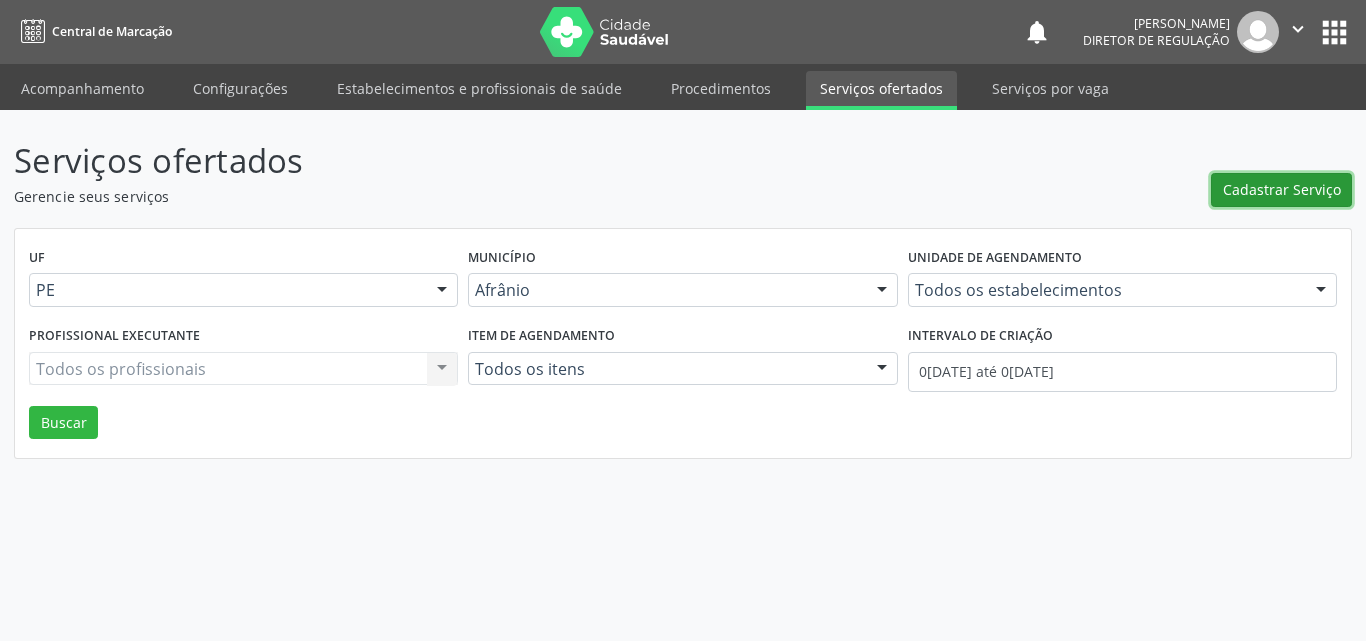 click on "Cadastrar Serviço" at bounding box center (1282, 189) 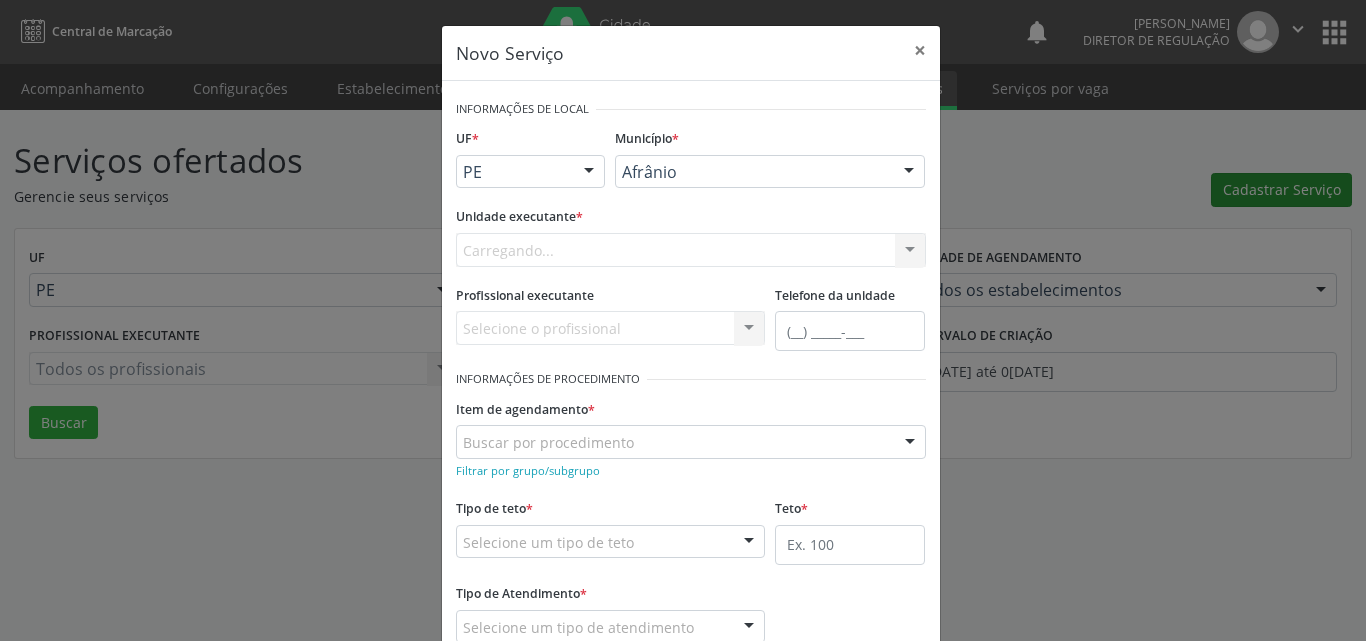 scroll, scrollTop: 0, scrollLeft: 0, axis: both 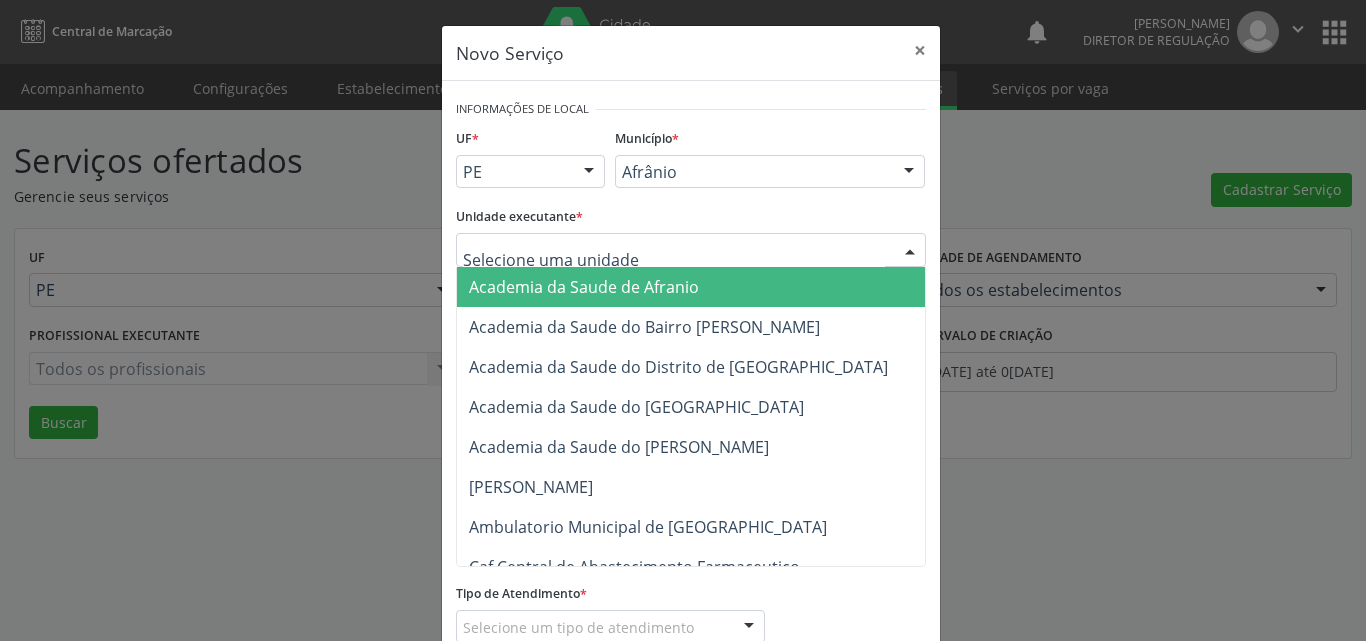 click at bounding box center (691, 250) 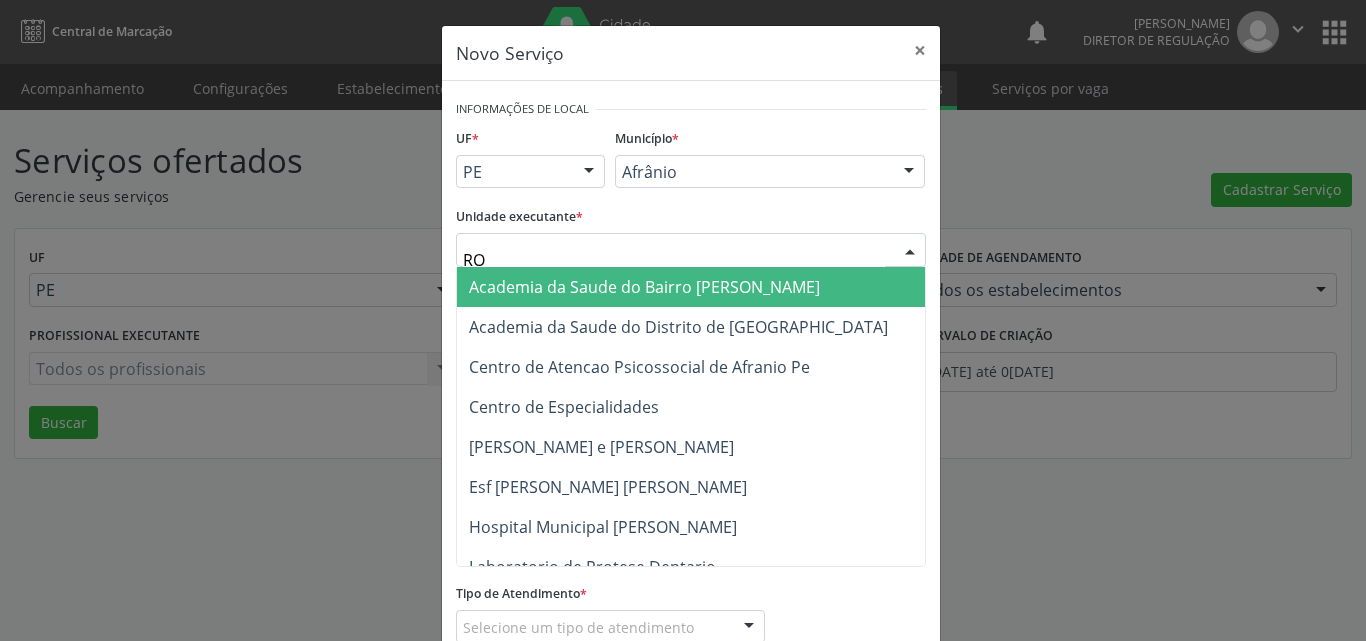 type on "ROS" 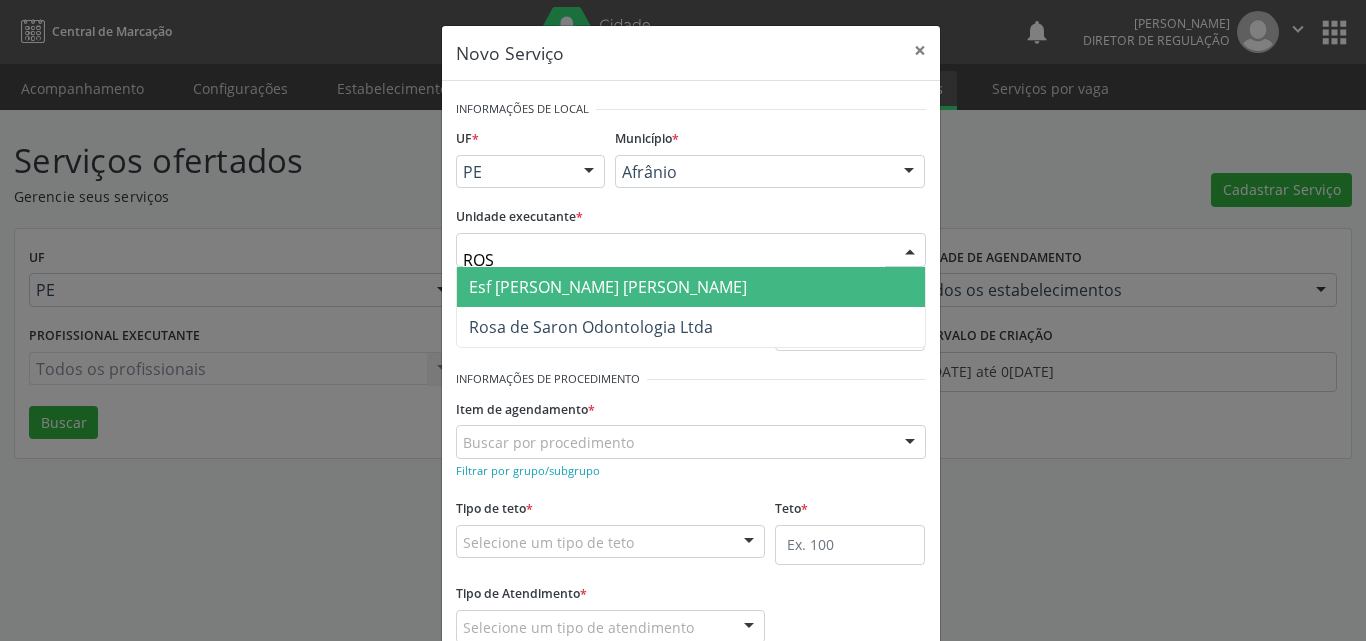 click on "Esf [PERSON_NAME] [PERSON_NAME]" at bounding box center (608, 287) 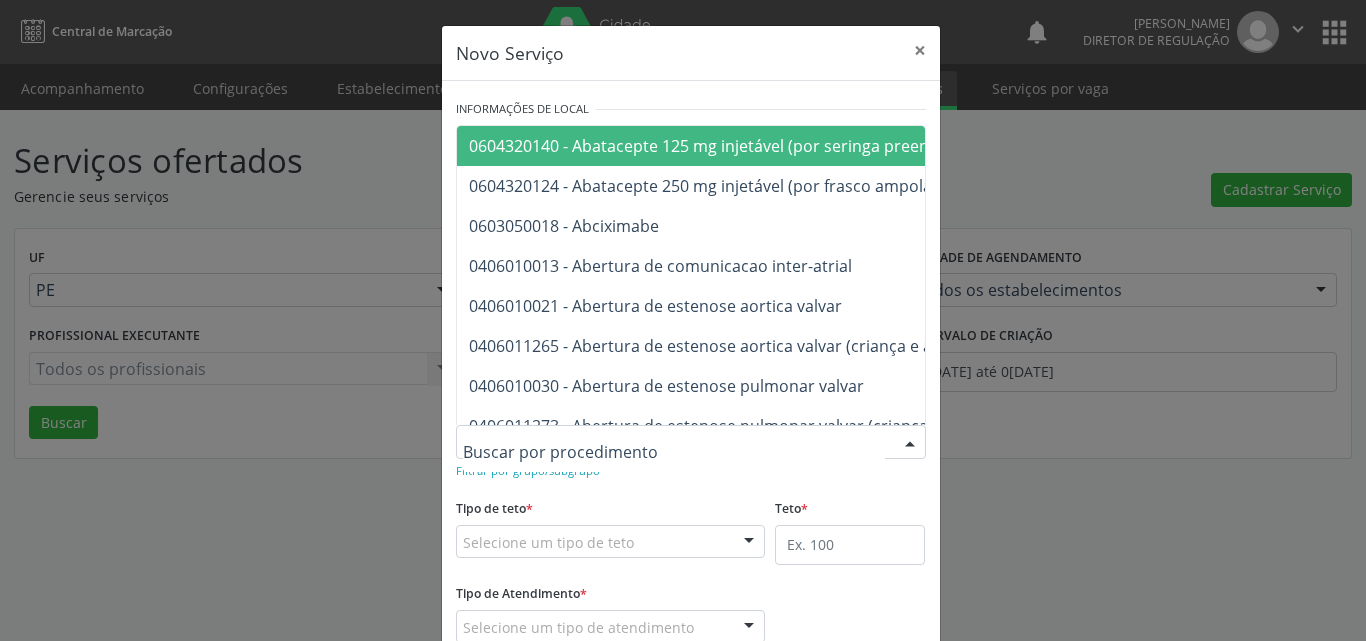 click at bounding box center (691, 442) 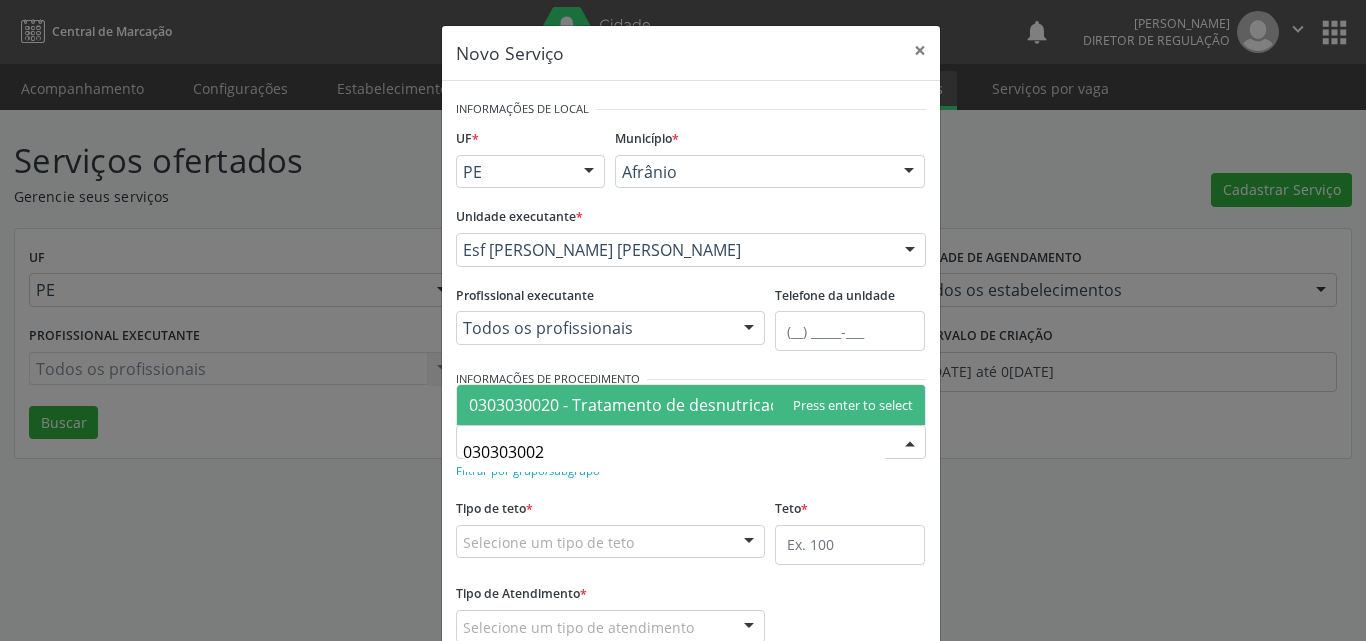 type on "0303030020" 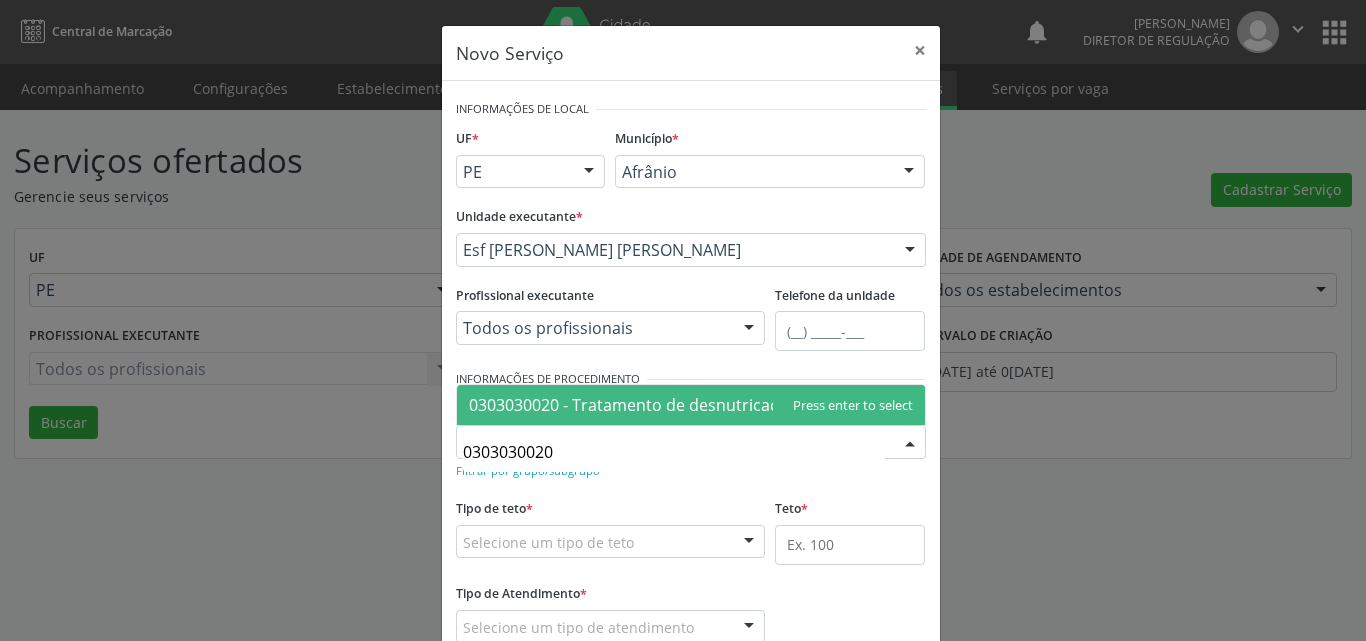 click on "0303030020 - Tratamento de desnutricao" at bounding box center [624, 405] 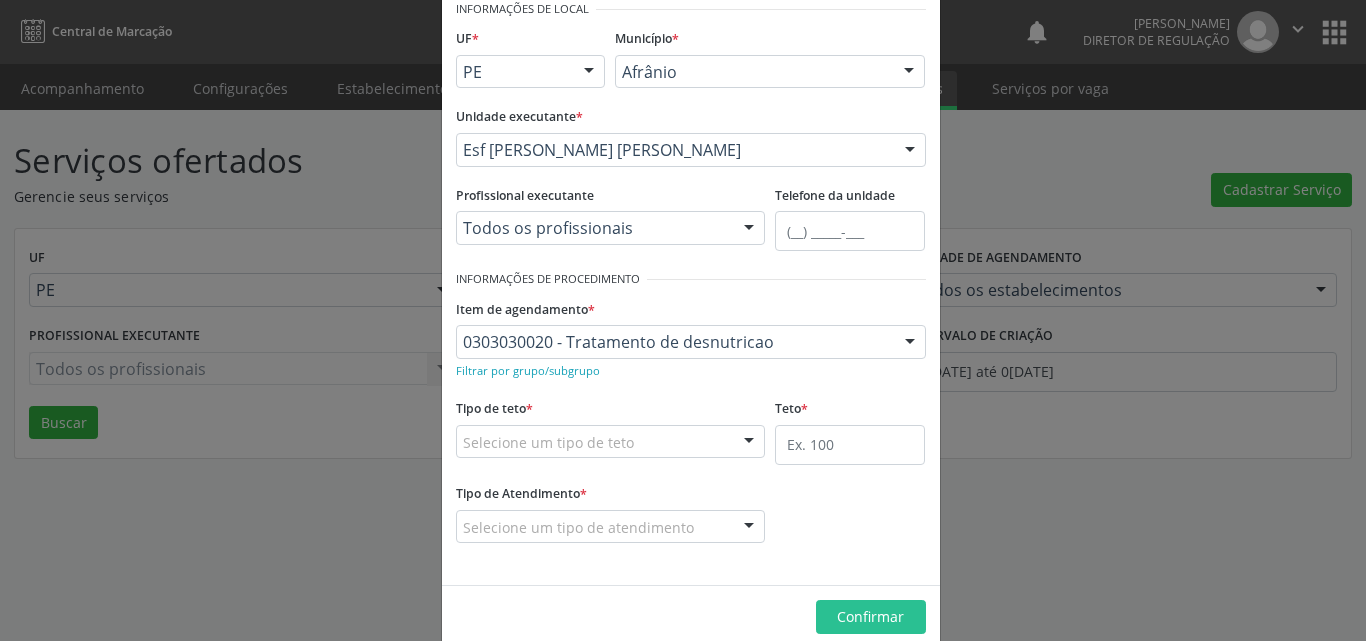 scroll, scrollTop: 132, scrollLeft: 0, axis: vertical 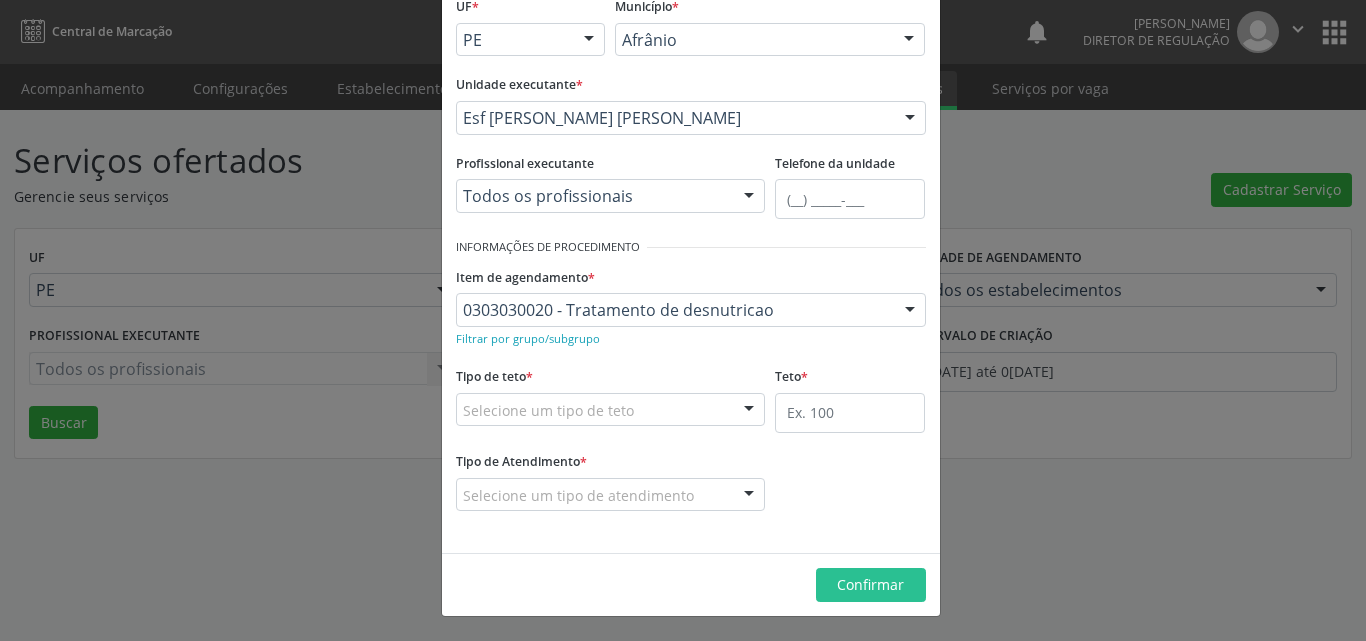 click on "Selecione um tipo de teto" at bounding box center (611, 410) 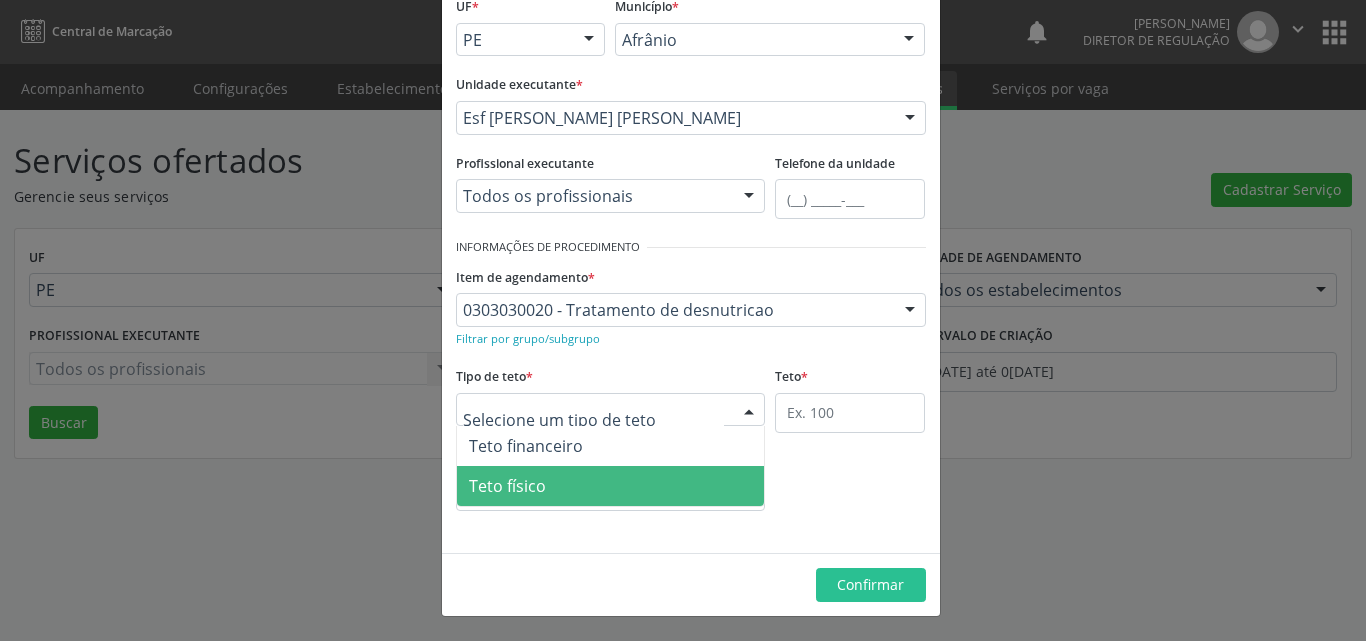 drag, startPoint x: 627, startPoint y: 487, endPoint x: 712, endPoint y: 434, distance: 100.16985 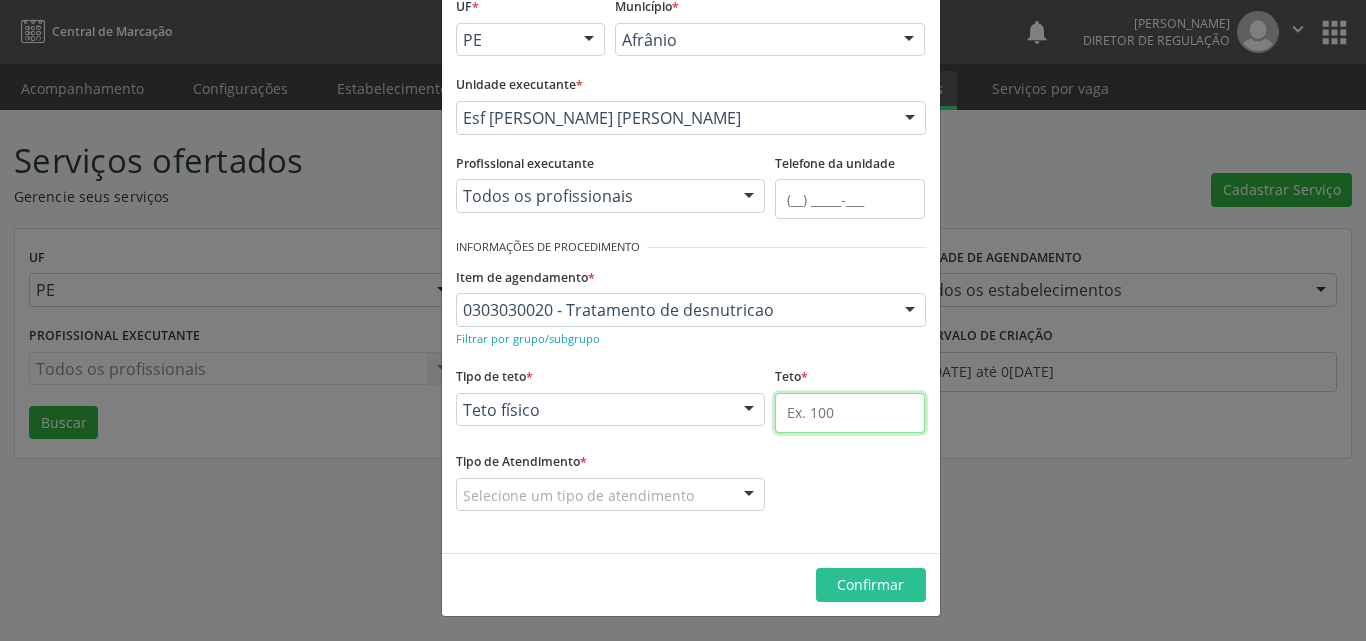 click at bounding box center (850, 413) 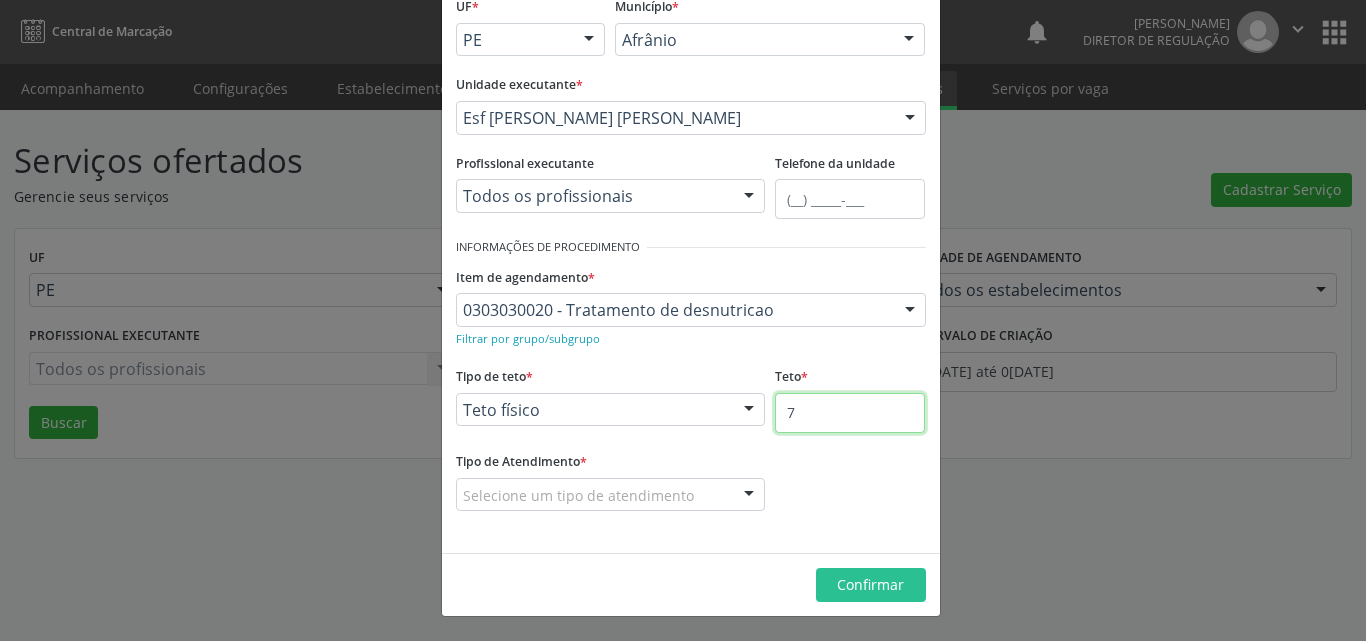 type on "7" 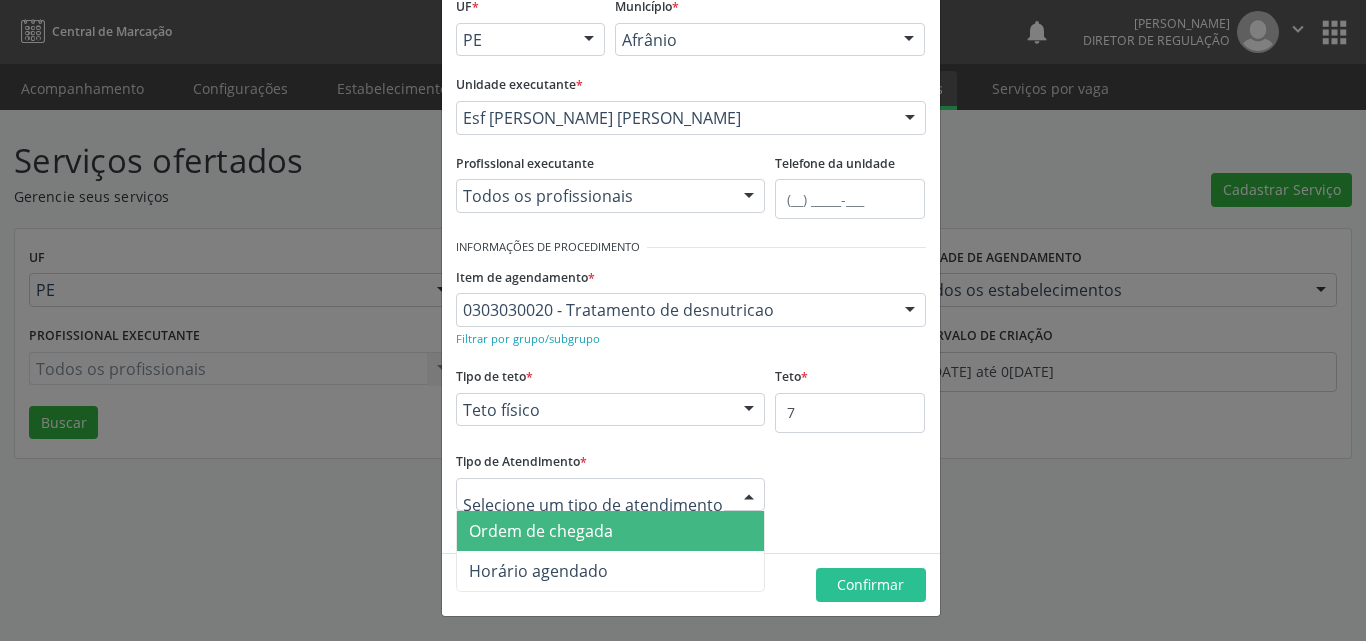 click at bounding box center (611, 495) 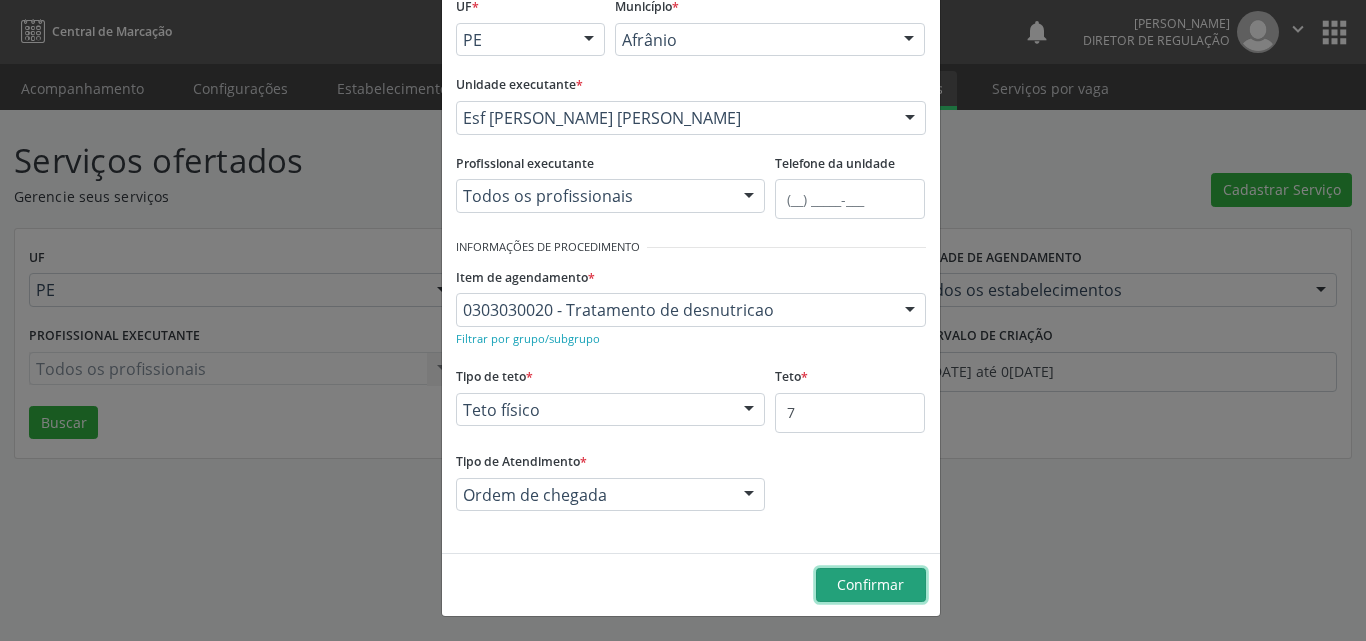 click on "Confirmar" at bounding box center [870, 584] 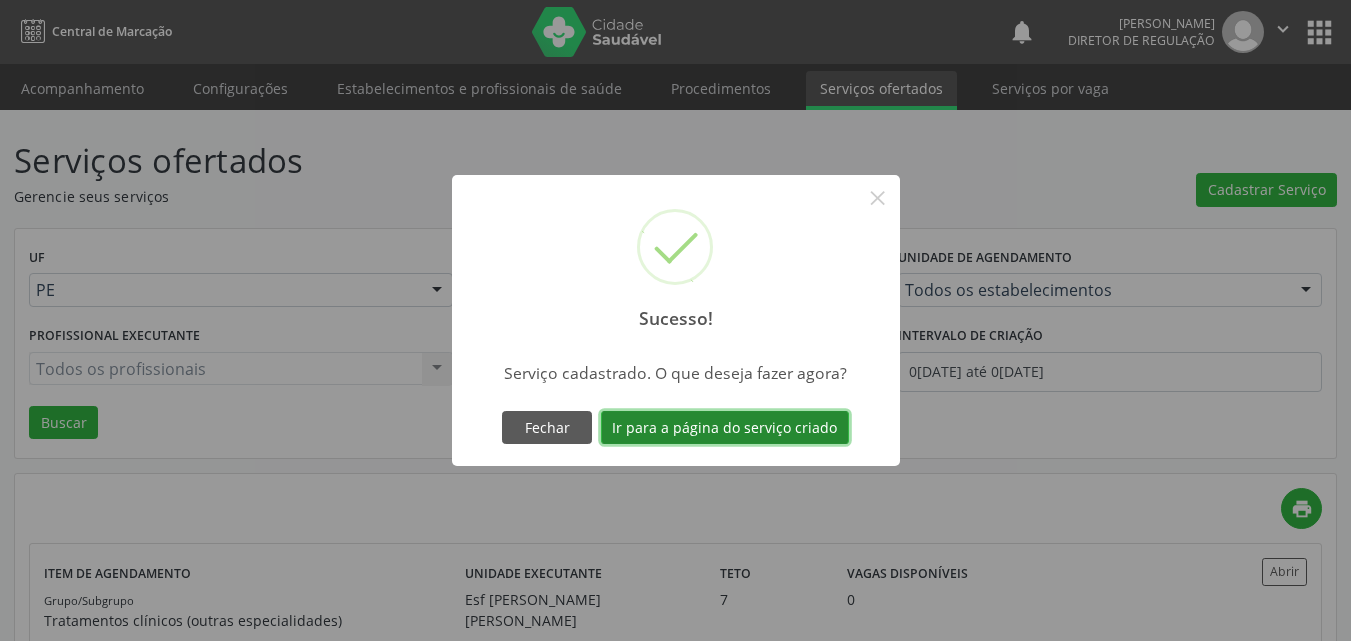 click on "Ir para a página do serviço criado" at bounding box center (725, 428) 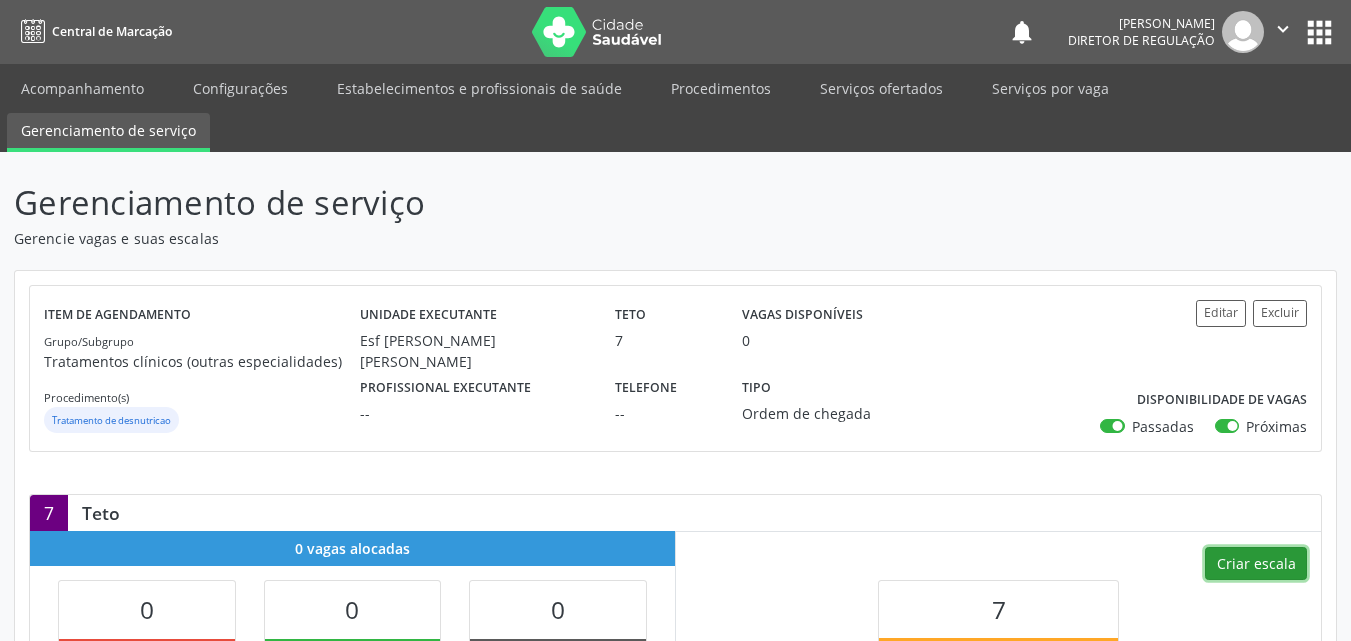 click on "Criar escala" at bounding box center (1256, 564) 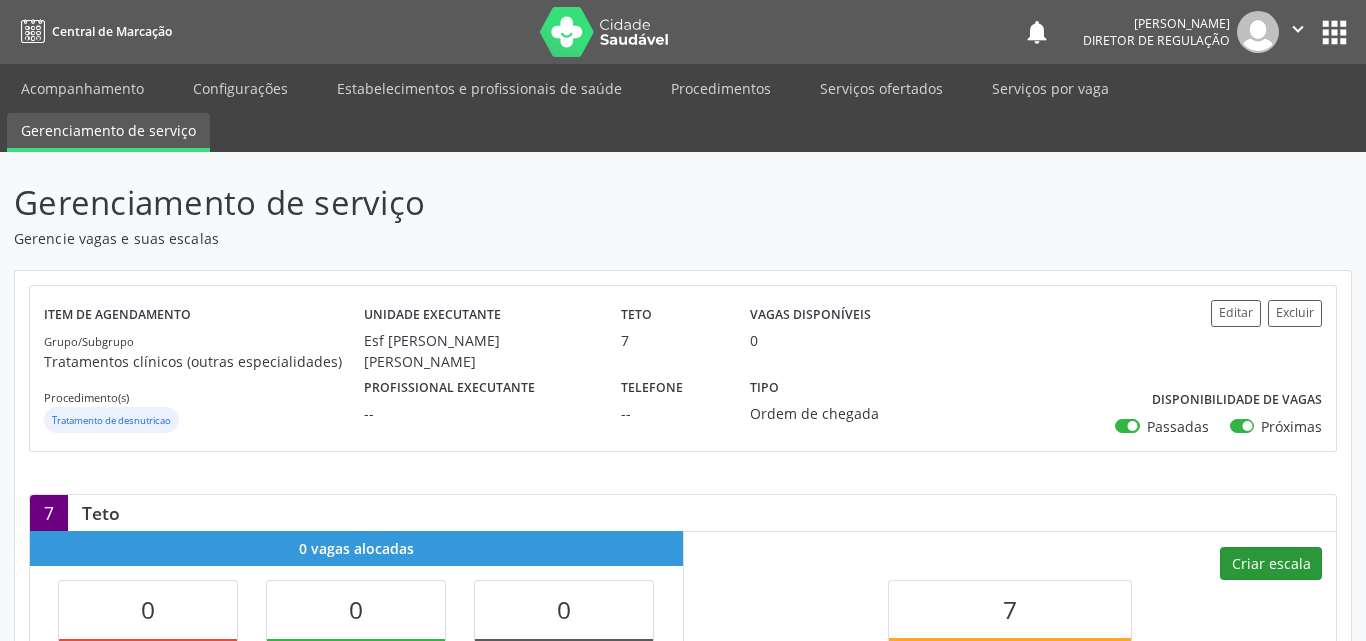select on "6" 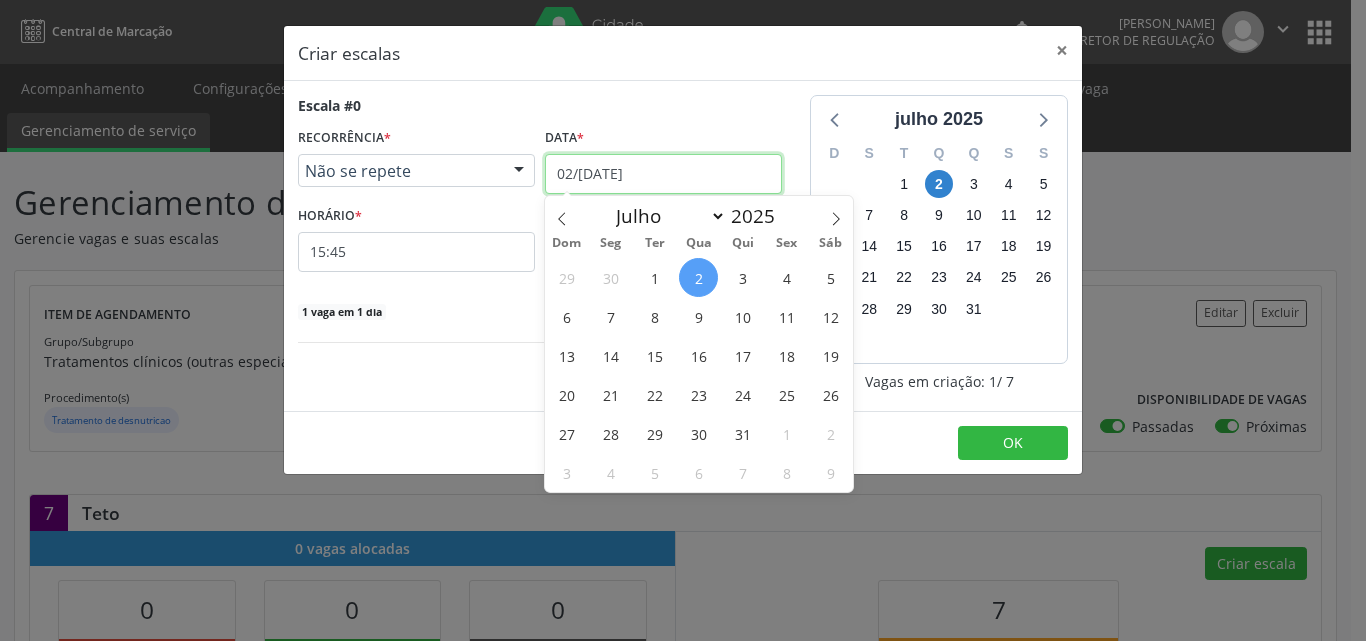 click on "02/[DATE]" at bounding box center (663, 174) 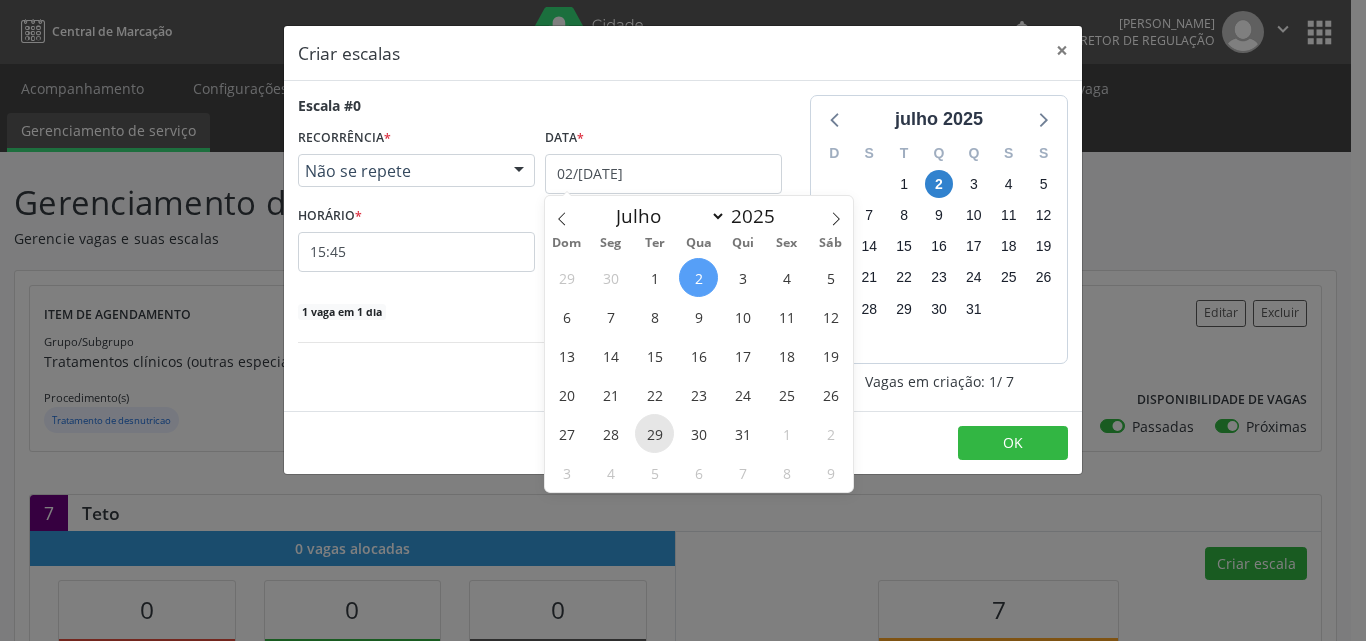 click on "29" at bounding box center [654, 433] 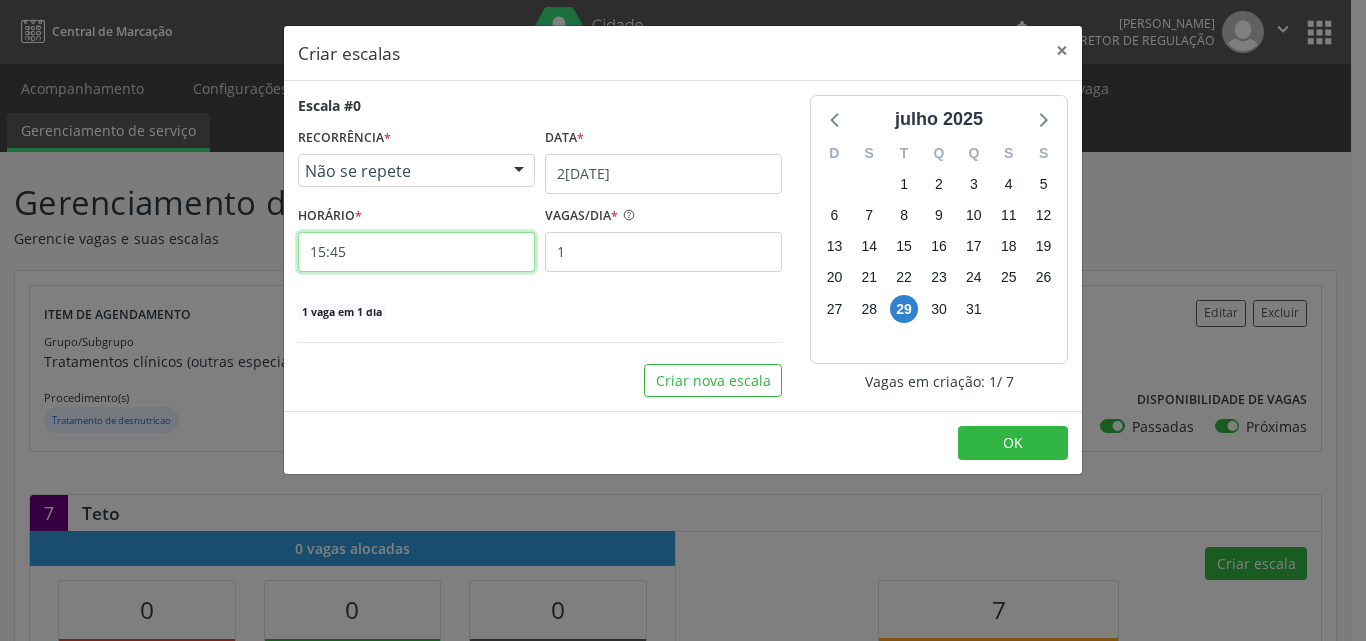 click on "15:45" at bounding box center [416, 252] 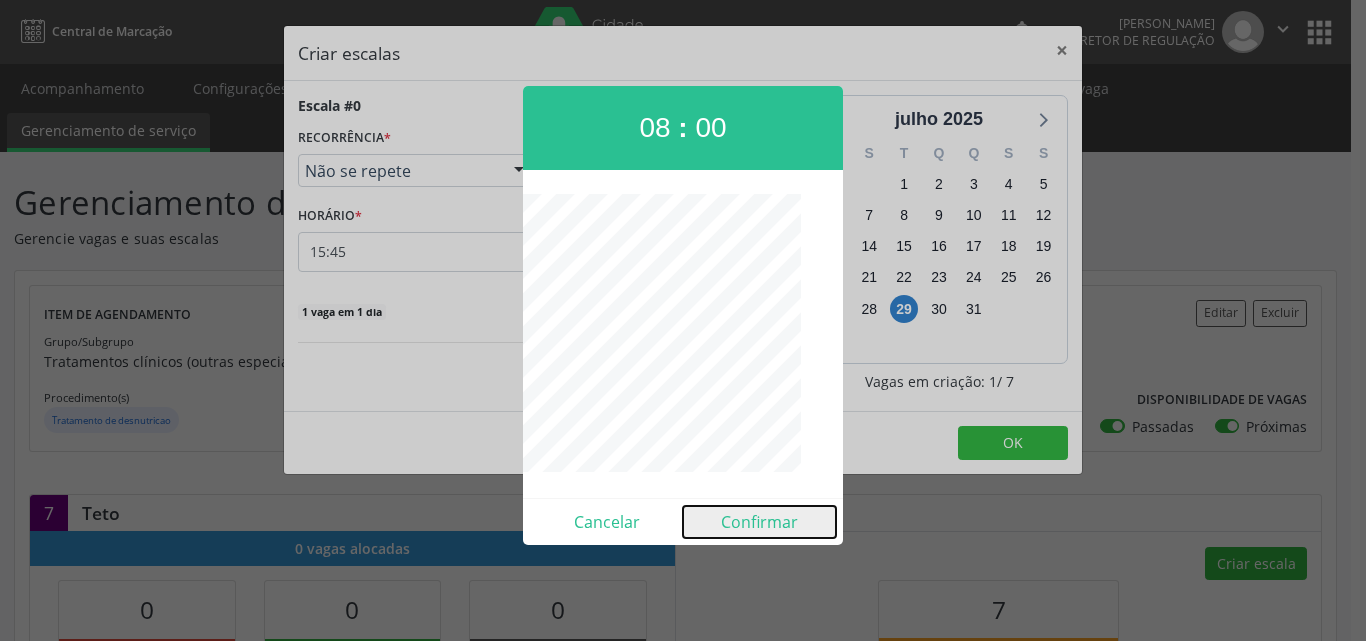 drag, startPoint x: 754, startPoint y: 528, endPoint x: 764, endPoint y: 521, distance: 12.206555 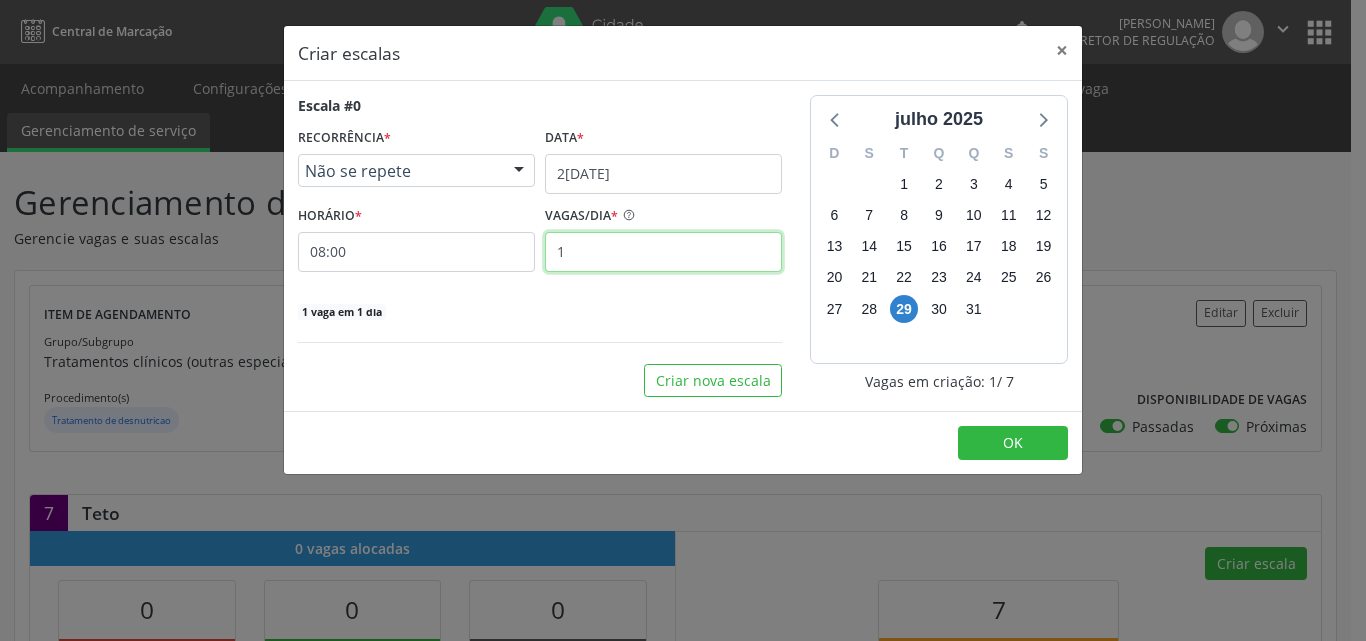click on "1" at bounding box center [663, 252] 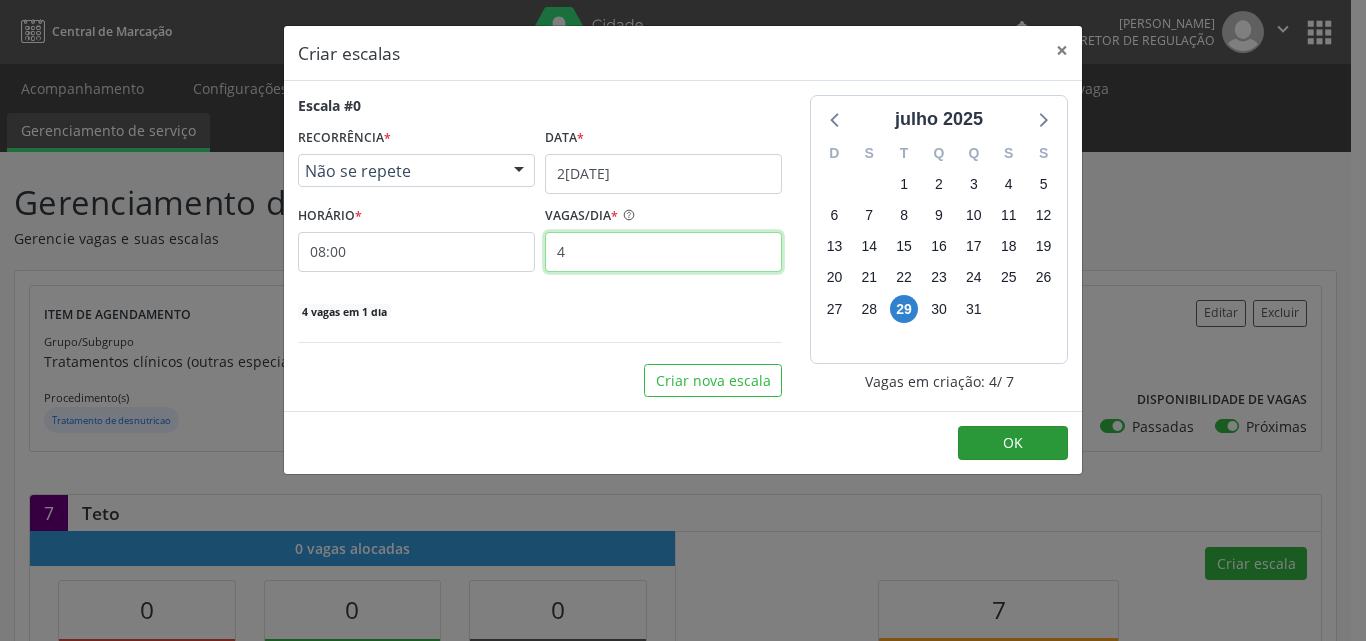 type on "4" 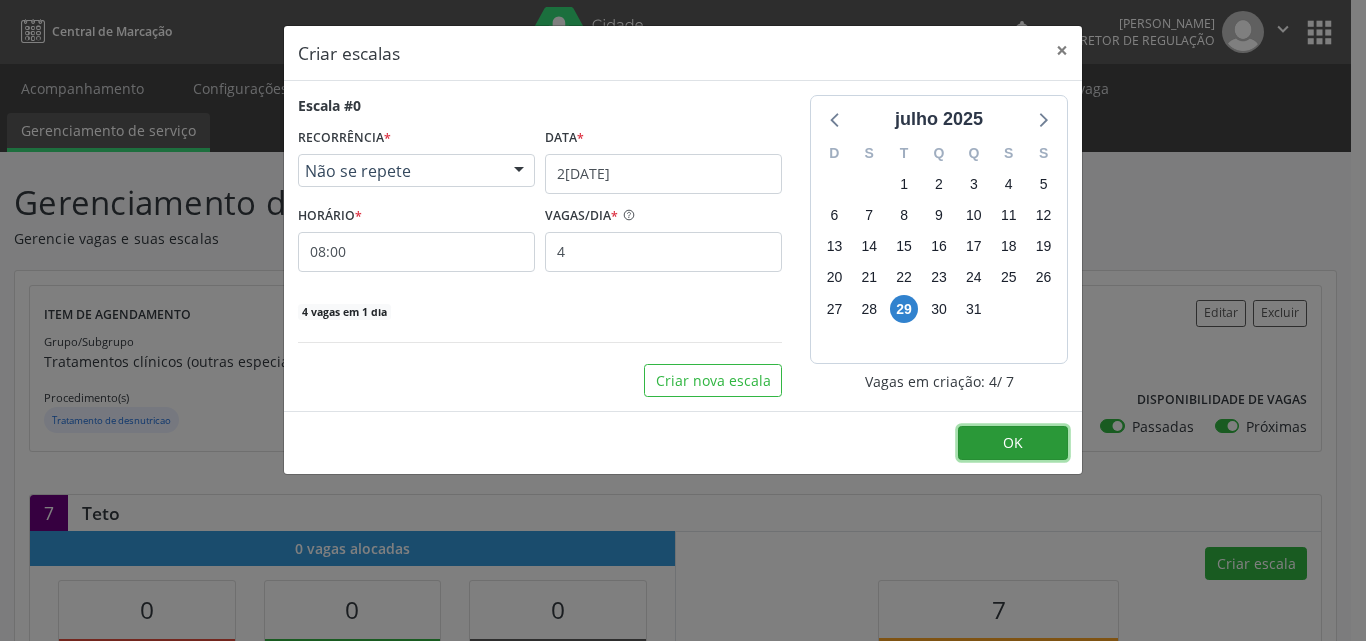 click on "OK" at bounding box center [1013, 443] 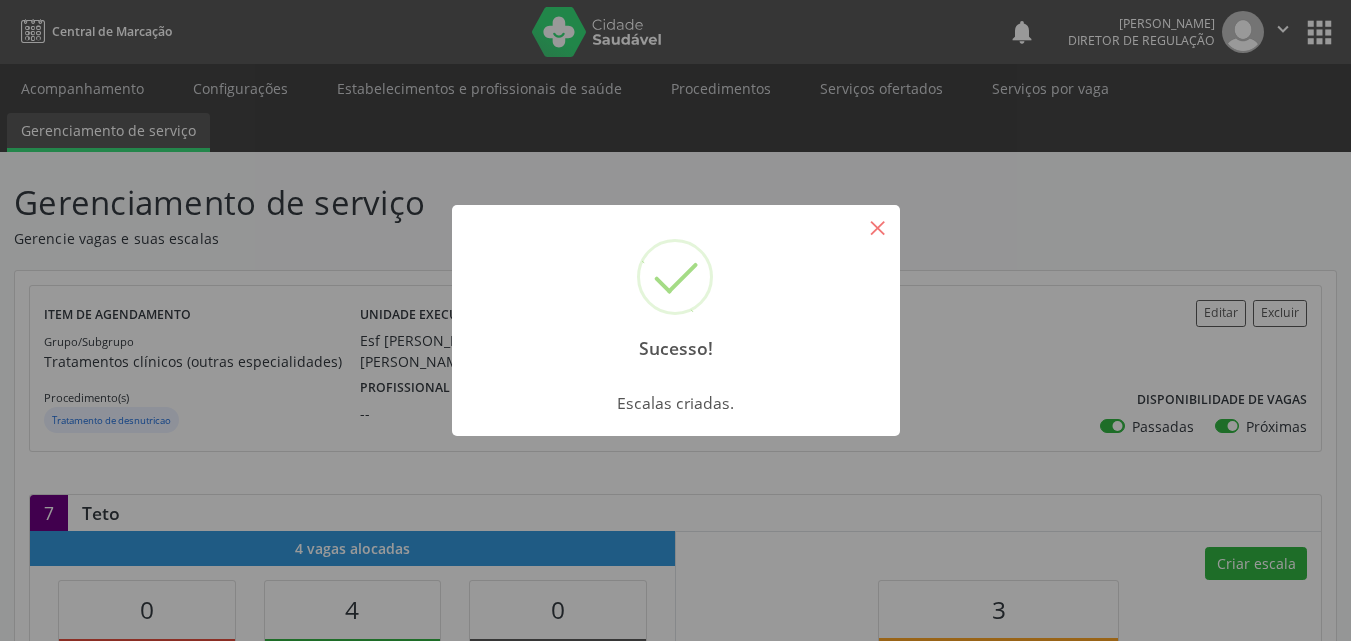 click on "×" at bounding box center (878, 227) 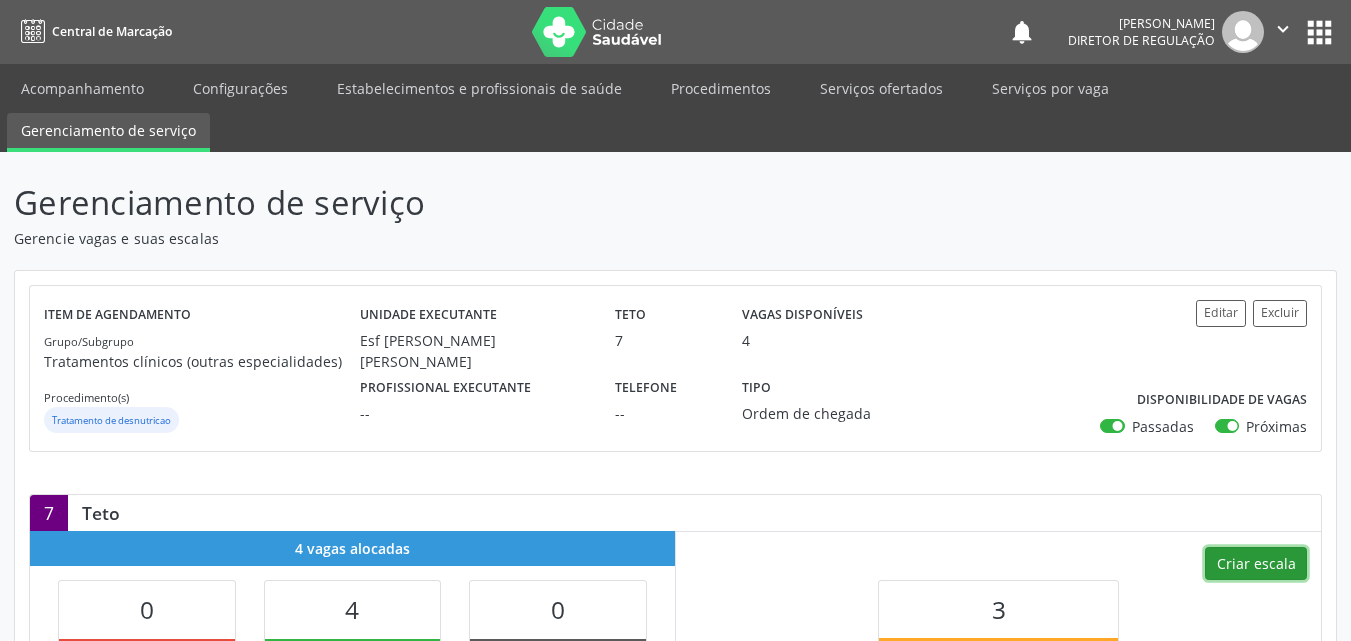 click on "Criar escala" at bounding box center [1256, 564] 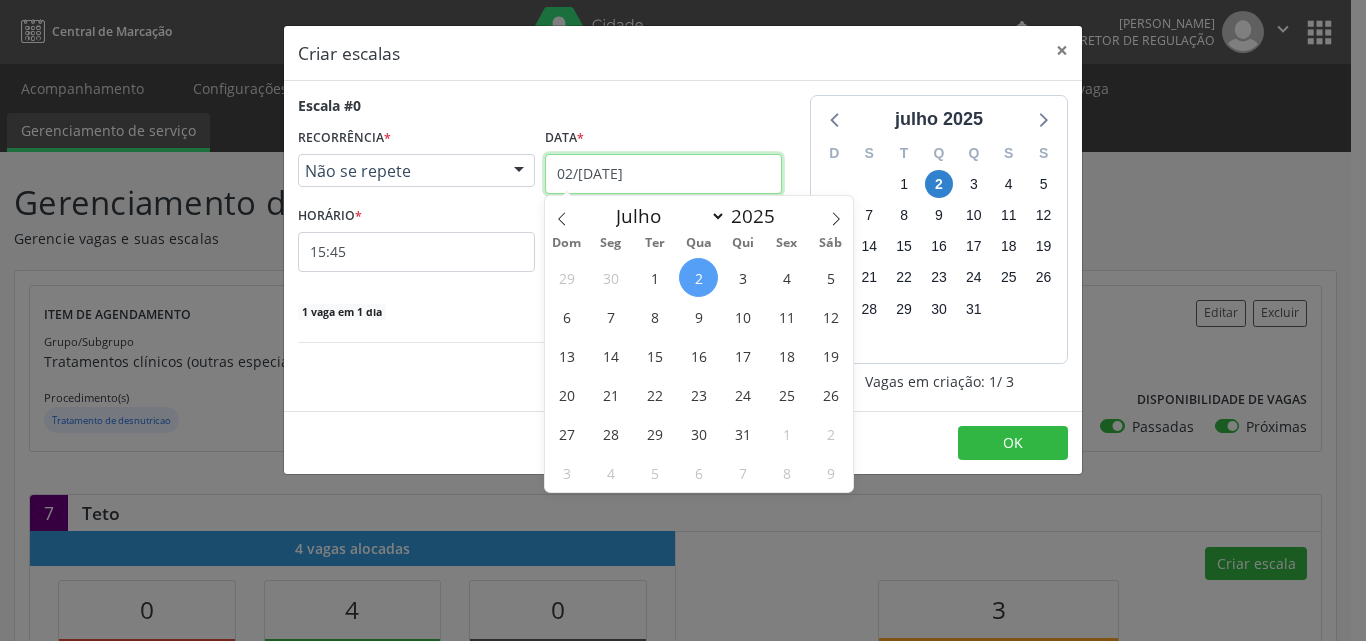 click on "02/[DATE]" at bounding box center (663, 174) 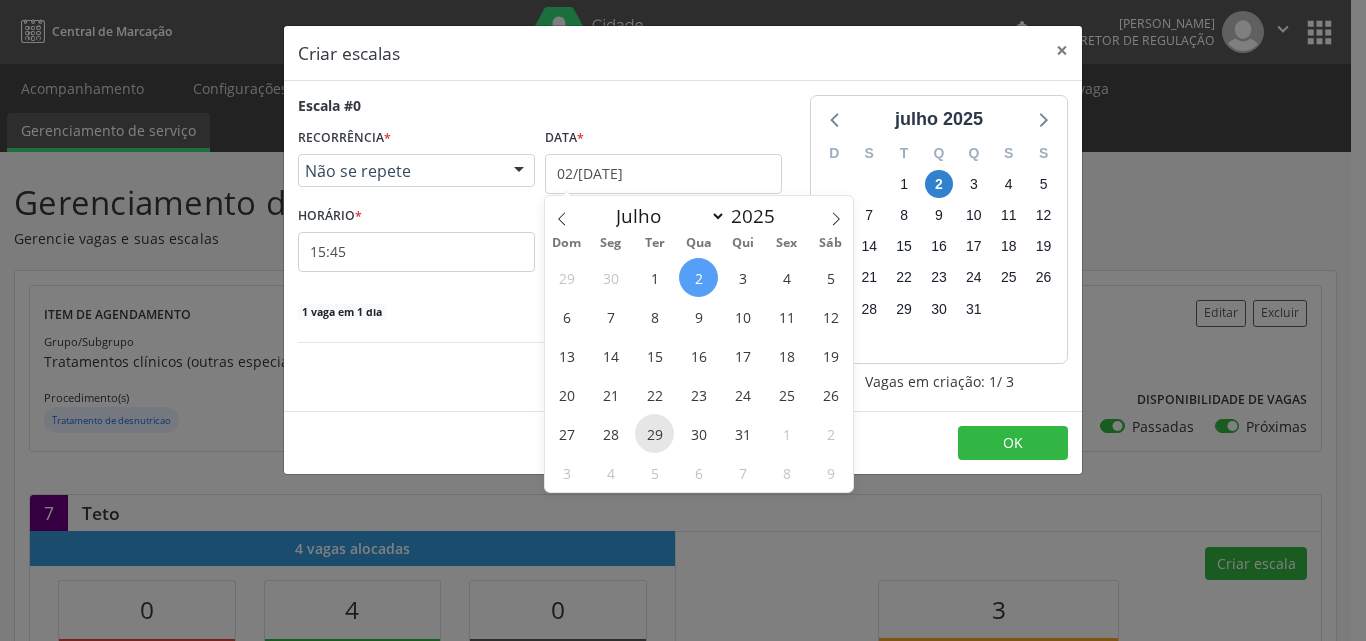 click on "29" at bounding box center (654, 433) 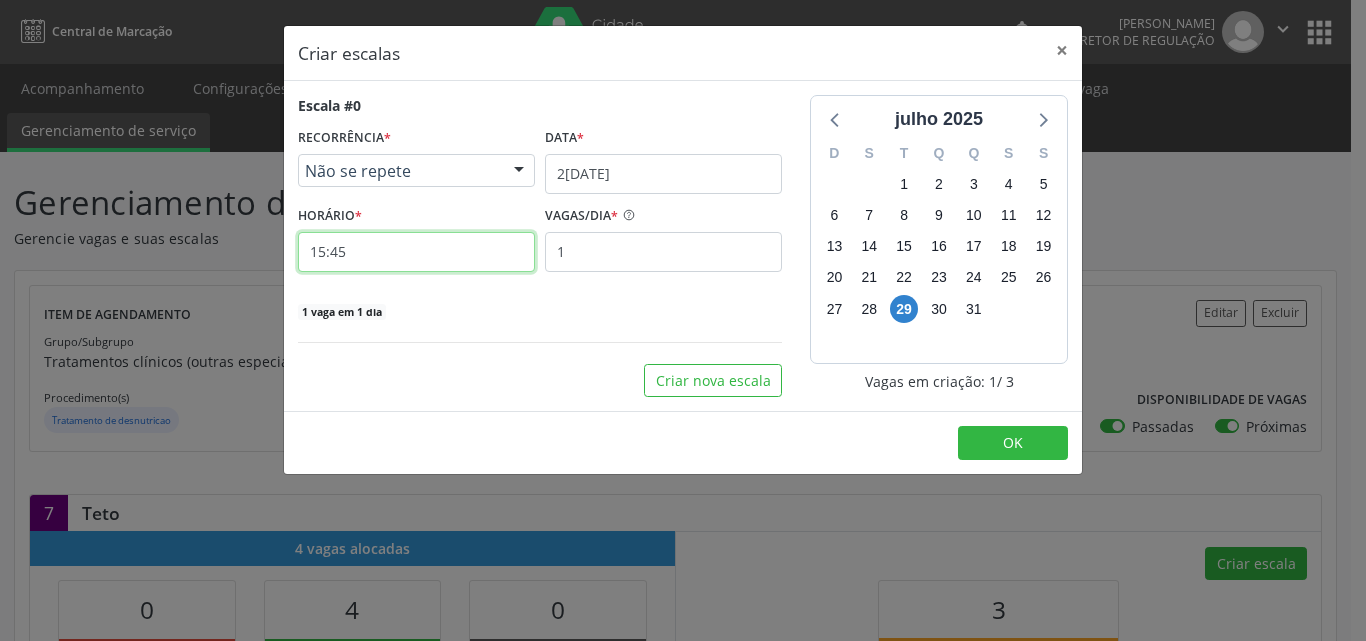 click on "15:45" at bounding box center [416, 252] 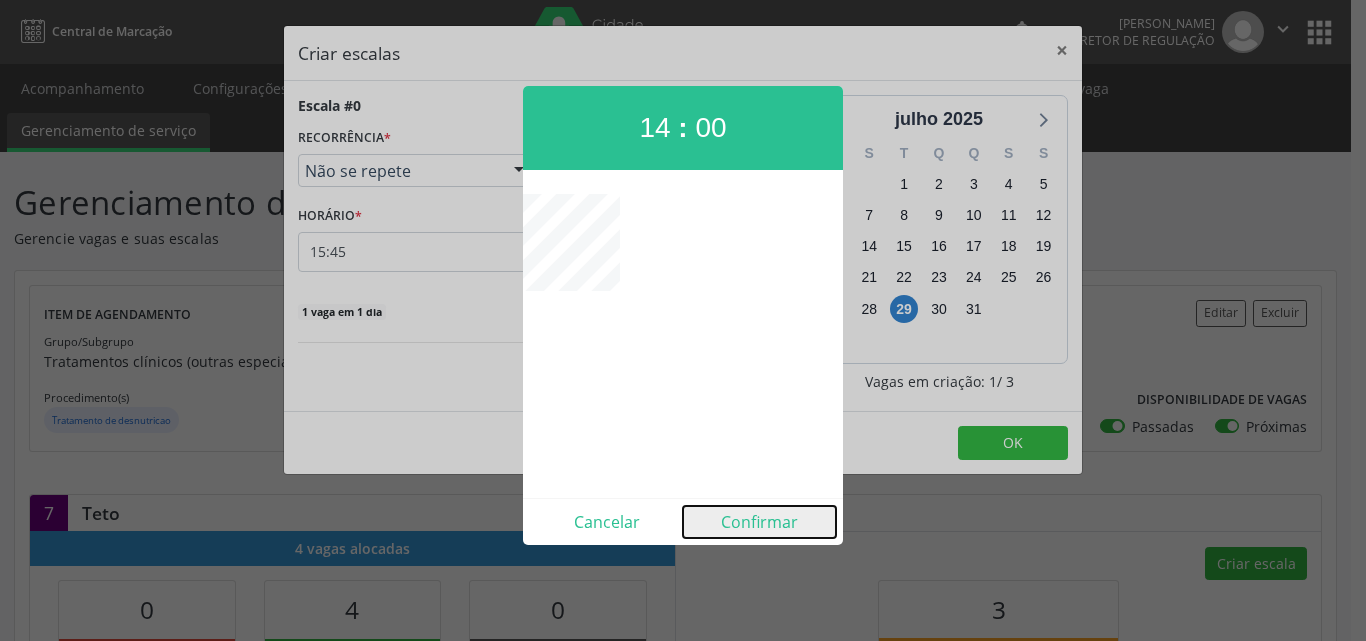 click on "Confirmar" at bounding box center [759, 522] 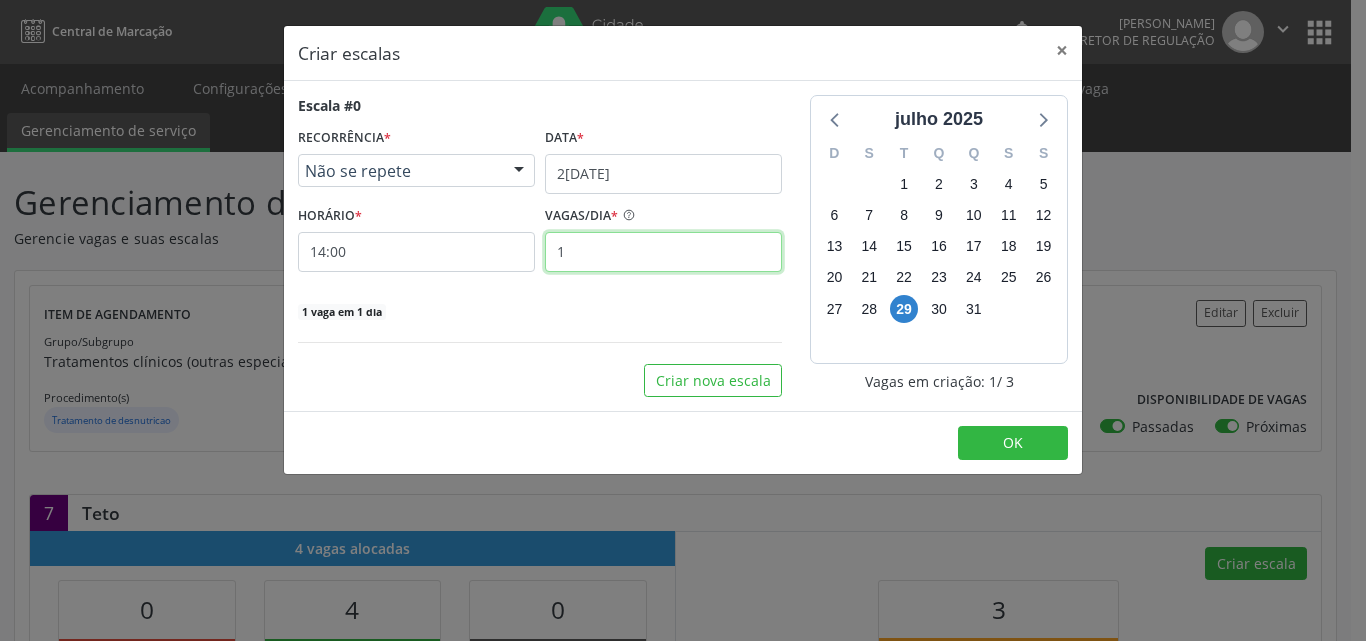 click on "1" at bounding box center [663, 252] 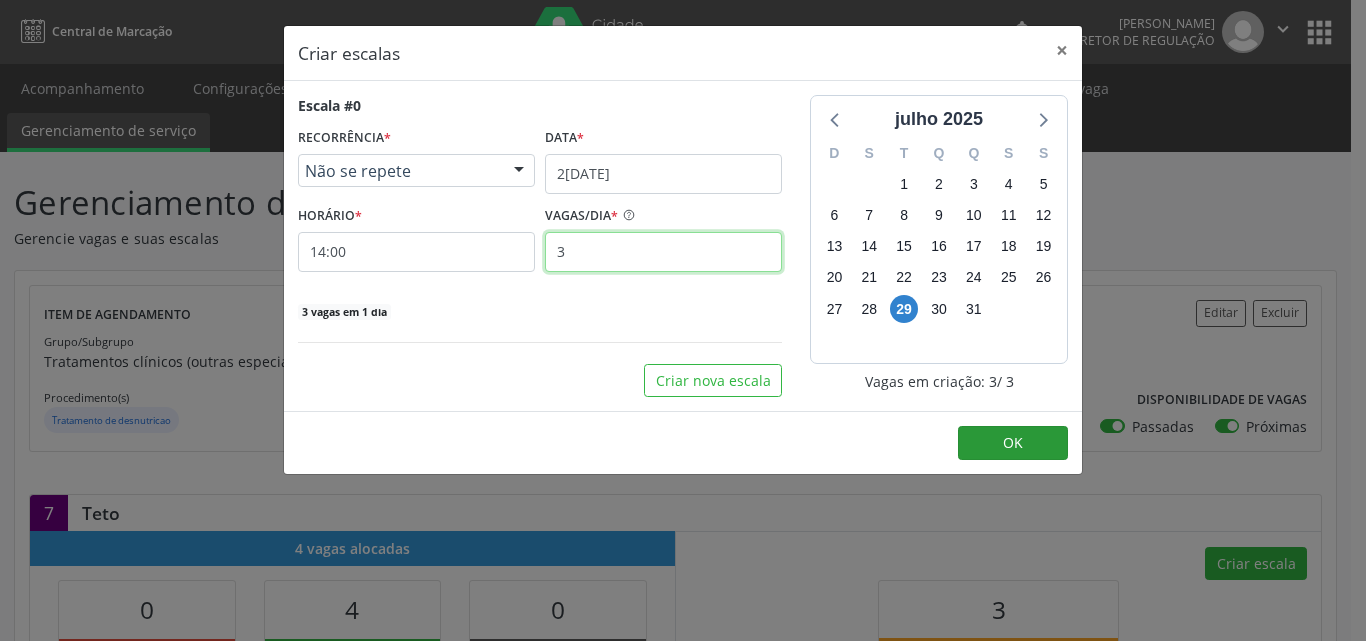 type on "3" 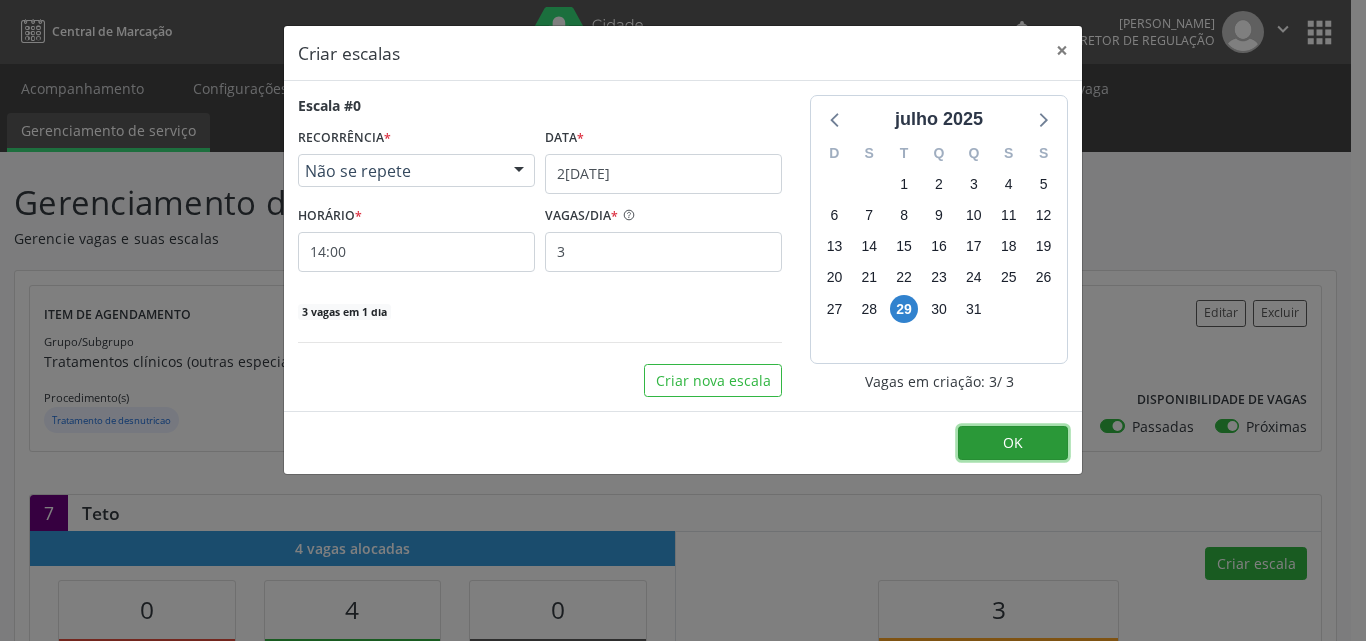 click on "OK" at bounding box center (1013, 443) 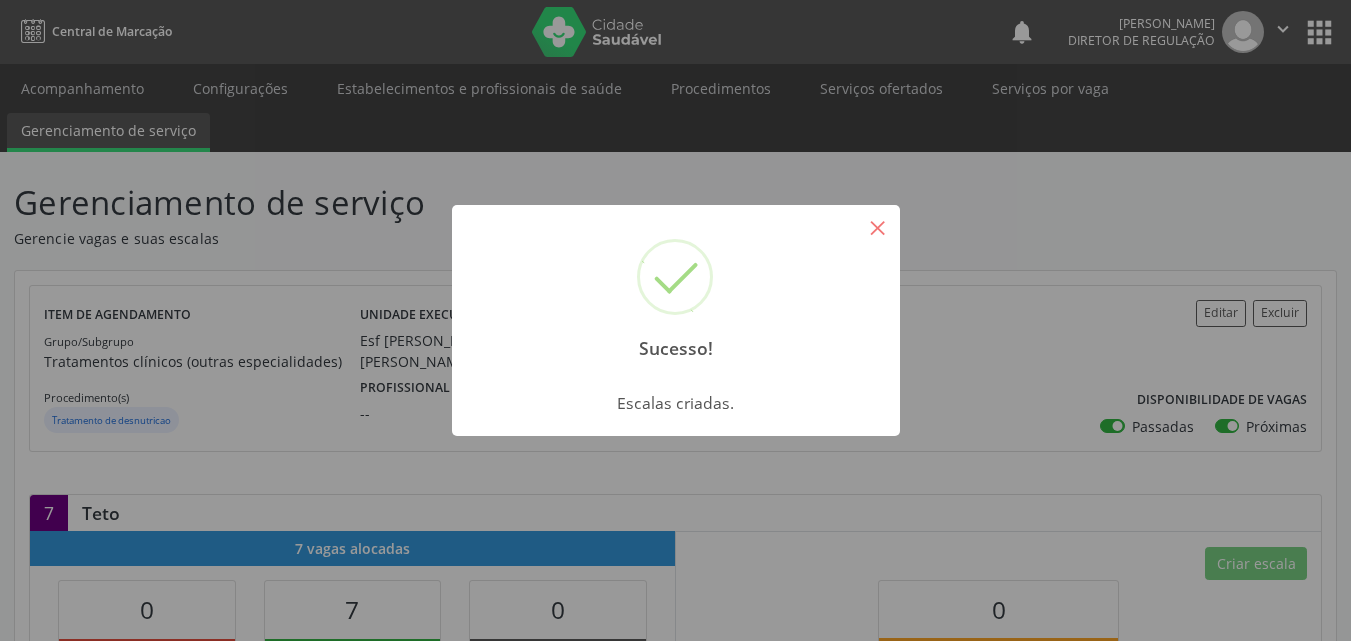 click on "×" at bounding box center (878, 227) 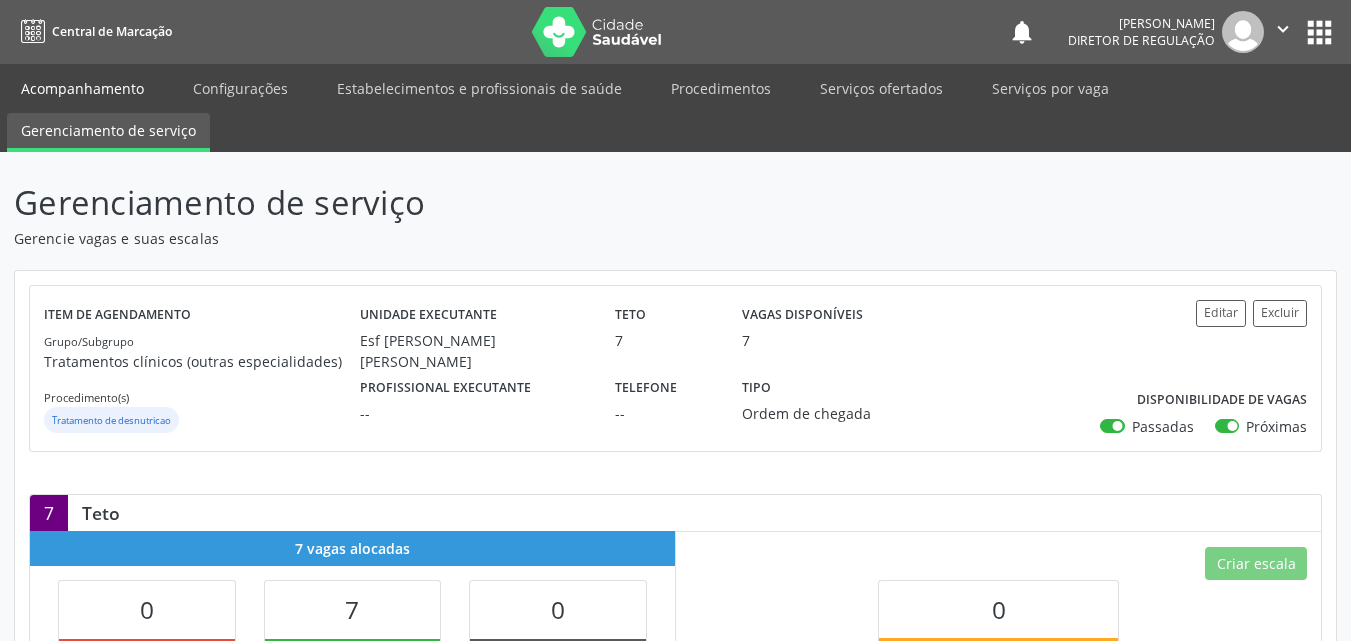 click on "Acompanhamento" at bounding box center [82, 88] 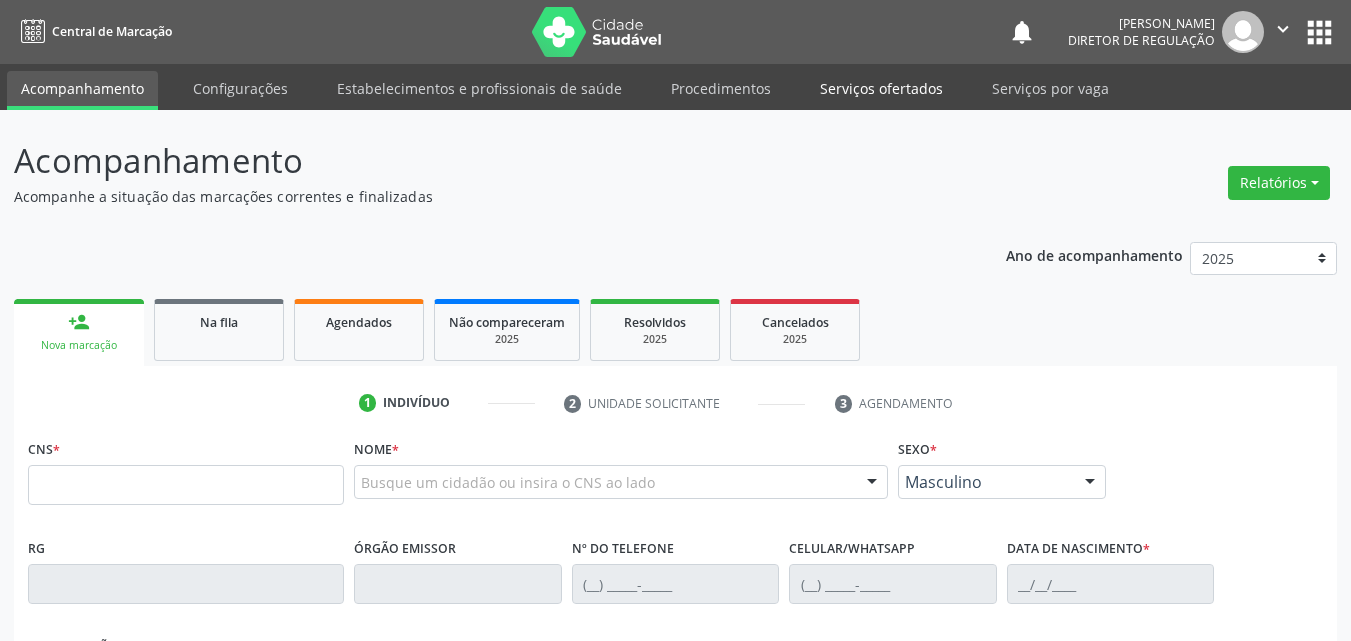 click on "Serviços ofertados" at bounding box center (881, 88) 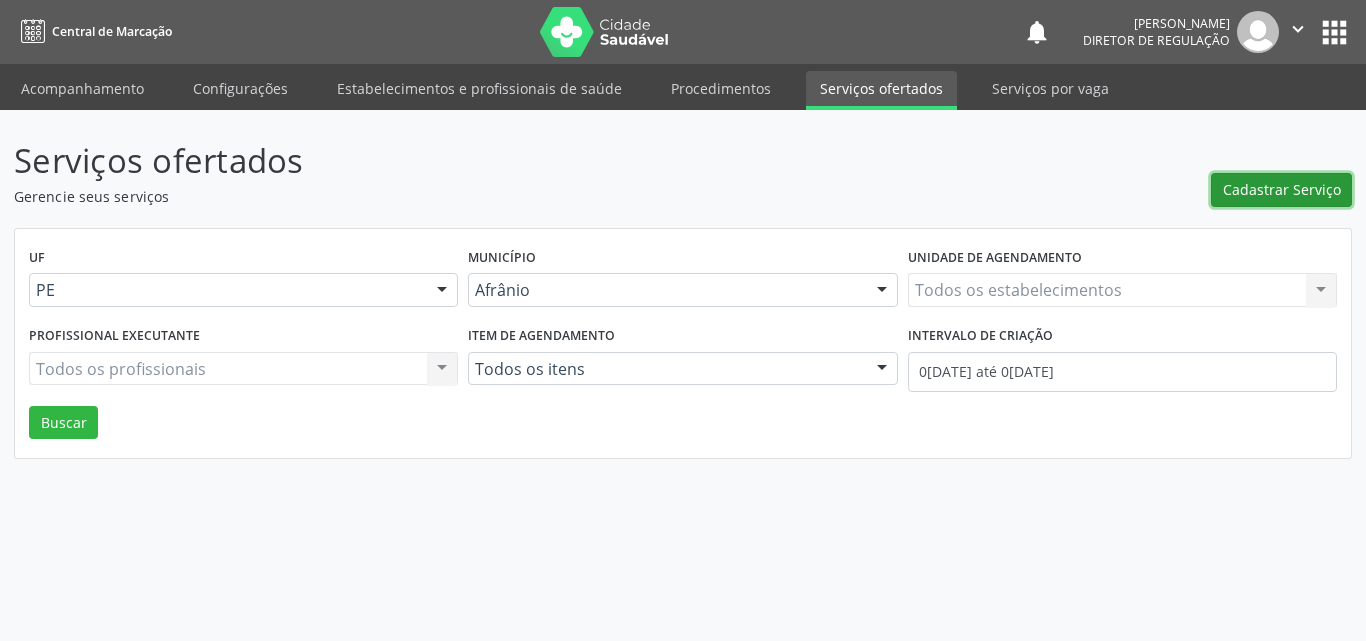 click on "Cadastrar Serviço" at bounding box center (1282, 189) 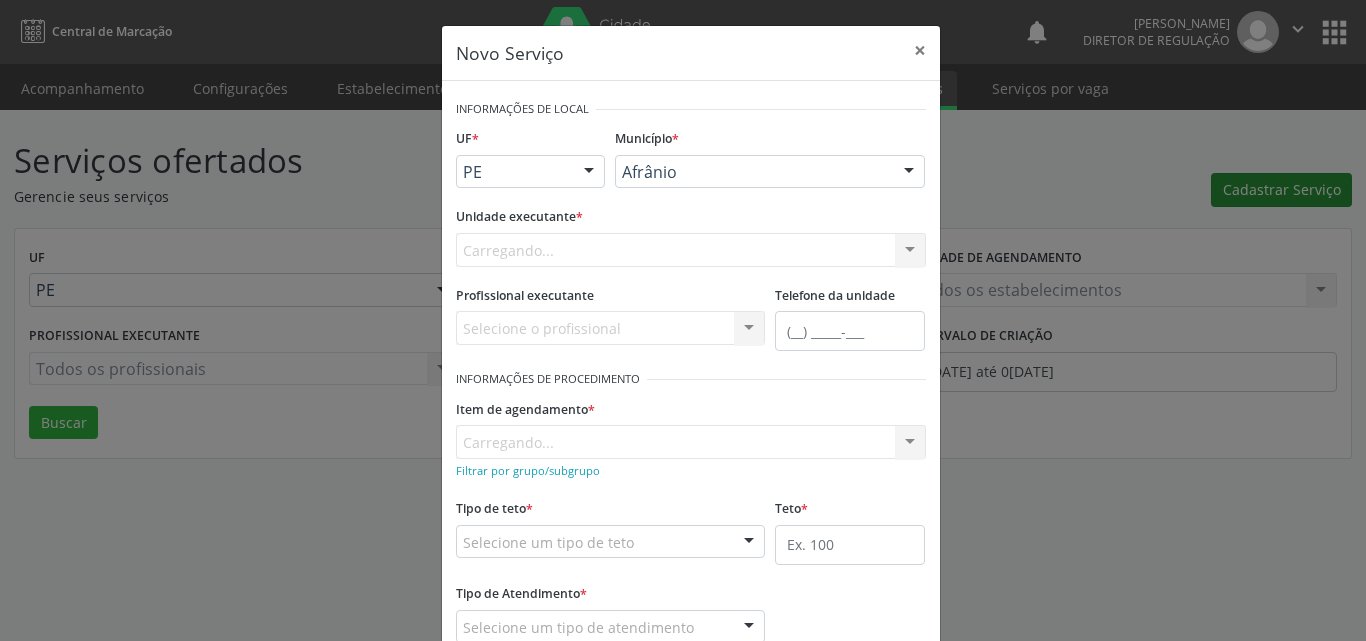 scroll, scrollTop: 0, scrollLeft: 0, axis: both 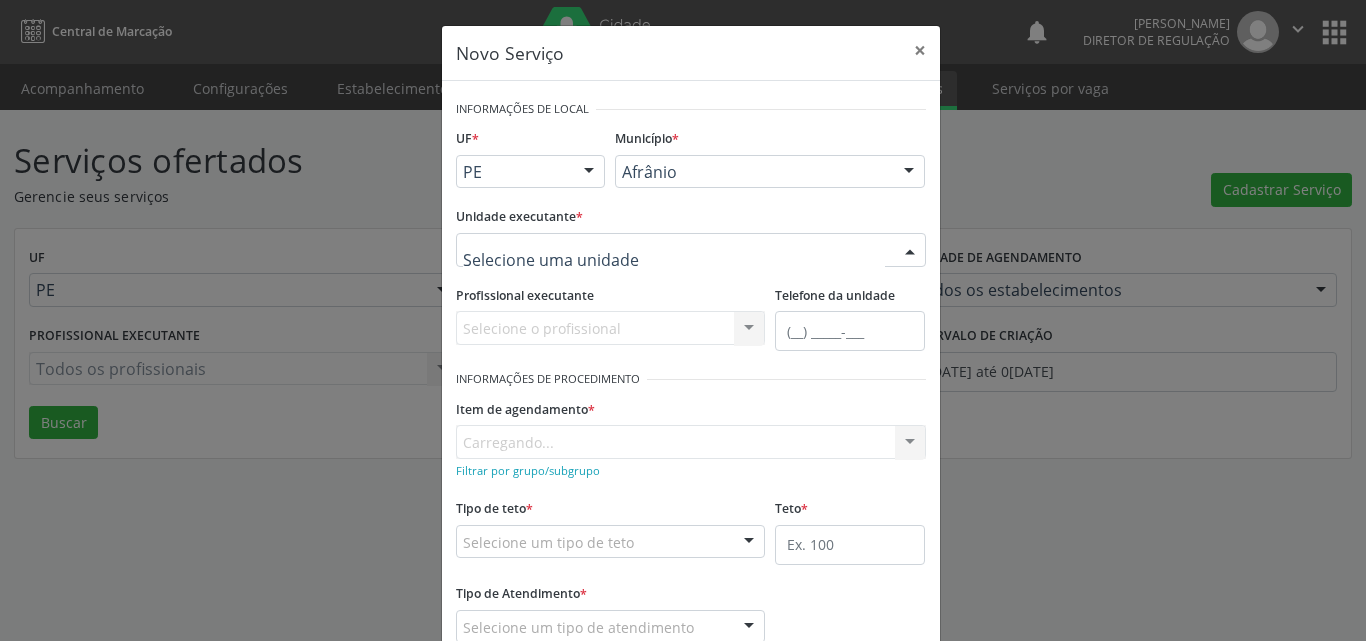 click at bounding box center (691, 250) 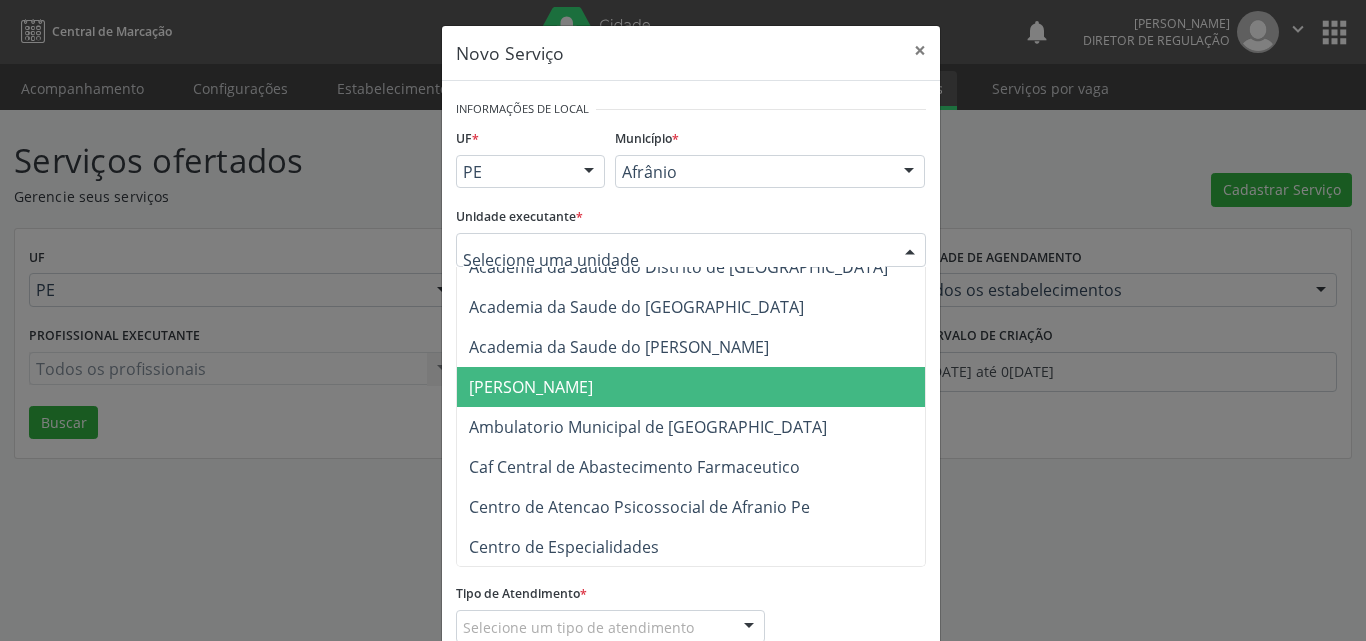 scroll, scrollTop: 200, scrollLeft: 0, axis: vertical 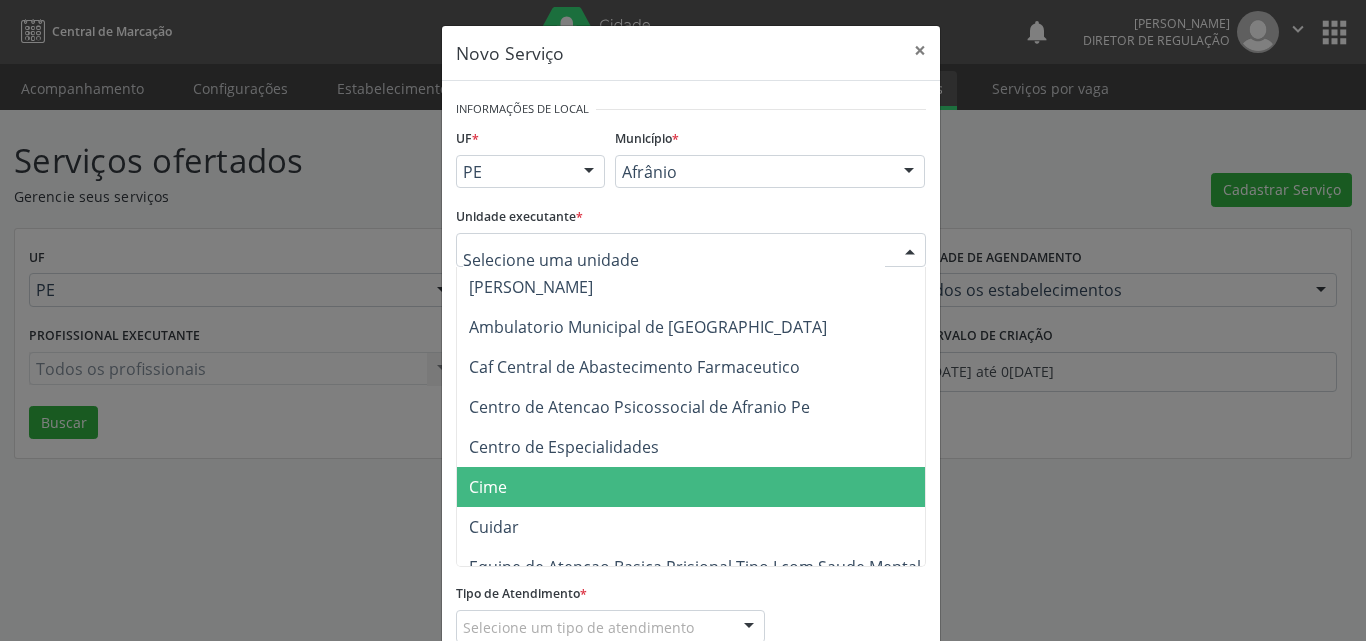 click on "Cime" at bounding box center (701, 487) 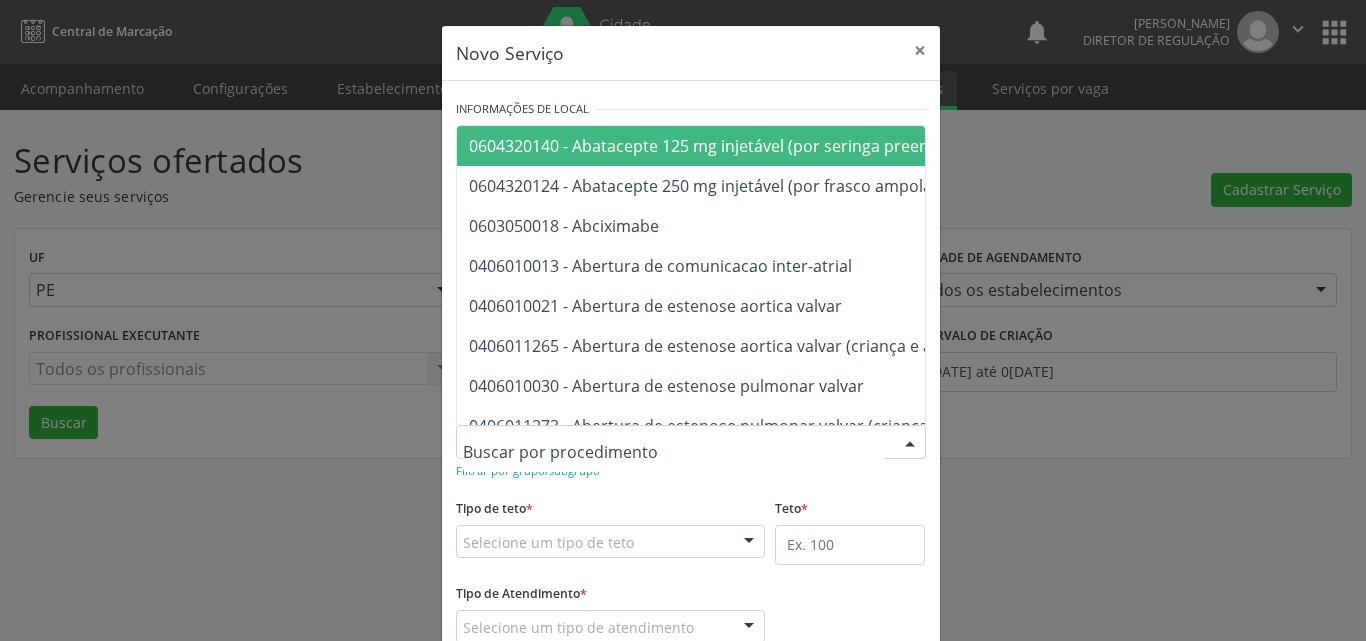 click at bounding box center [691, 442] 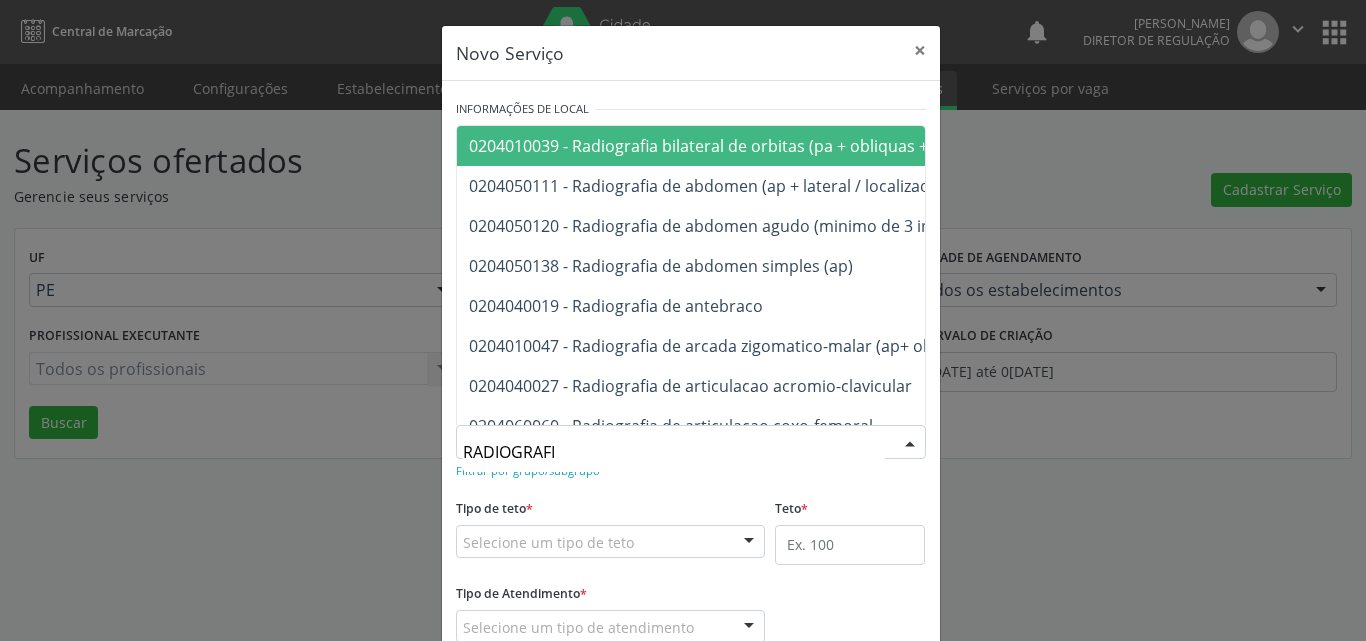 type on "RADIOGRAFIA" 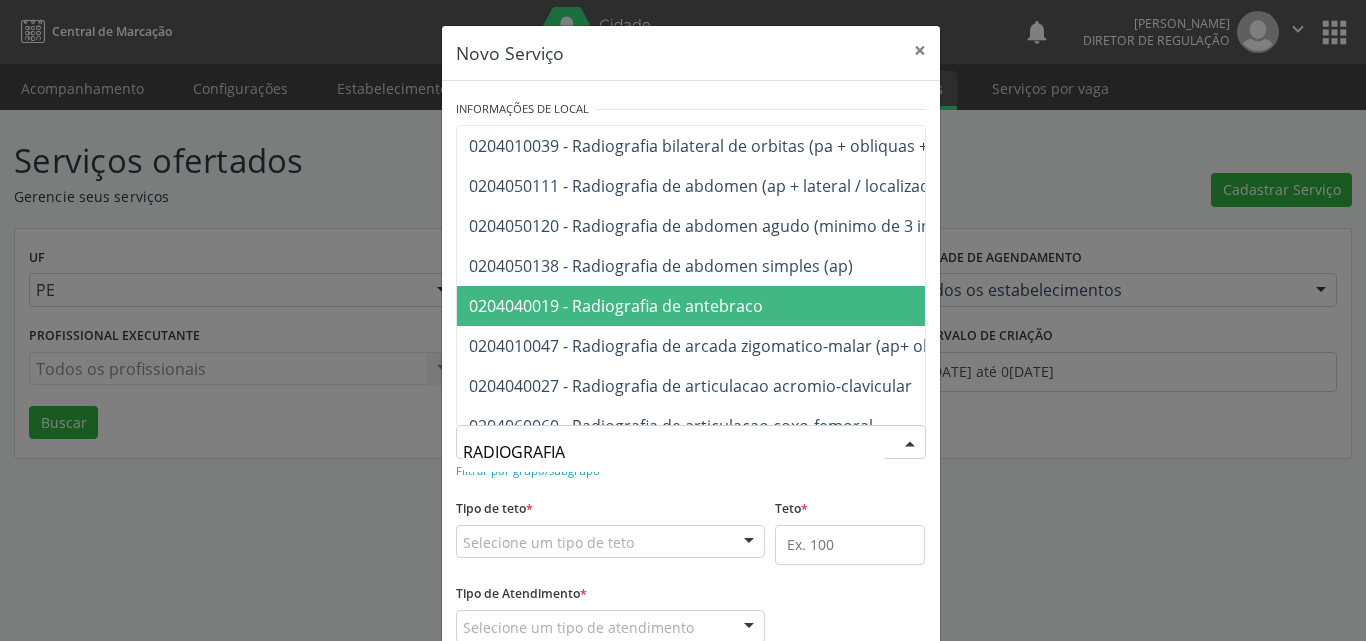 click on "0204040019 - Radiografia de antebraco" at bounding box center [616, 306] 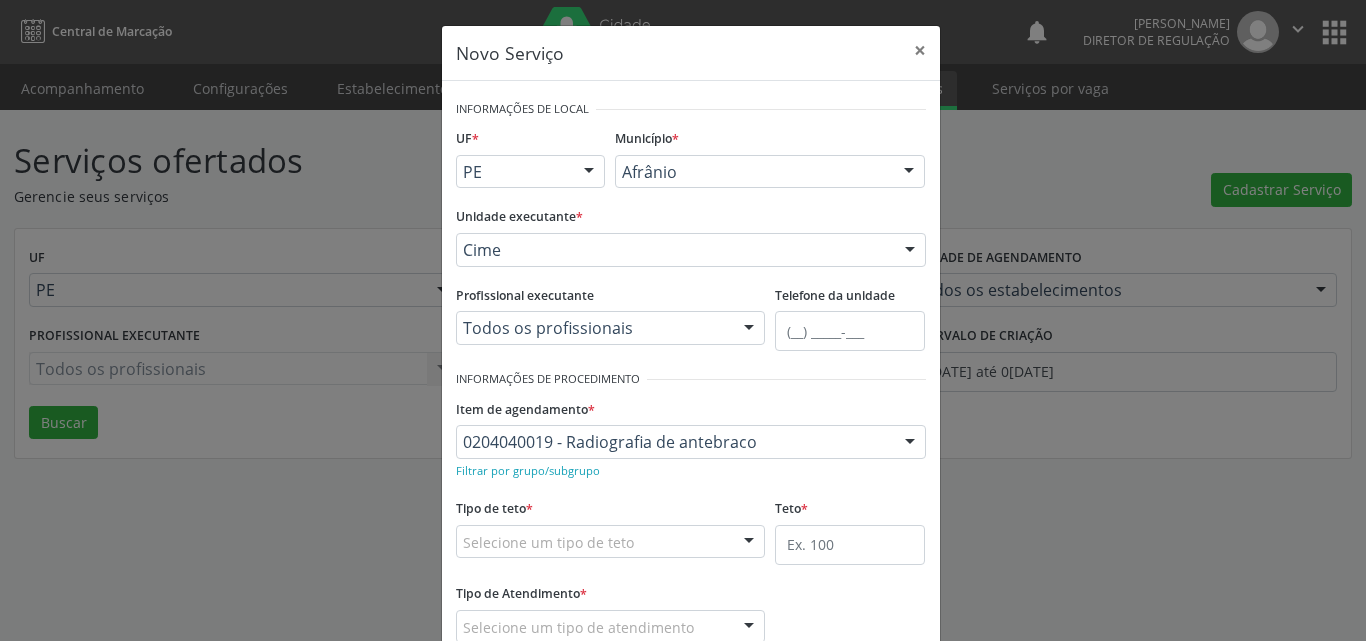 click on "Selecione um tipo de teto" at bounding box center (611, 542) 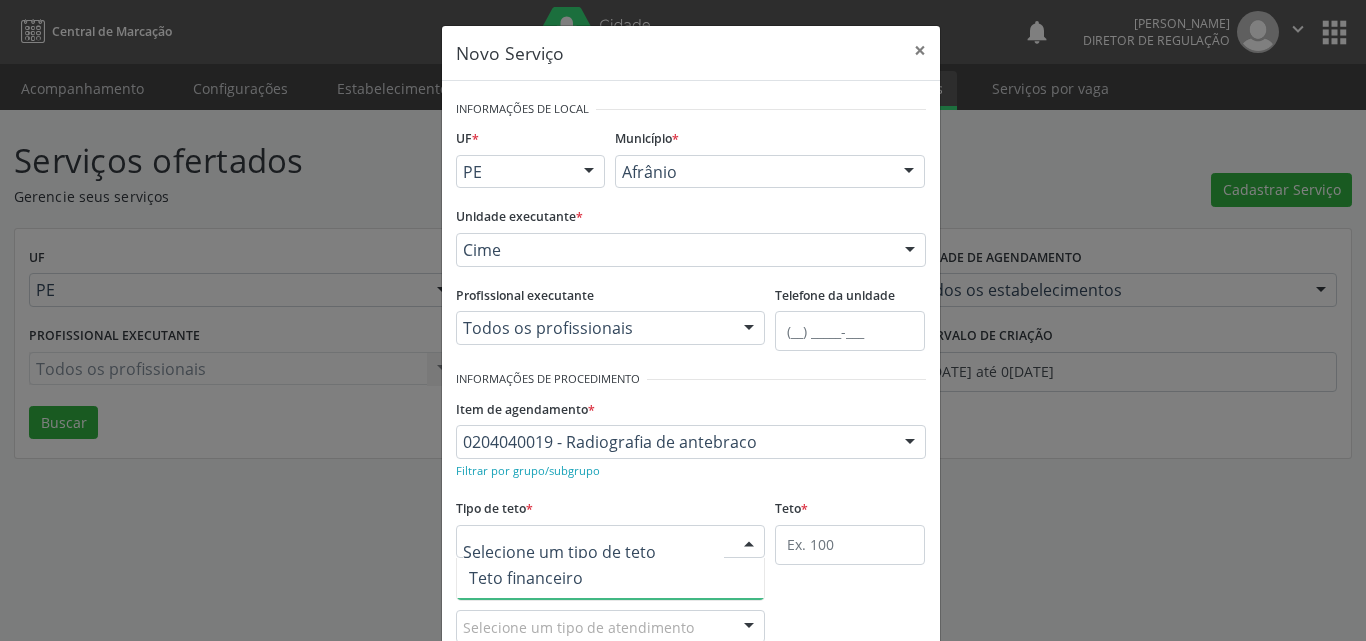 scroll, scrollTop: 38, scrollLeft: 0, axis: vertical 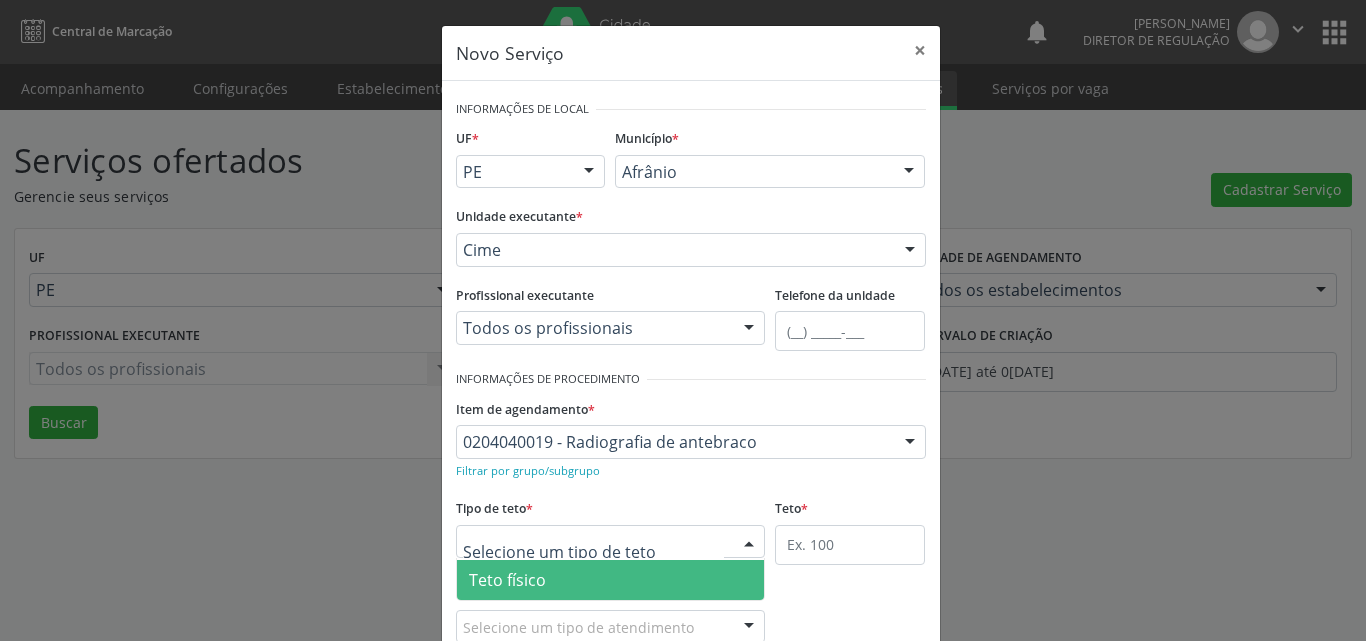 drag, startPoint x: 684, startPoint y: 567, endPoint x: 710, endPoint y: 578, distance: 28.231188 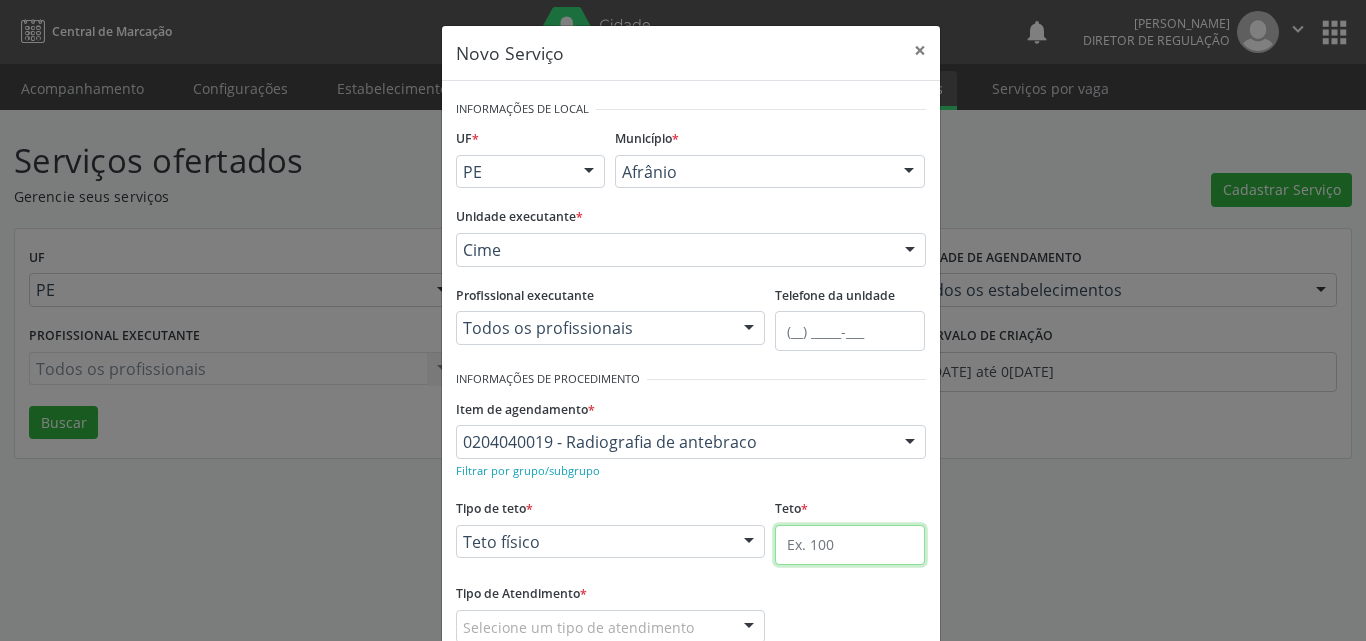 click at bounding box center [850, 545] 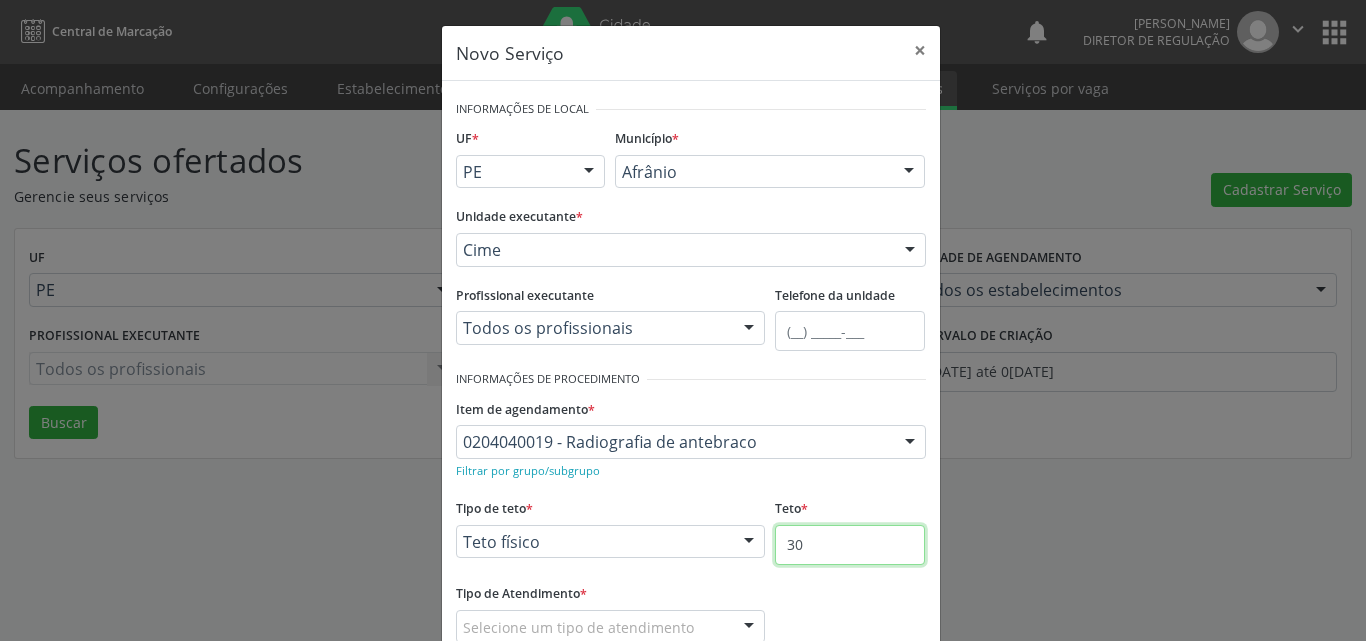 scroll, scrollTop: 100, scrollLeft: 0, axis: vertical 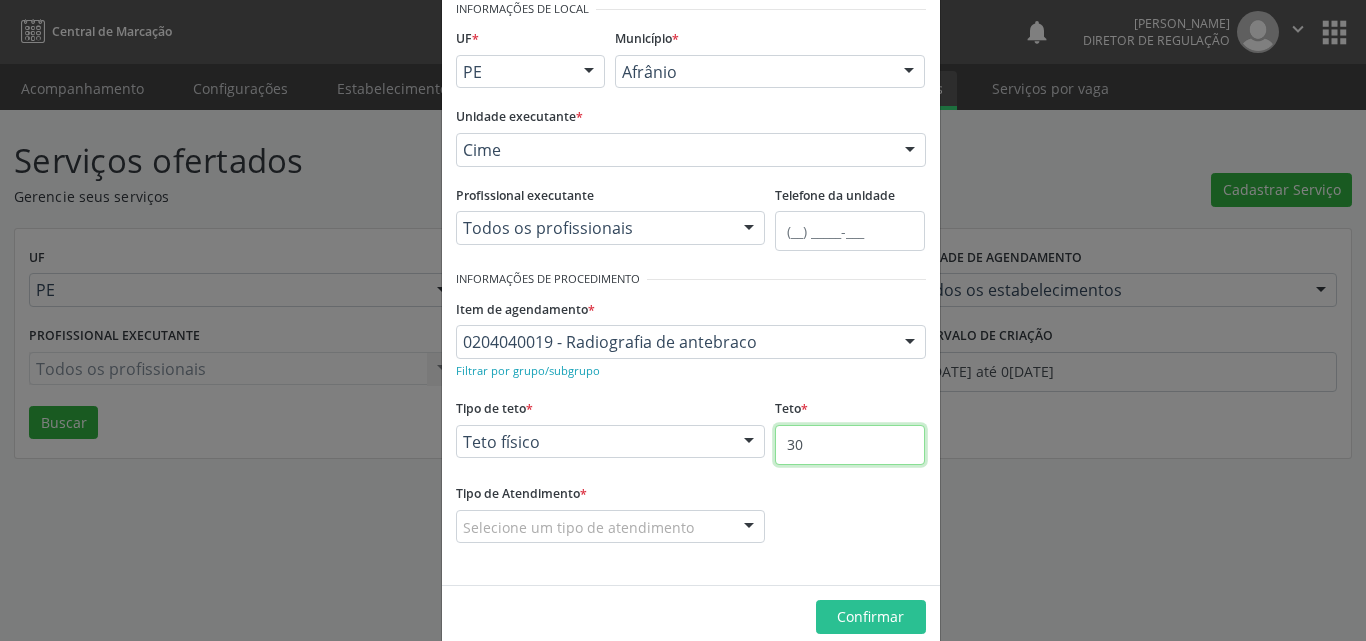 type on "30" 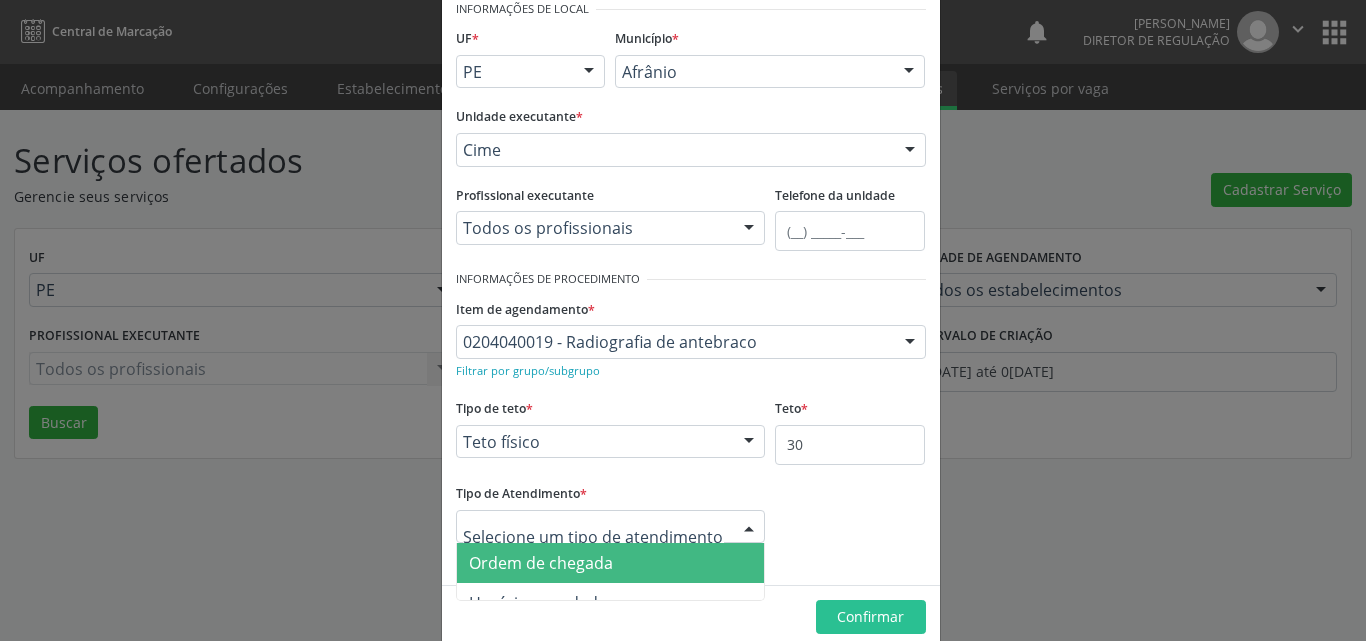 click on "Ordem de chegada" at bounding box center [541, 563] 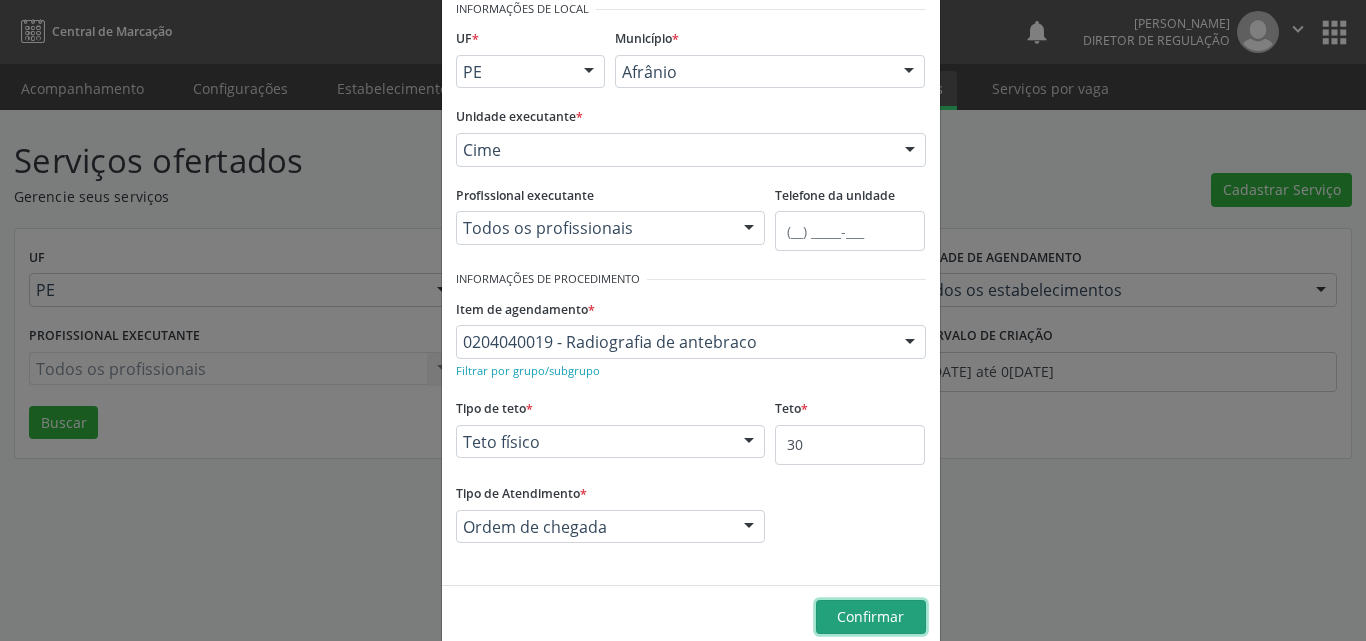 click on "Confirmar" at bounding box center [870, 616] 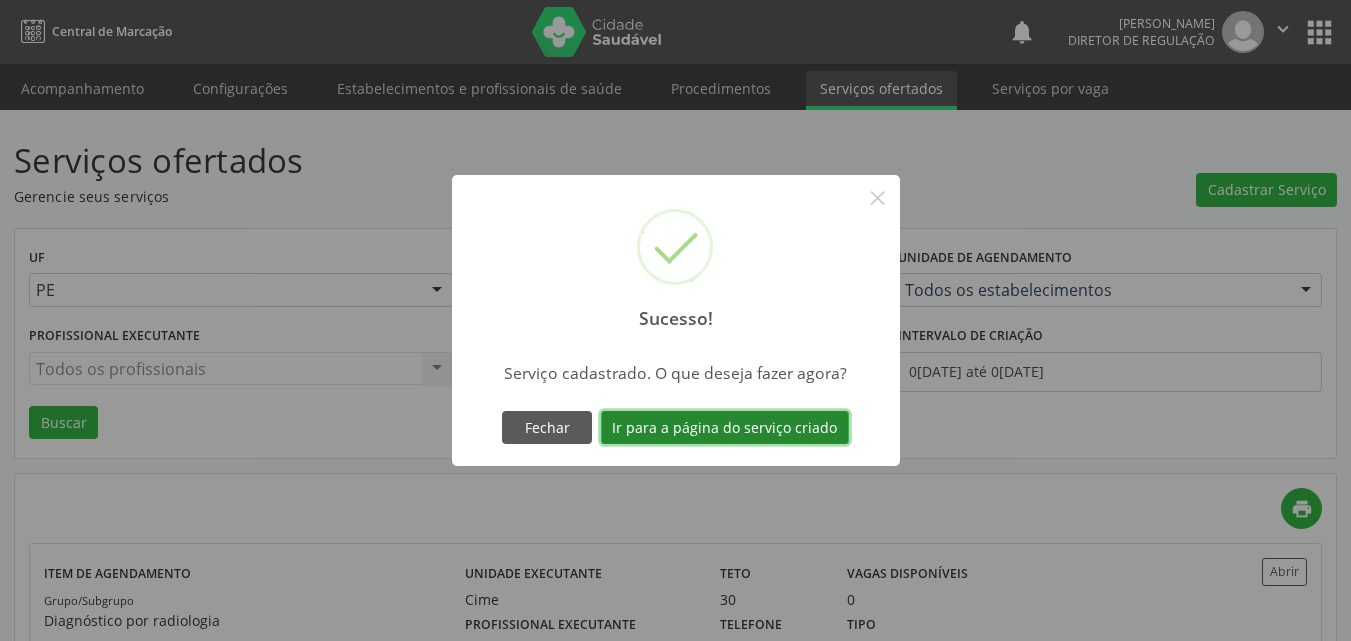 click on "Ir para a página do serviço criado" at bounding box center (725, 428) 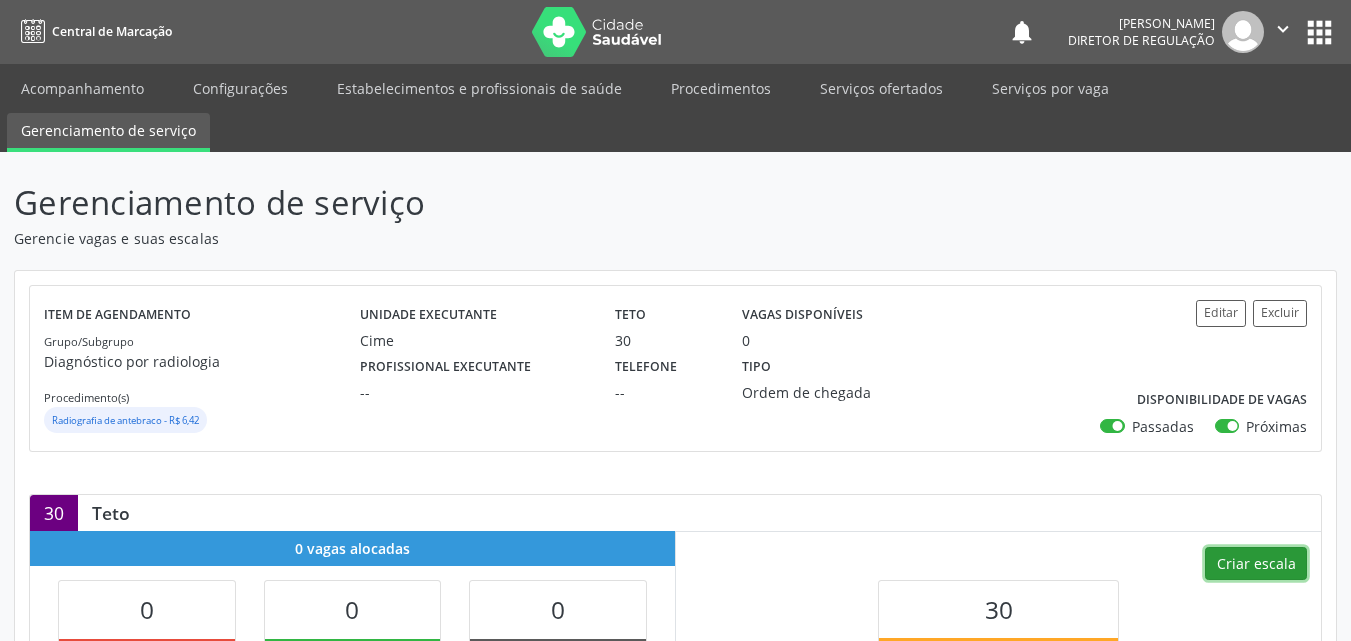 click on "Criar escala" at bounding box center [1256, 564] 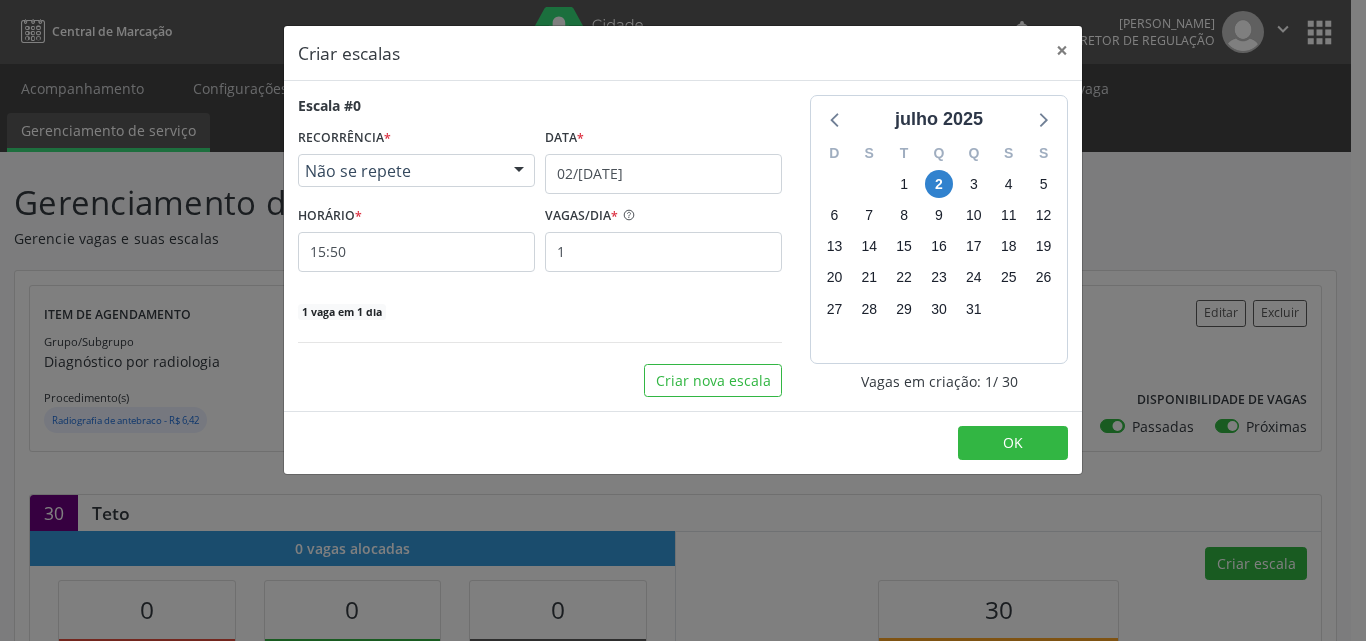 click on "Não se repete" at bounding box center [399, 171] 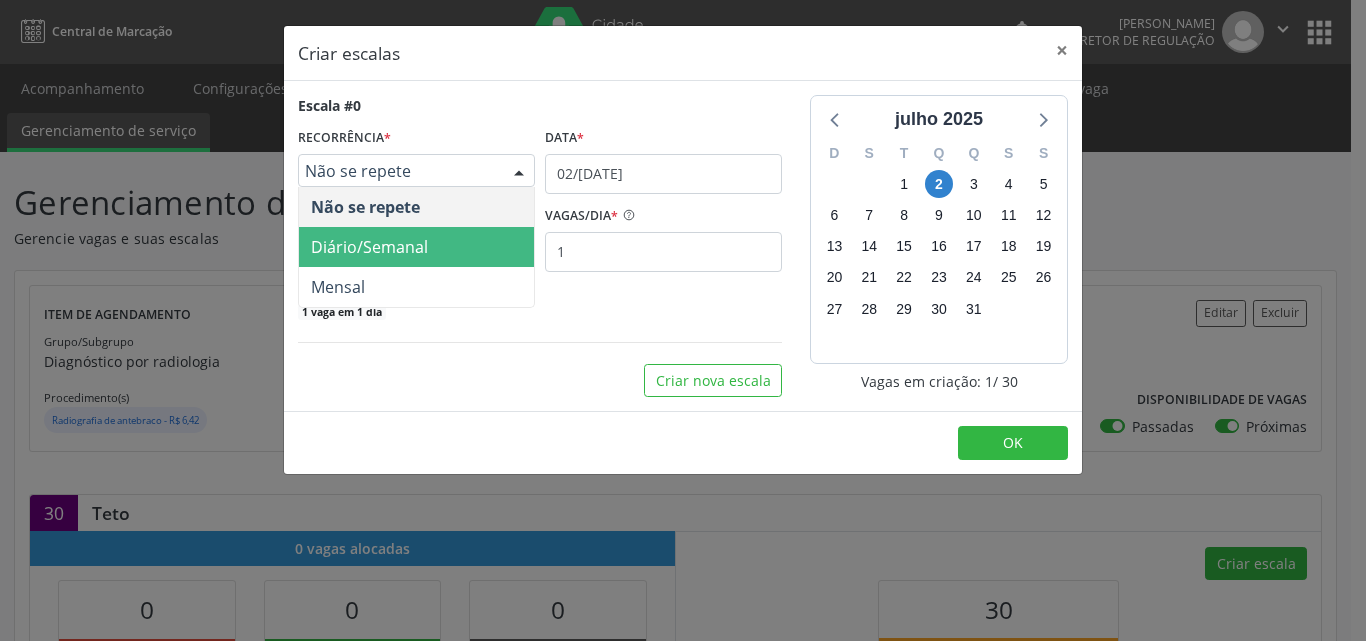 click on "Diário/Semanal" at bounding box center (369, 247) 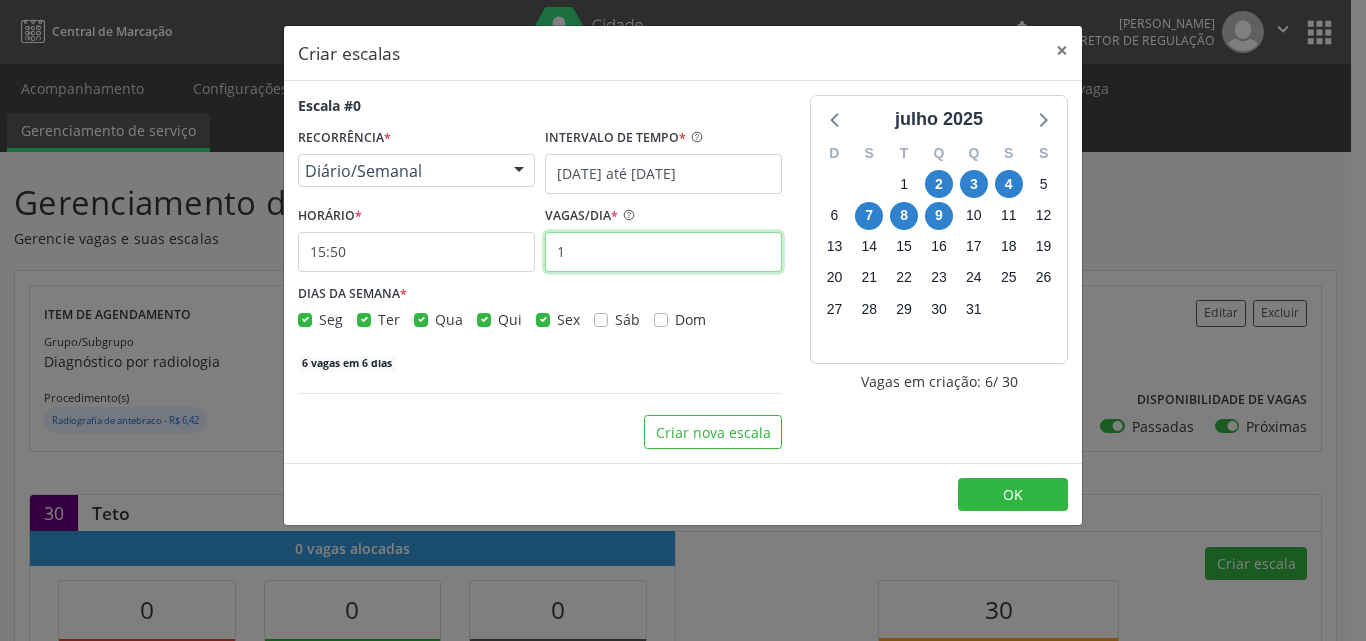 click on "1" at bounding box center (663, 252) 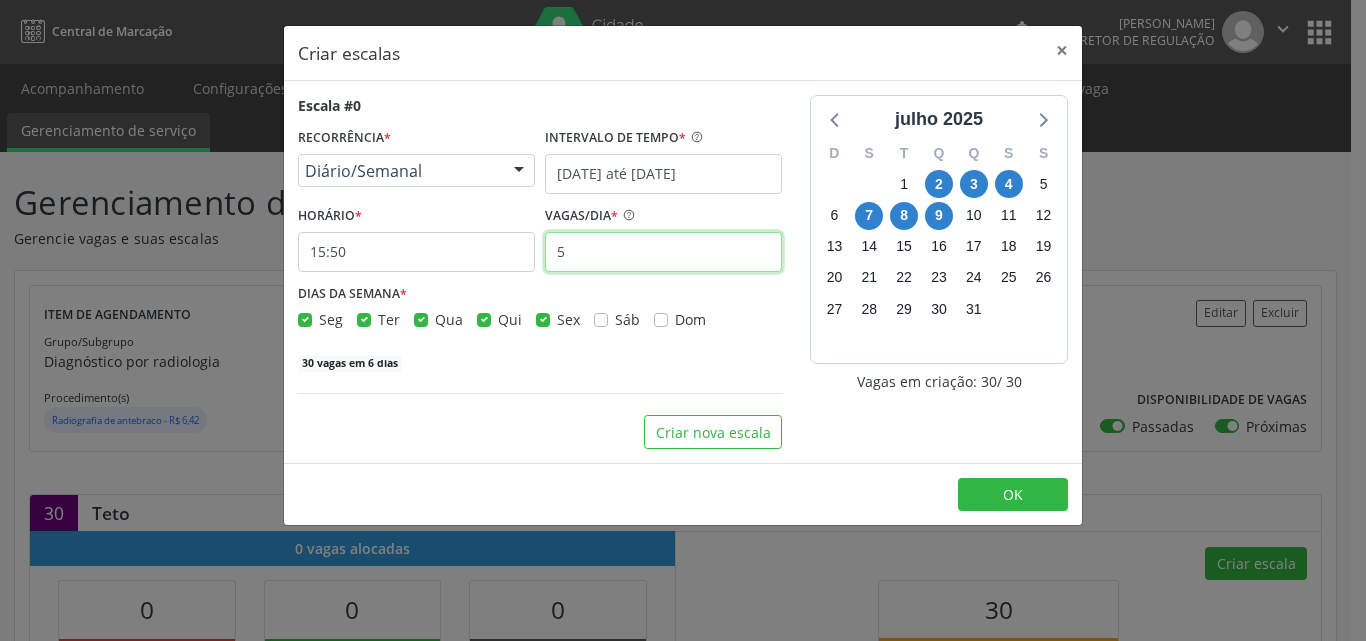 type on "5" 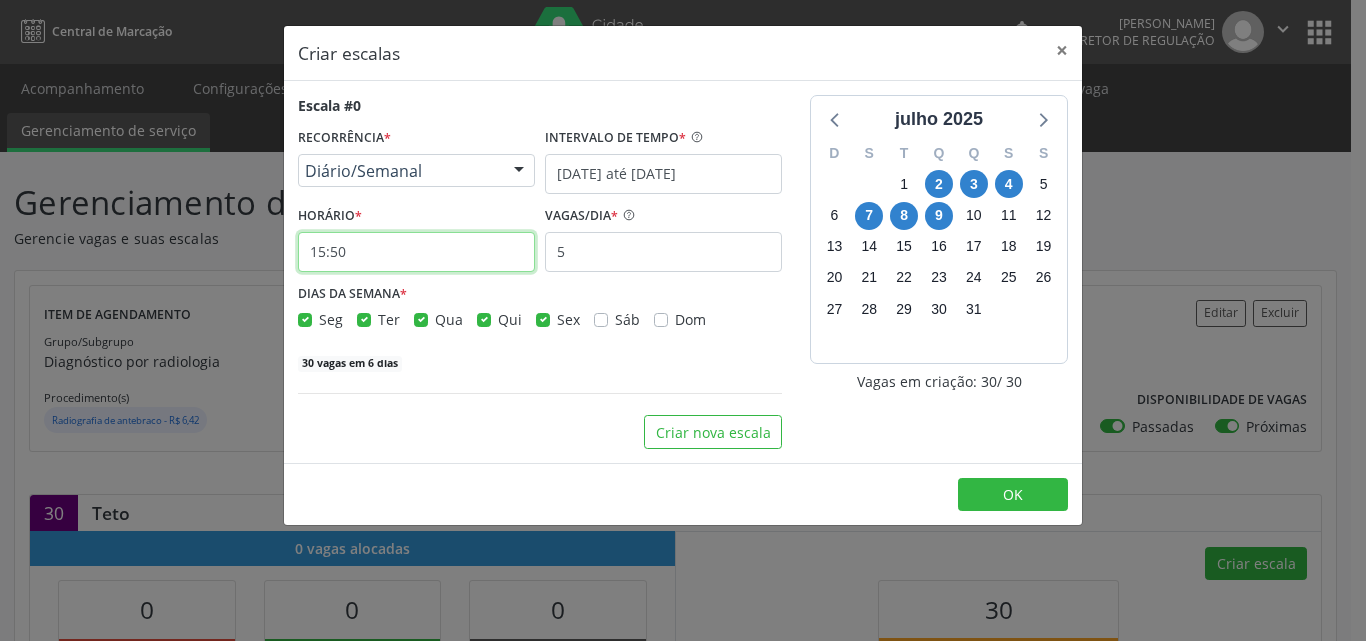 click on "15:50" at bounding box center (416, 252) 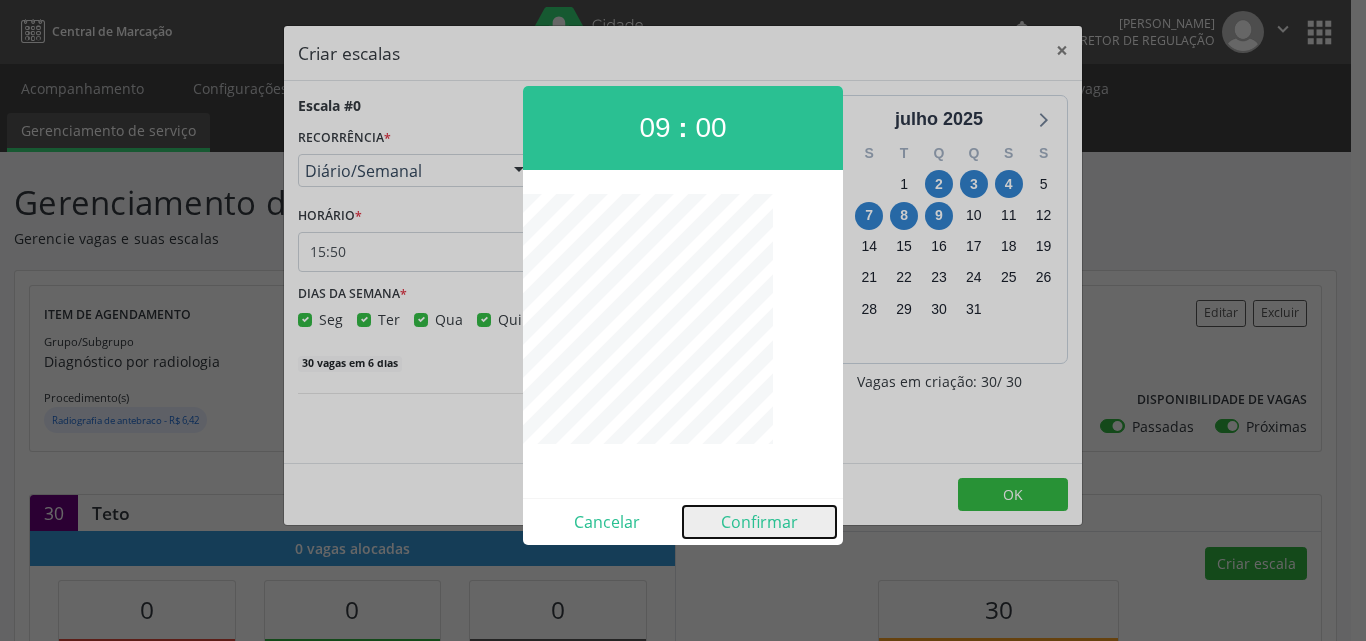 click on "Confirmar" at bounding box center [759, 522] 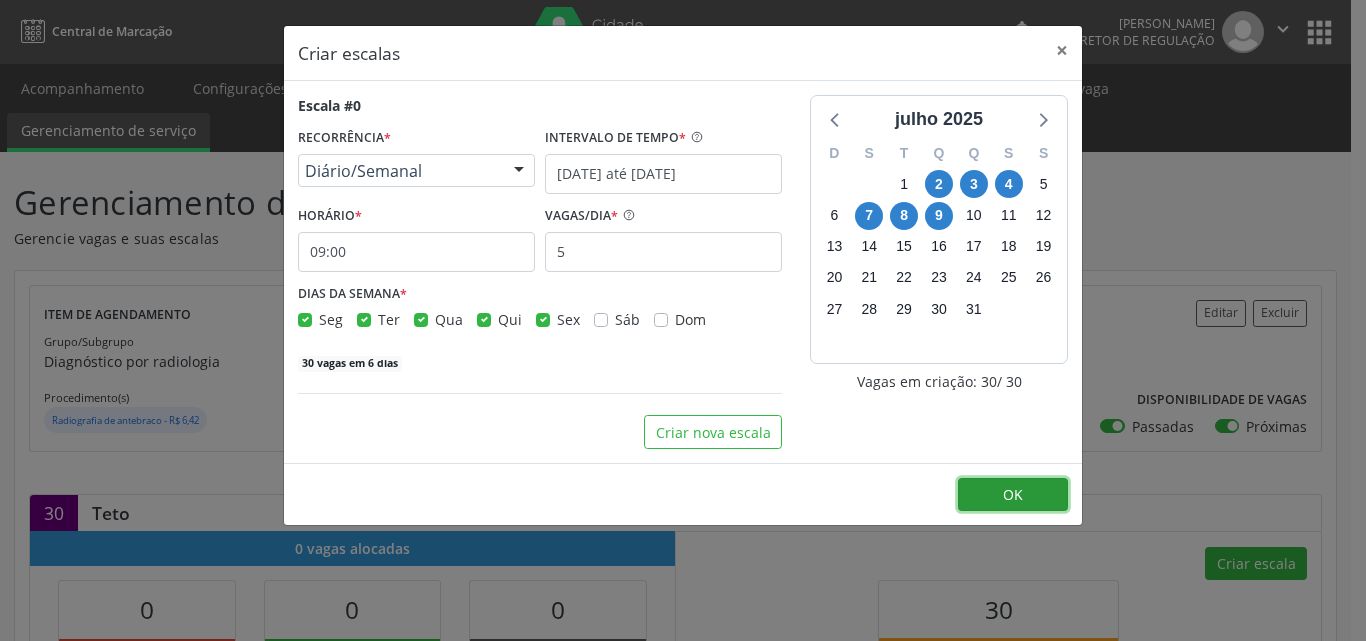 click on "OK" at bounding box center [1013, 495] 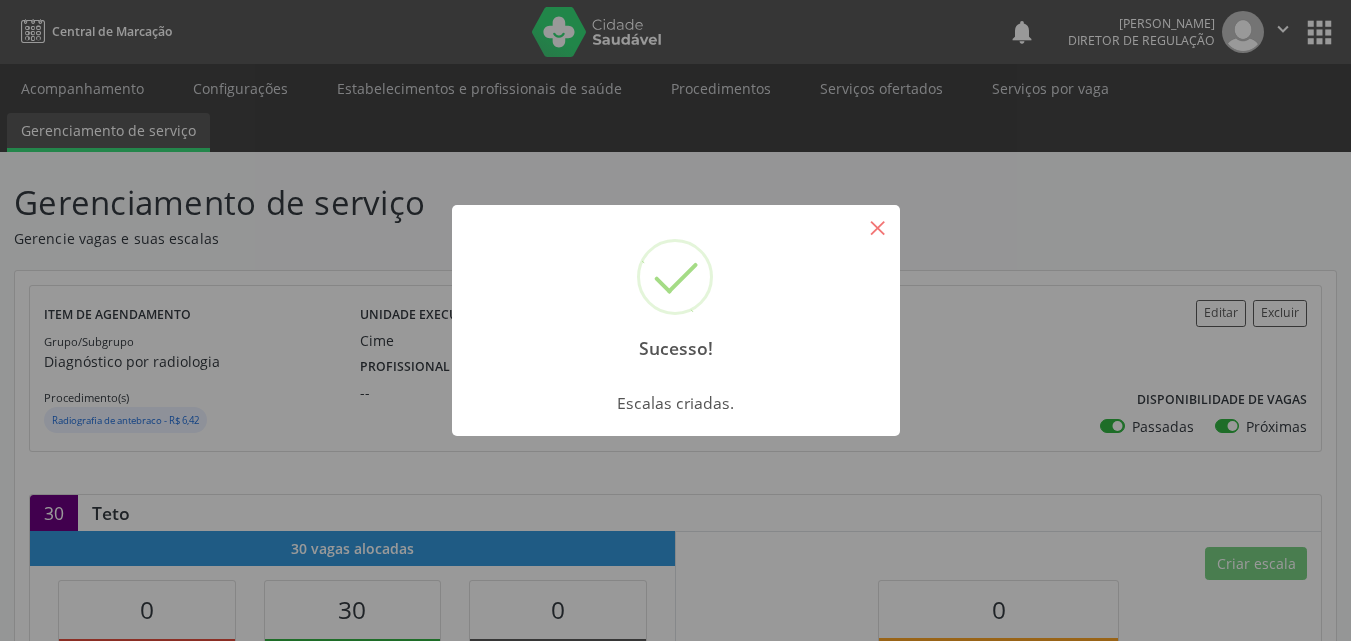 click on "×" at bounding box center (878, 227) 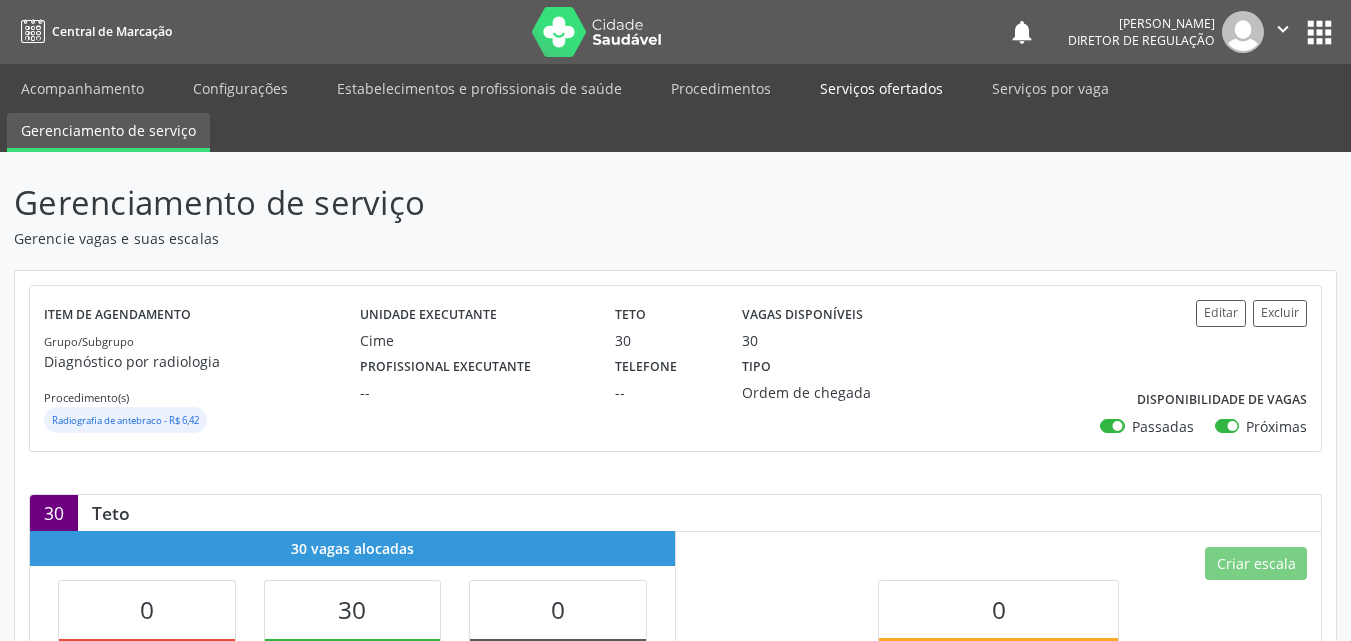 click on "Serviços ofertados" at bounding box center [881, 88] 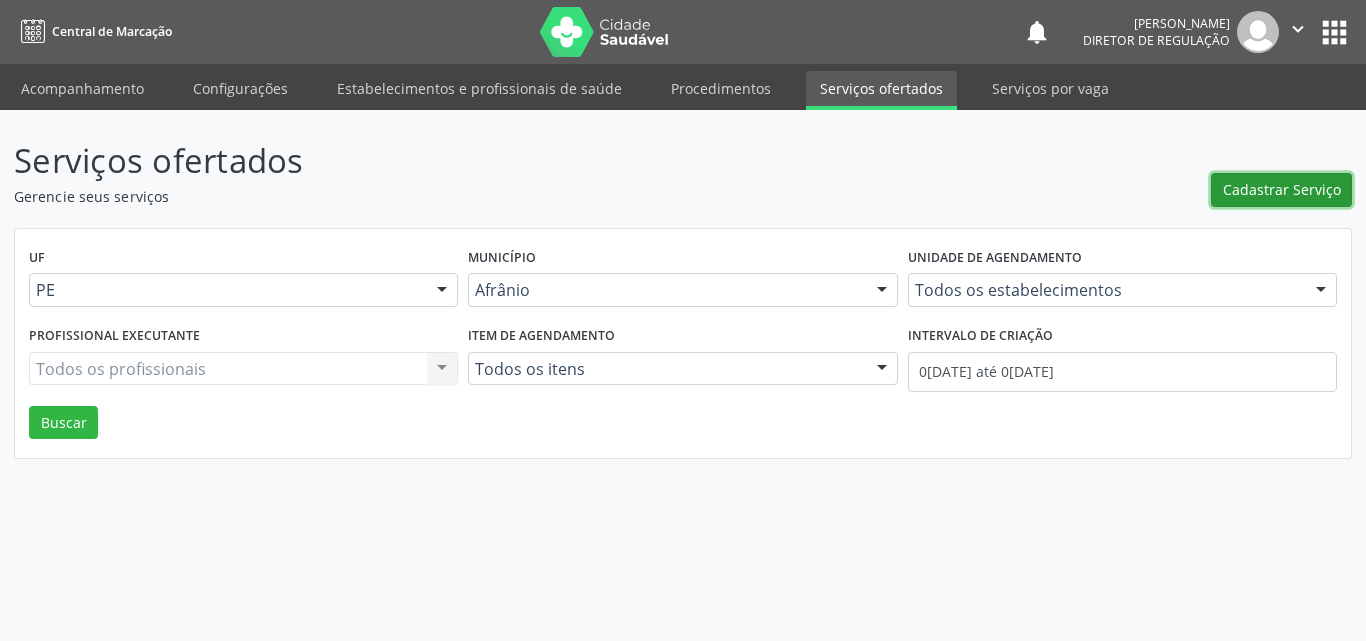 click on "Cadastrar Serviço" at bounding box center [1282, 189] 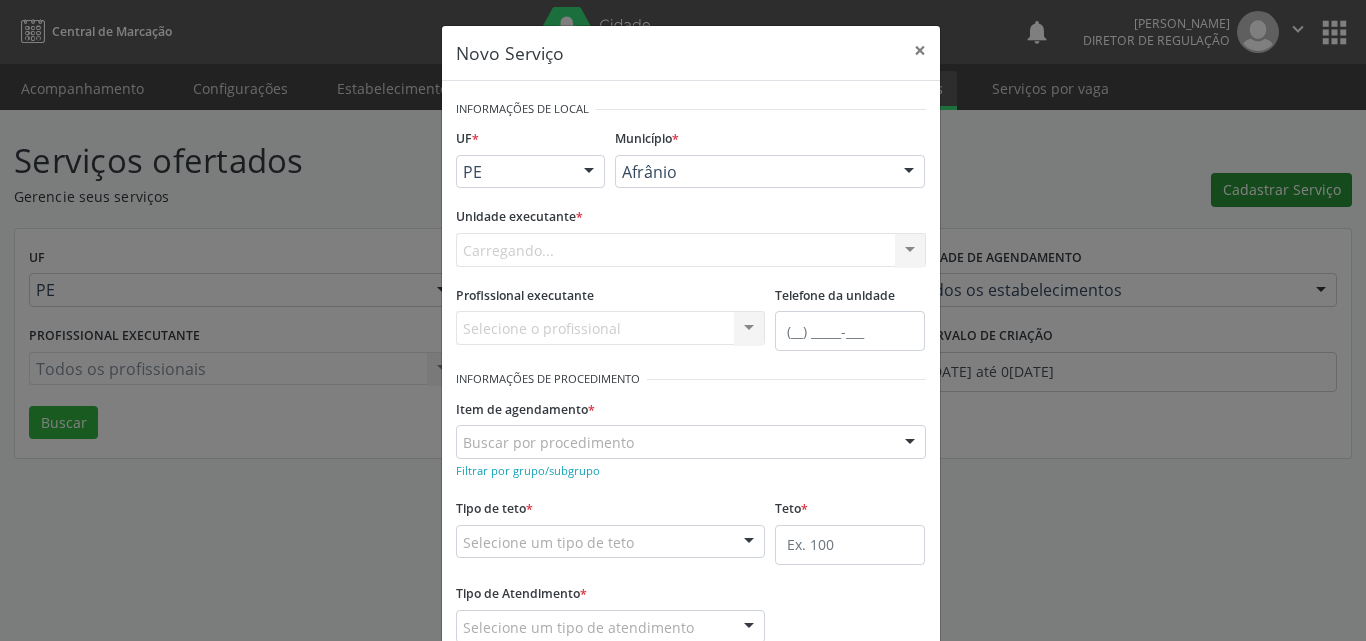 scroll, scrollTop: 0, scrollLeft: 0, axis: both 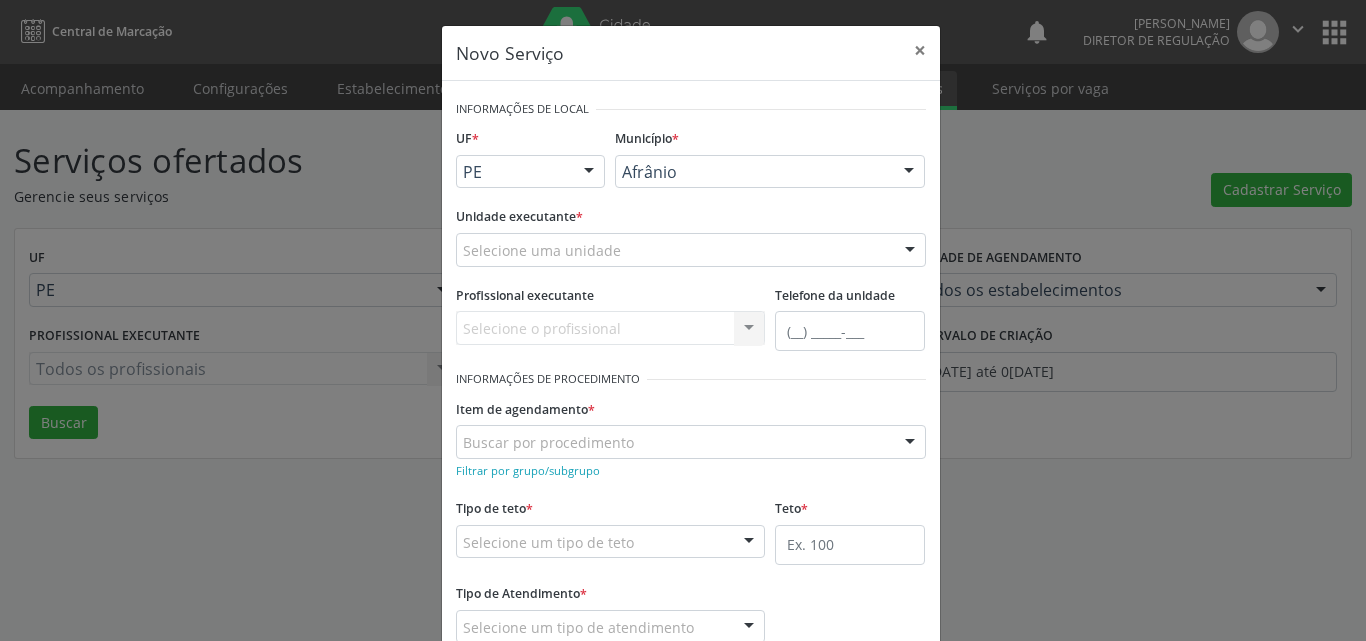 click on "Selecione uma unidade" at bounding box center [691, 250] 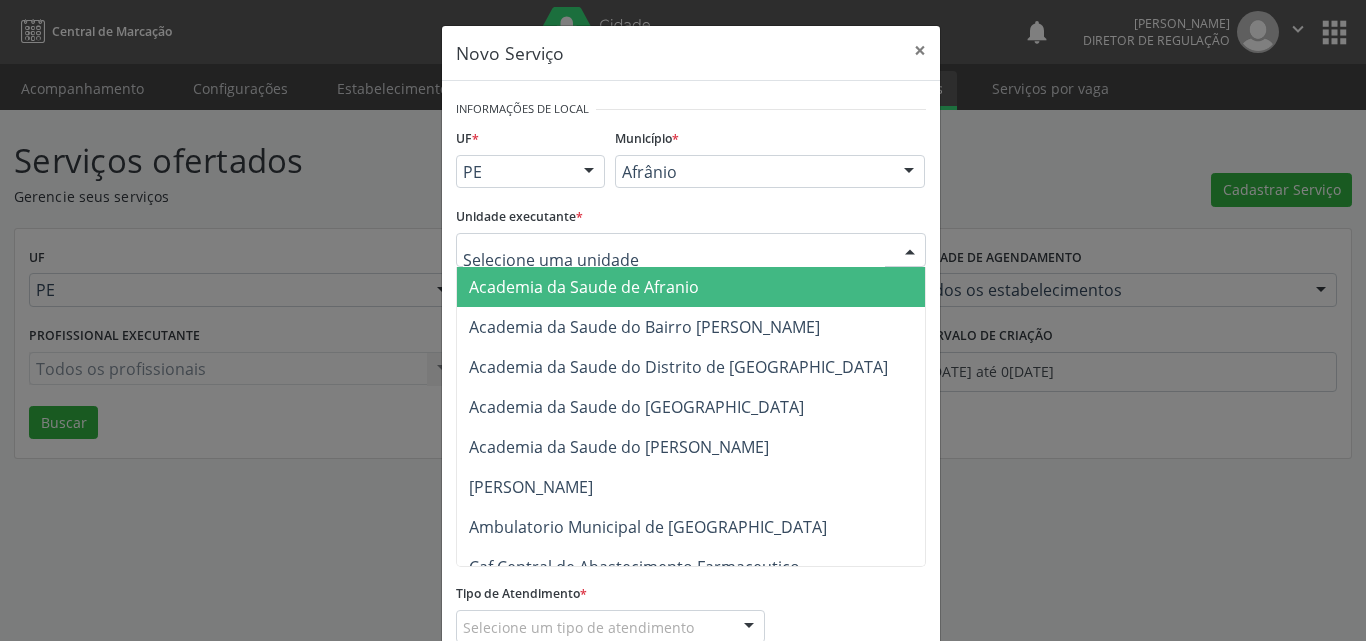 type on "C" 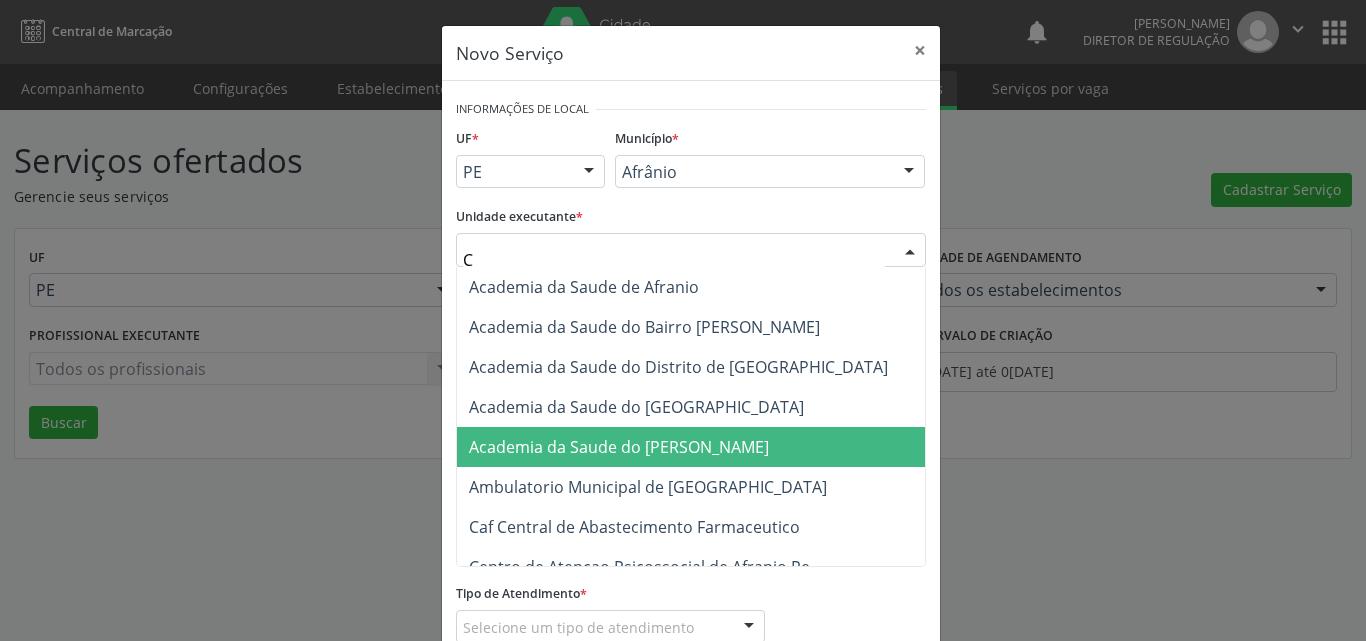 scroll, scrollTop: 100, scrollLeft: 0, axis: vertical 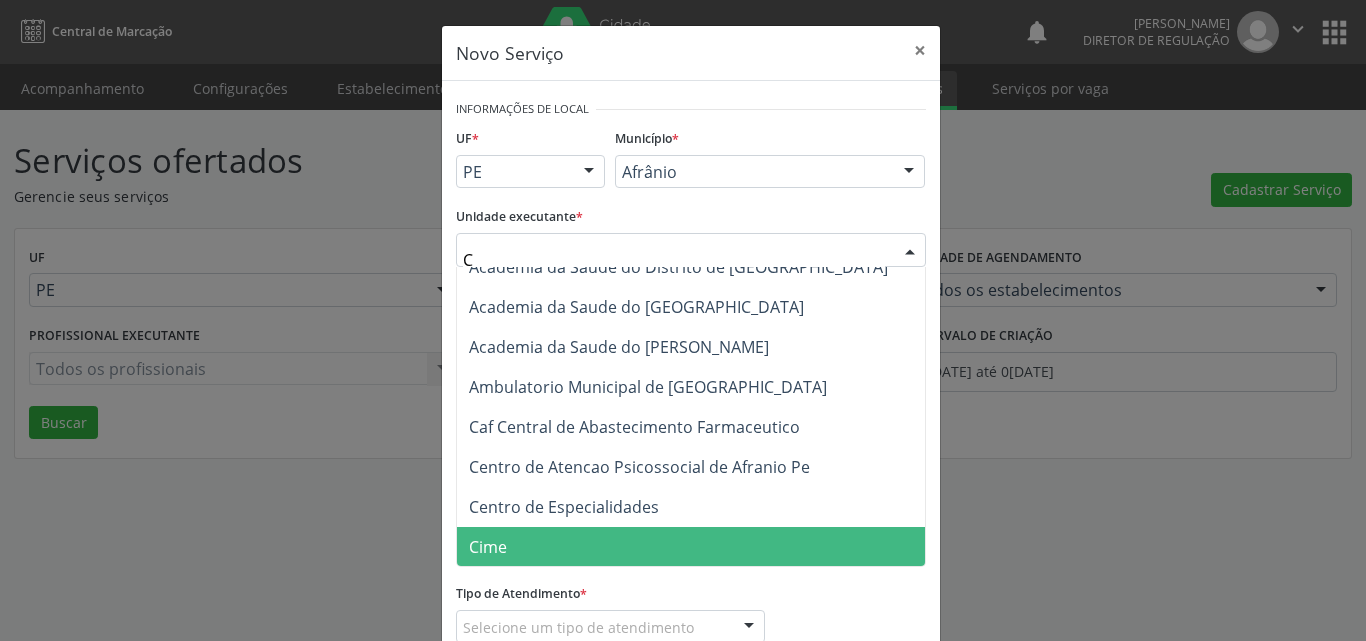 click on "Cime" at bounding box center (701, 547) 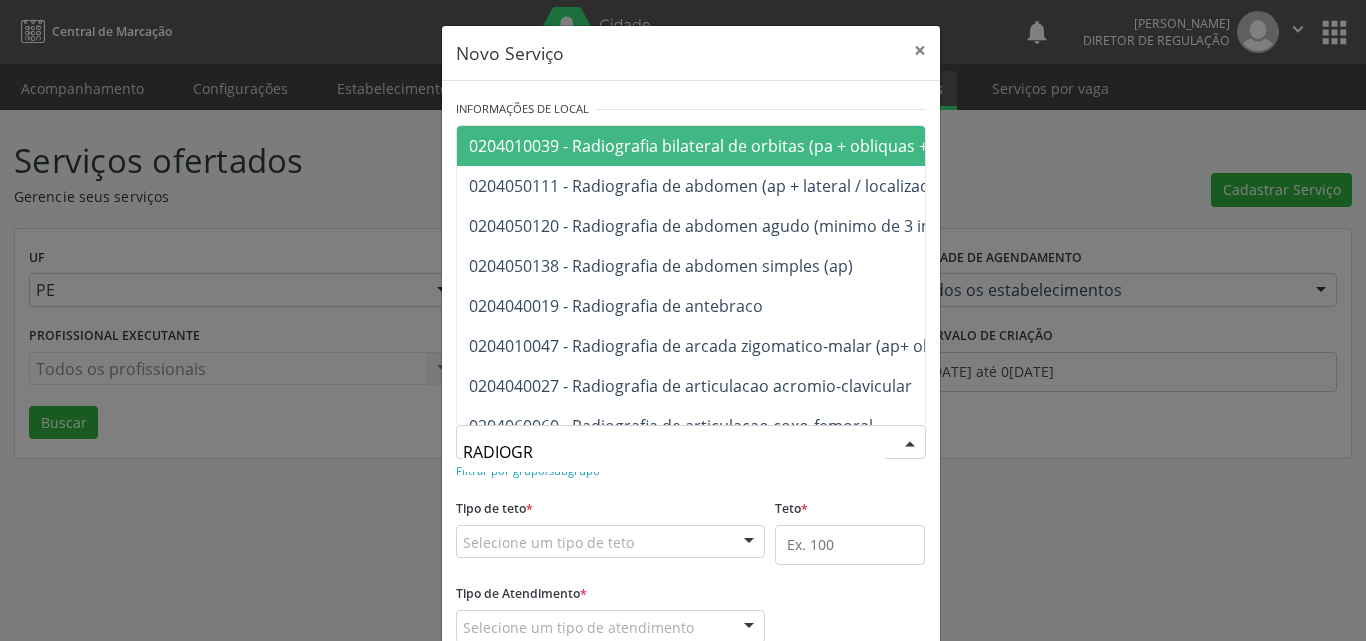 type on "RADIOGRA" 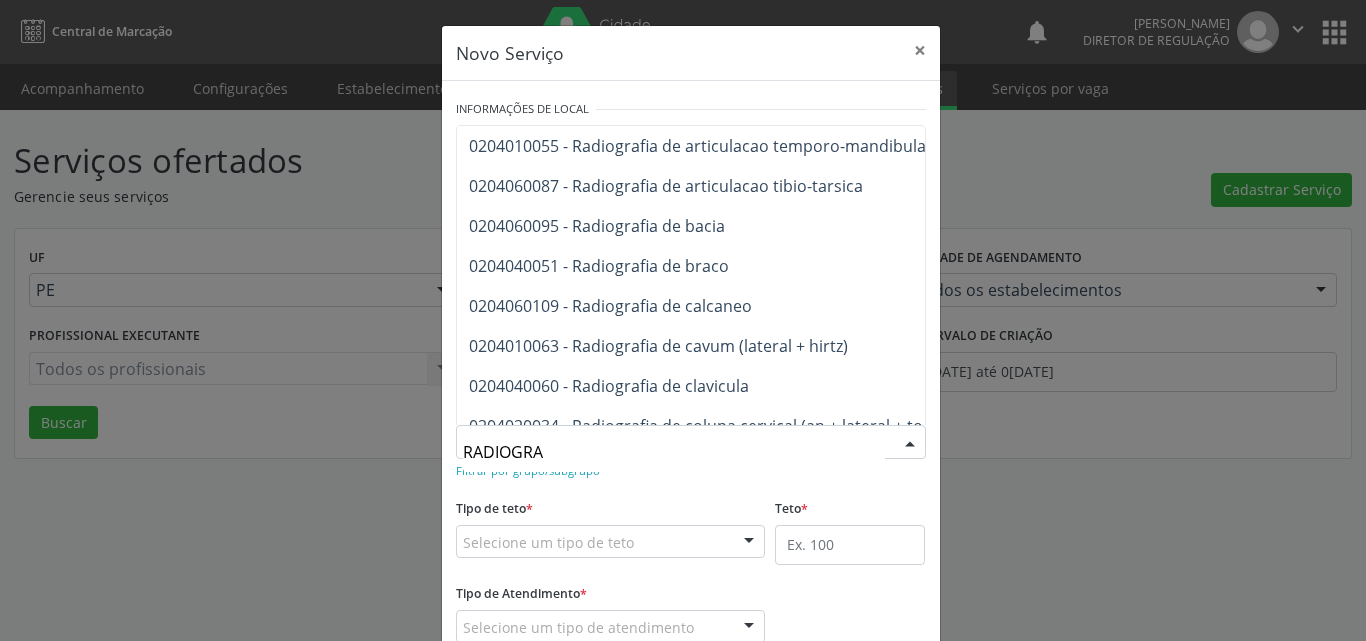 scroll, scrollTop: 480, scrollLeft: 0, axis: vertical 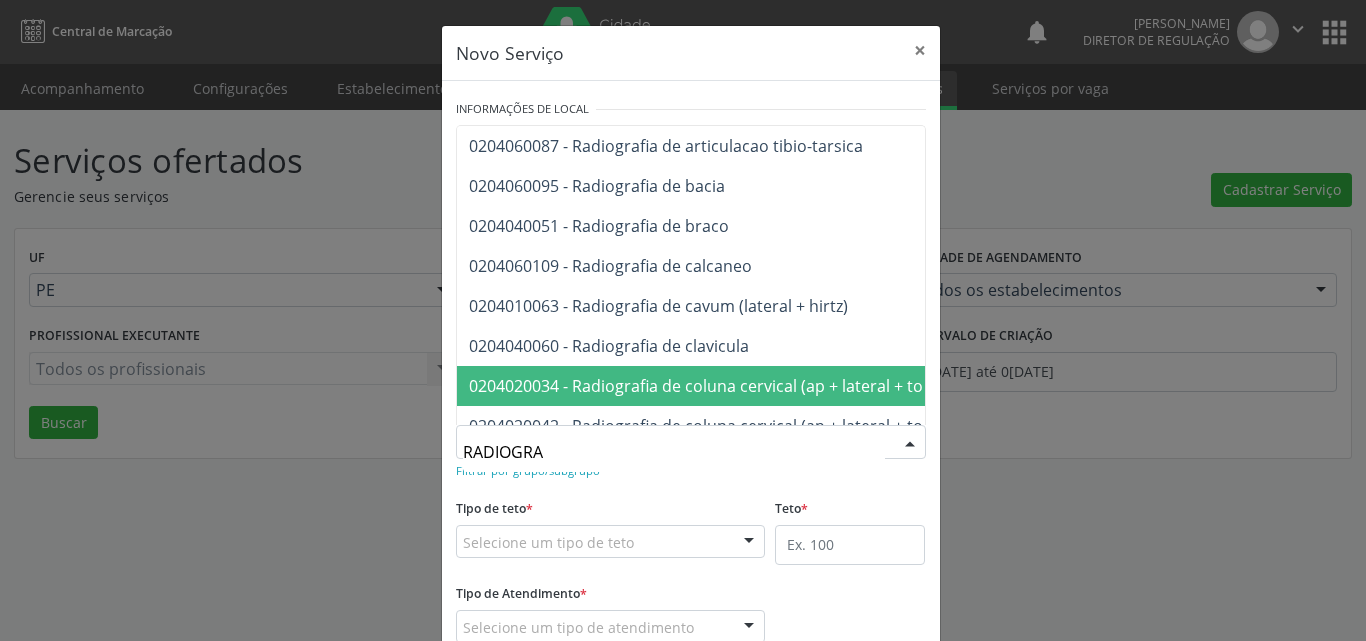 click on "0204020034 - Radiografia de coluna cervical (ap + lateral + to + obliquas)" at bounding box center [739, 386] 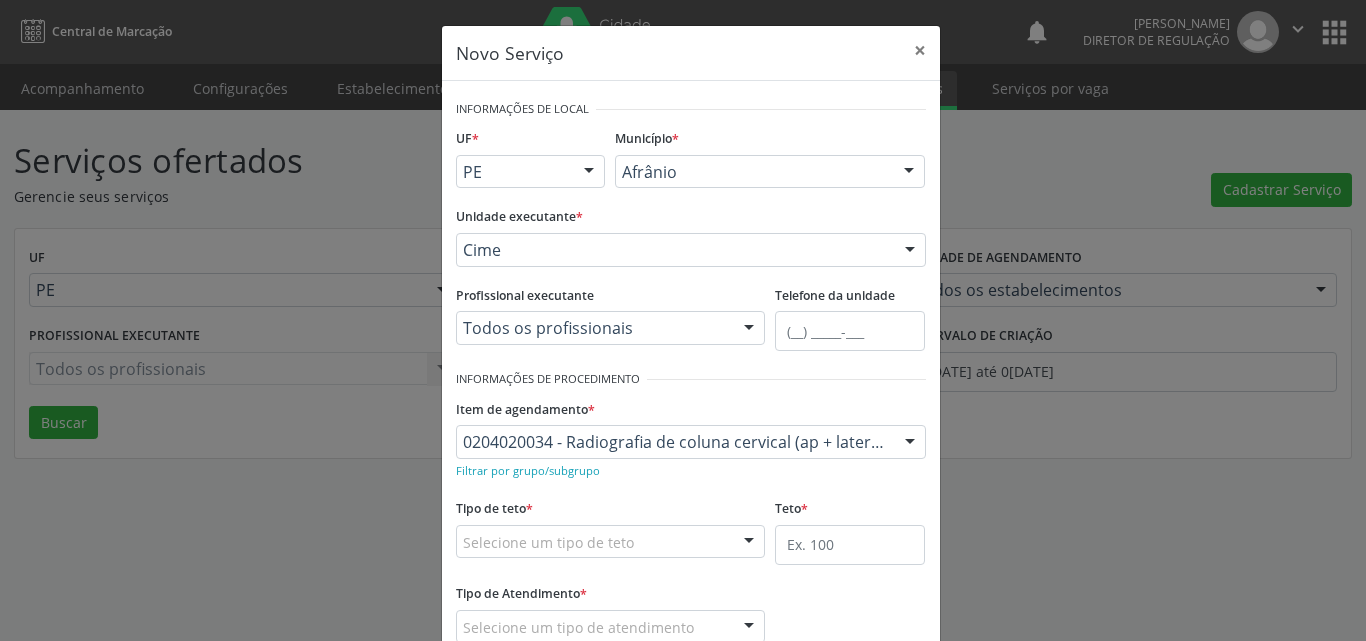 click on "Selecione um tipo de teto" at bounding box center (611, 542) 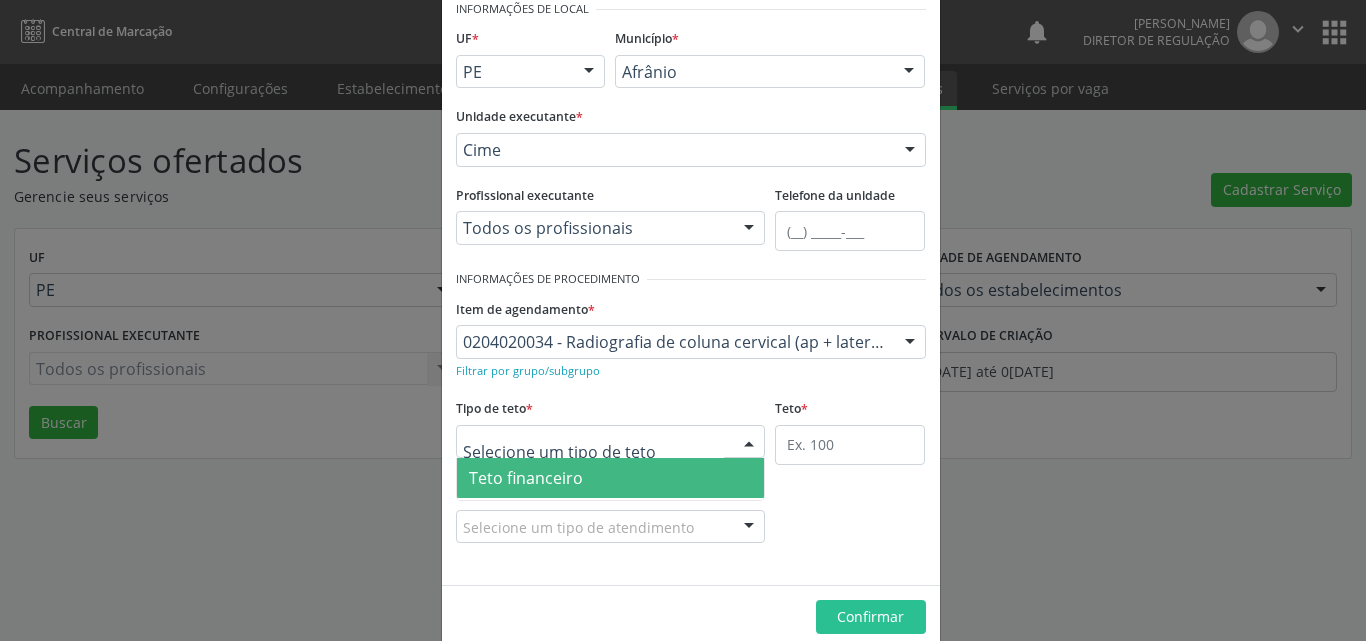 scroll, scrollTop: 132, scrollLeft: 0, axis: vertical 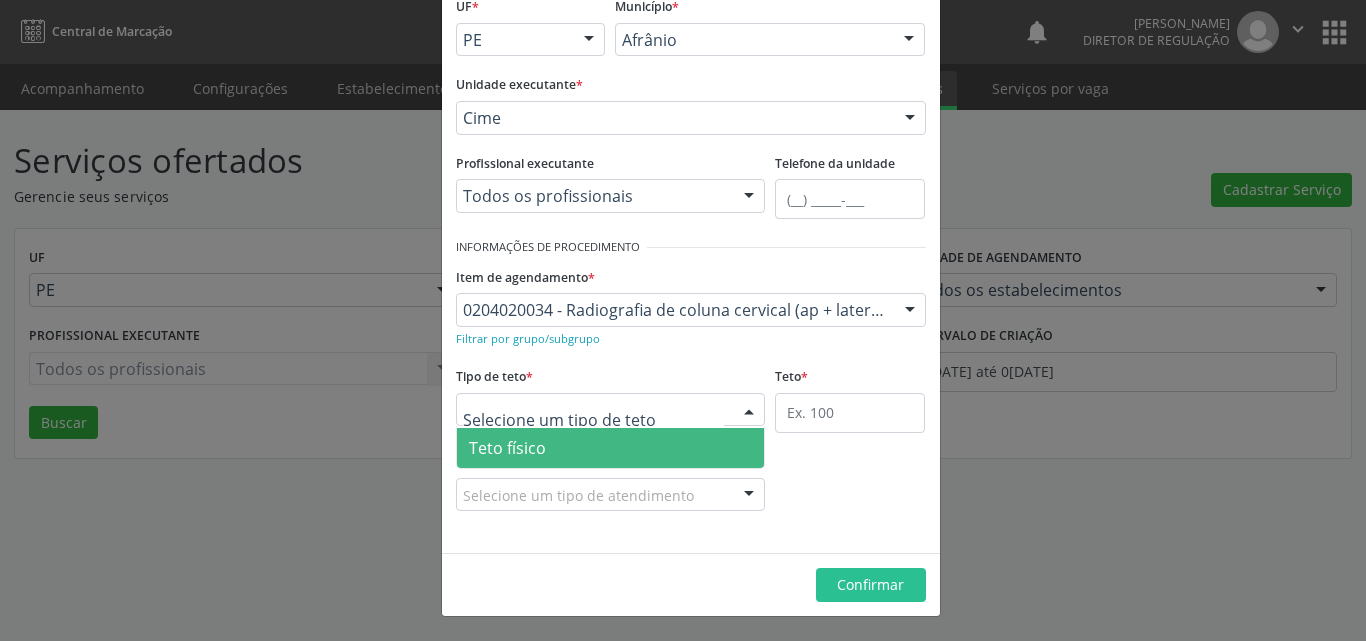 click on "Teto físico" at bounding box center [611, 448] 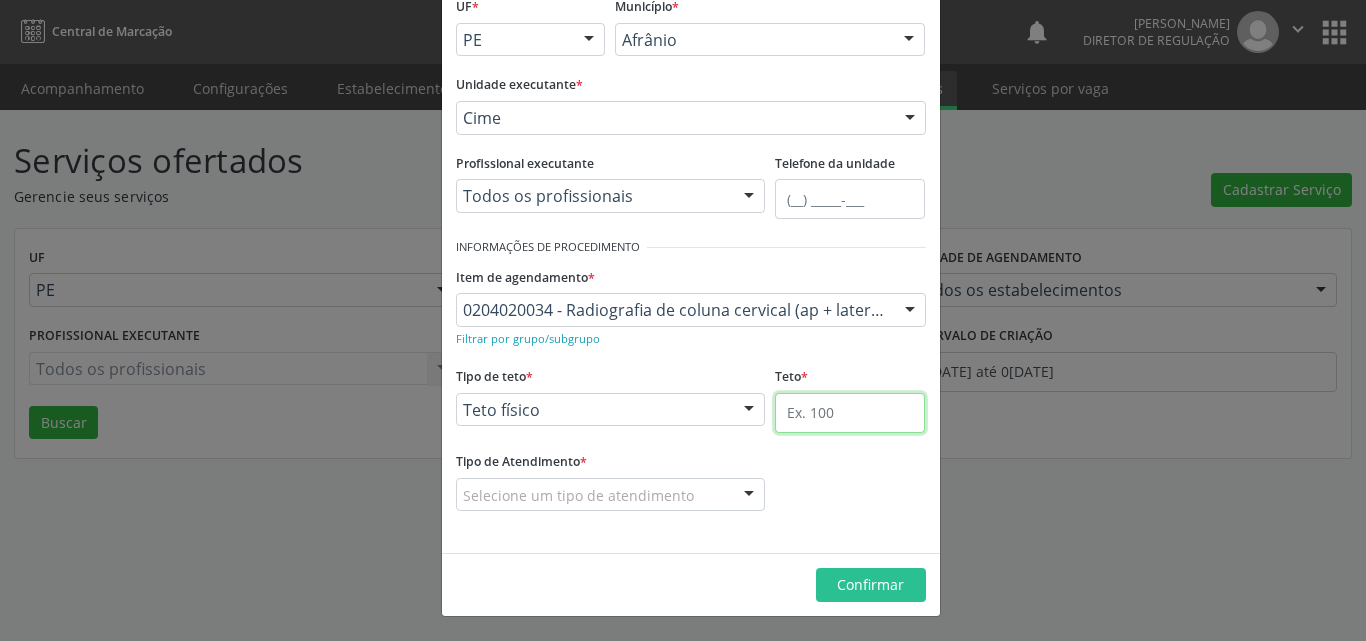 click at bounding box center (850, 413) 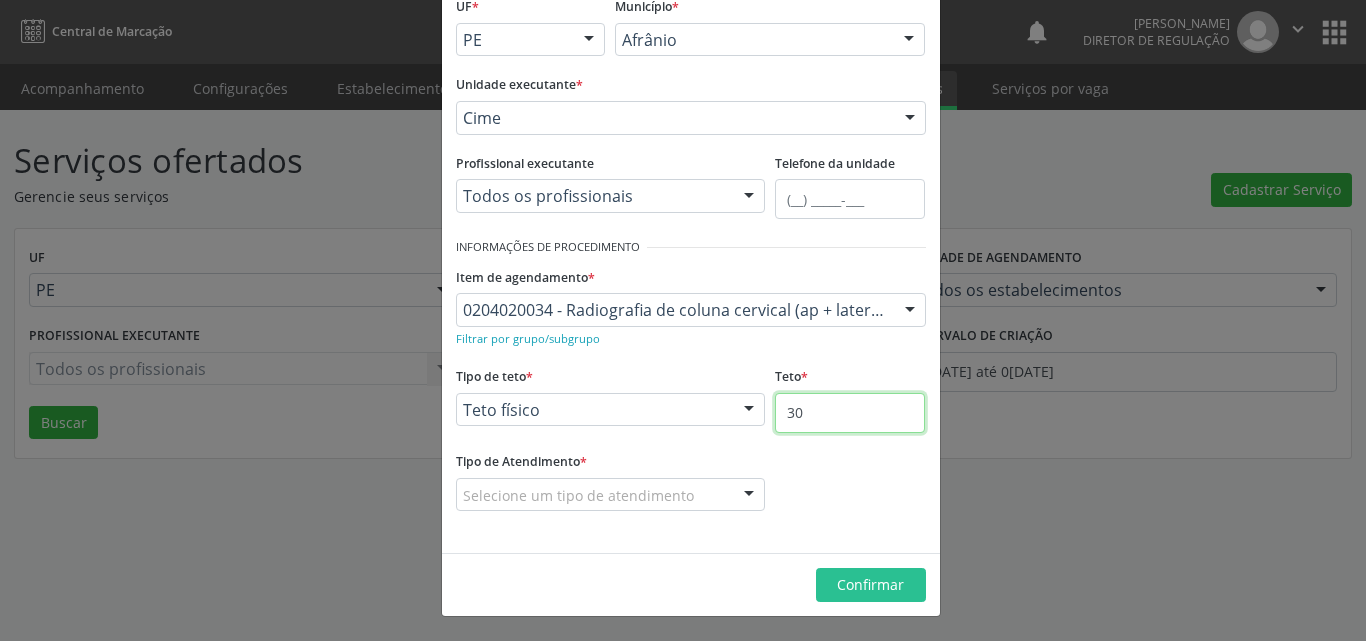 type on "30" 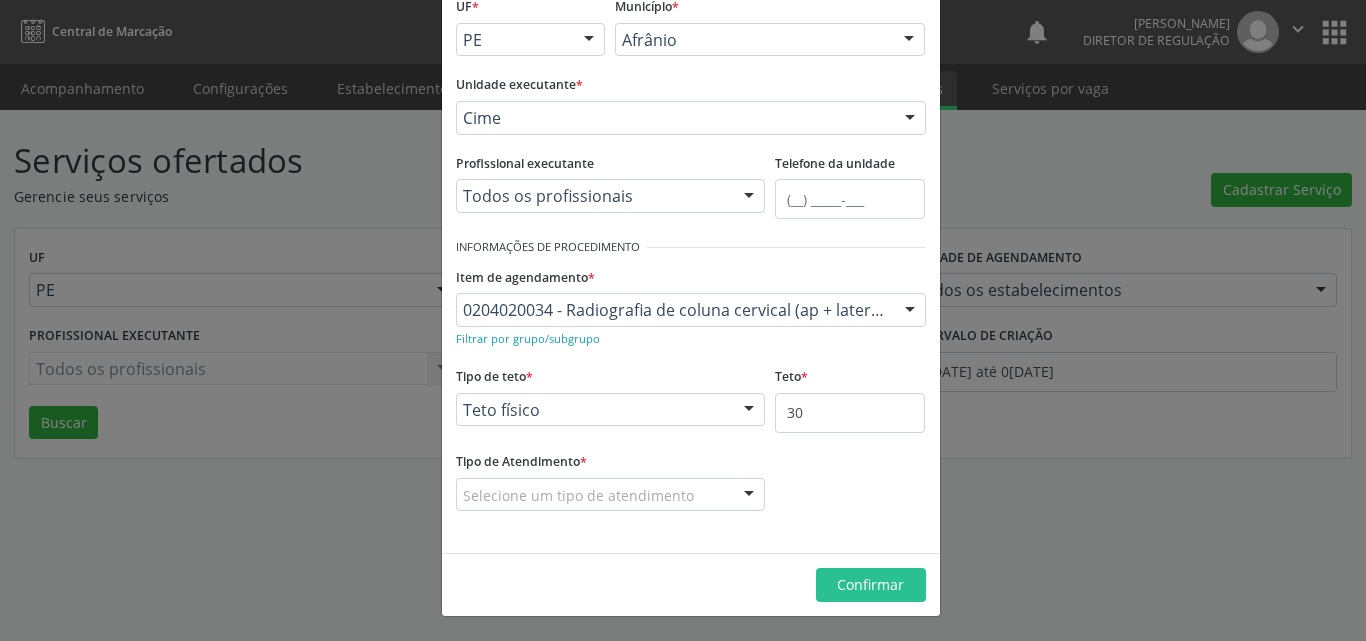 click on "Selecione um tipo de atendimento" at bounding box center [611, 495] 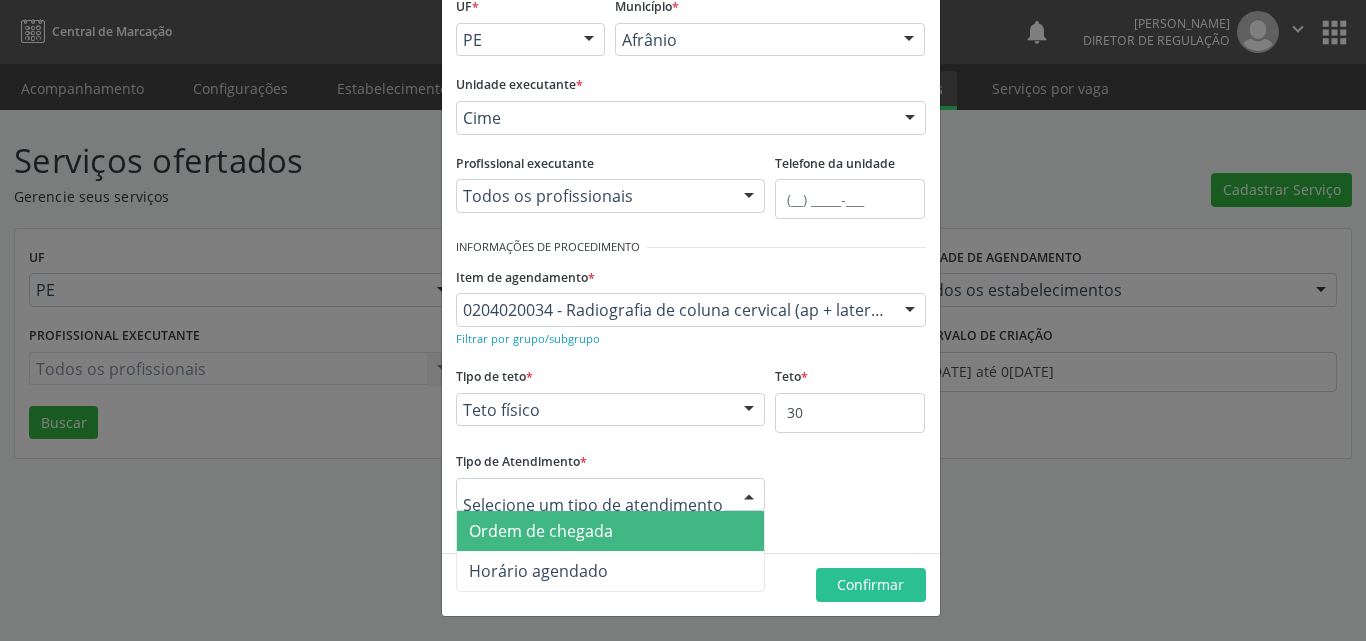 click on "Ordem de chegada" at bounding box center (611, 531) 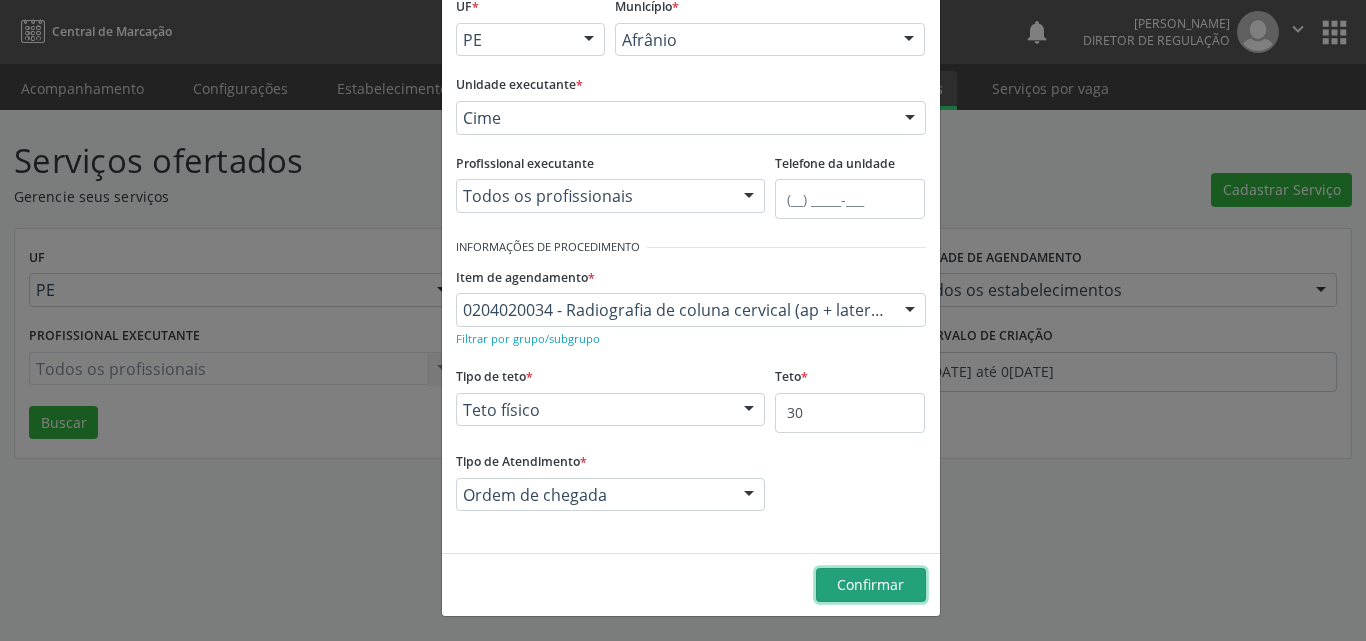click on "Confirmar" at bounding box center [871, 585] 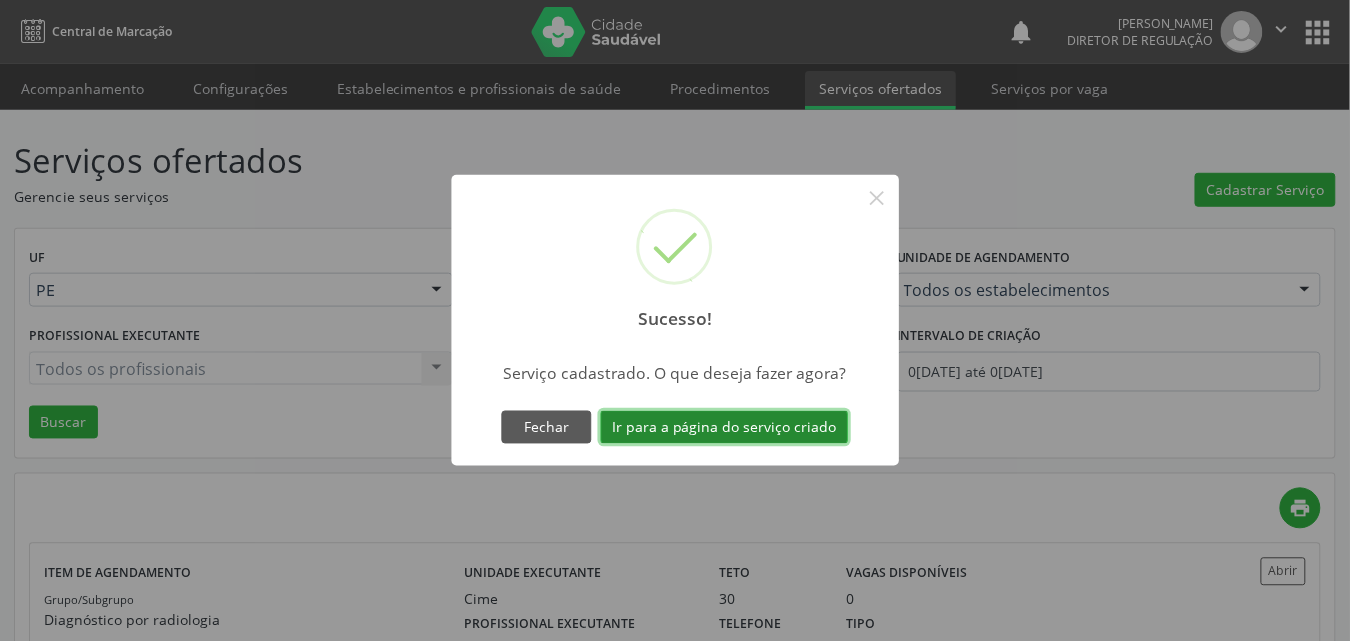 click on "Ir para a página do serviço criado" at bounding box center [725, 428] 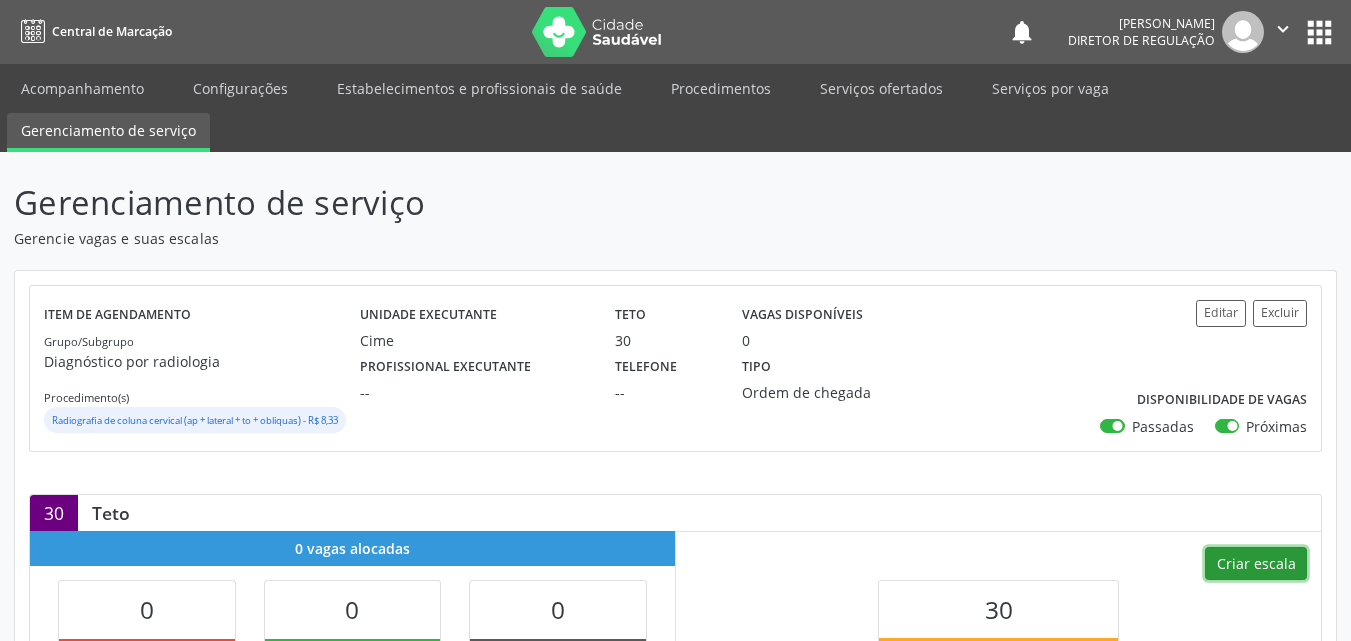 click on "Criar escala" at bounding box center [1256, 564] 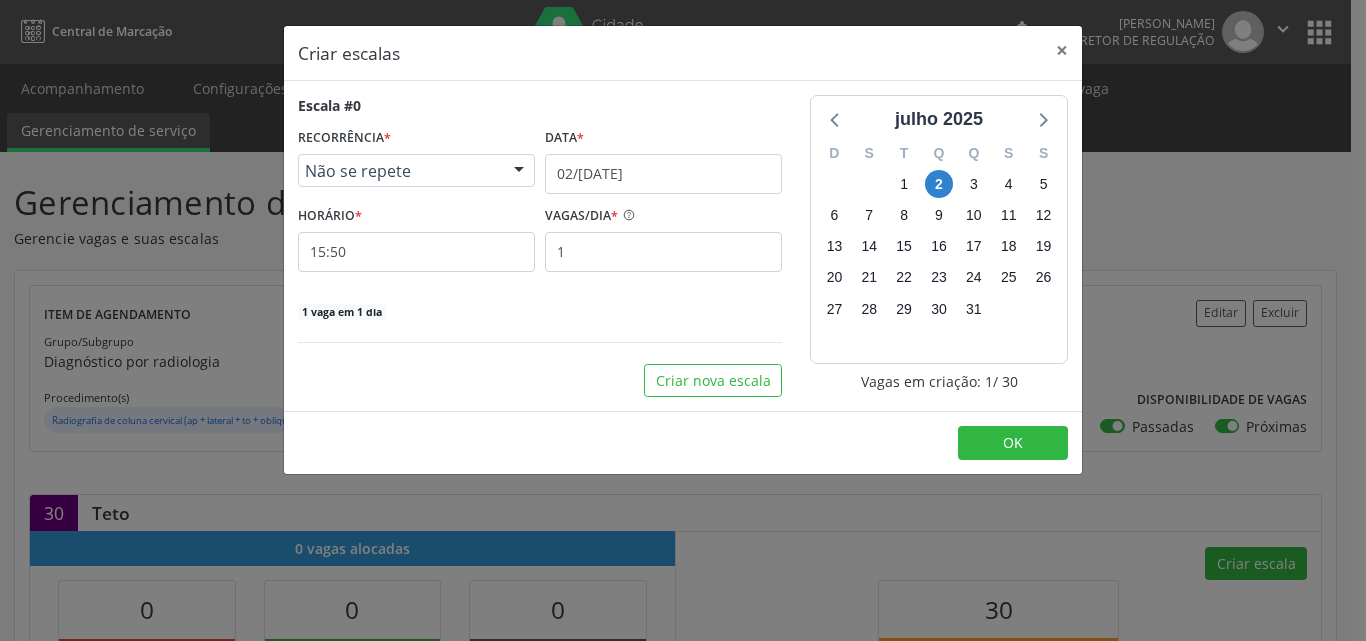 click on "Não se repete" at bounding box center [416, 171] 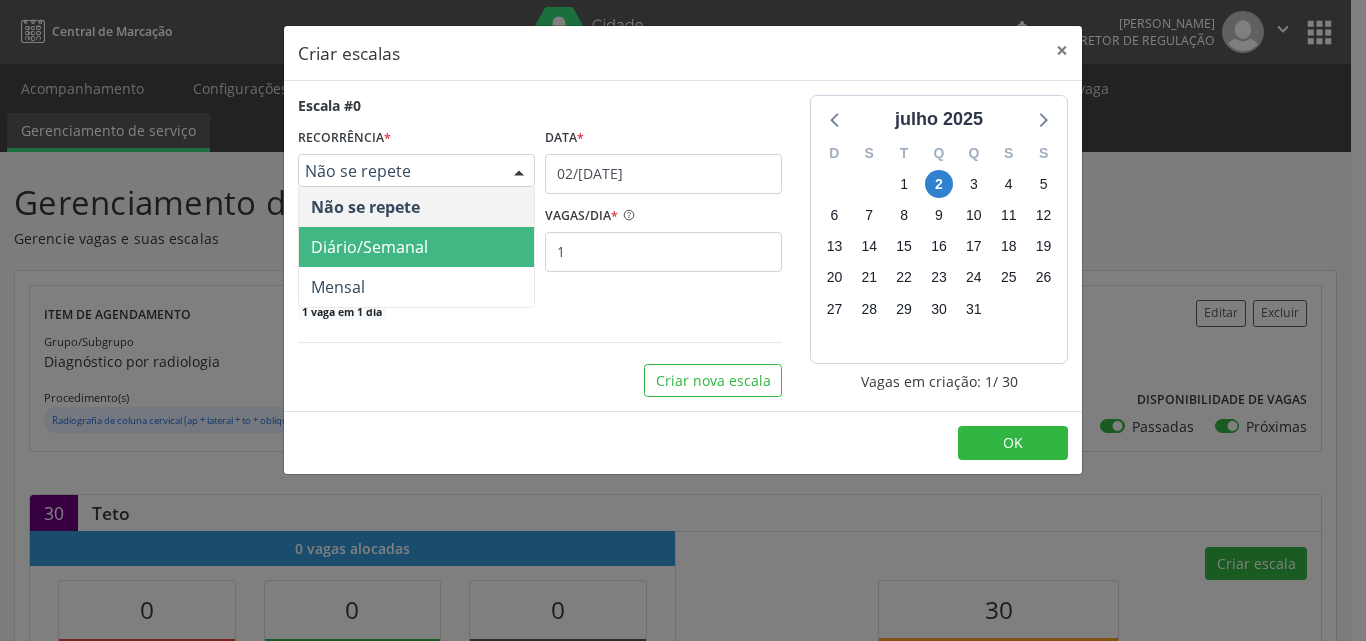 click on "Diário/Semanal" at bounding box center (369, 247) 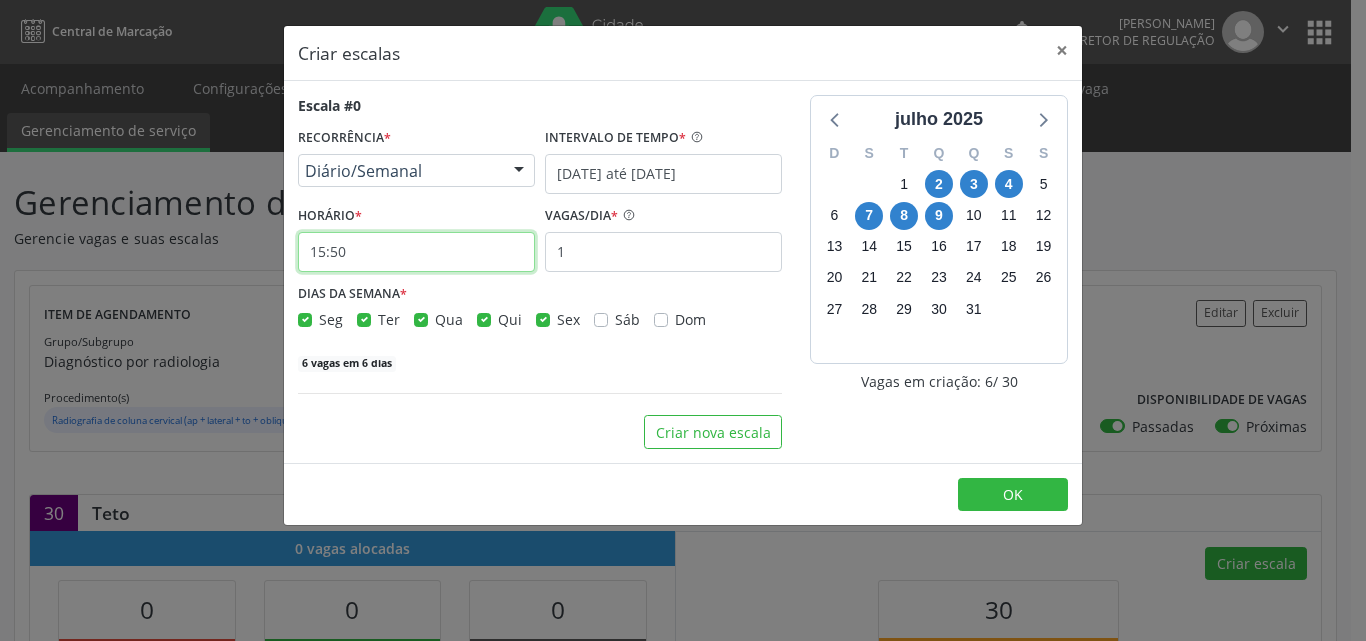 click on "15:50" at bounding box center [416, 252] 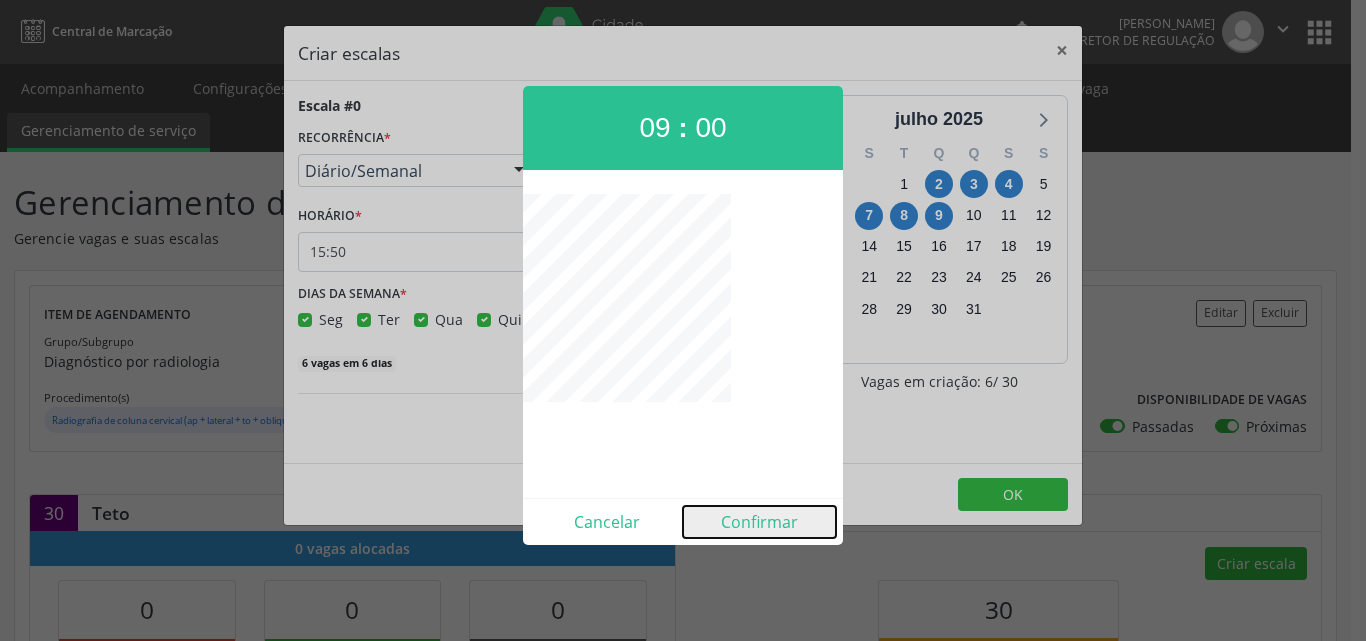 click on "Confirmar" at bounding box center [759, 522] 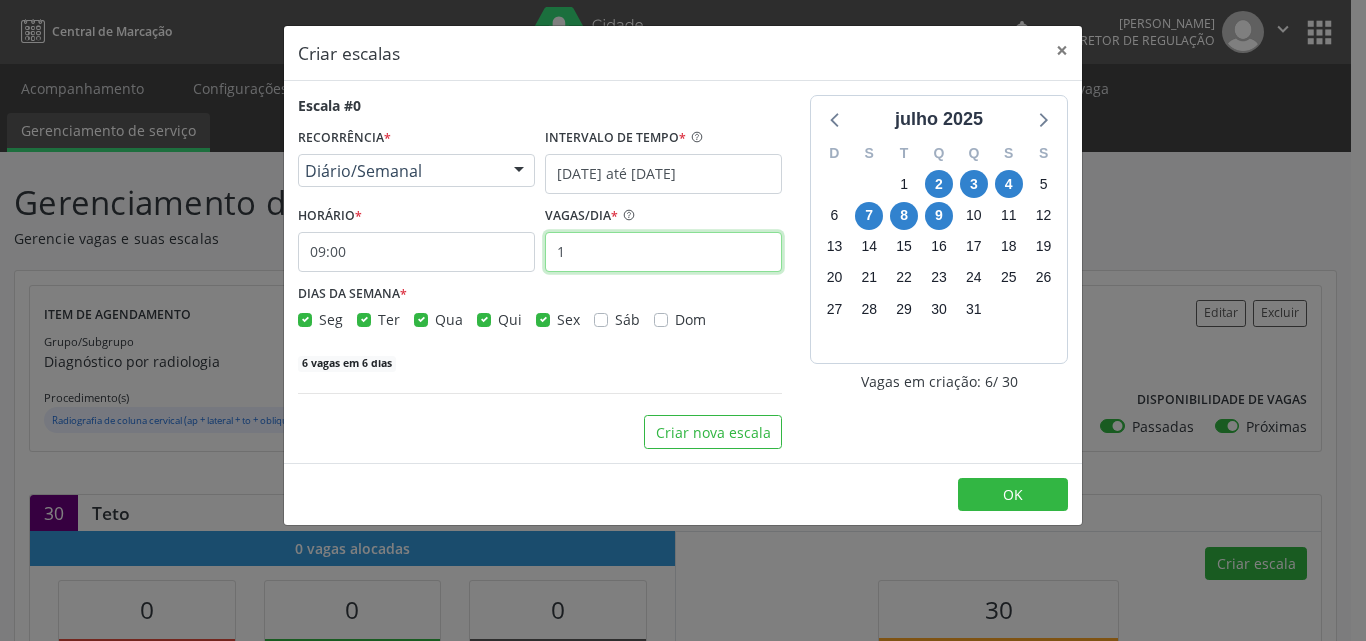 click on "1" at bounding box center [663, 252] 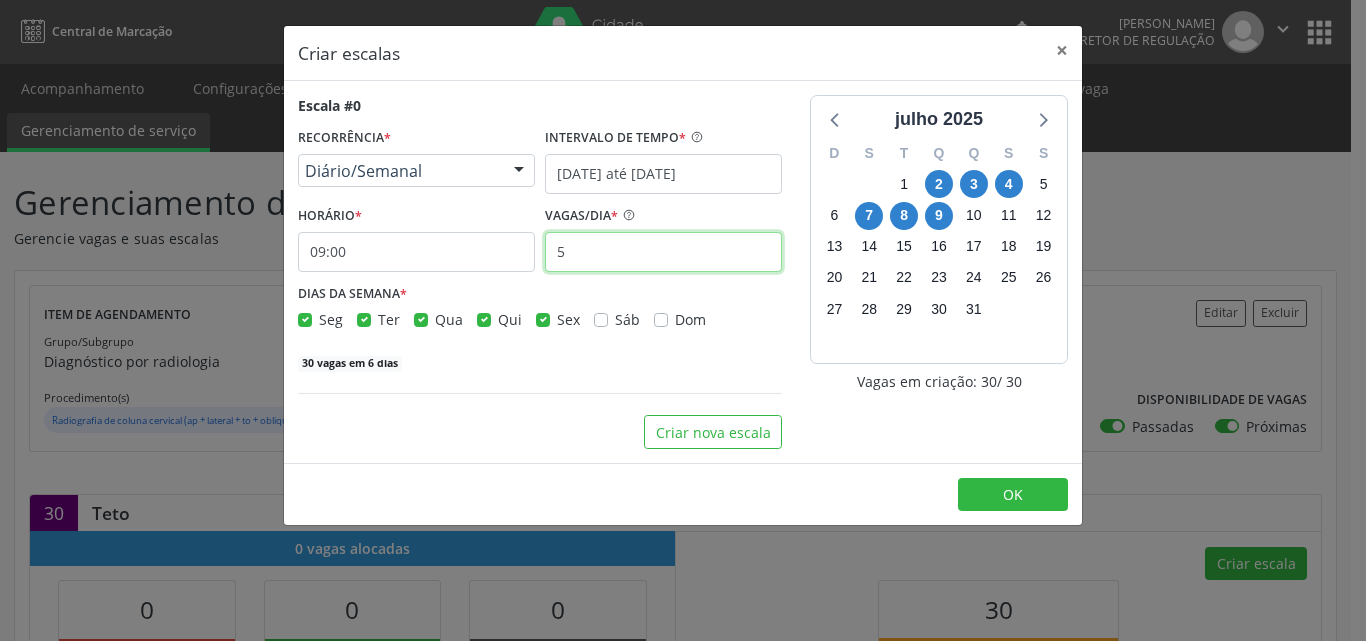 type on "5" 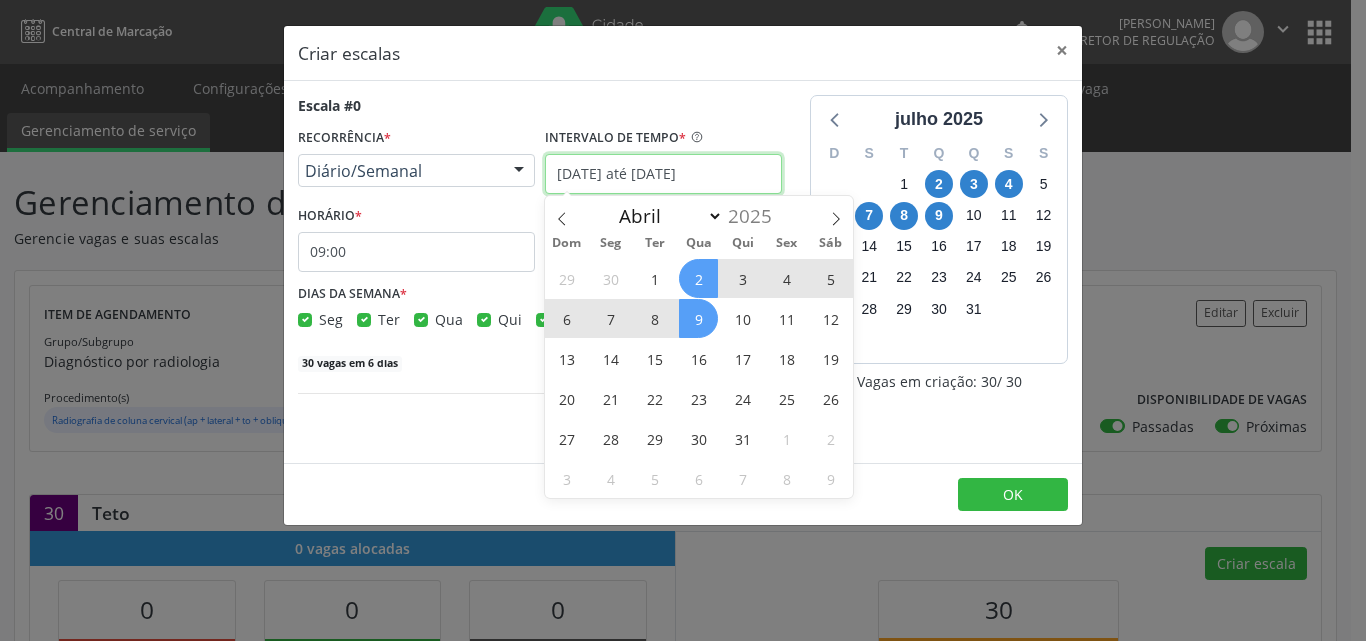 click on "[DATE] até [DATE]" at bounding box center (663, 174) 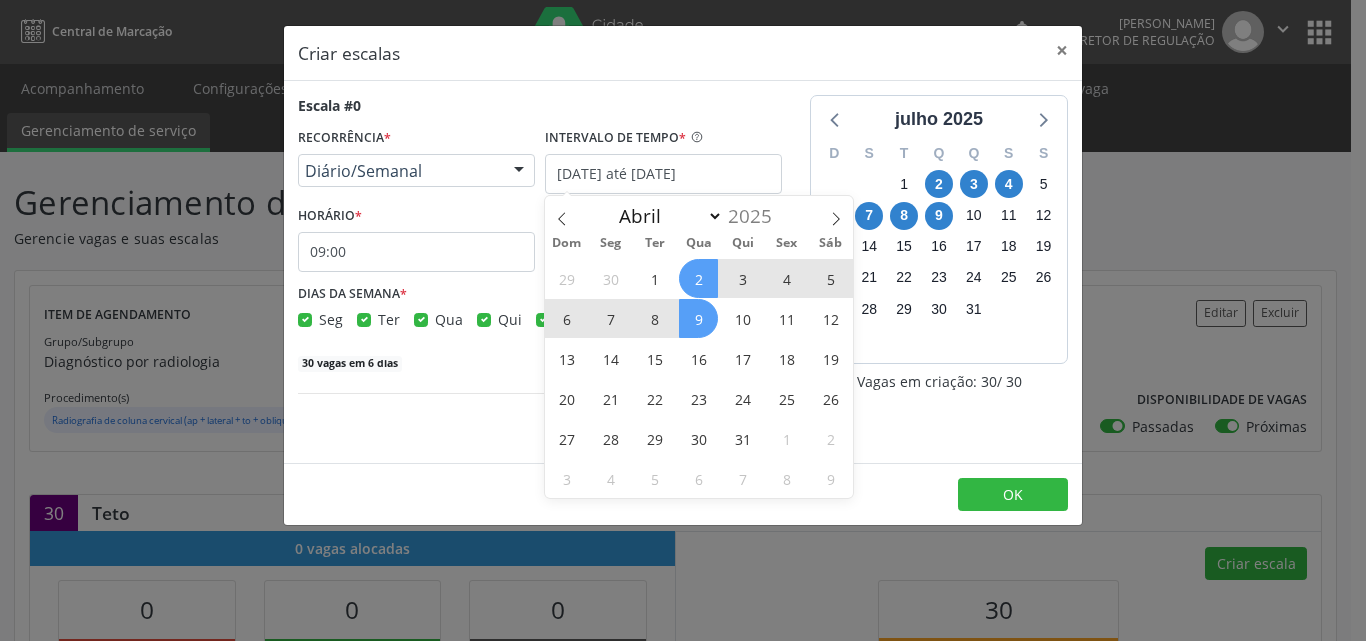 click on "7" at bounding box center (610, 318) 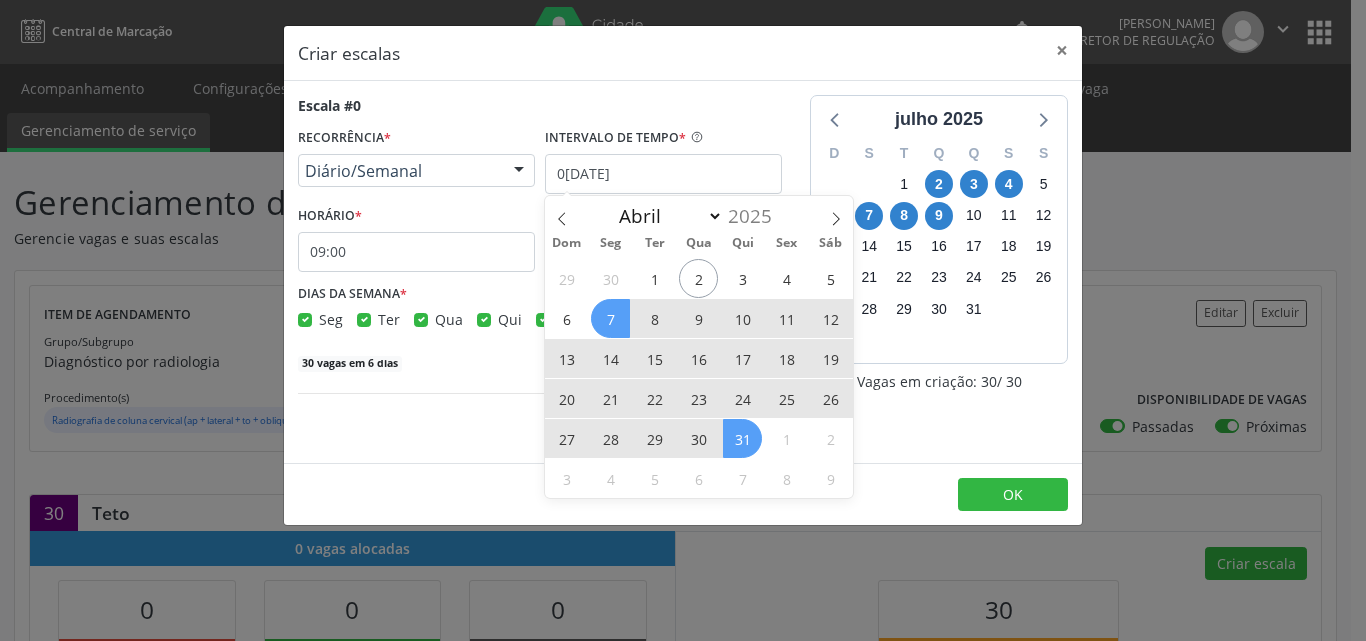 click on "31" at bounding box center [742, 438] 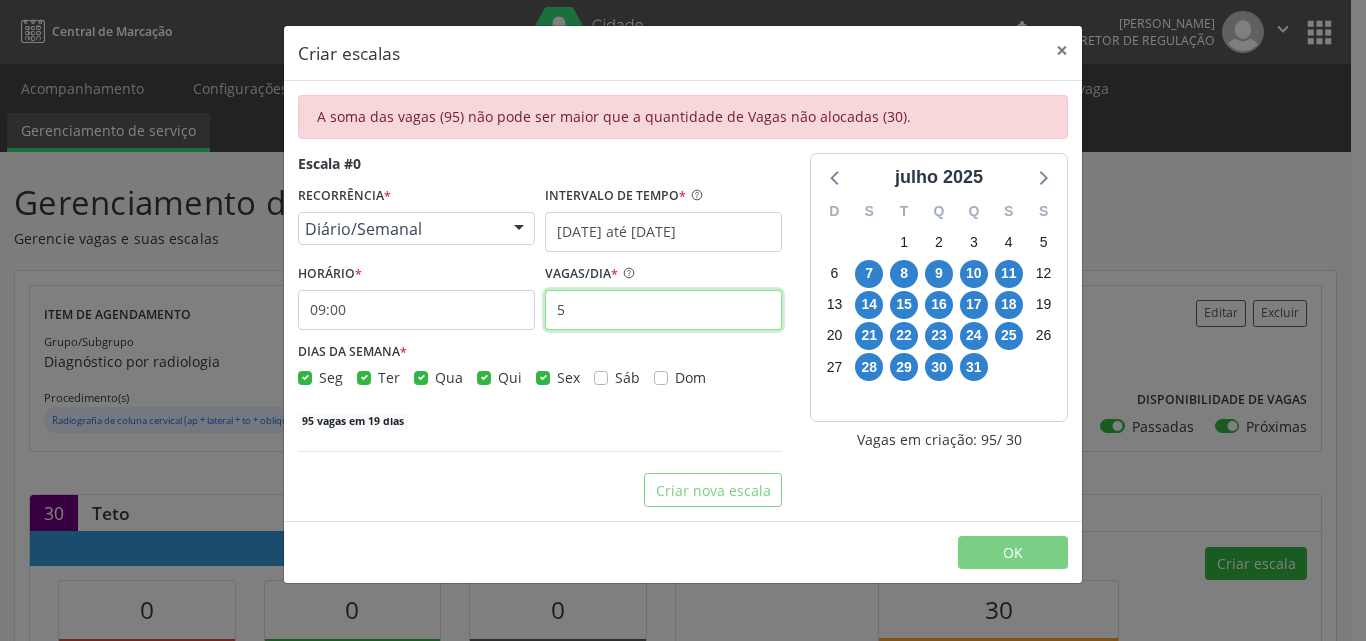 click on "5" at bounding box center (663, 310) 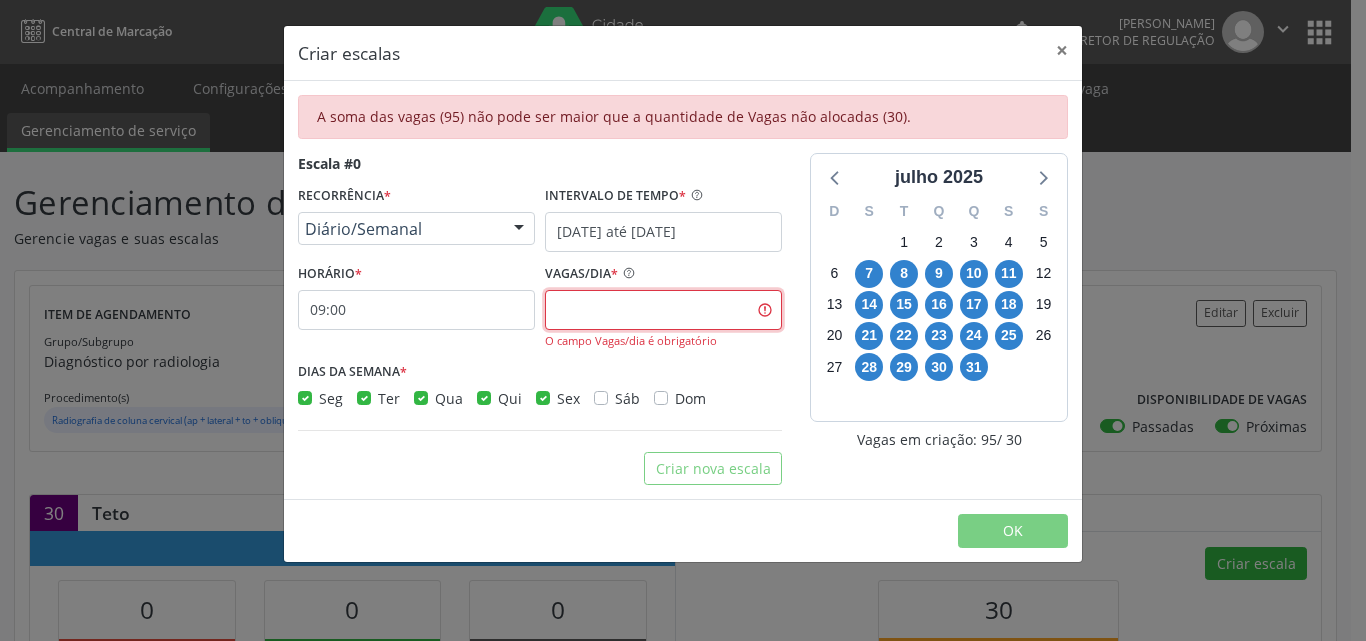 type on "2" 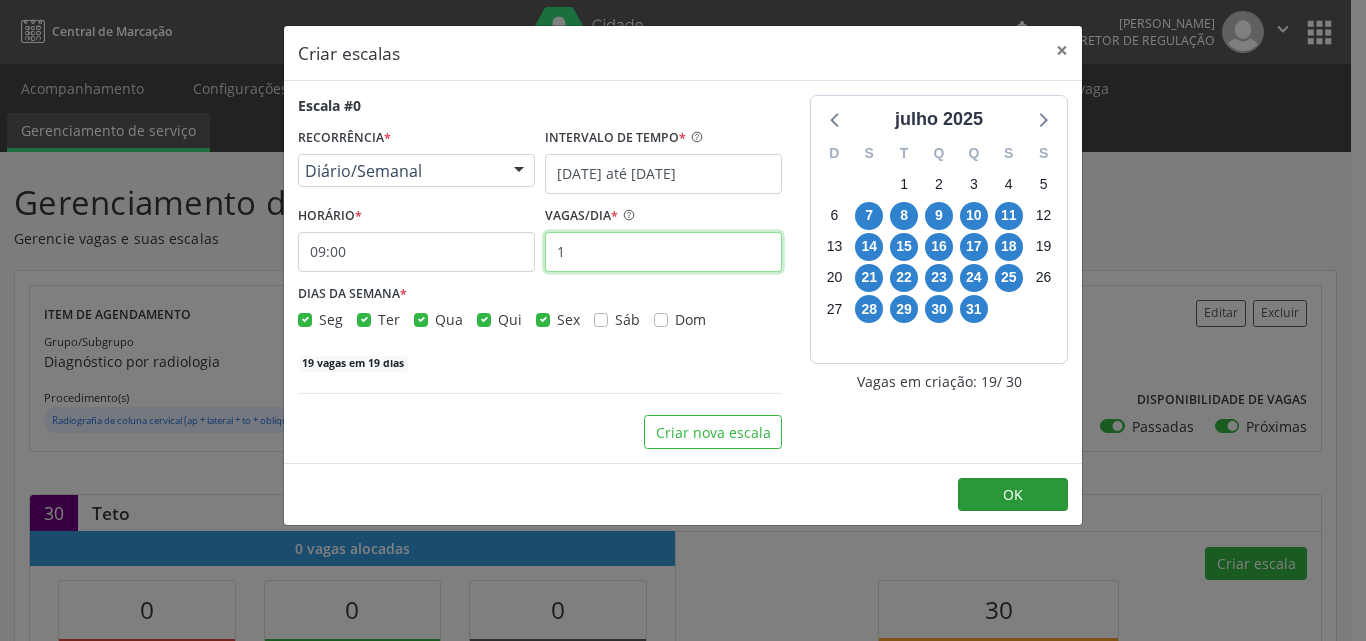 type on "1" 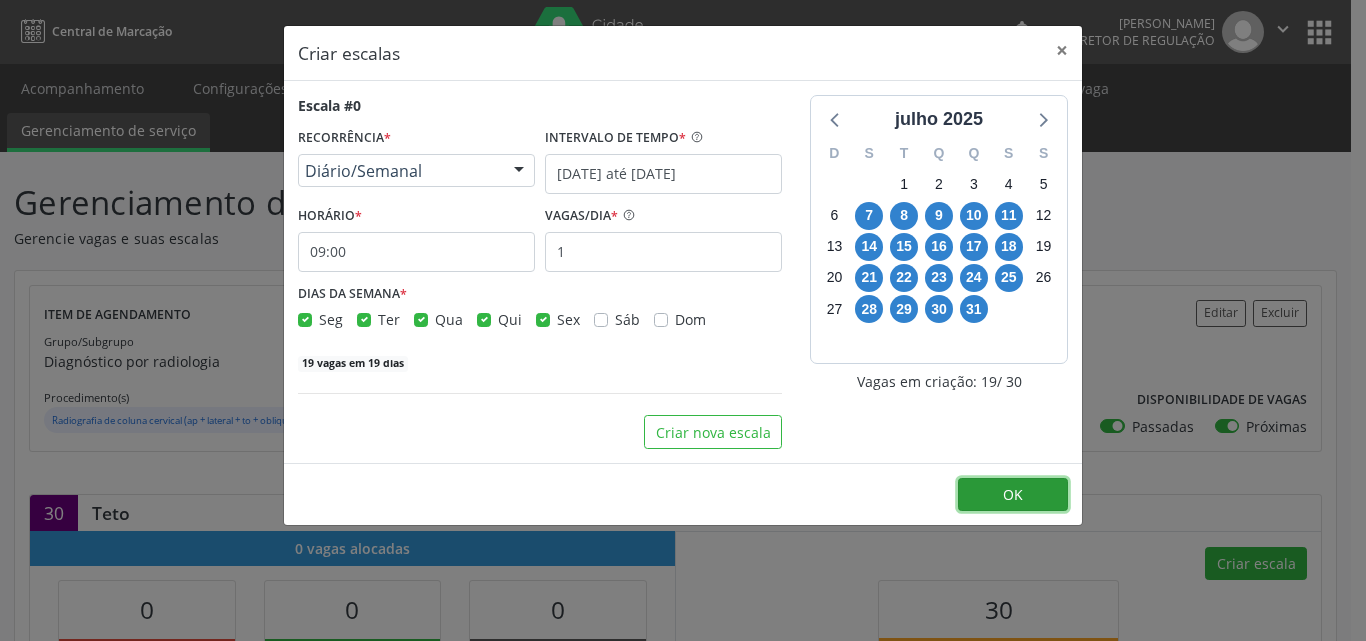 click on "OK" at bounding box center (1013, 495) 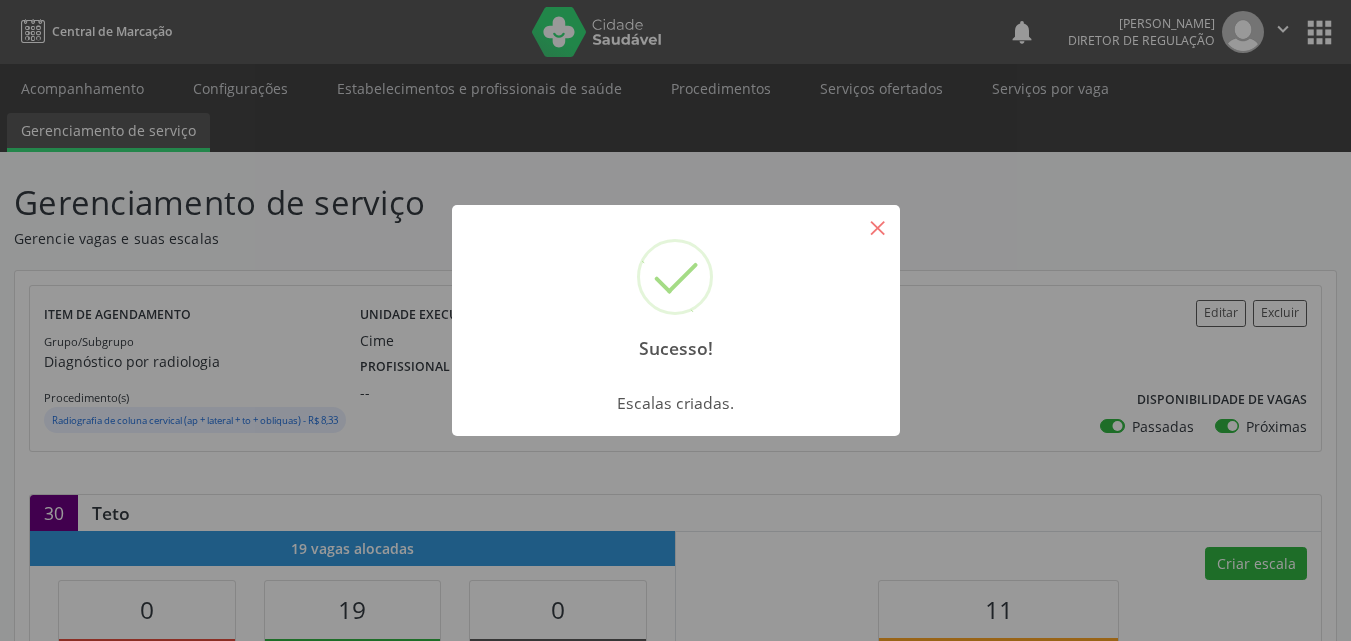 click on "×" at bounding box center (878, 227) 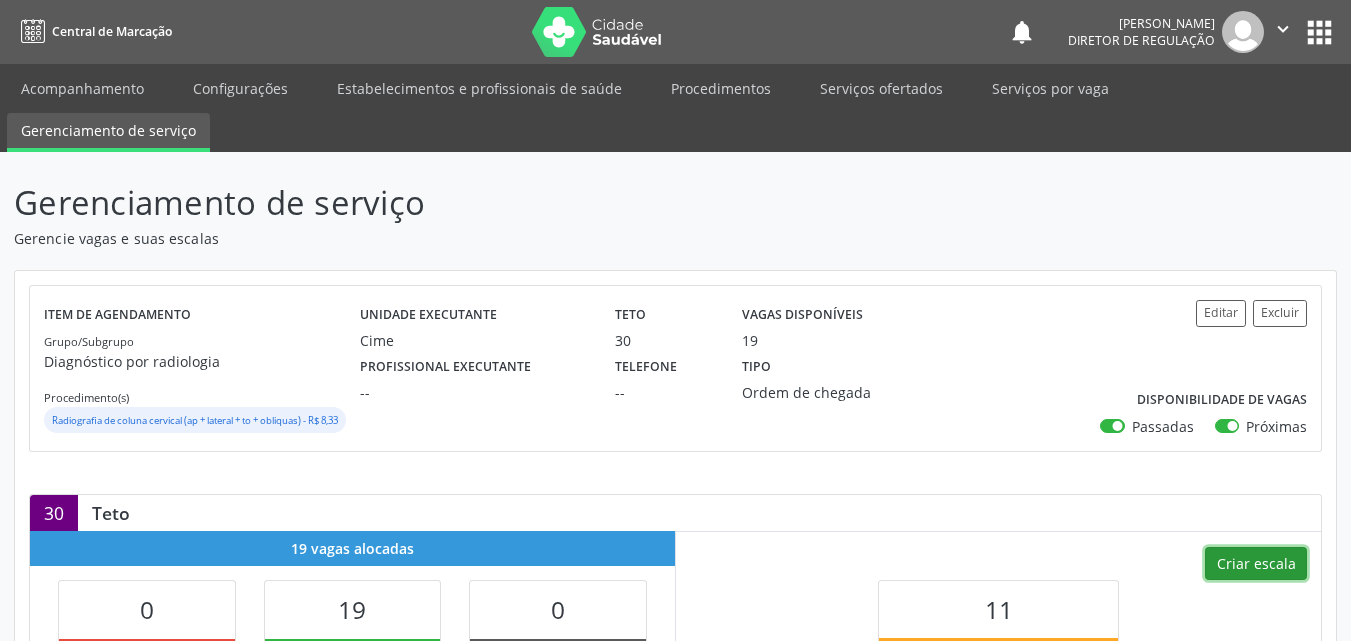 click on "Criar escala" at bounding box center [1256, 564] 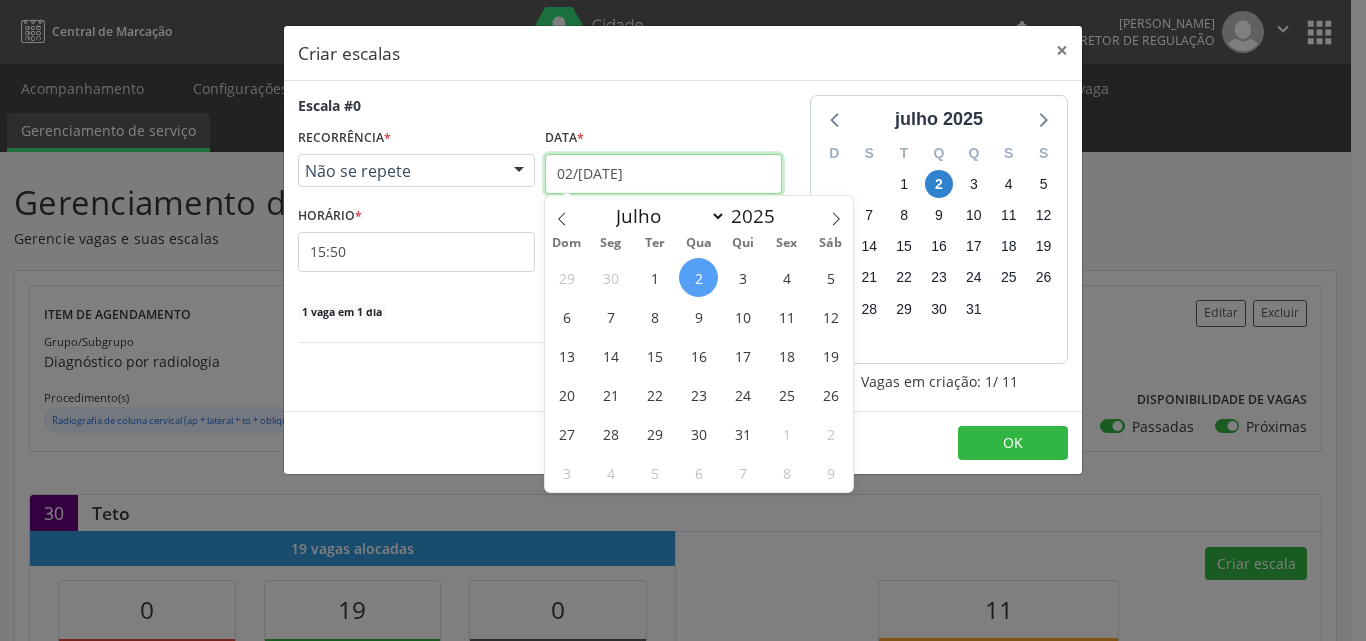 click on "02/[DATE]" at bounding box center [663, 174] 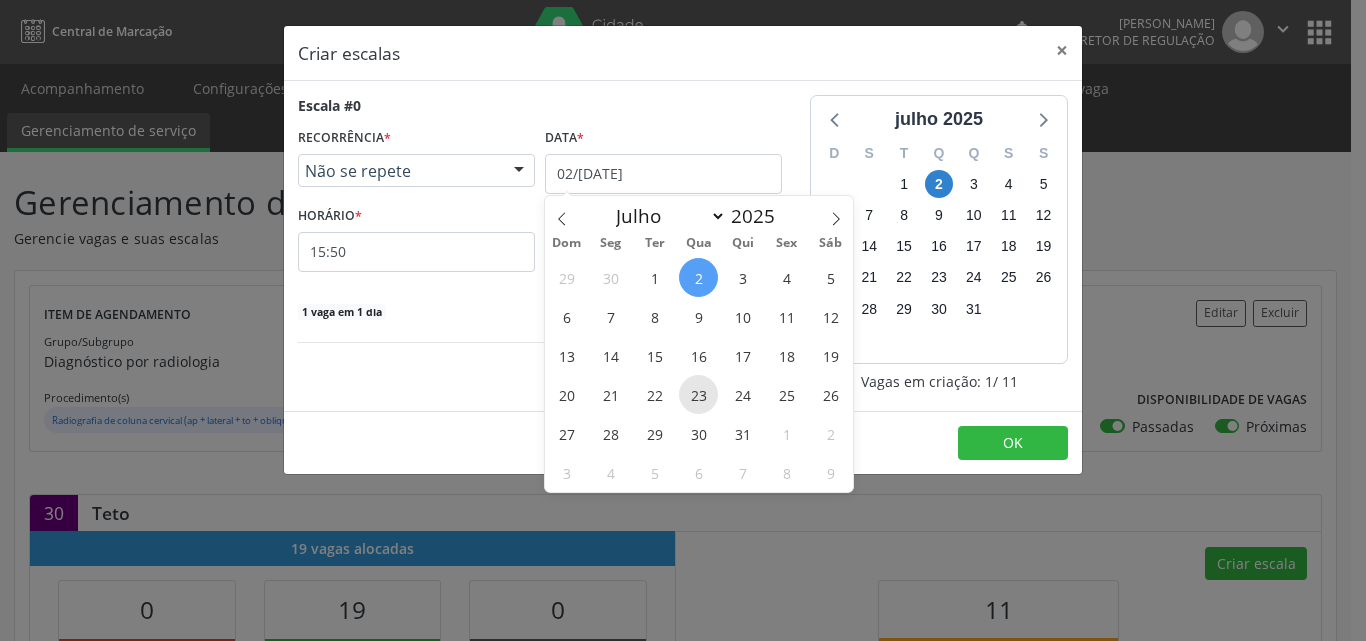 click on "23" at bounding box center (698, 394) 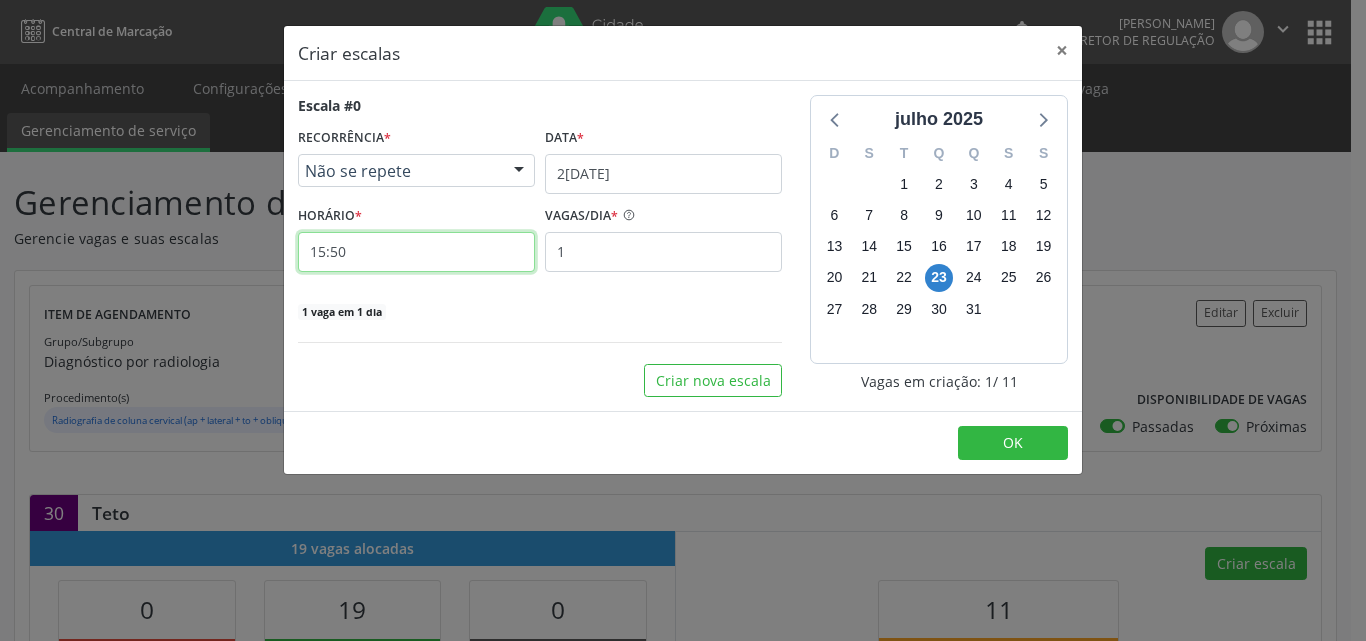 click on "15:50" at bounding box center (416, 252) 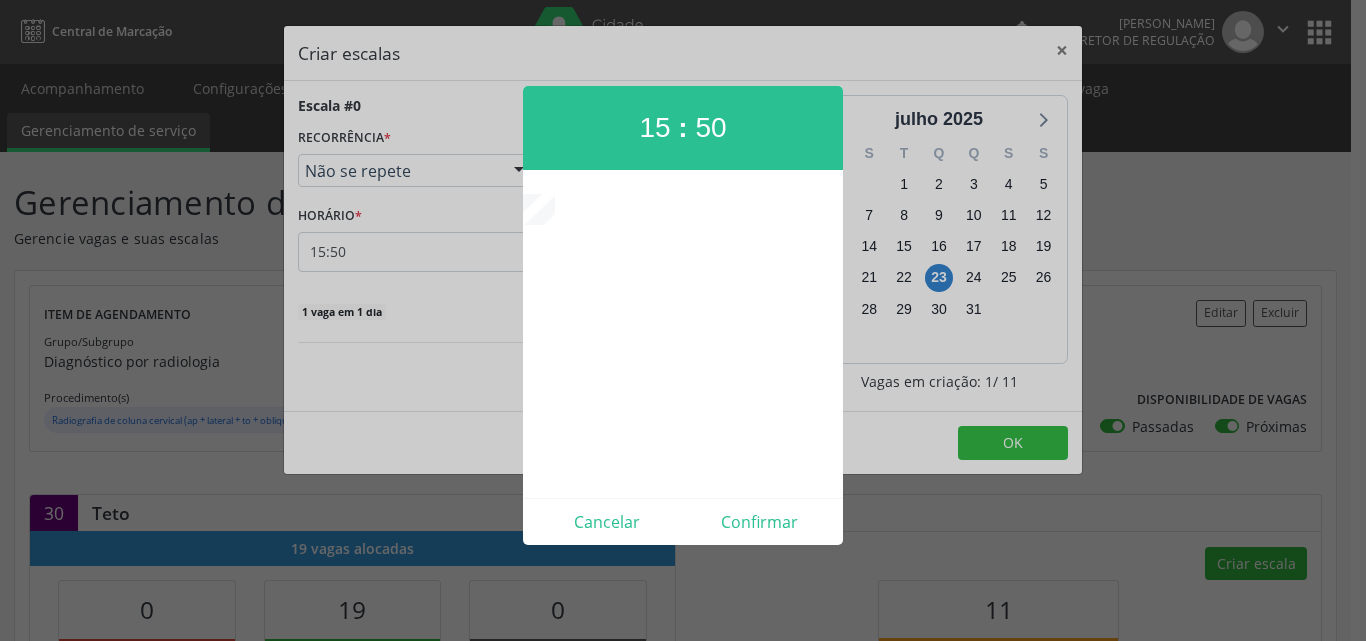 click at bounding box center (683, 320) 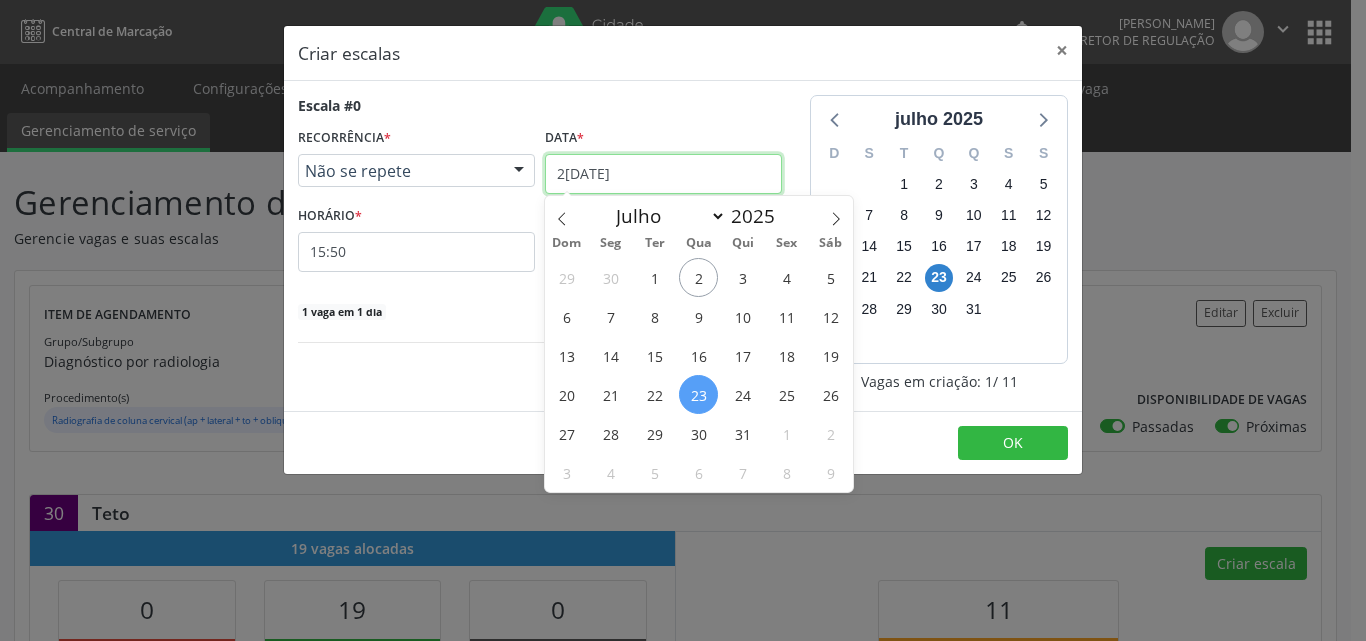 click on "2[DATE]" at bounding box center (663, 174) 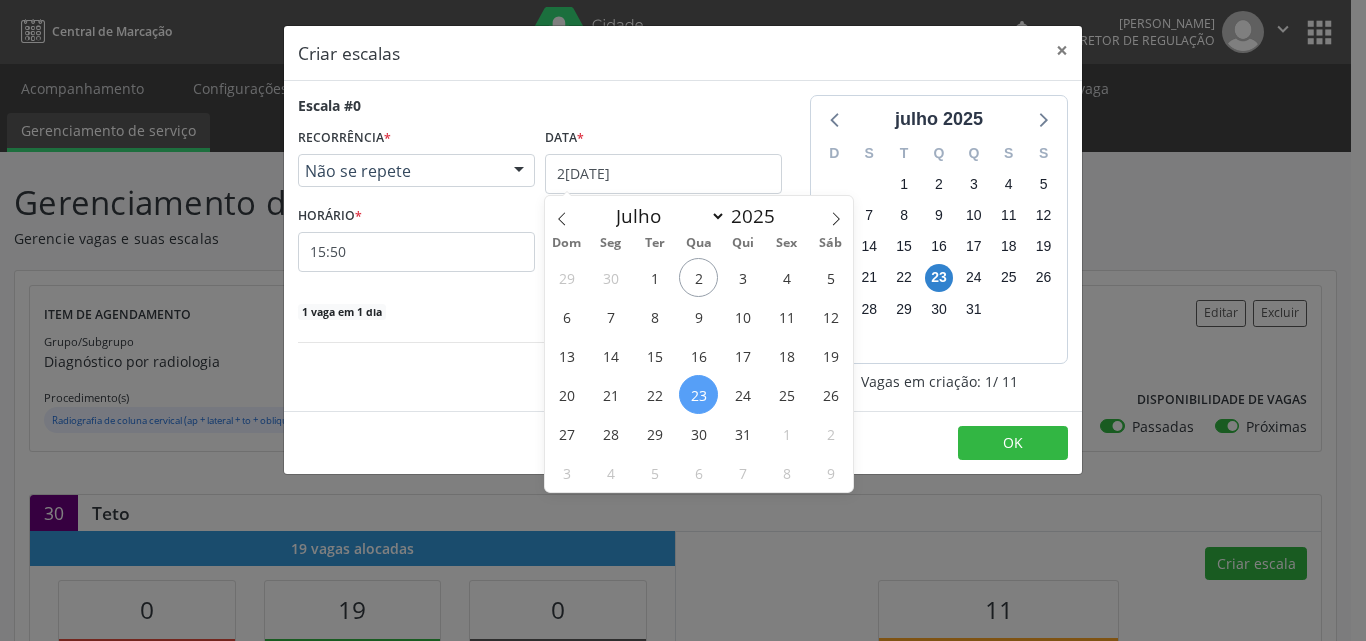 click on "23" at bounding box center (698, 394) 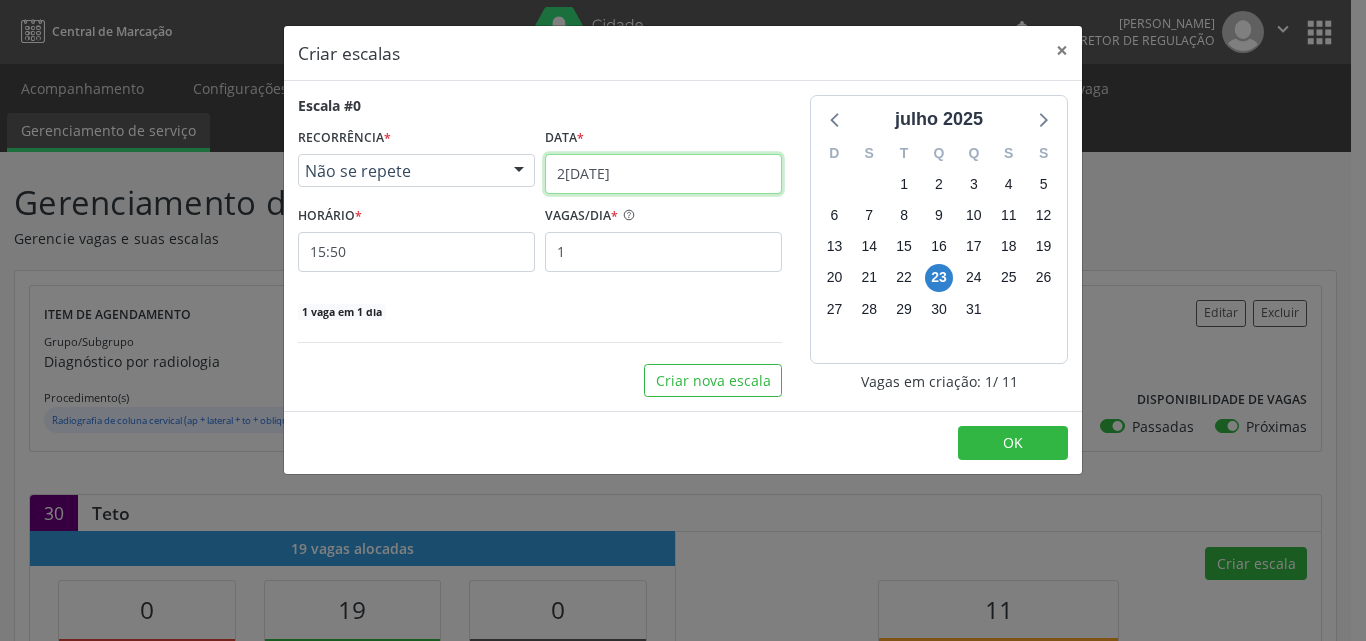 click on "2[DATE]" at bounding box center [663, 174] 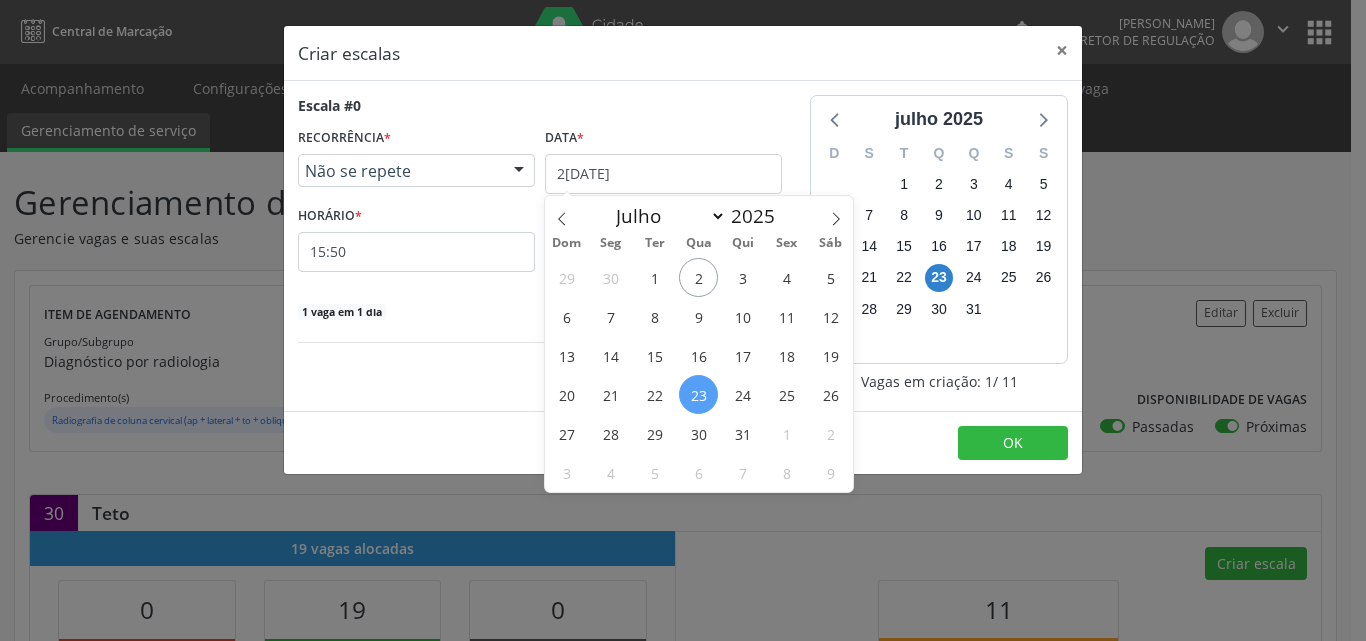 click on "23" at bounding box center [698, 394] 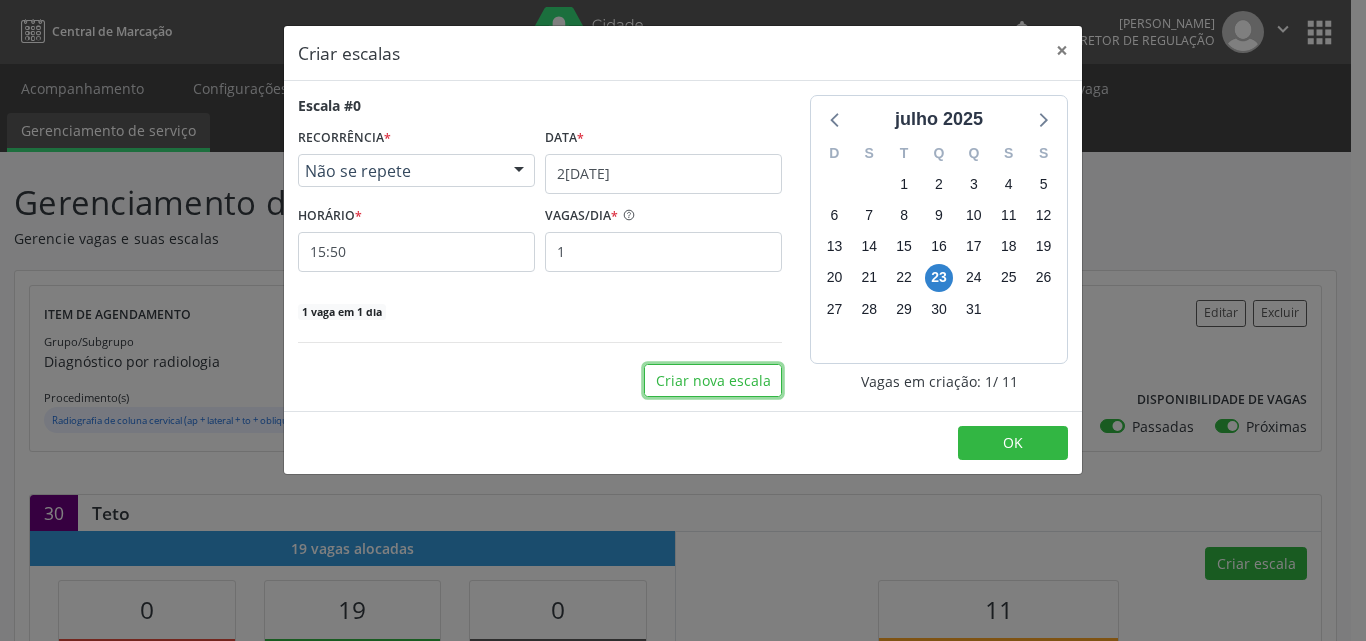 click on "Criar nova escala" at bounding box center (713, 381) 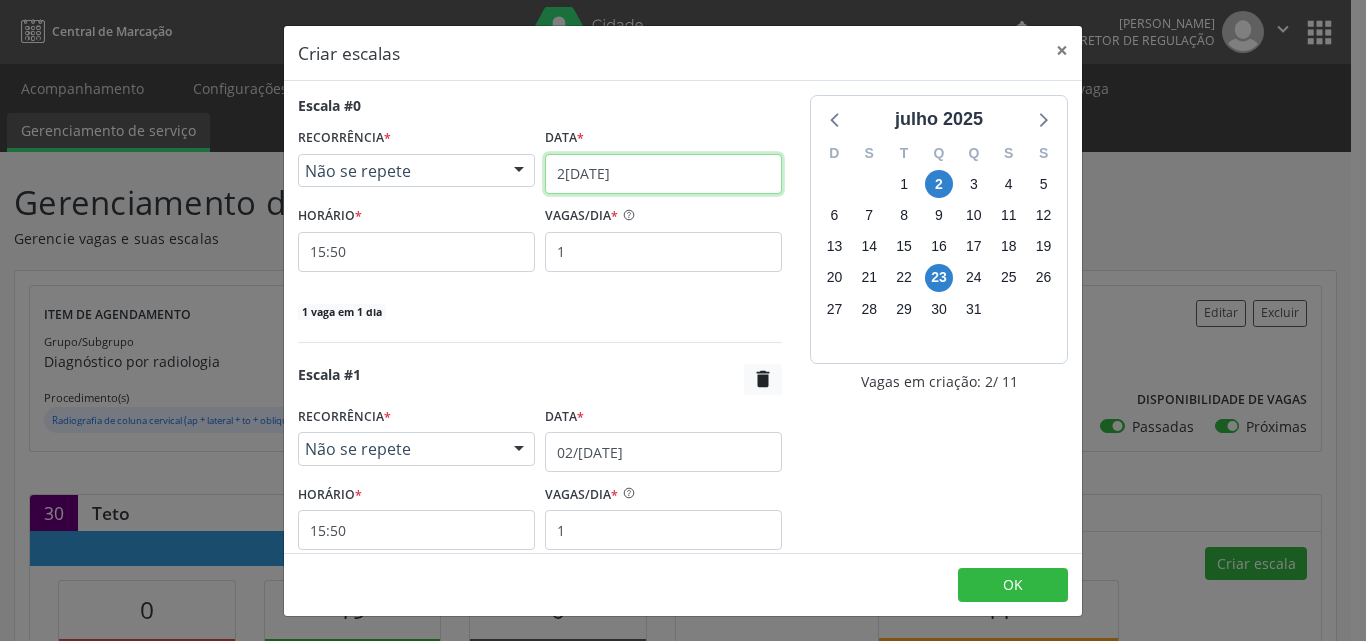 click on "2[DATE]" at bounding box center [663, 174] 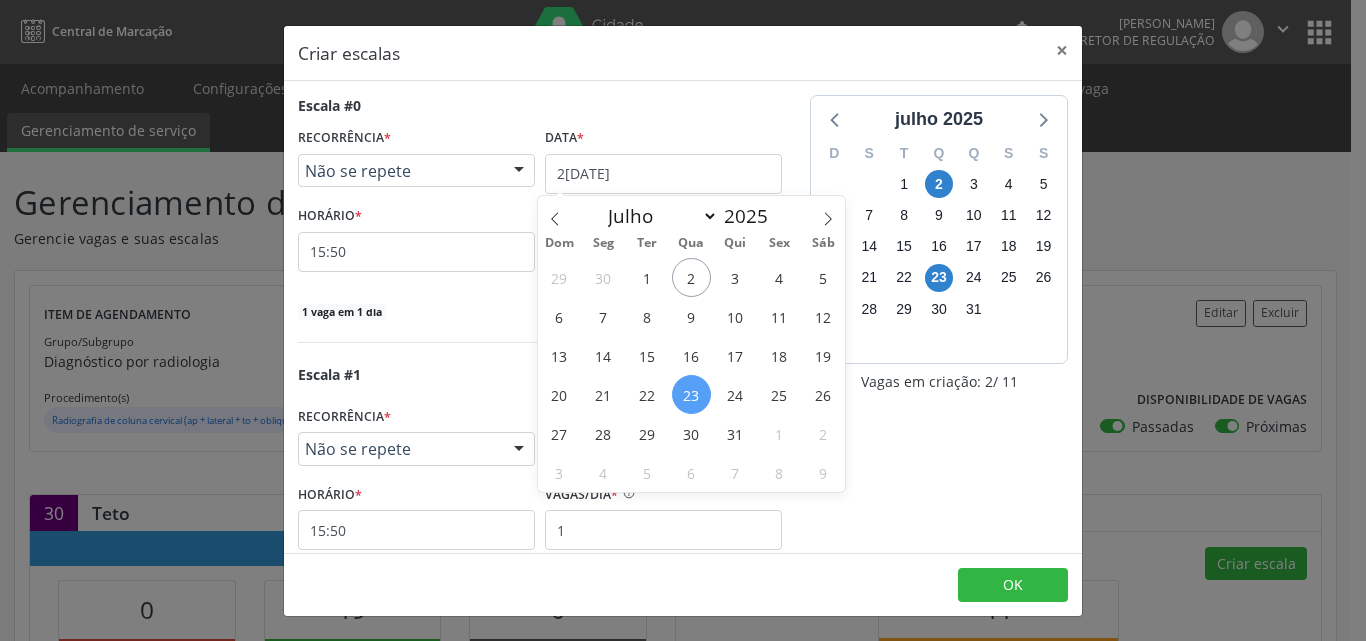click on "23" at bounding box center [691, 394] 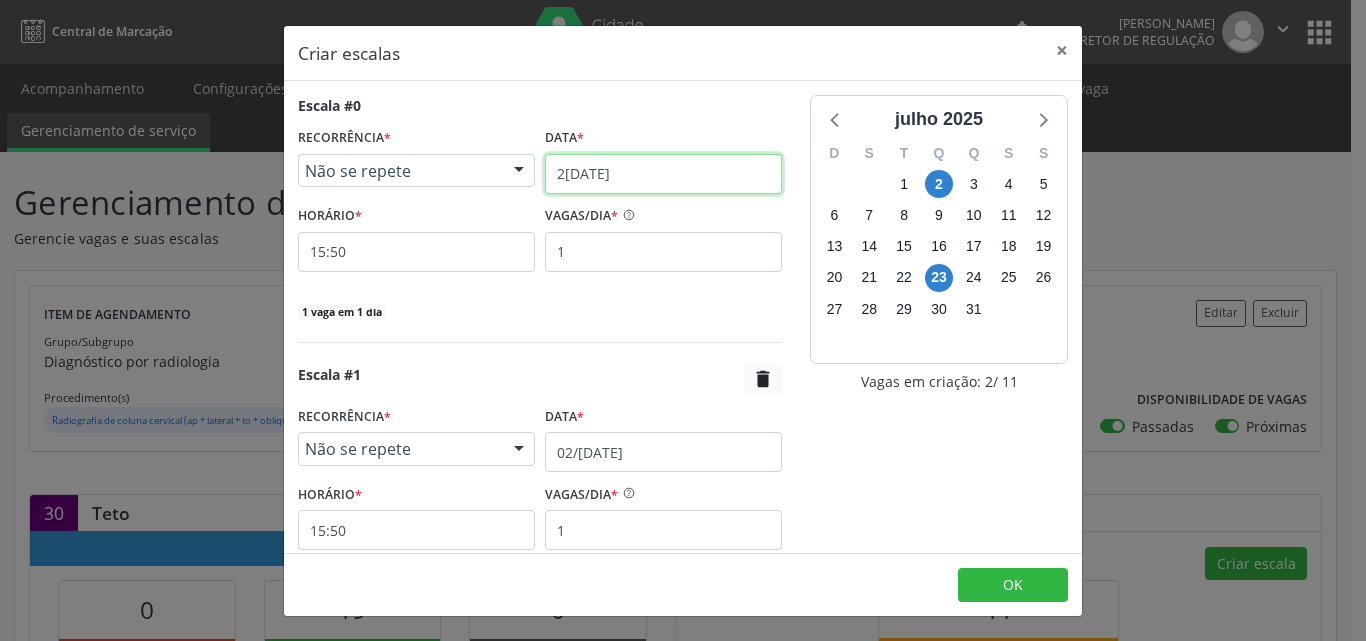 click on "2[DATE]" at bounding box center (663, 174) 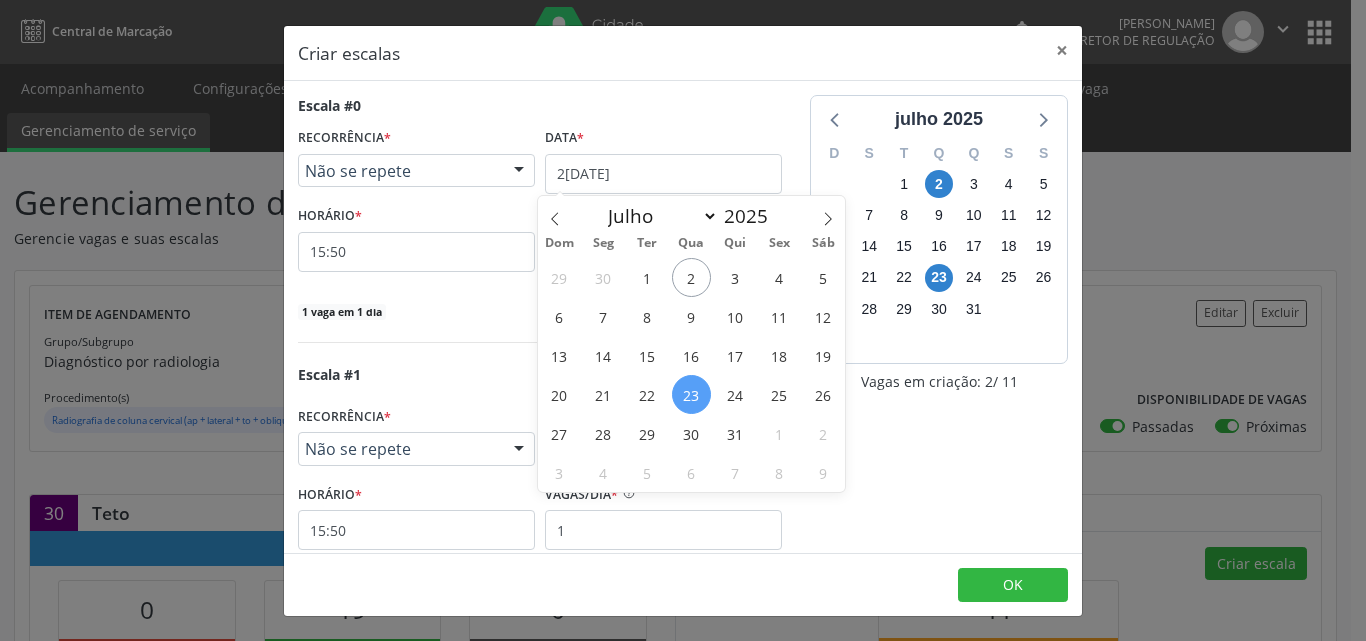 click on "23" at bounding box center [691, 394] 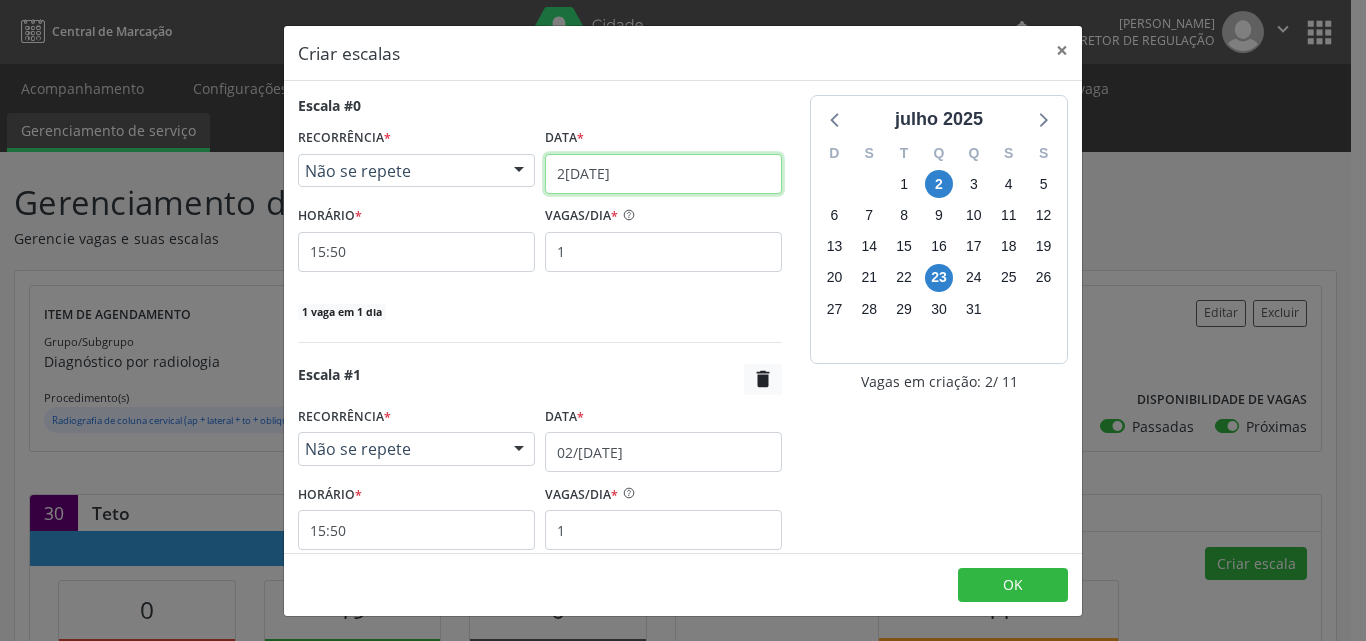 click on "2[DATE]" at bounding box center [663, 174] 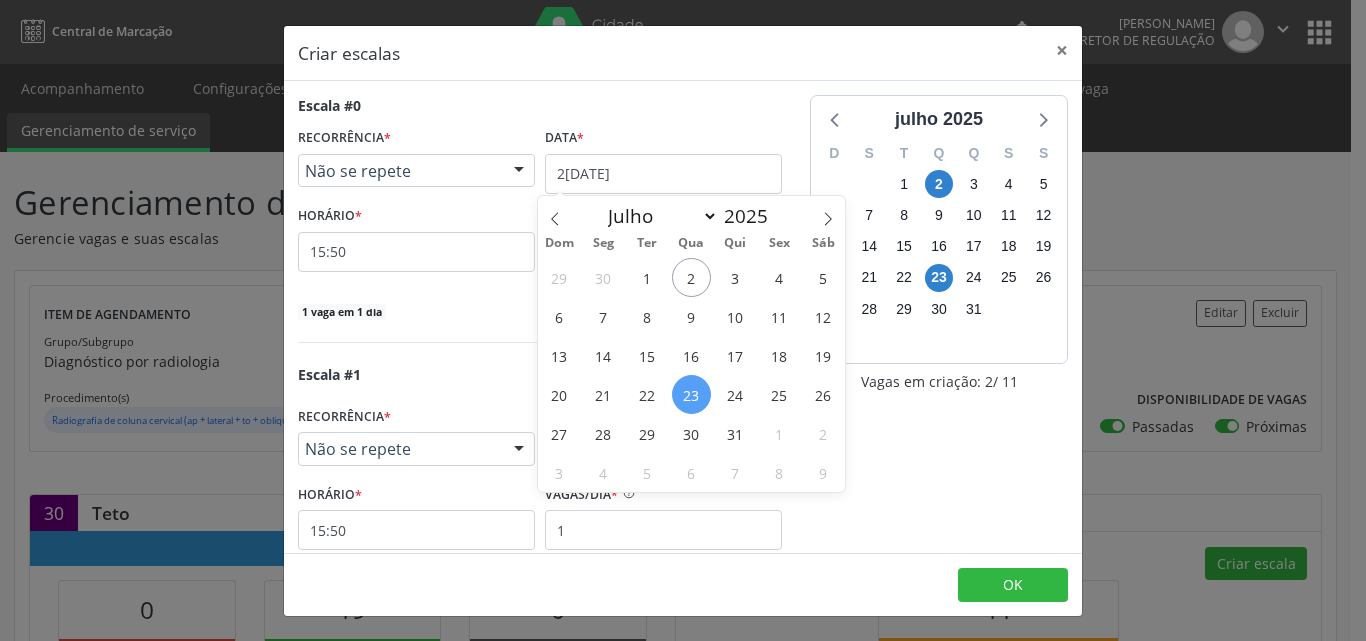 click on "29" at bounding box center [647, 433] 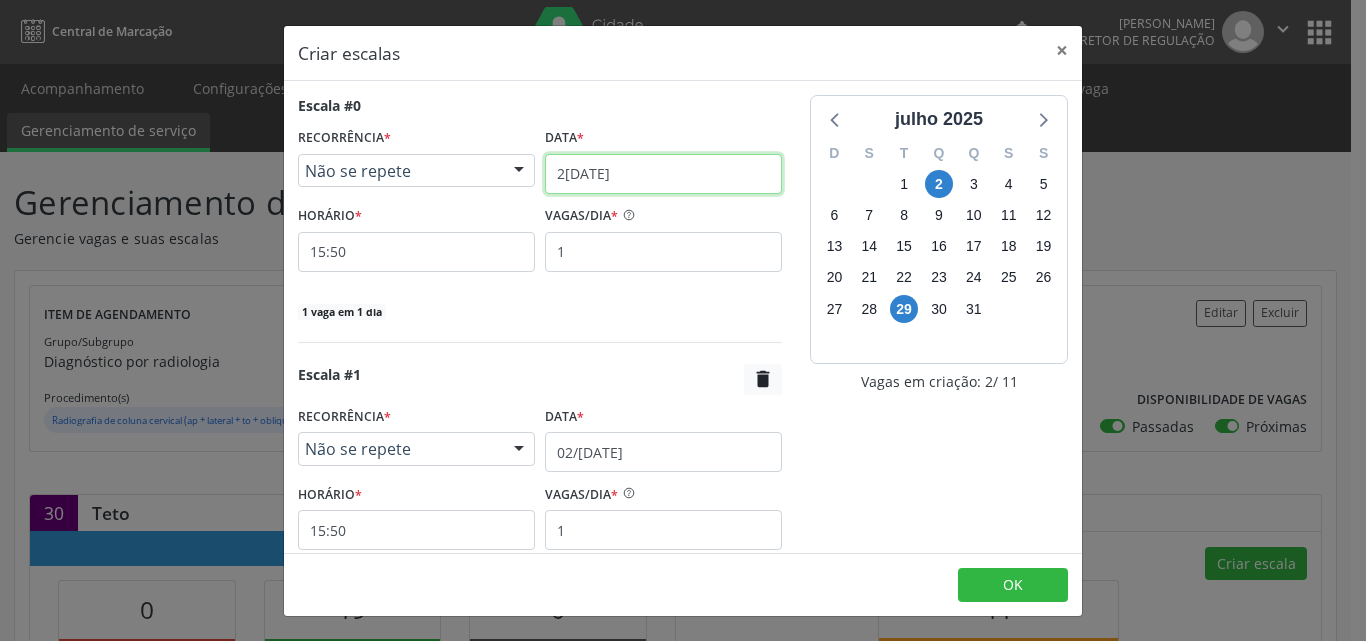 click on "2[DATE]" at bounding box center [663, 174] 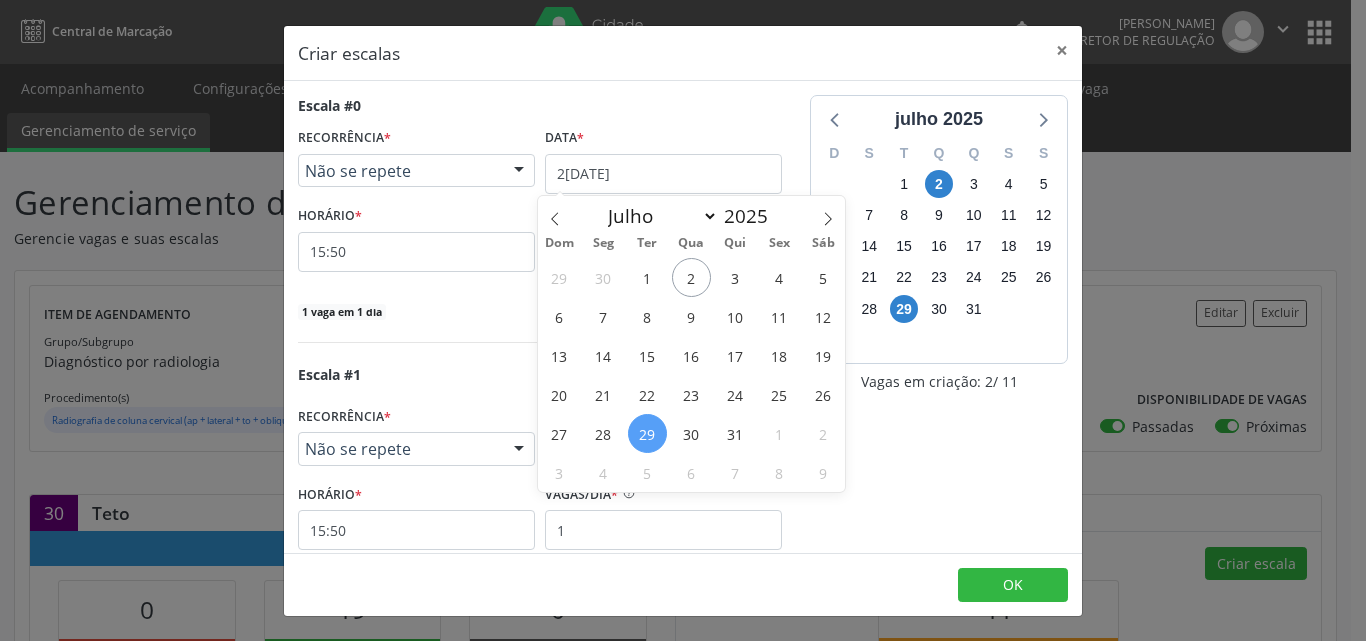 click on "Não se repete" at bounding box center [399, 171] 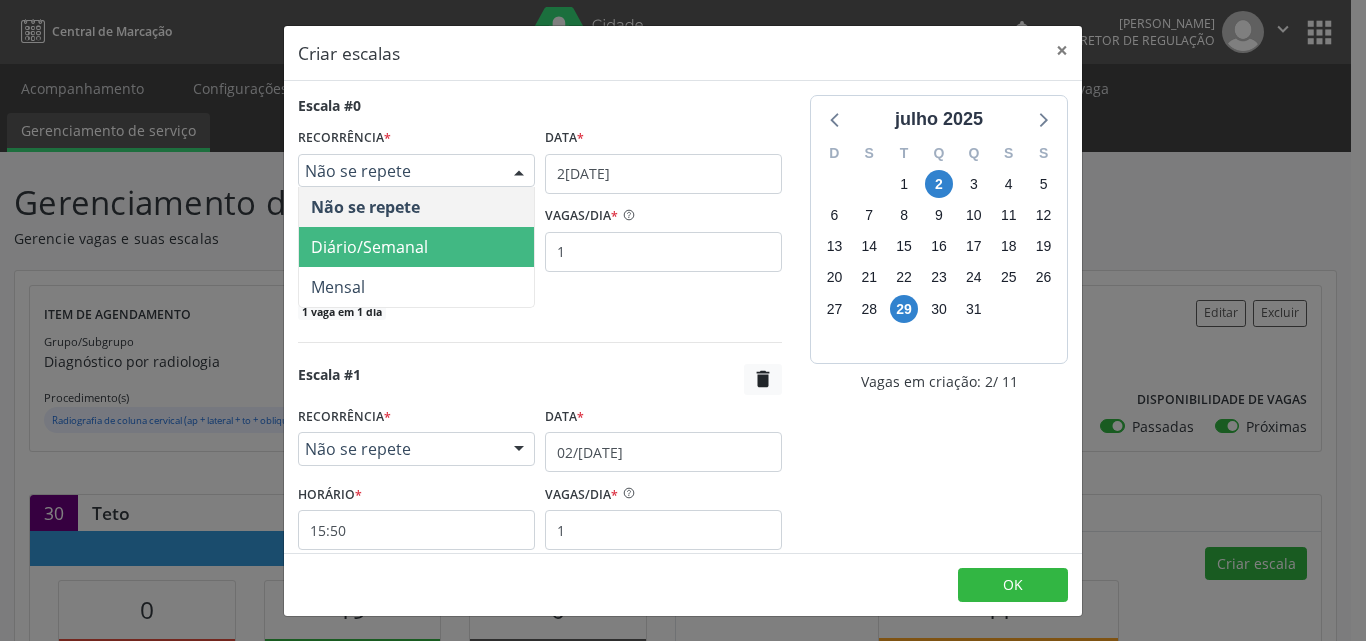 click on "Diário/Semanal" at bounding box center [416, 247] 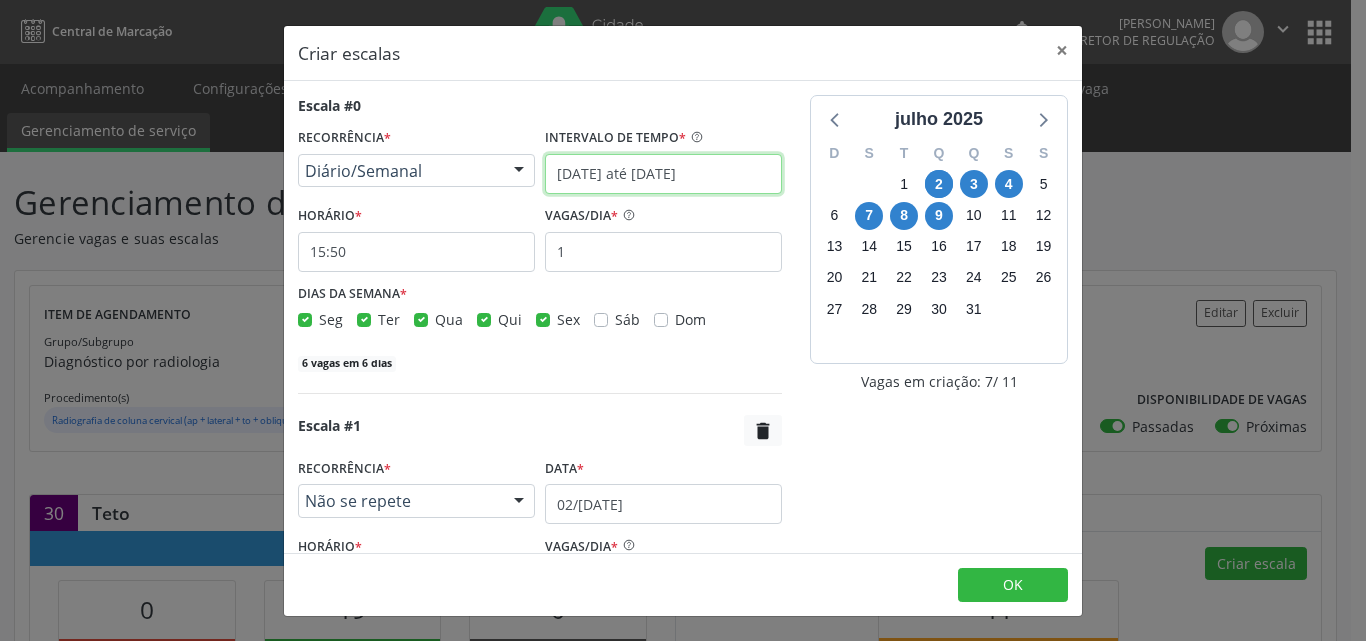 click on "[DATE] até [DATE]" at bounding box center (663, 174) 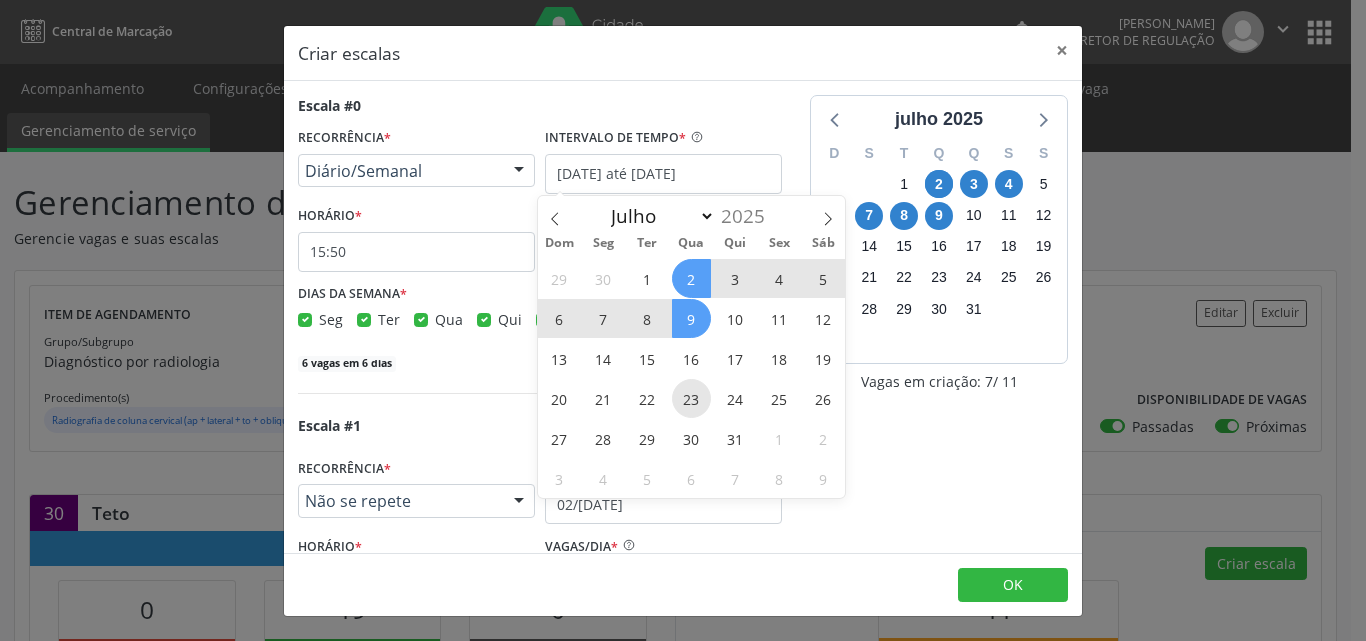click on "23" at bounding box center (691, 398) 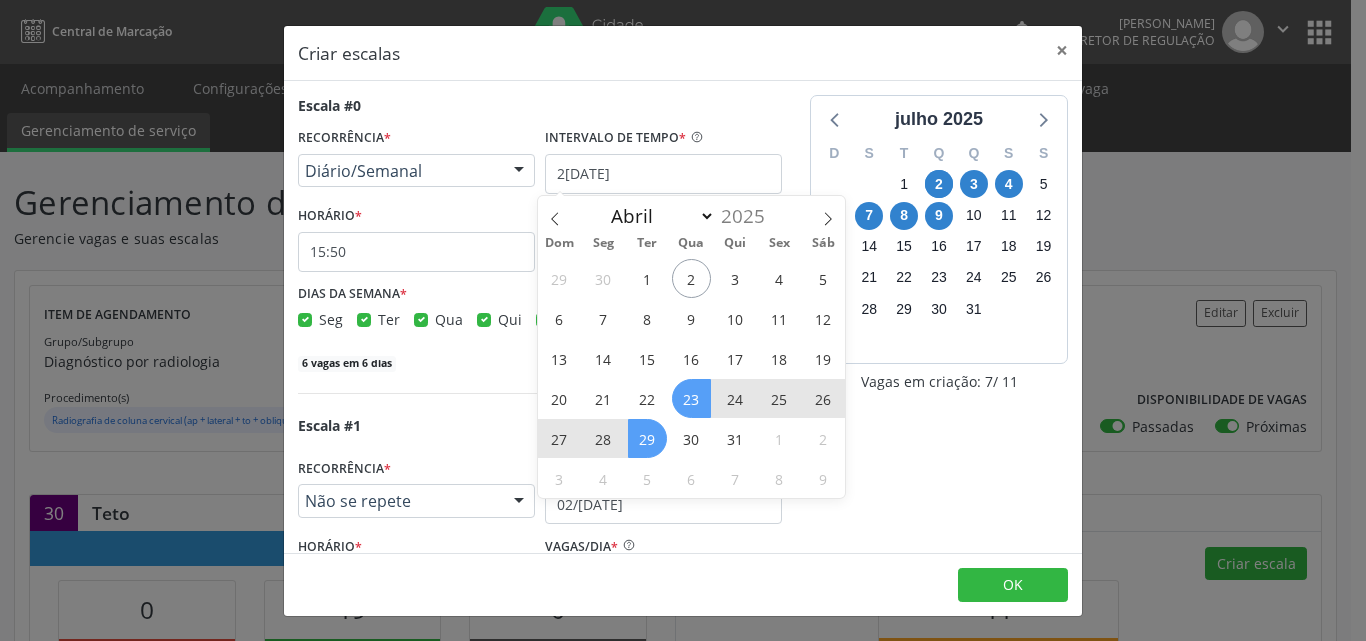 click on "29" at bounding box center (647, 438) 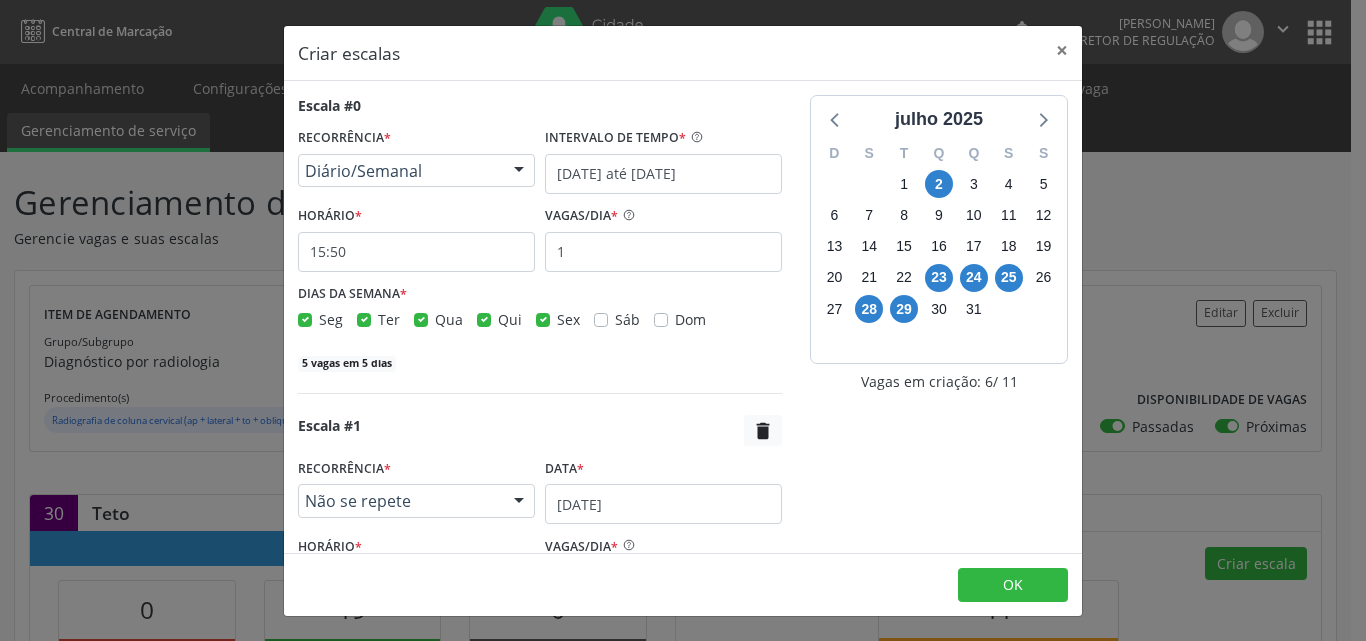 select on "6" 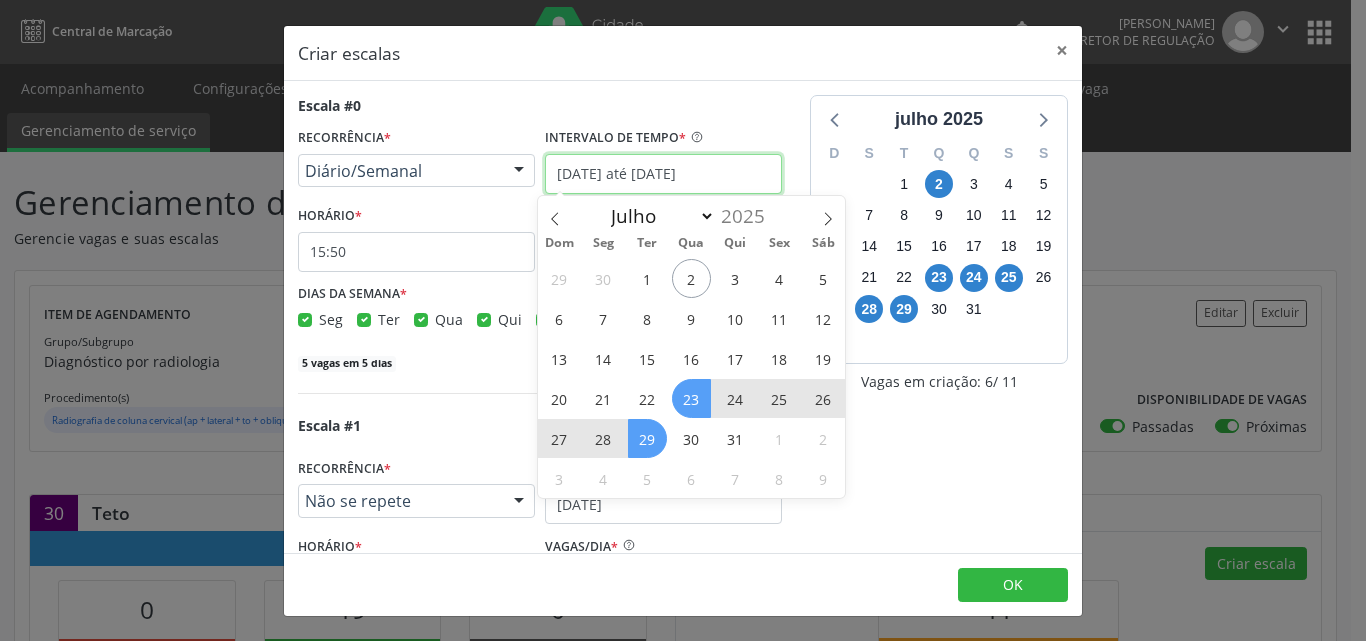 click on "[DATE] até [DATE]" at bounding box center [663, 174] 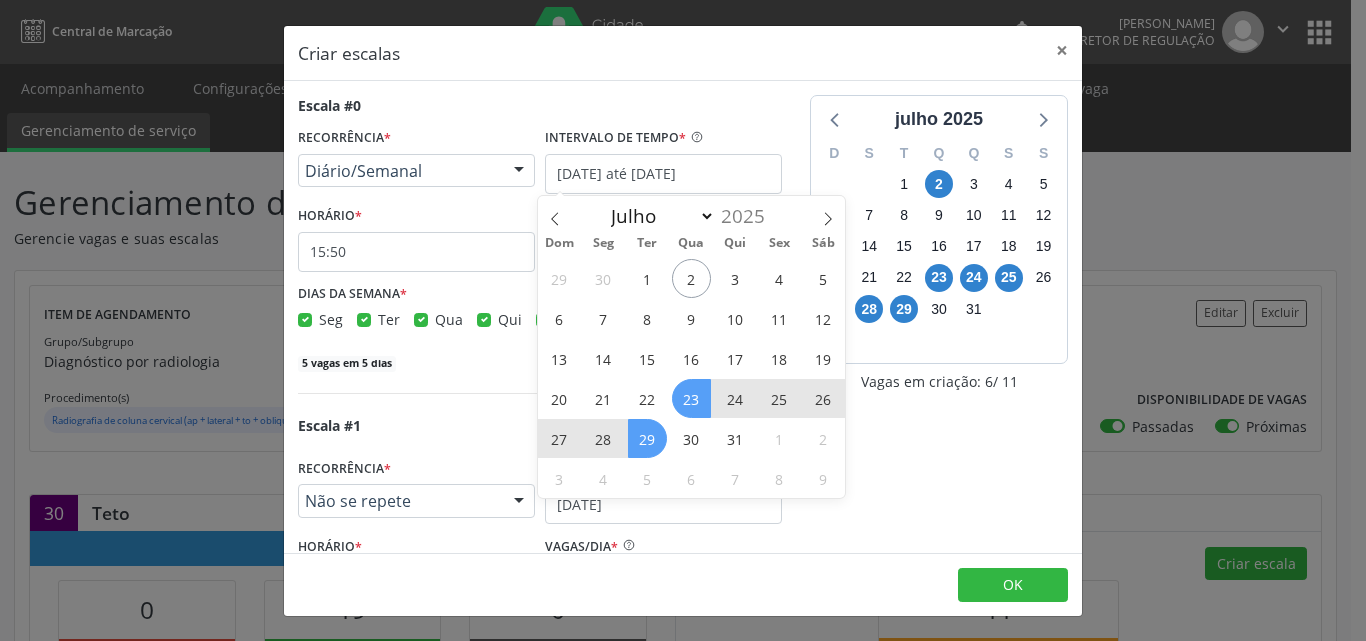 click on "28" at bounding box center (603, 438) 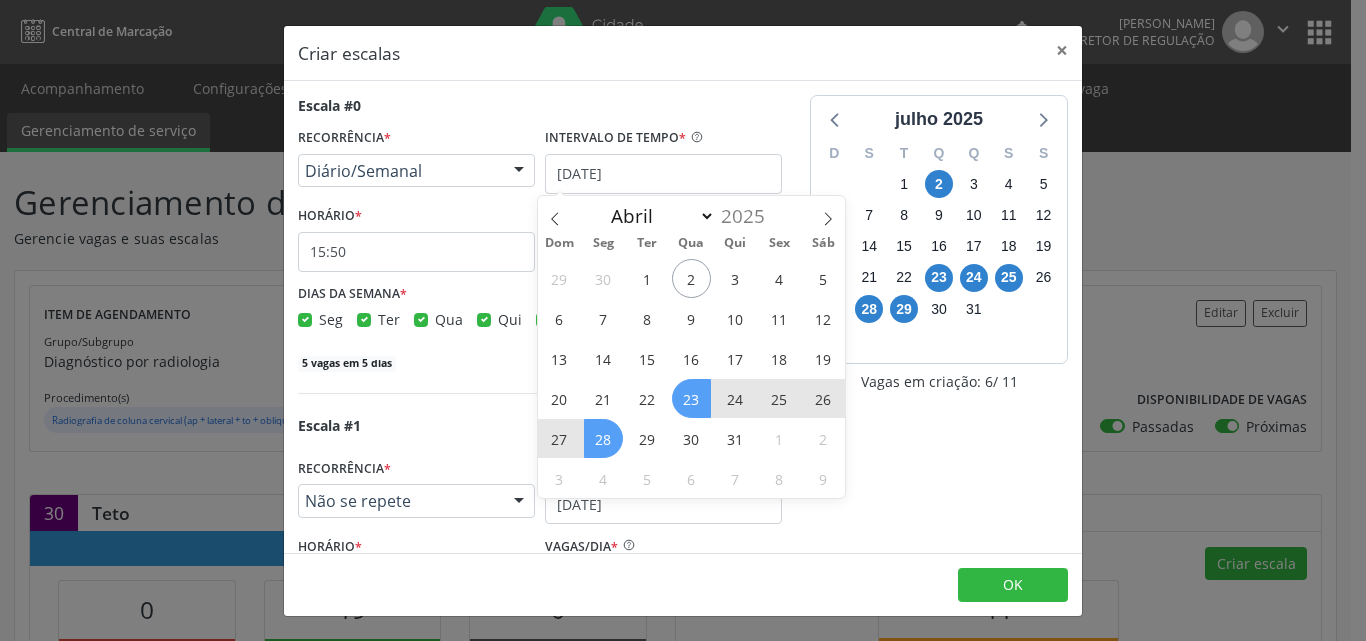 click on "23" at bounding box center (691, 398) 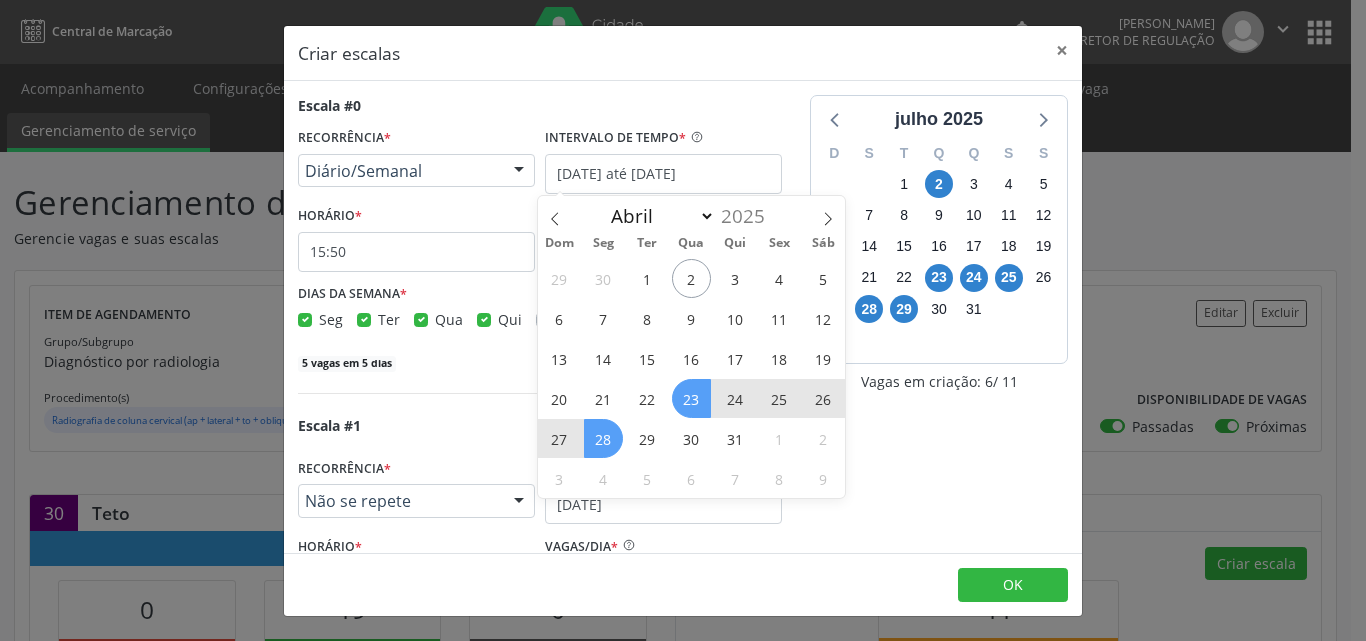 checkbox on "true" 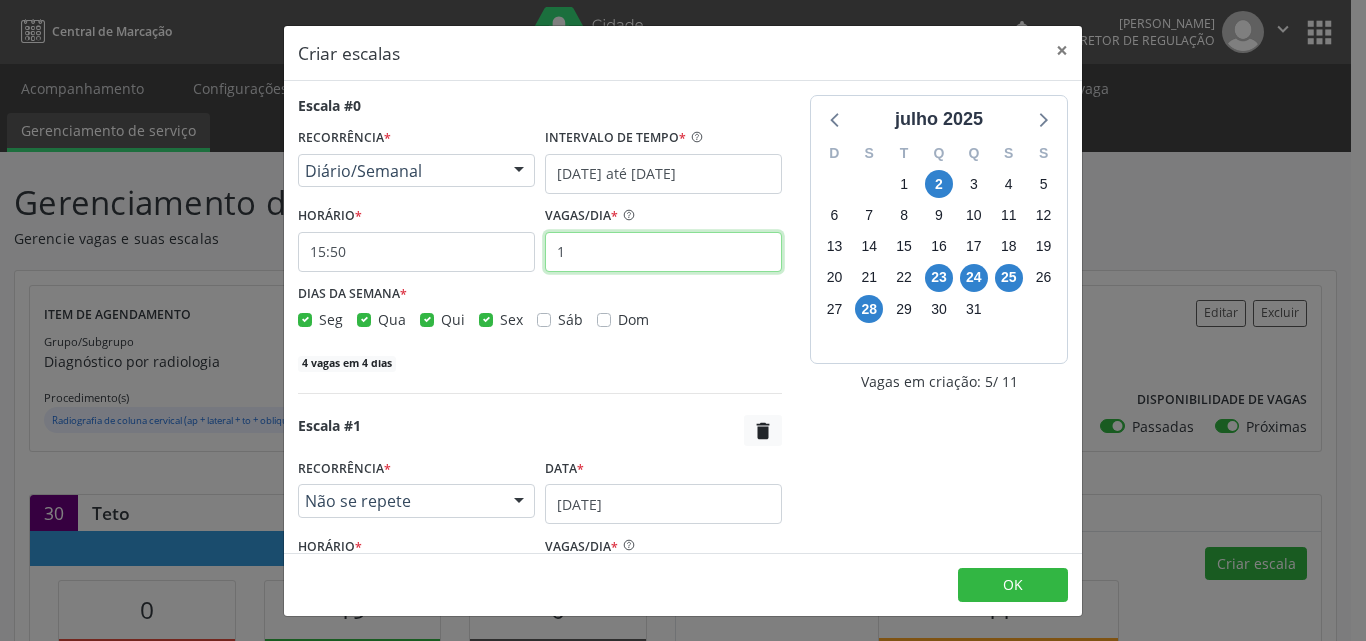 click on "1" at bounding box center (663, 252) 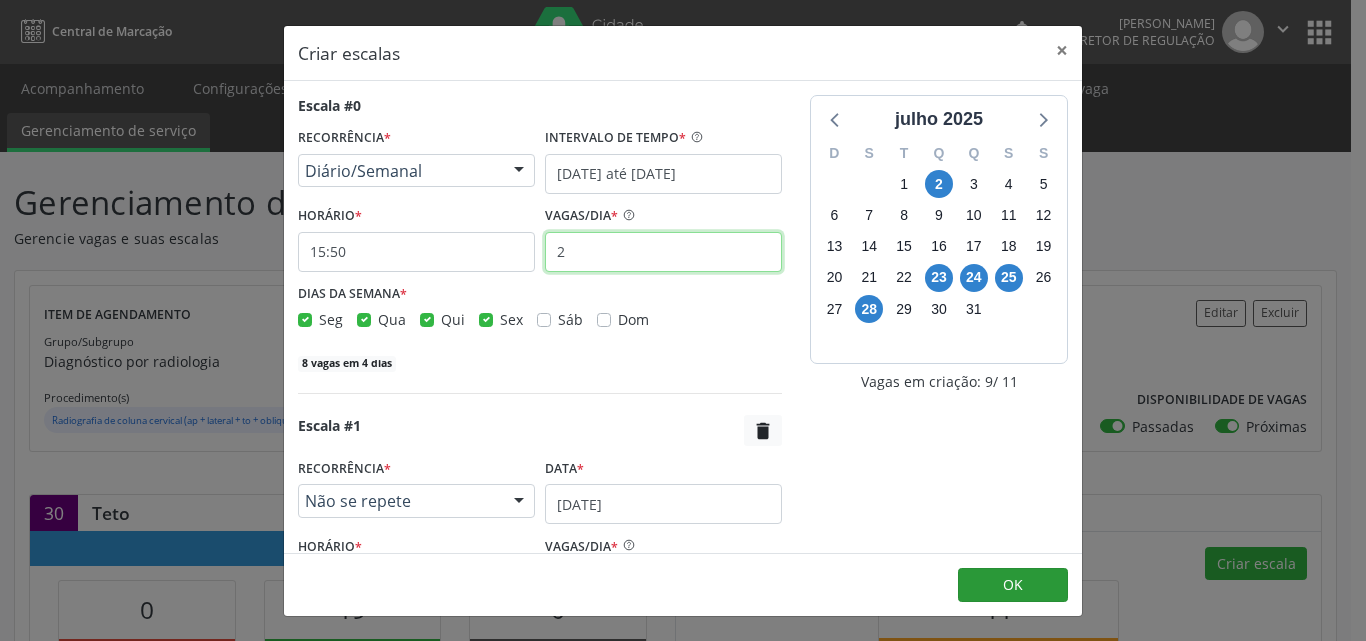 type on "2" 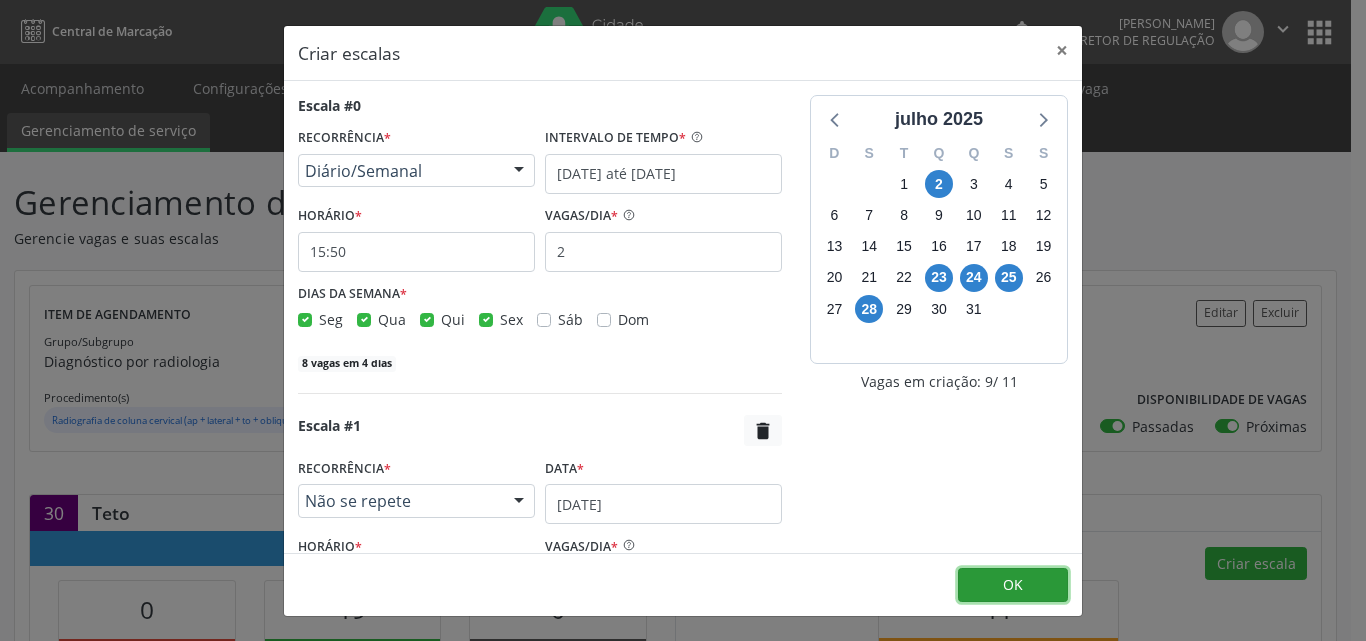 click on "OK" at bounding box center [1013, 584] 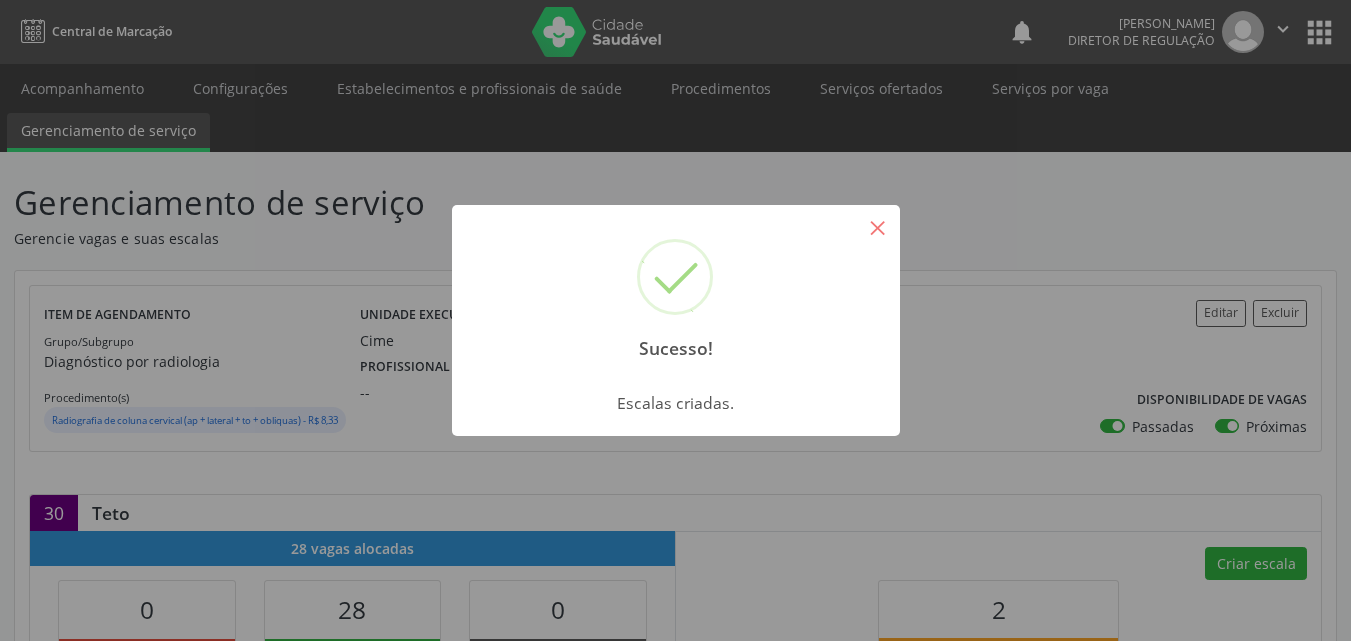 click on "×" at bounding box center [878, 227] 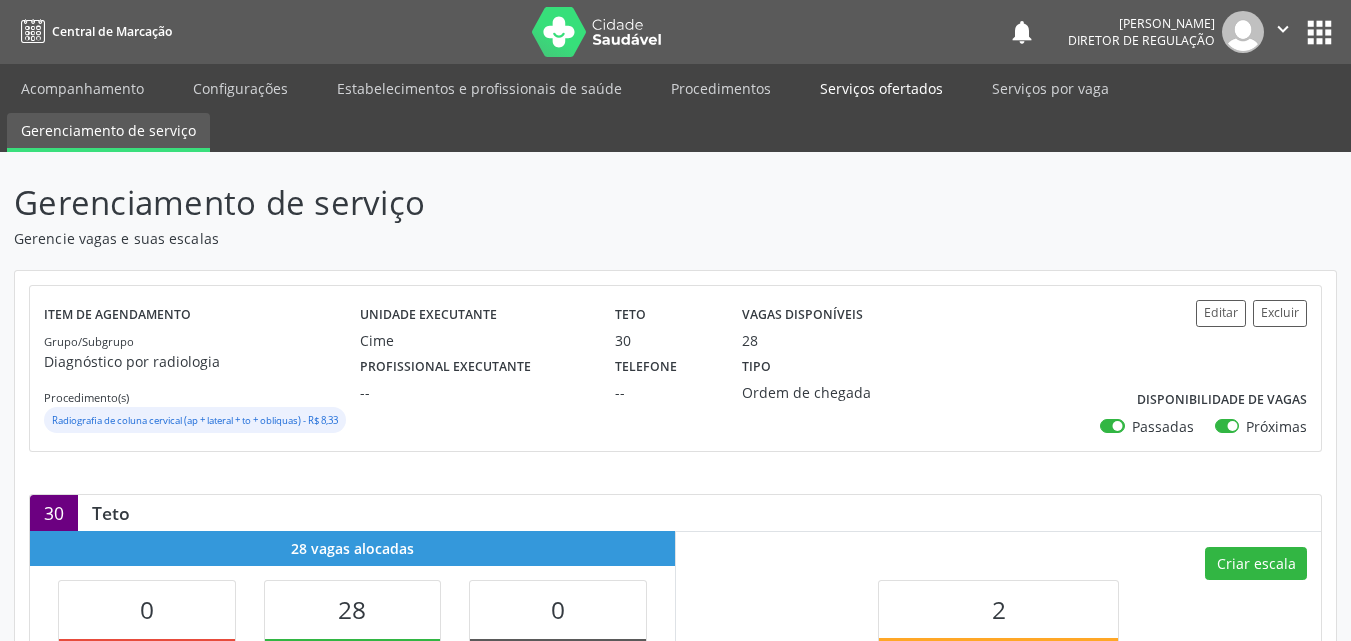 click on "Serviços ofertados" at bounding box center [881, 88] 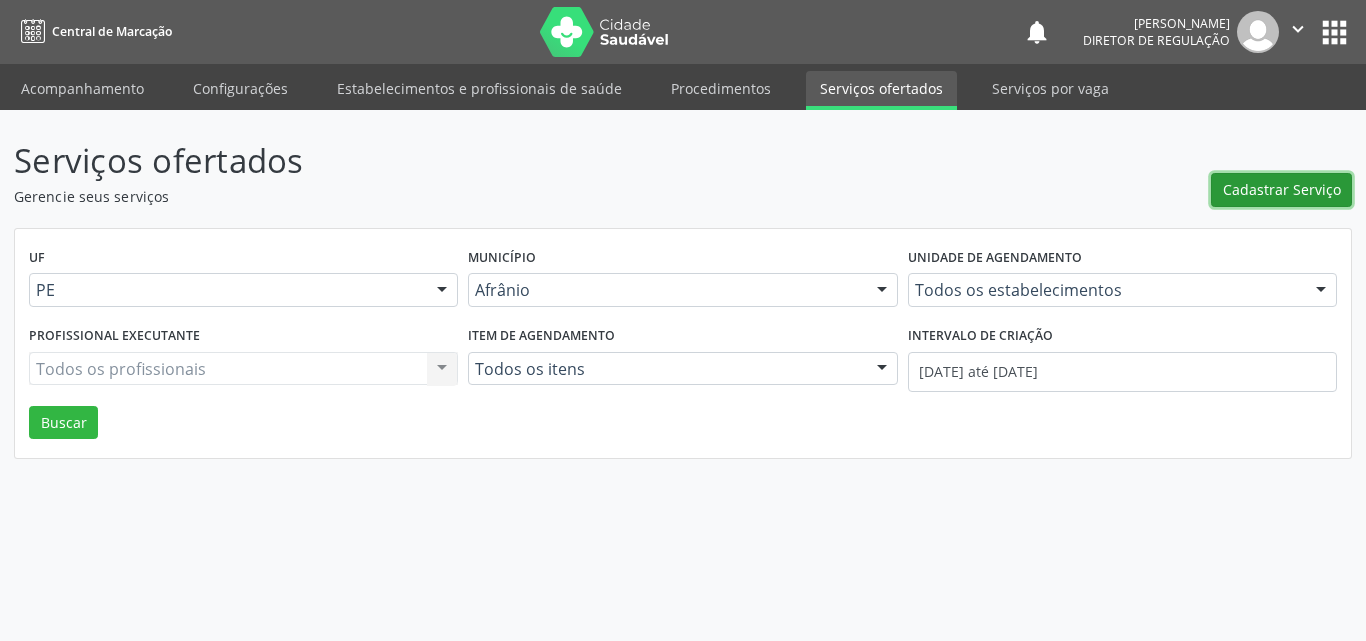 click on "Cadastrar Serviço" at bounding box center (1282, 189) 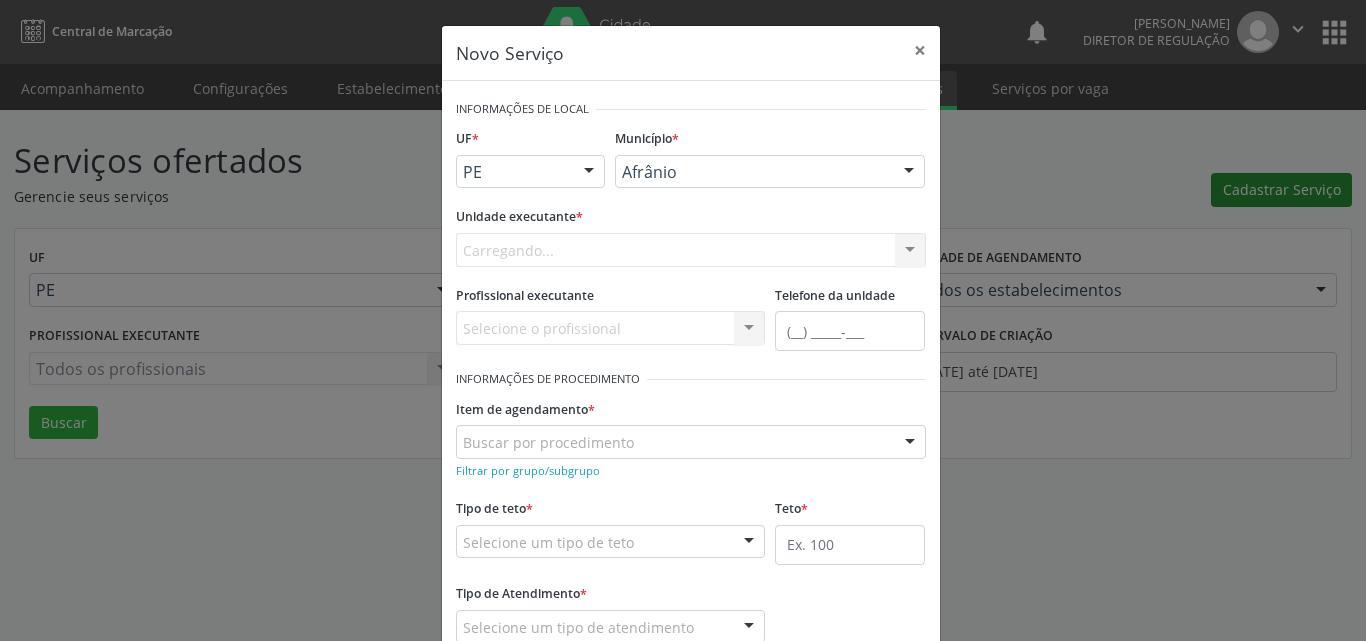 scroll, scrollTop: 0, scrollLeft: 0, axis: both 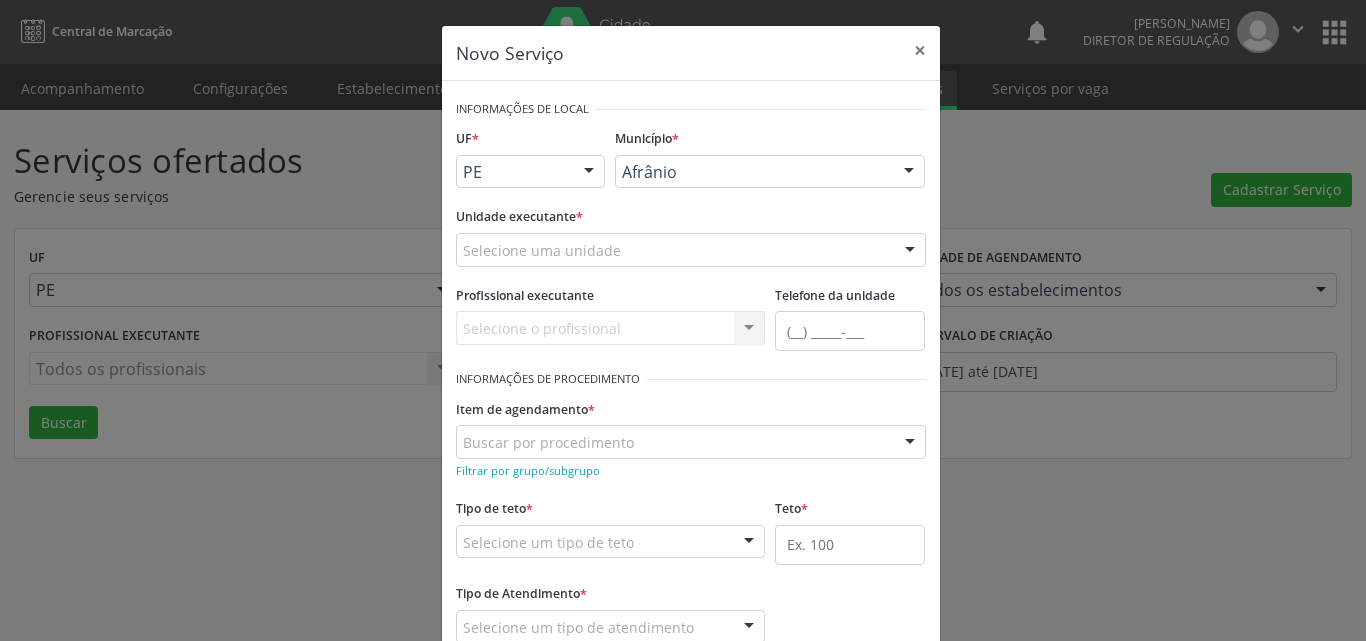 click on "Selecione uma unidade" at bounding box center (691, 250) 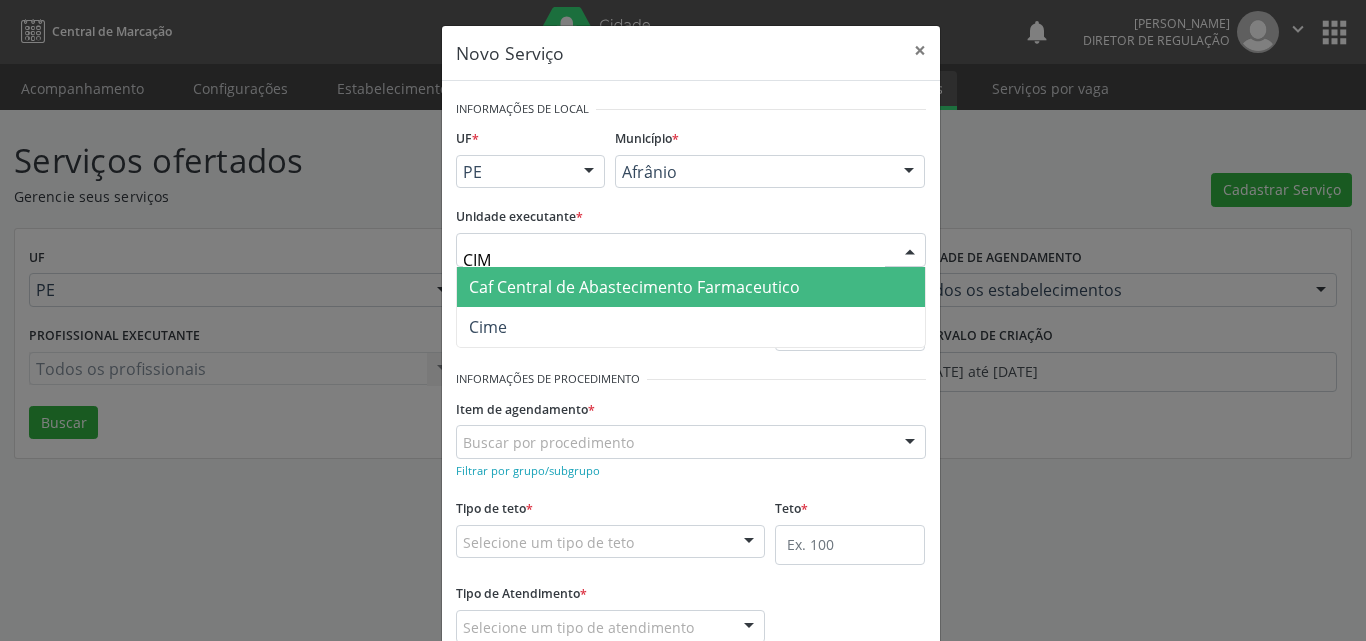 type on "CIME" 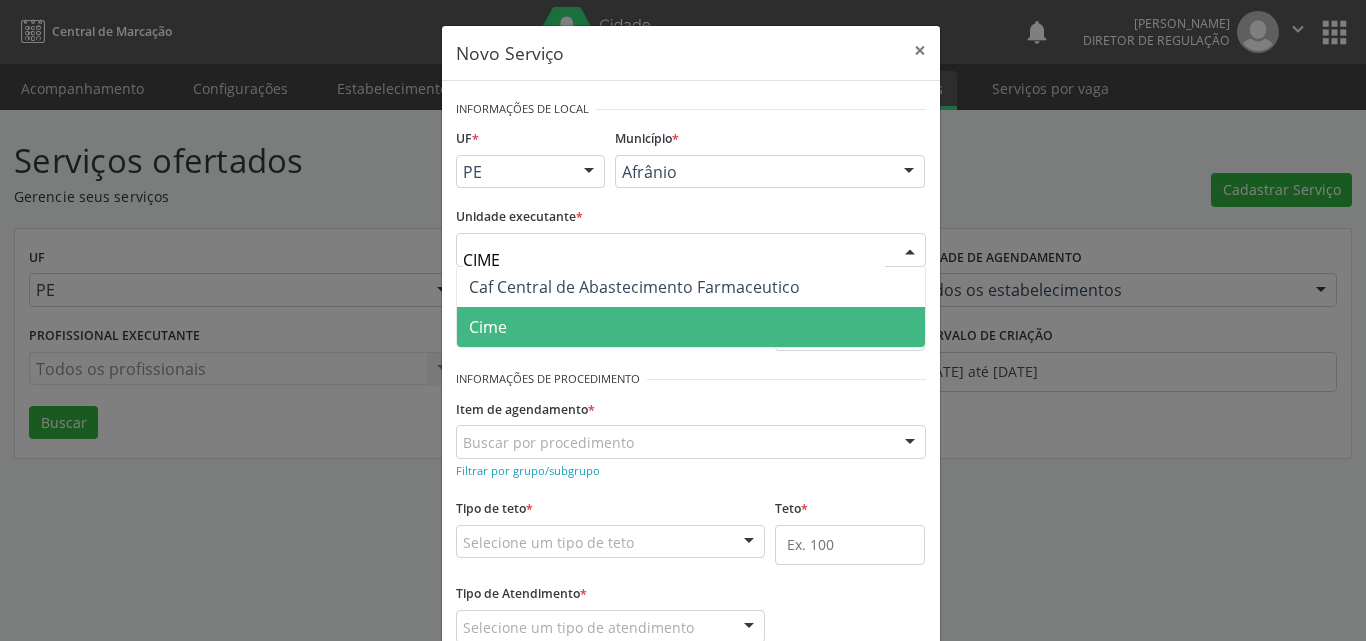 click on "Cime" at bounding box center [691, 327] 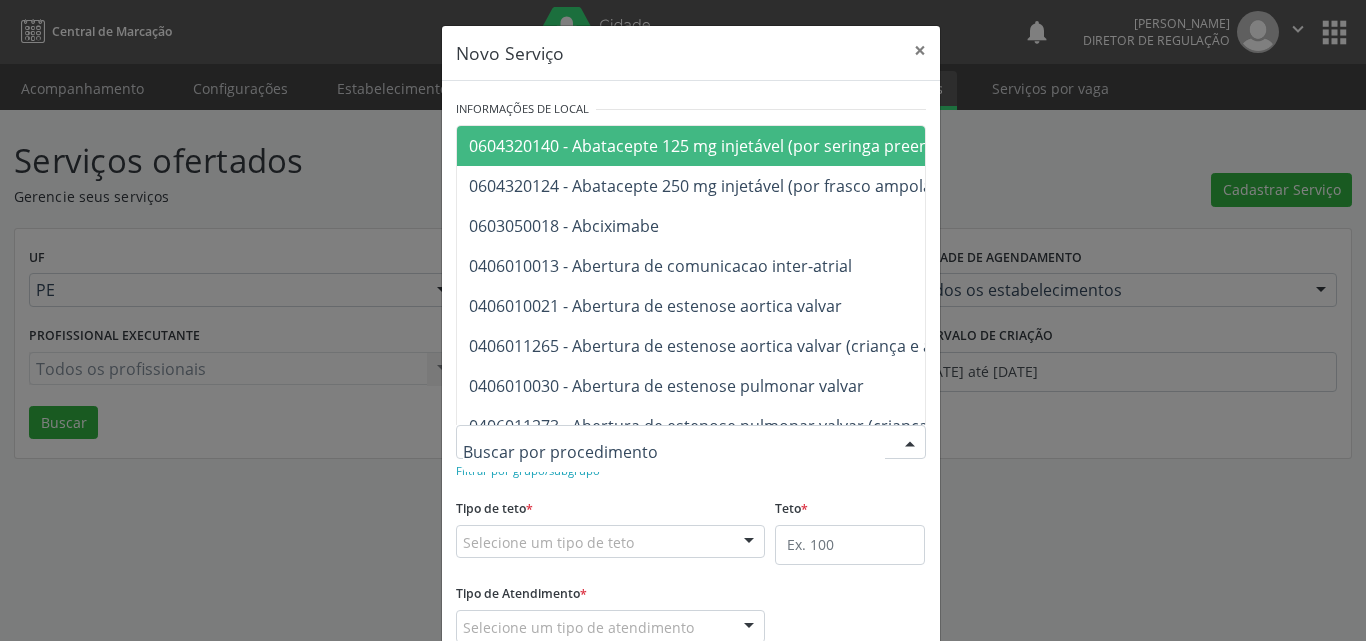 click at bounding box center (691, 442) 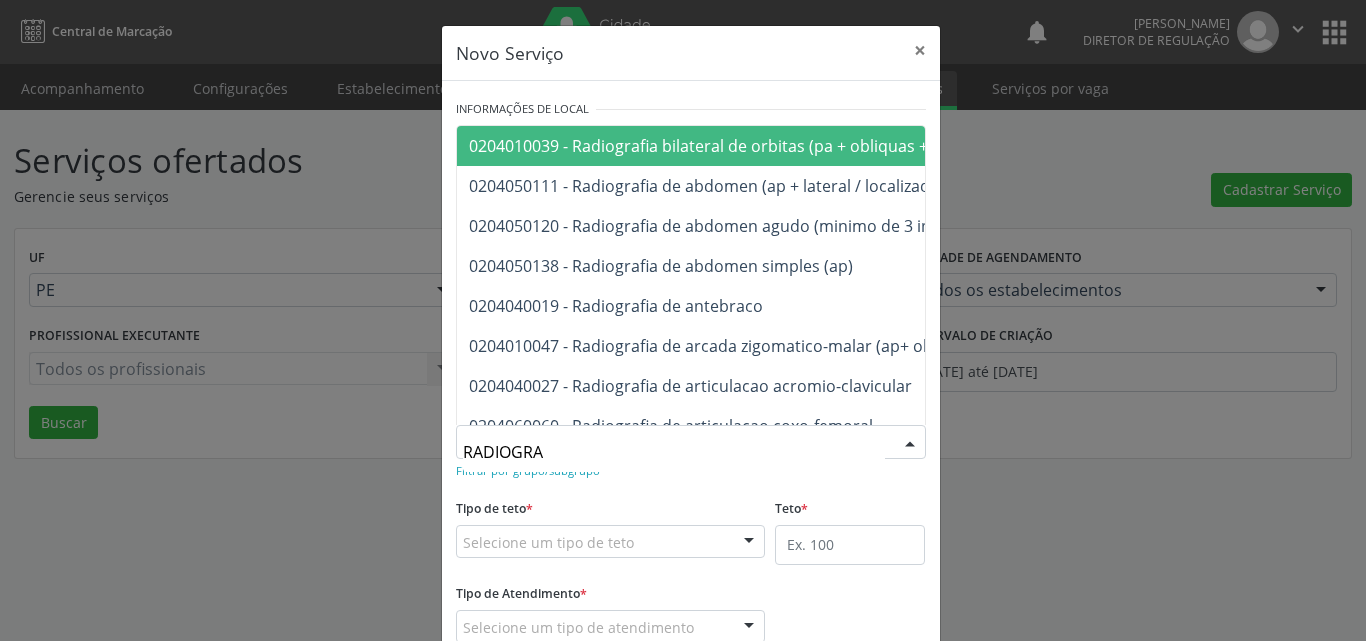 type on "RADIOGRAF" 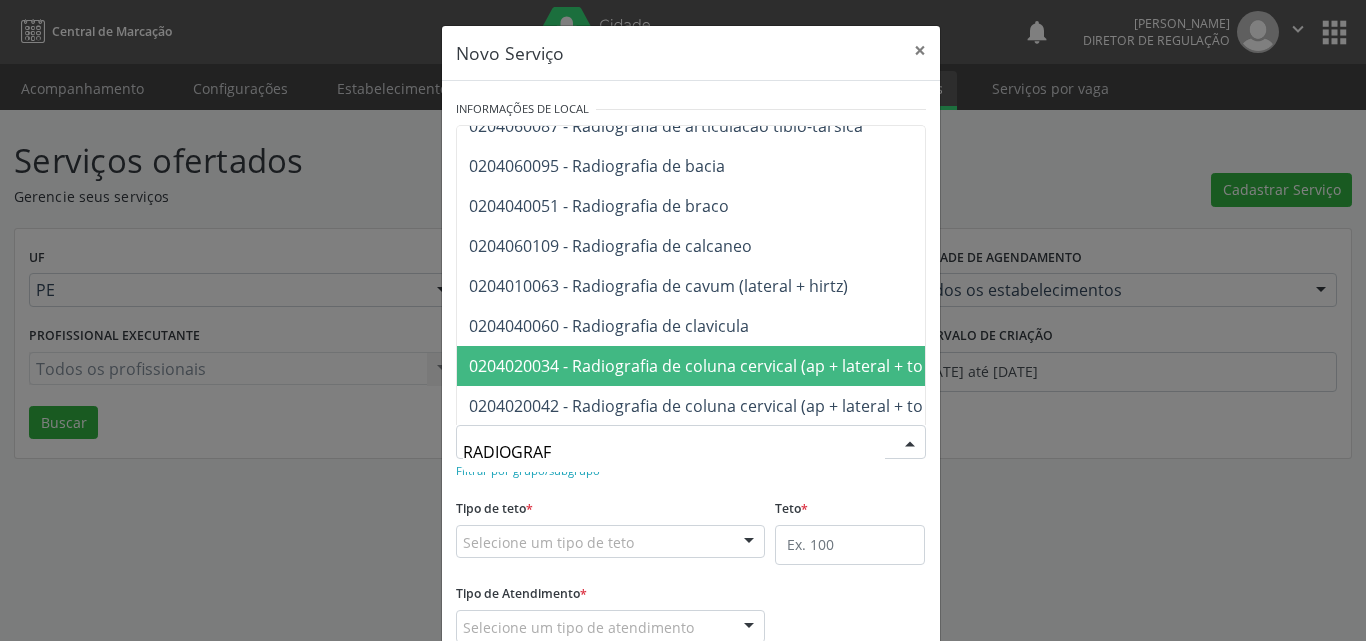 scroll, scrollTop: 600, scrollLeft: 0, axis: vertical 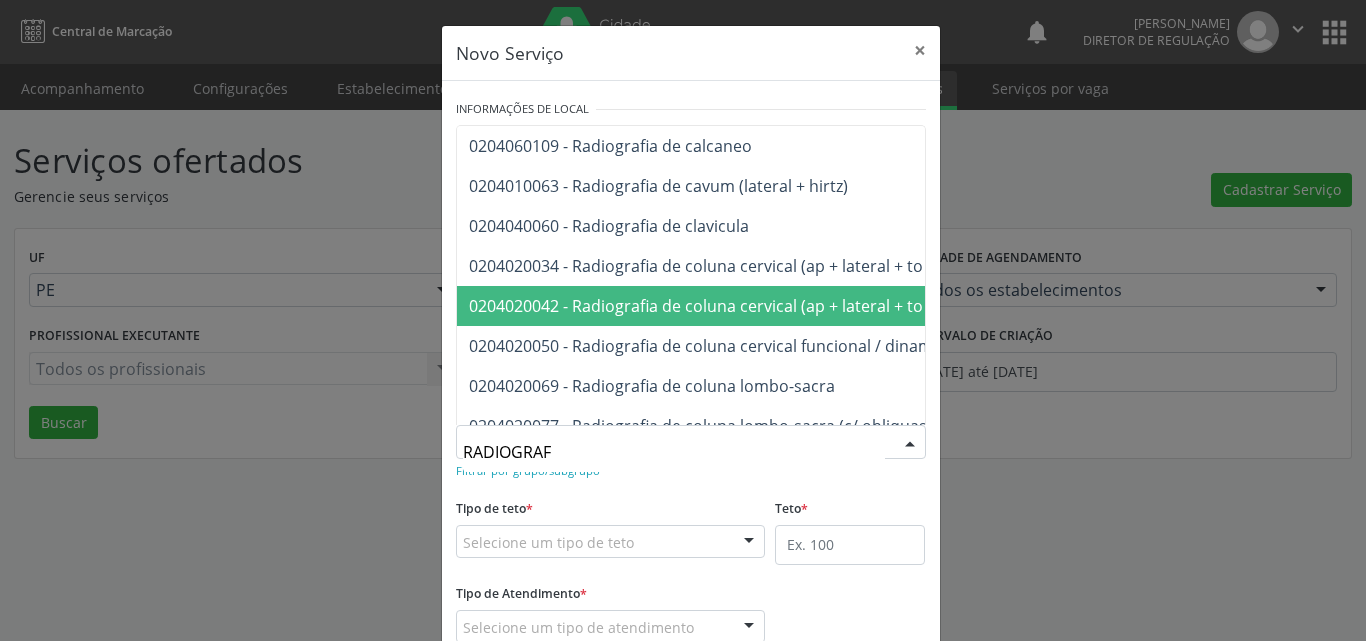 click on "0204020042 - Radiografia de coluna cervical (ap + lateral + to / flexao)" at bounding box center (728, 306) 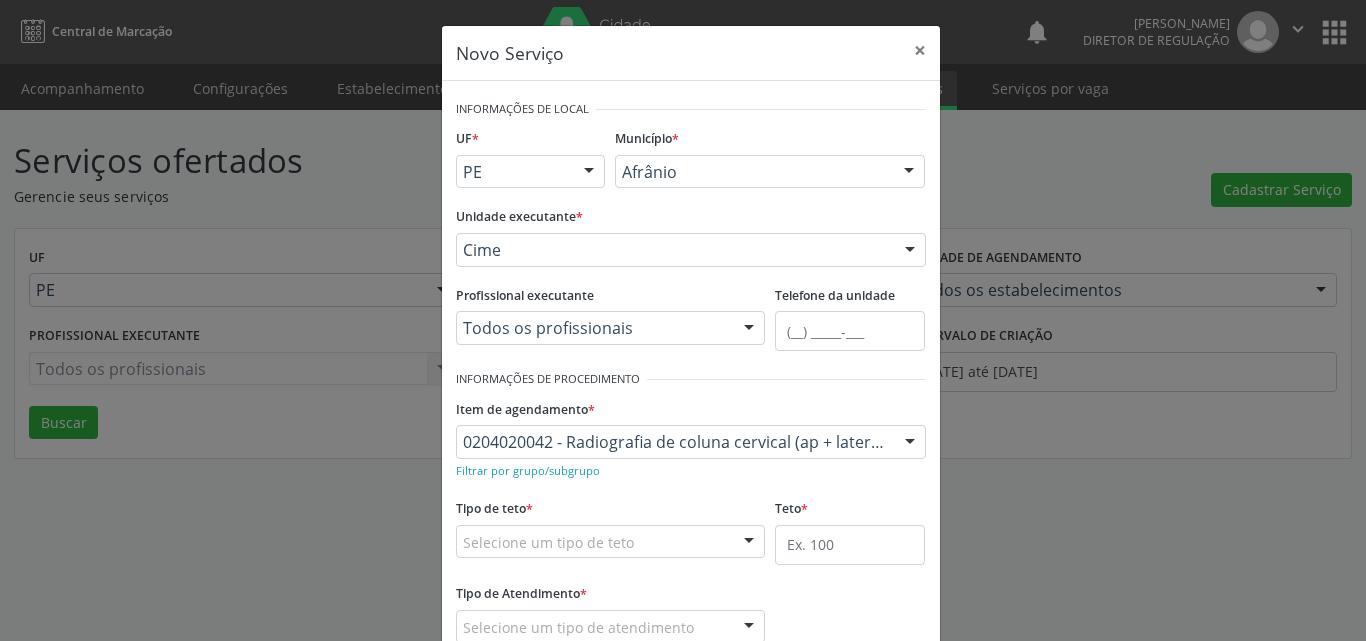 click on "Selecione um tipo de teto" at bounding box center [611, 542] 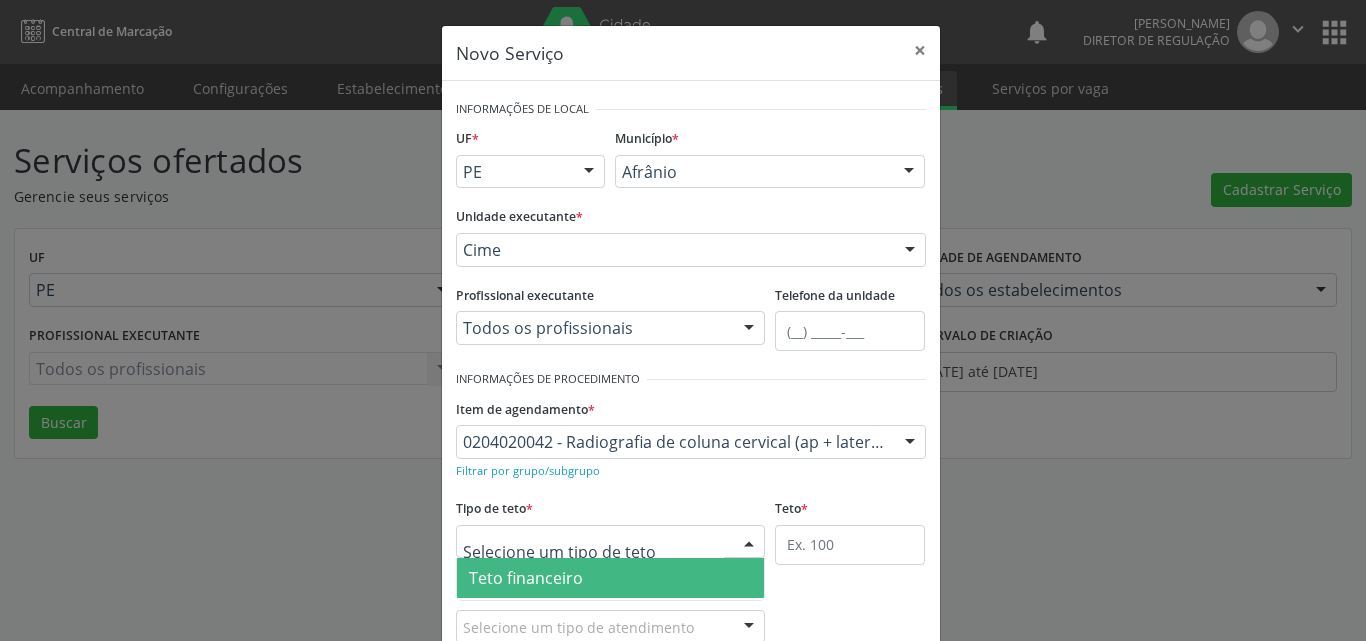 scroll, scrollTop: 100, scrollLeft: 0, axis: vertical 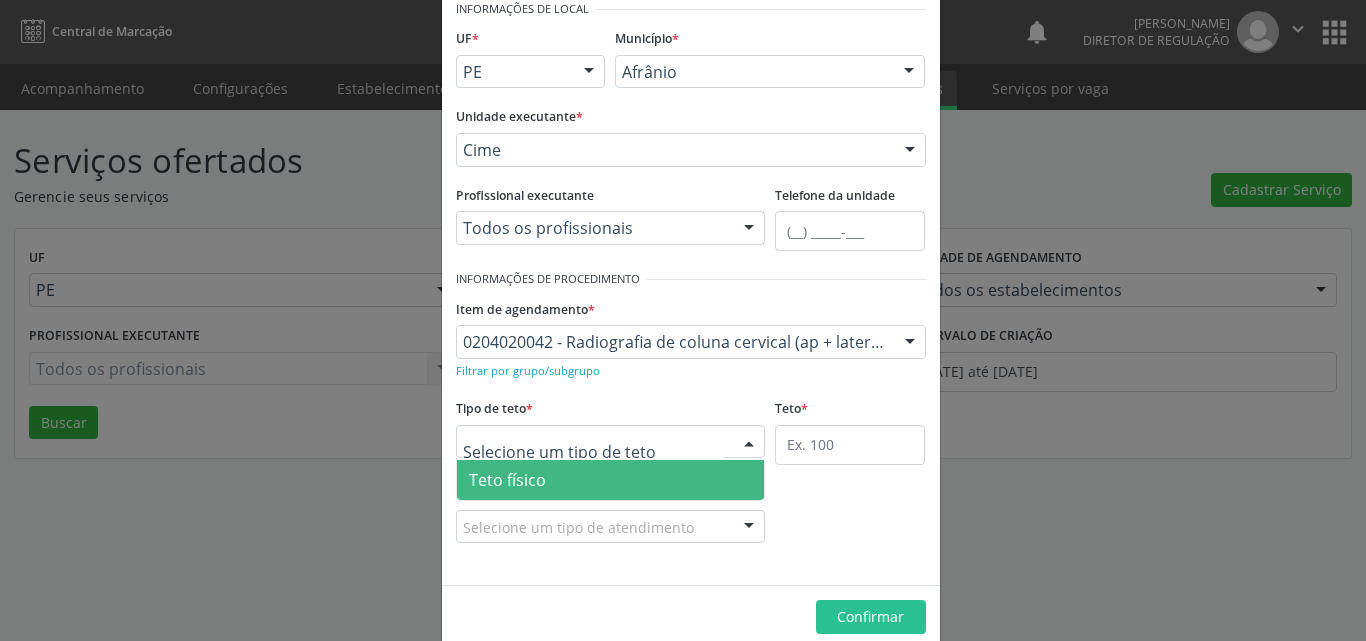 click on "Teto físico" at bounding box center (611, 480) 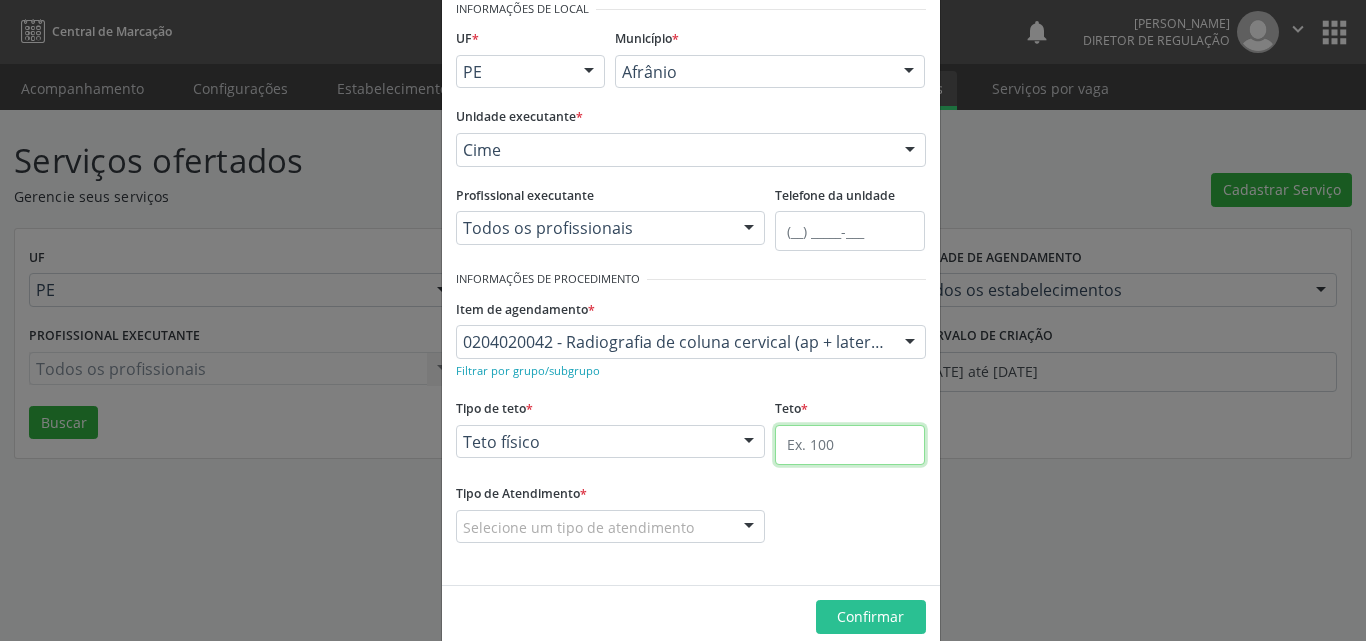 click at bounding box center [850, 445] 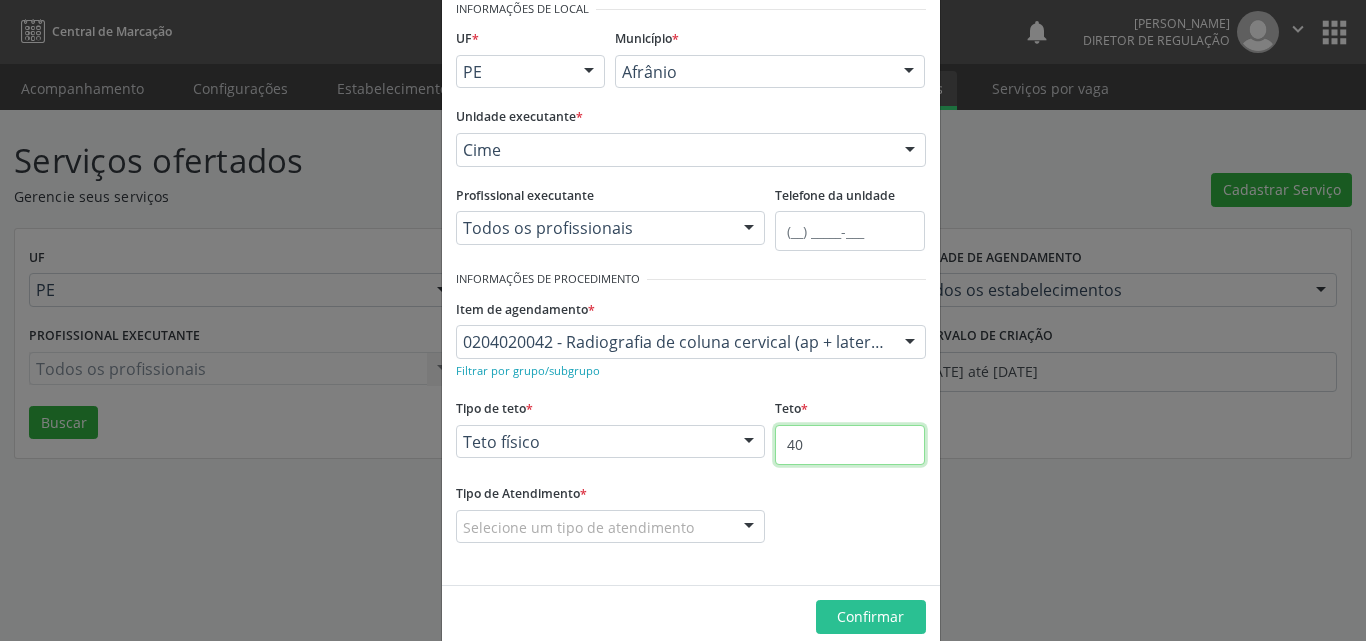 type on "40" 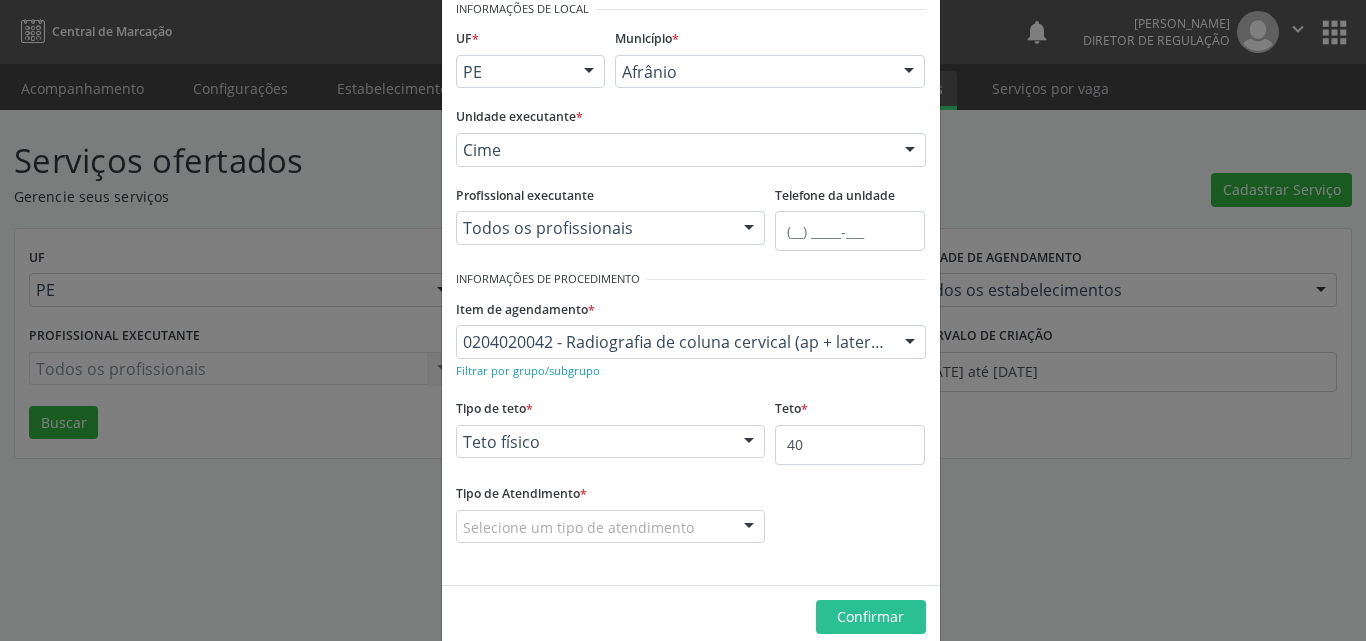 click on "Selecione um tipo de atendimento" at bounding box center (611, 527) 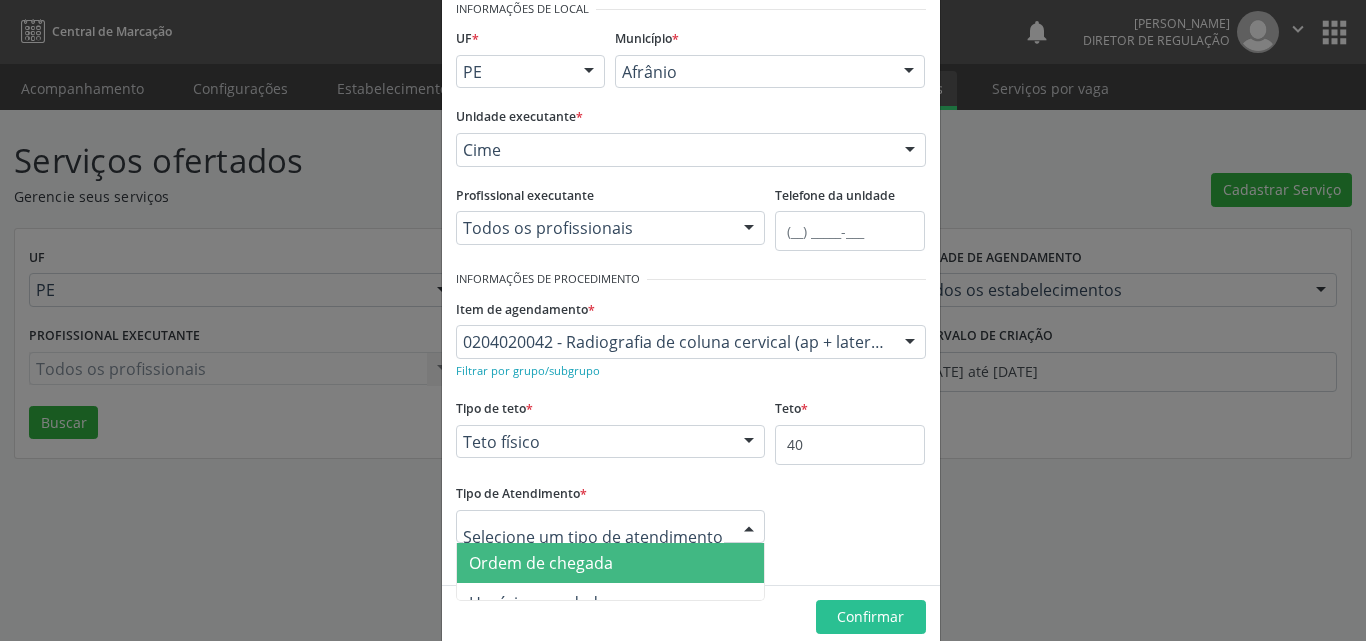 click on "Ordem de chegada" at bounding box center [611, 563] 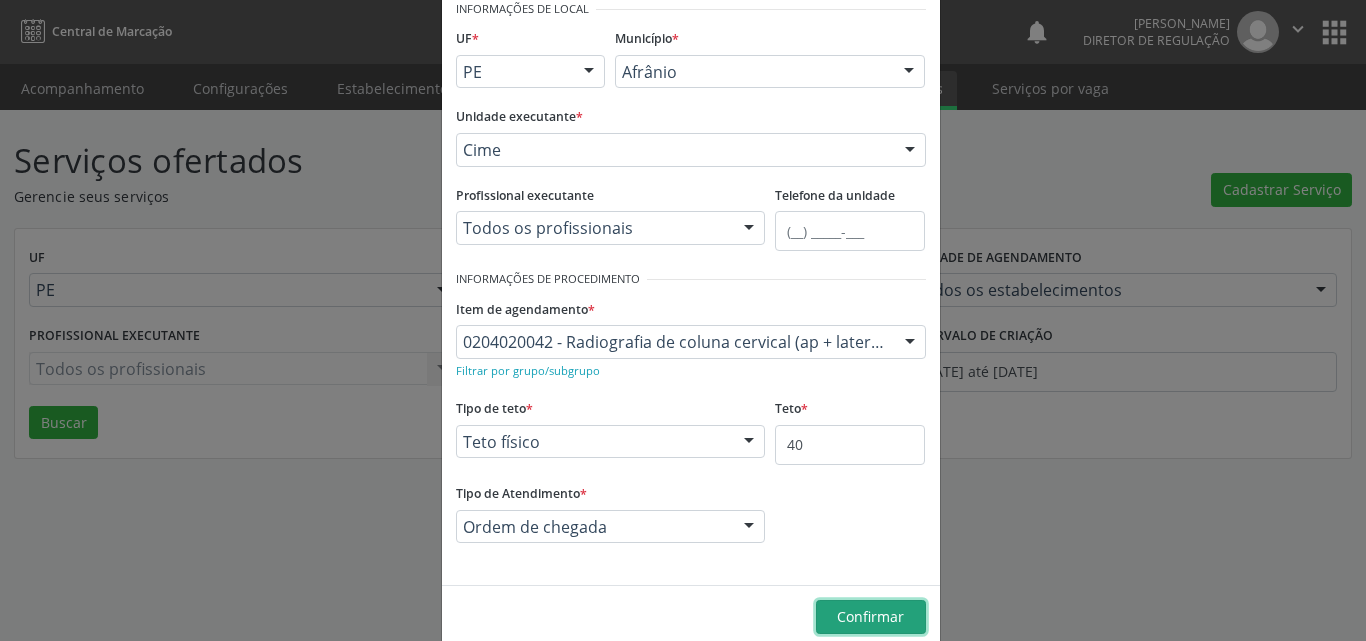 click on "Confirmar" at bounding box center [870, 616] 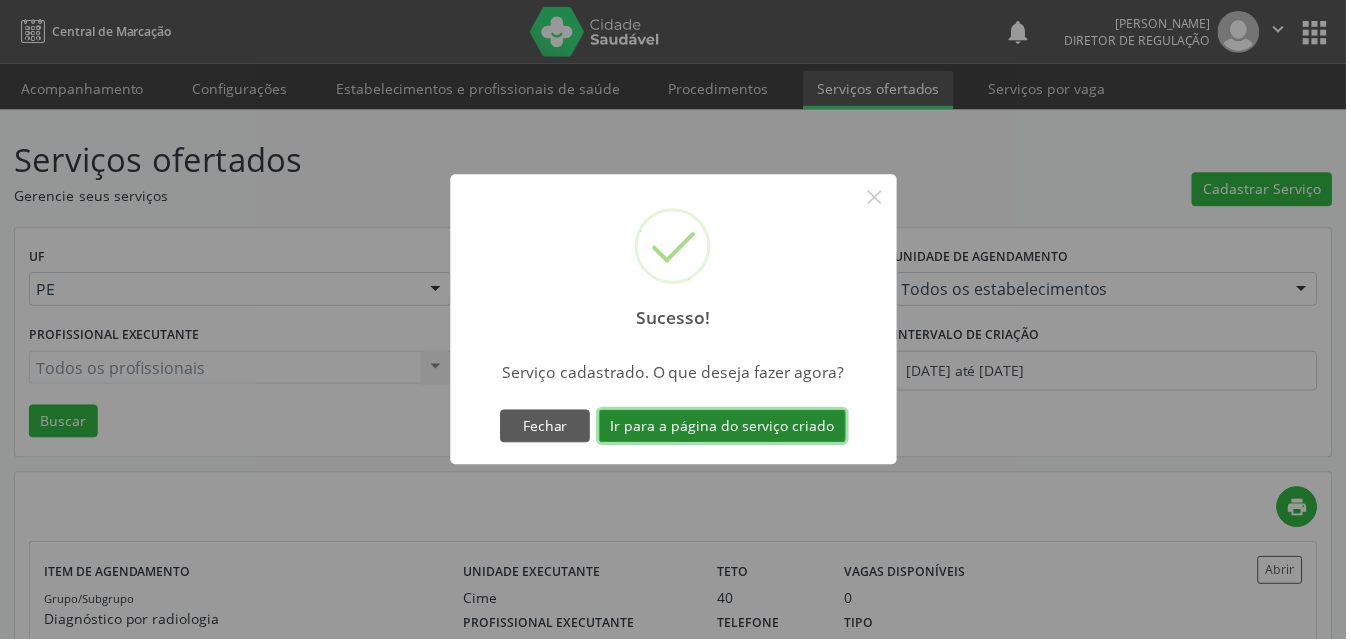 click on "Ir para a página do serviço criado" at bounding box center (725, 428) 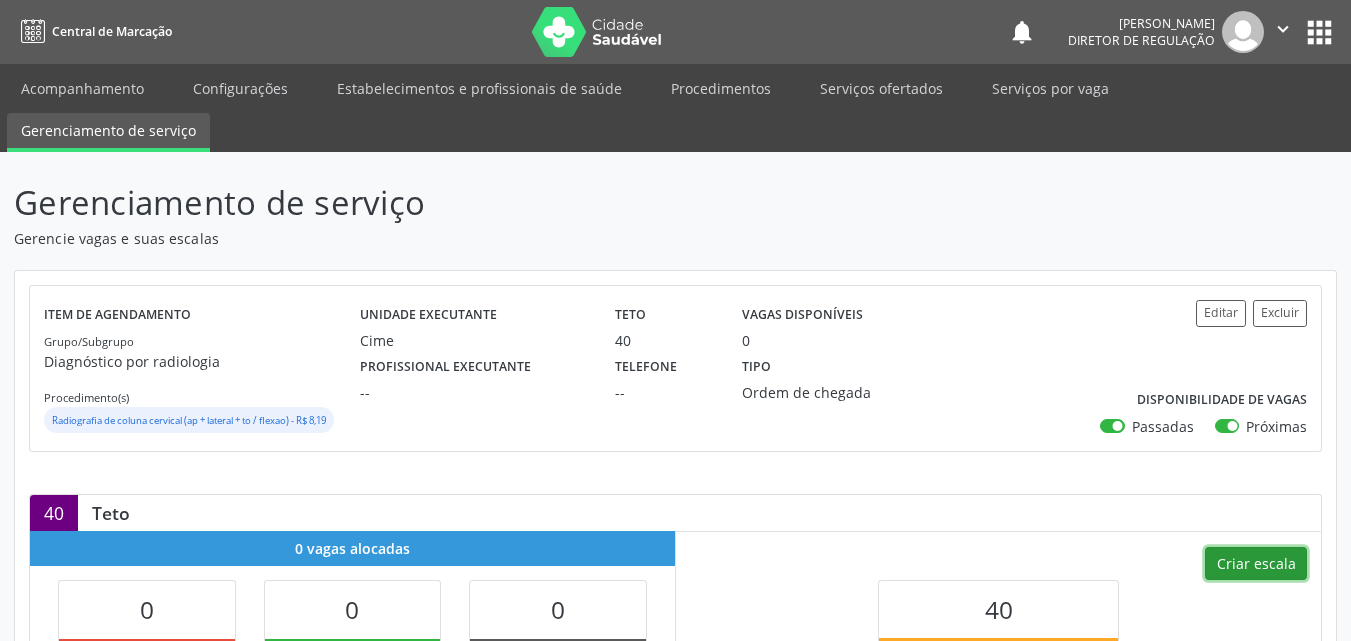 click on "Criar escala" at bounding box center (1256, 564) 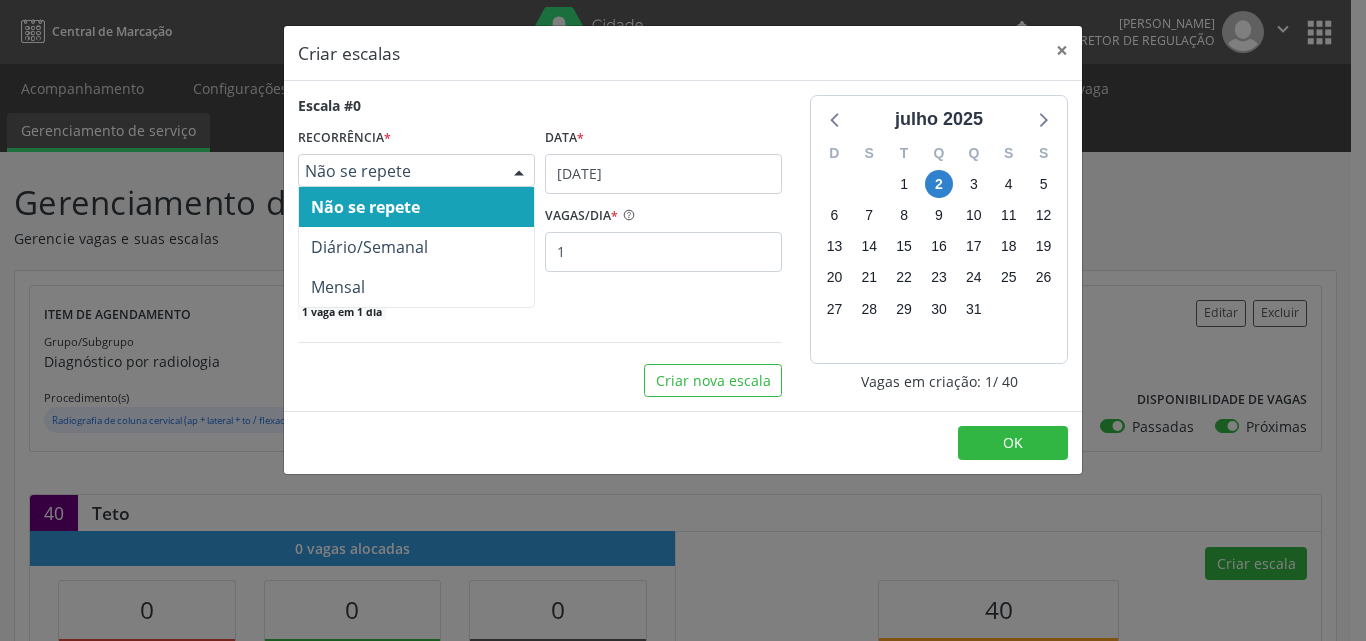 click on "Não se repete" at bounding box center (399, 171) 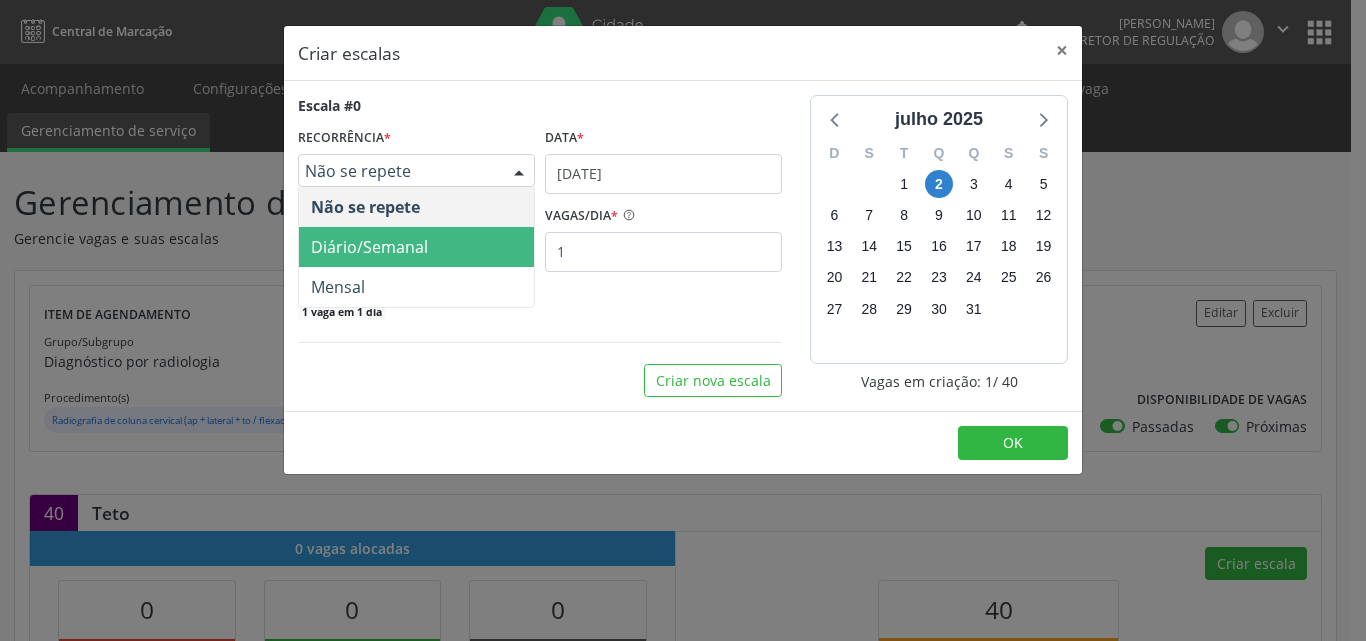 click on "Diário/Semanal" at bounding box center (369, 247) 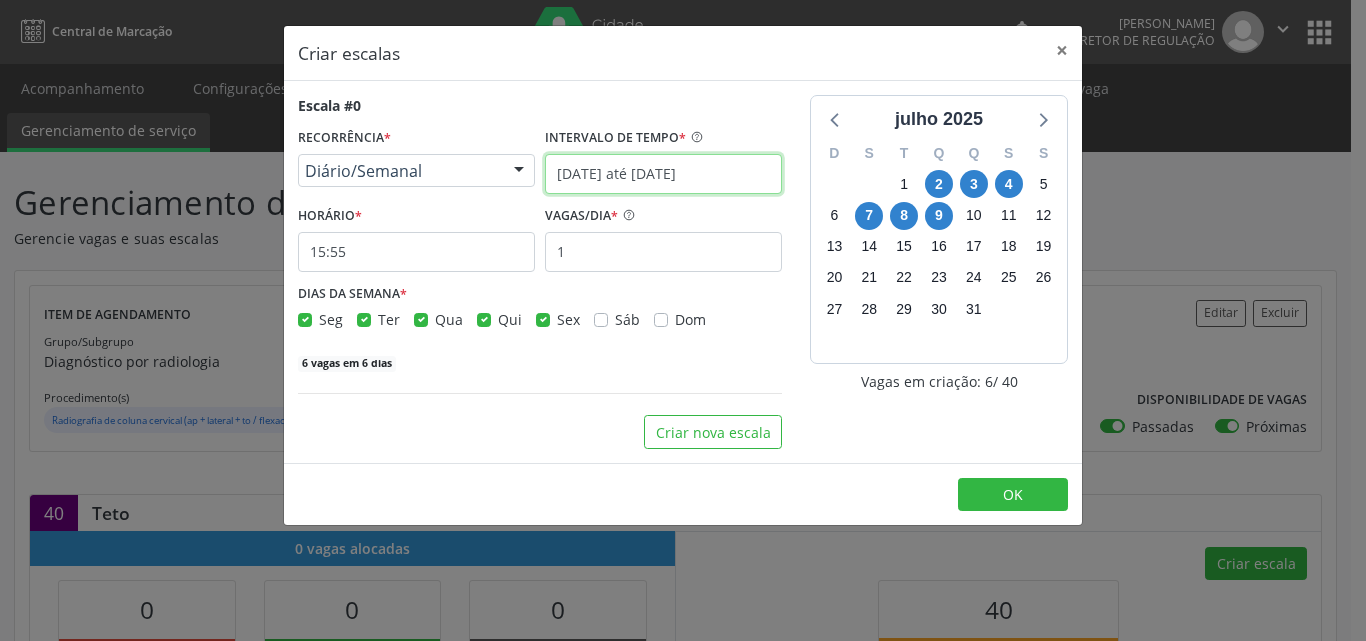 click on "[DATE] até [DATE]" at bounding box center (663, 174) 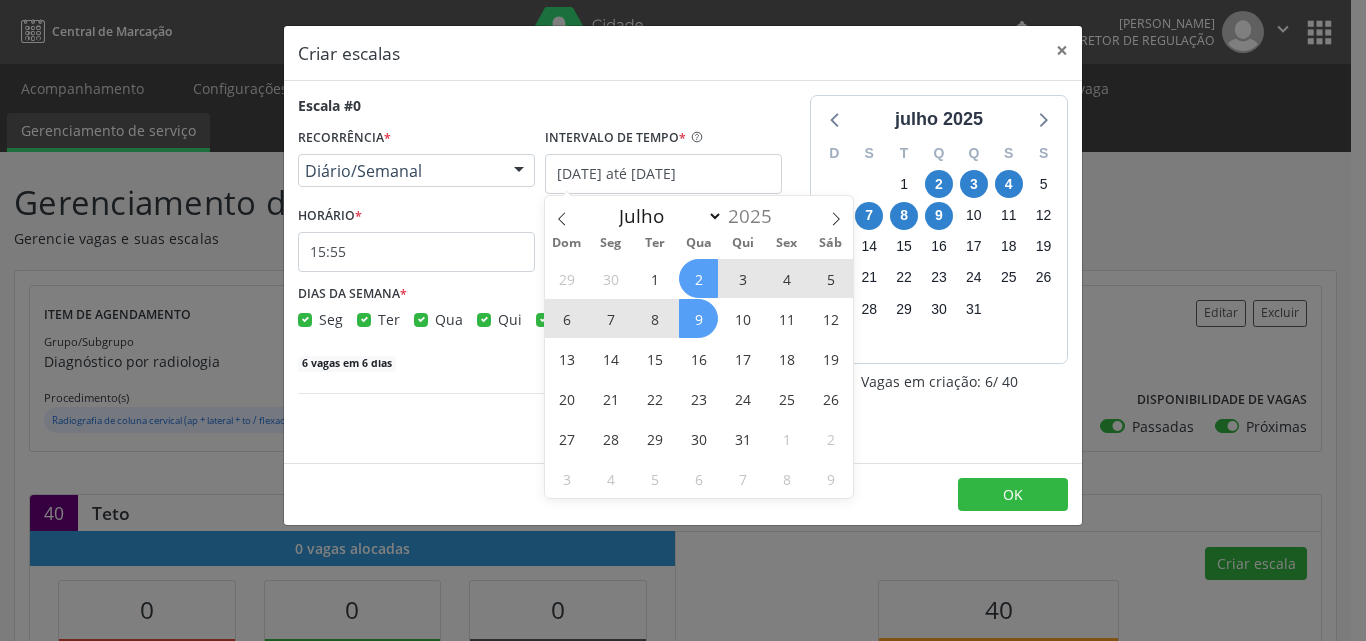 click on "7" at bounding box center (610, 318) 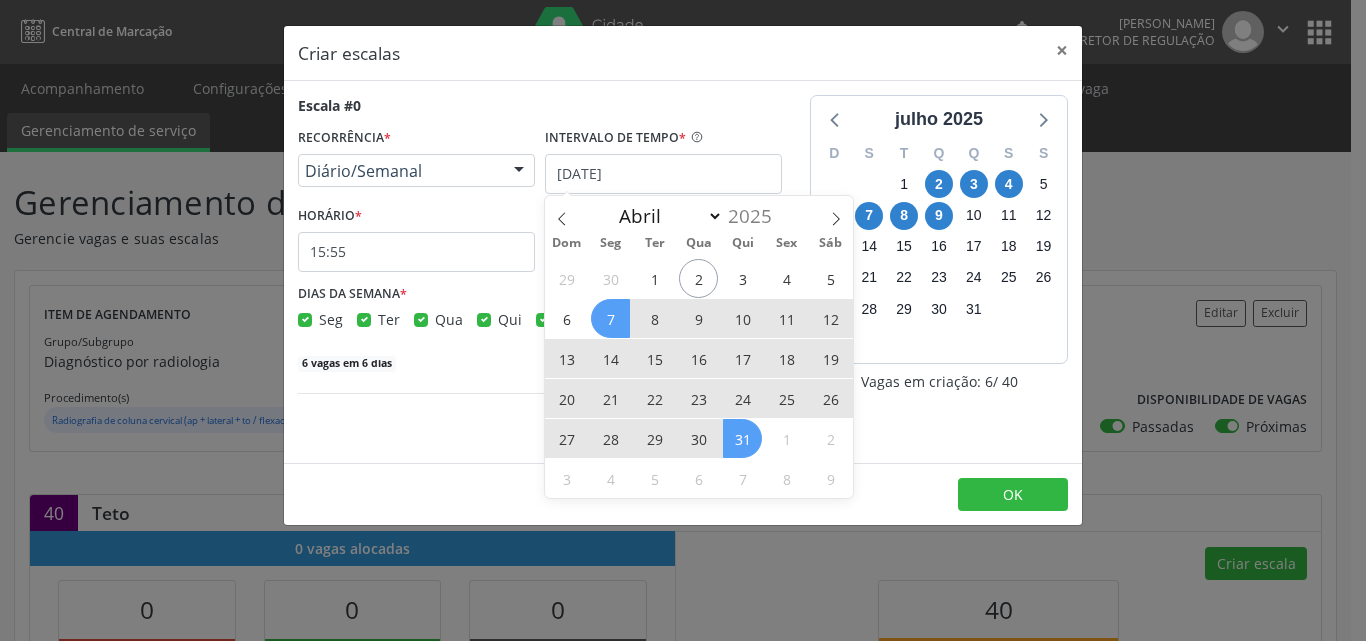 click on "31" at bounding box center [742, 438] 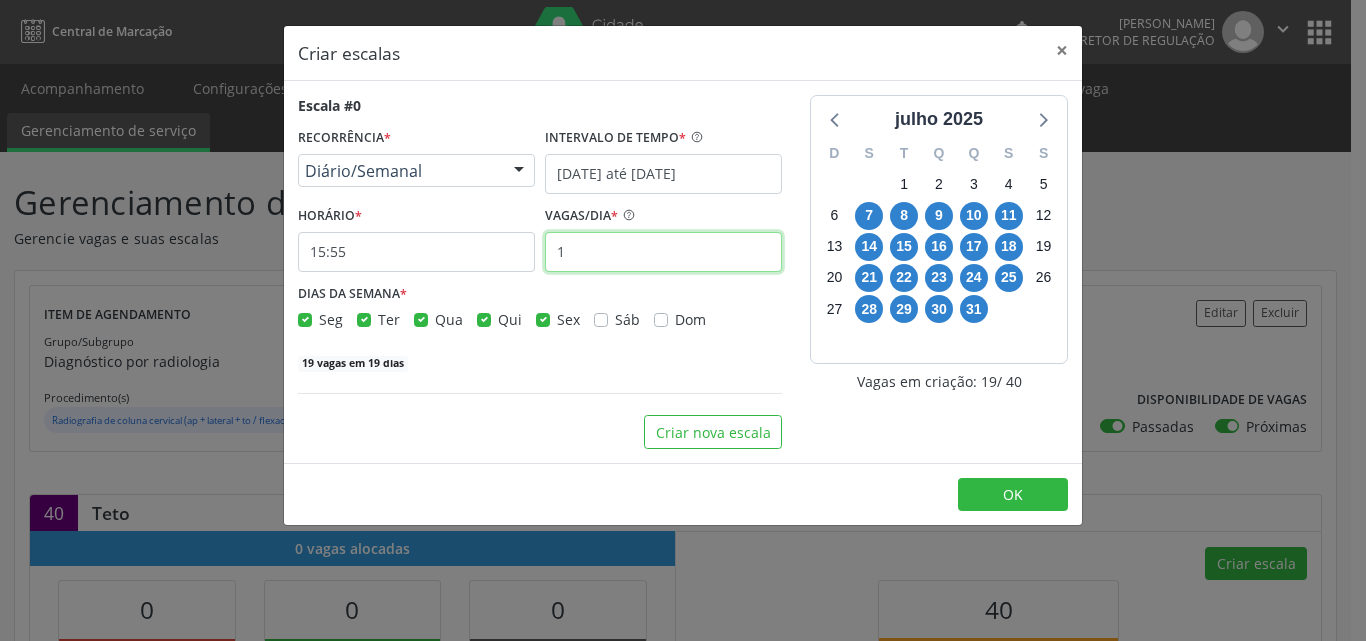 click on "1" at bounding box center [663, 252] 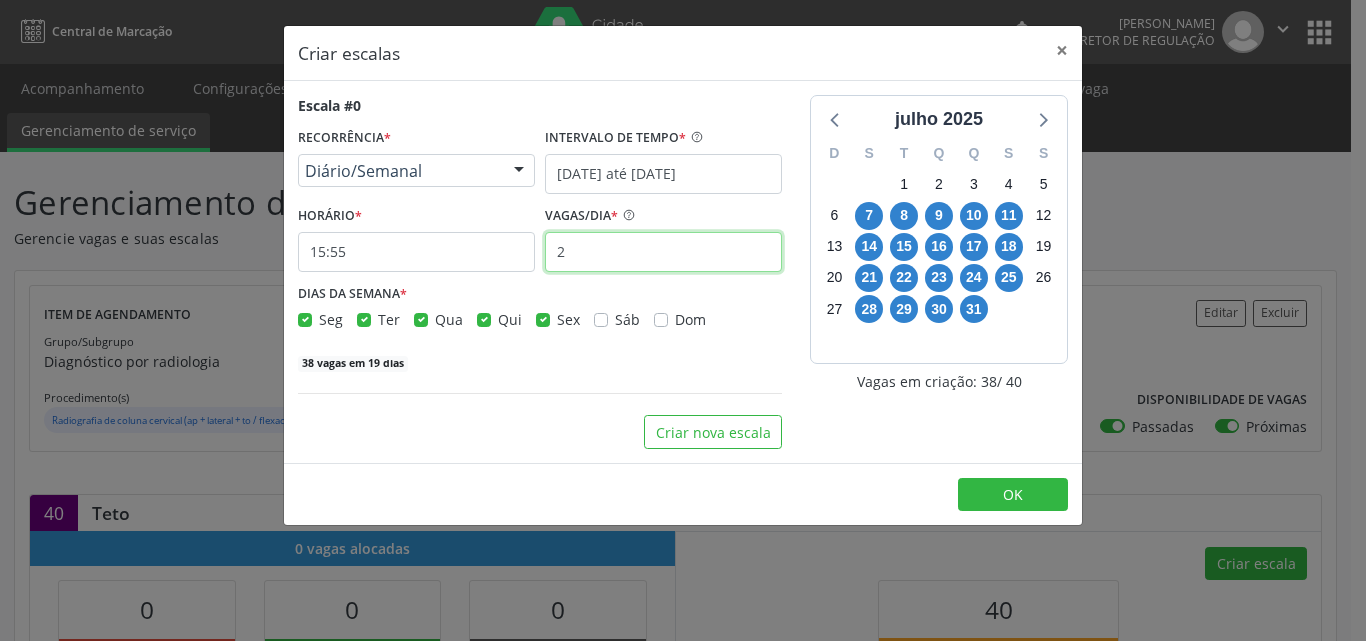 type on "2" 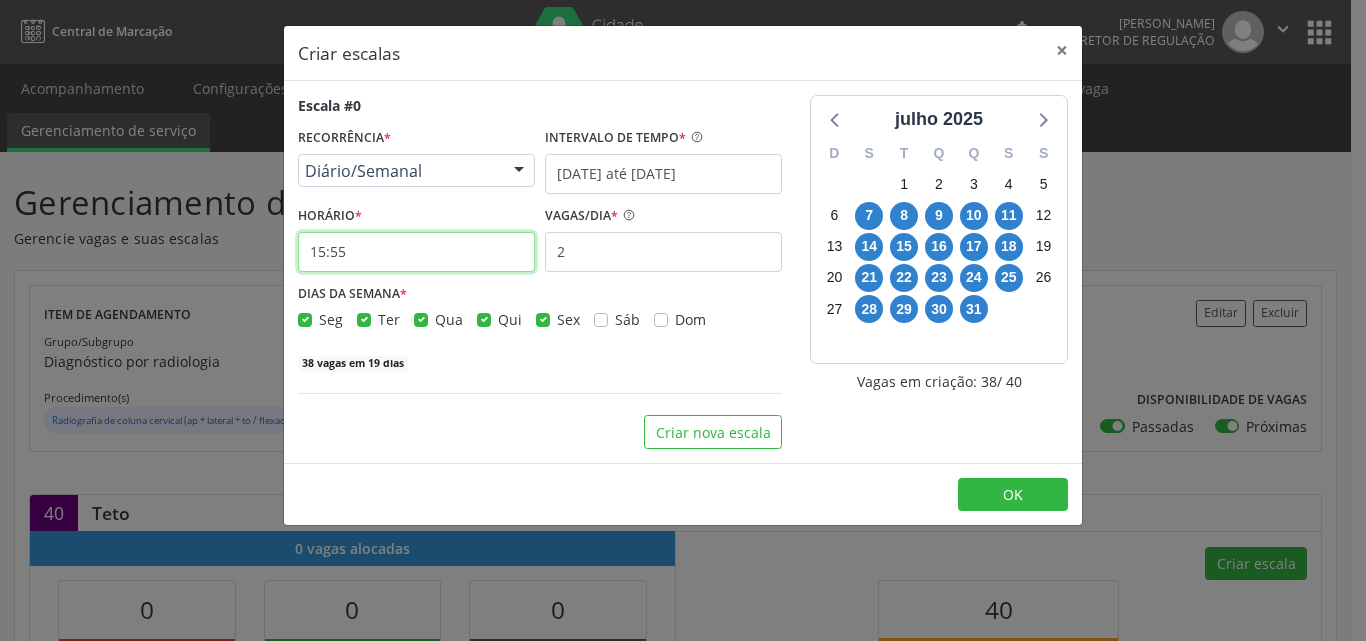 click on "15:55" at bounding box center (416, 252) 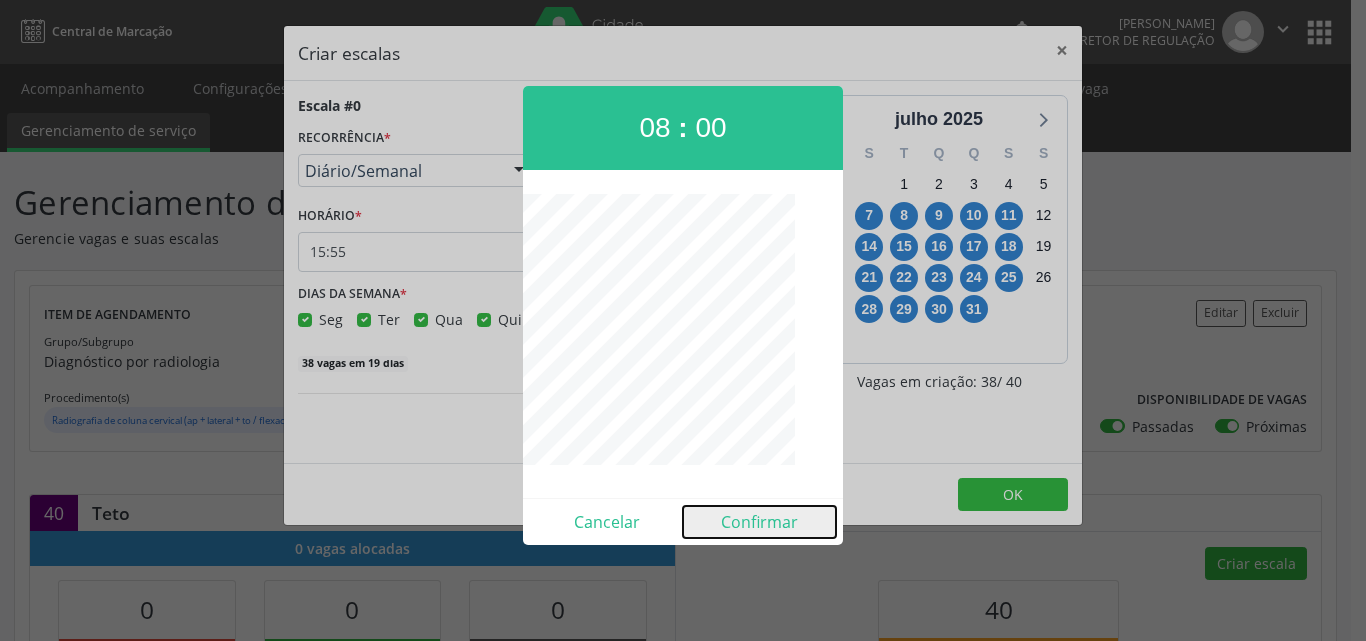 click on "Confirmar" at bounding box center (759, 522) 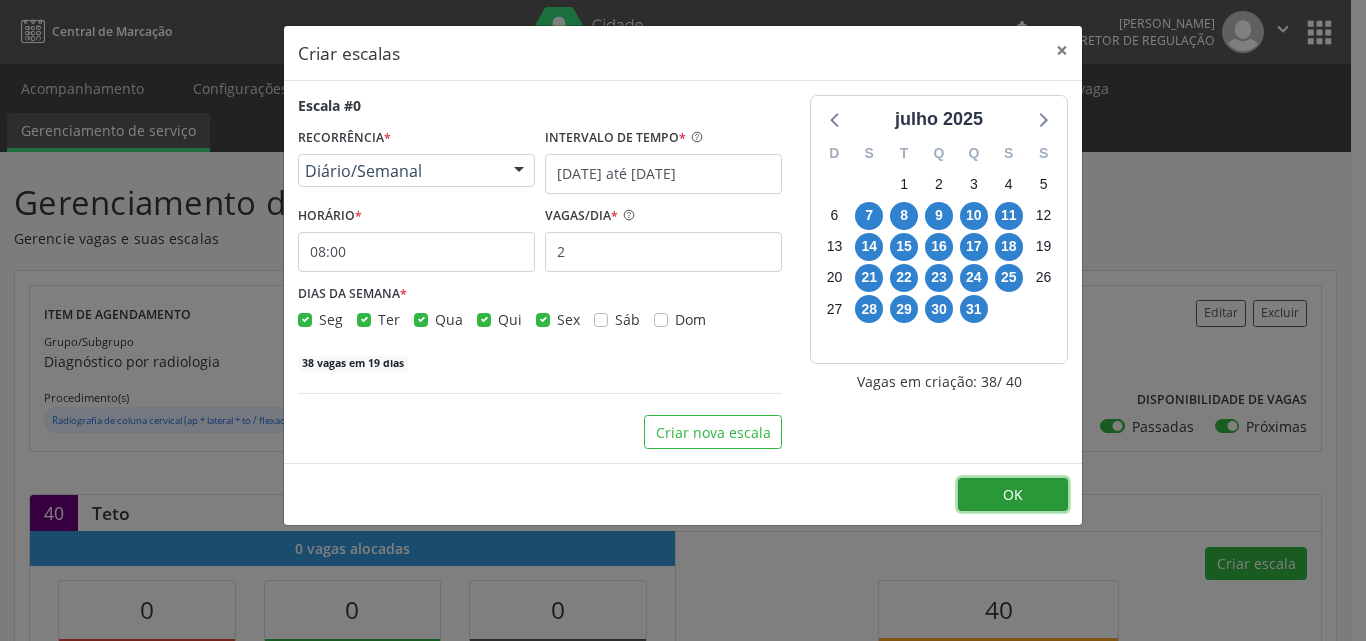 click on "OK" at bounding box center [1013, 495] 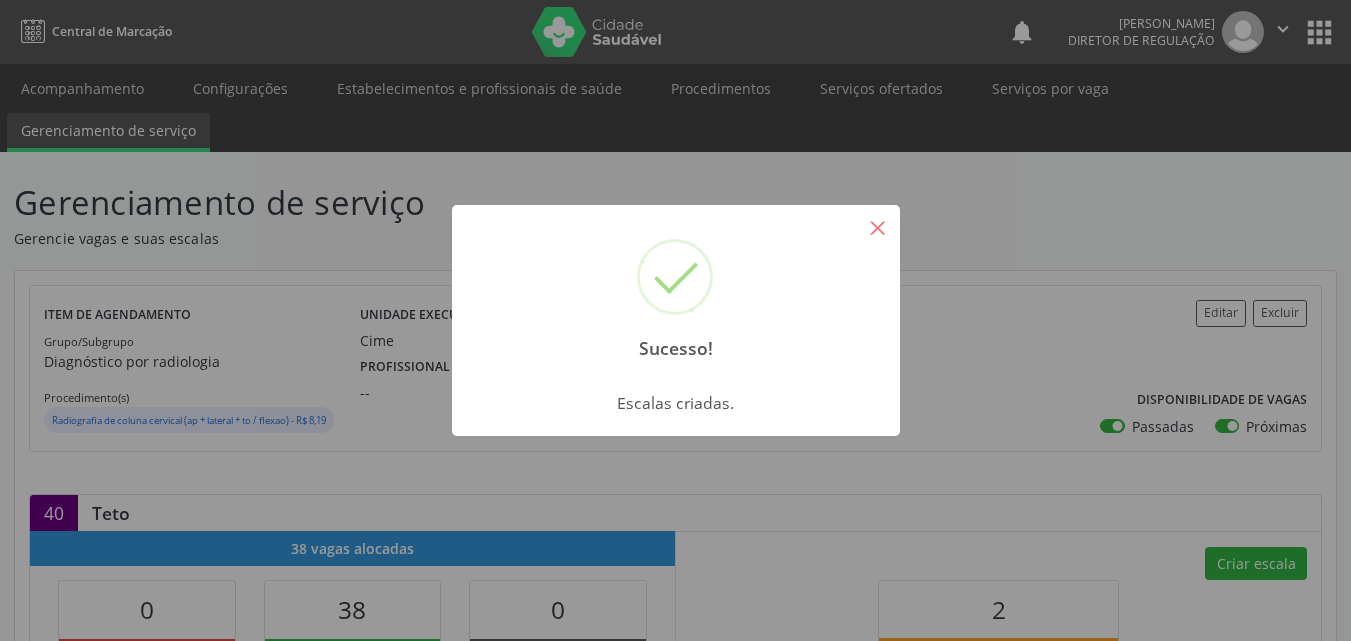 click on "×" at bounding box center [878, 227] 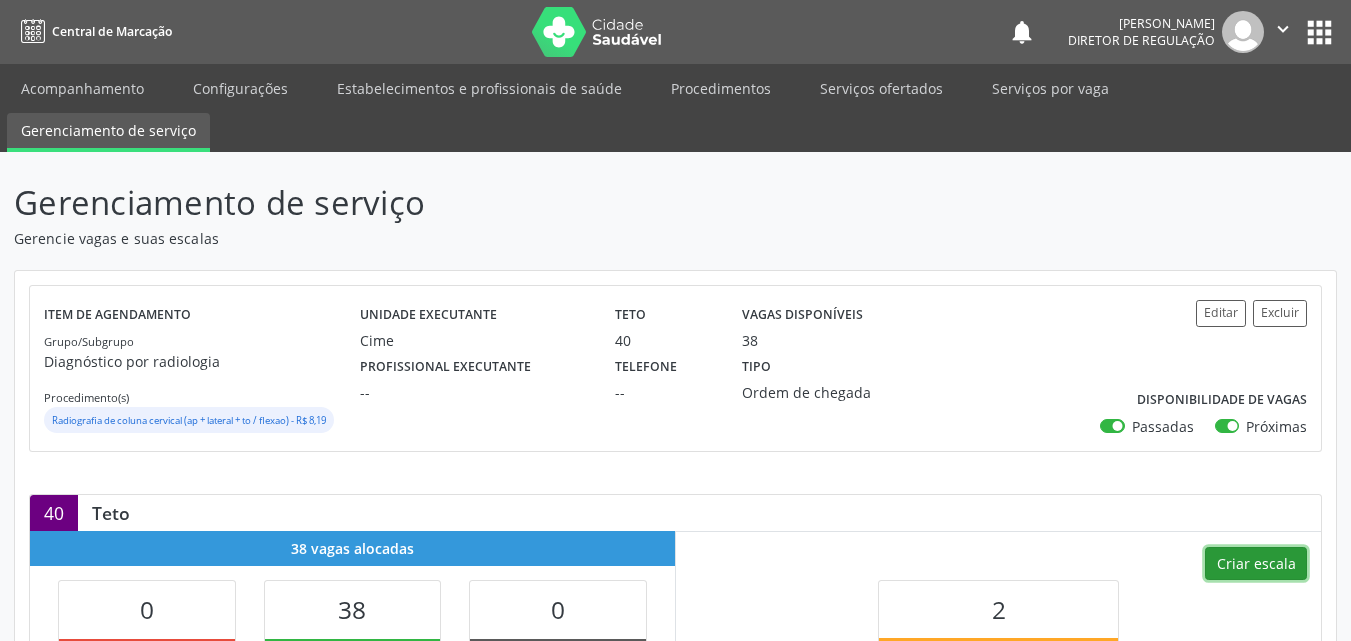 click on "Criar escala" at bounding box center [1256, 564] 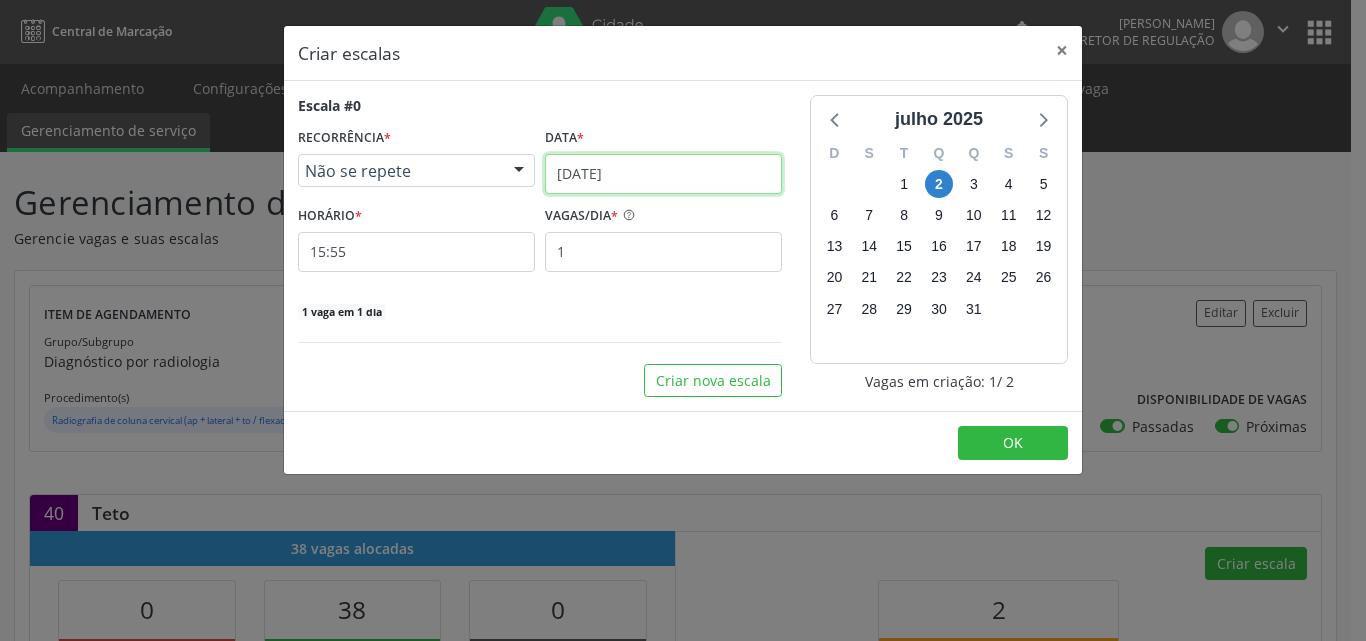 click on "02/[DATE]" at bounding box center (663, 174) 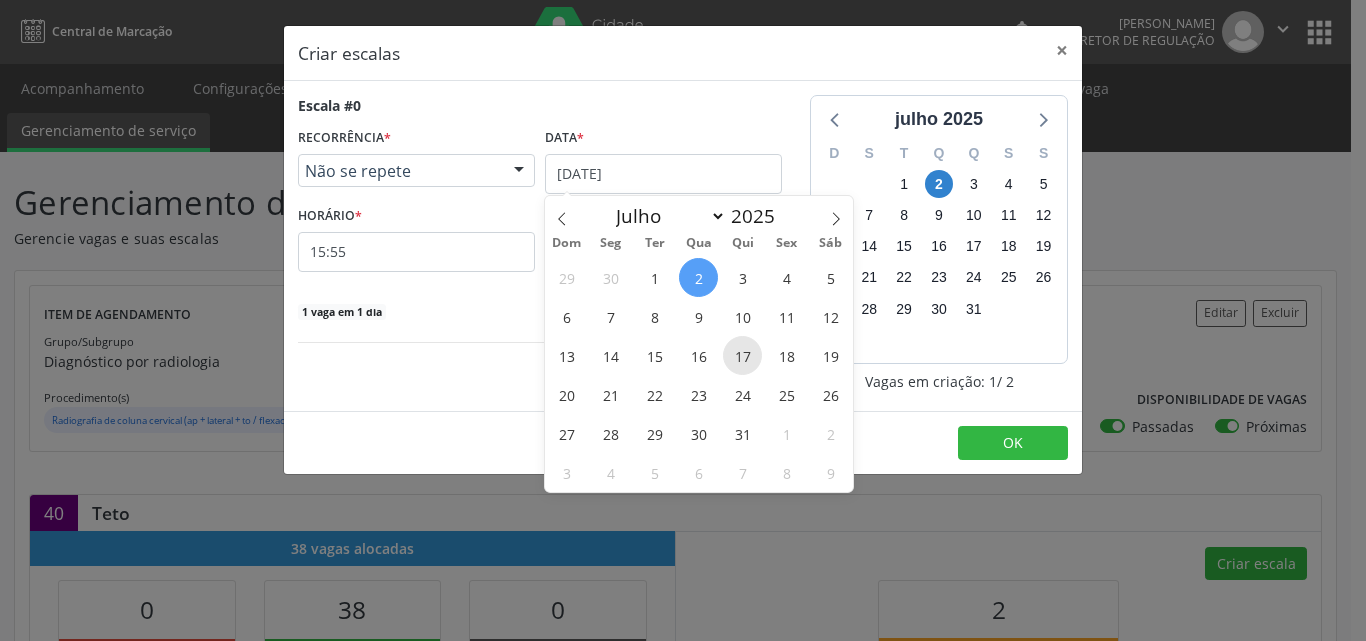 click on "17" at bounding box center [742, 355] 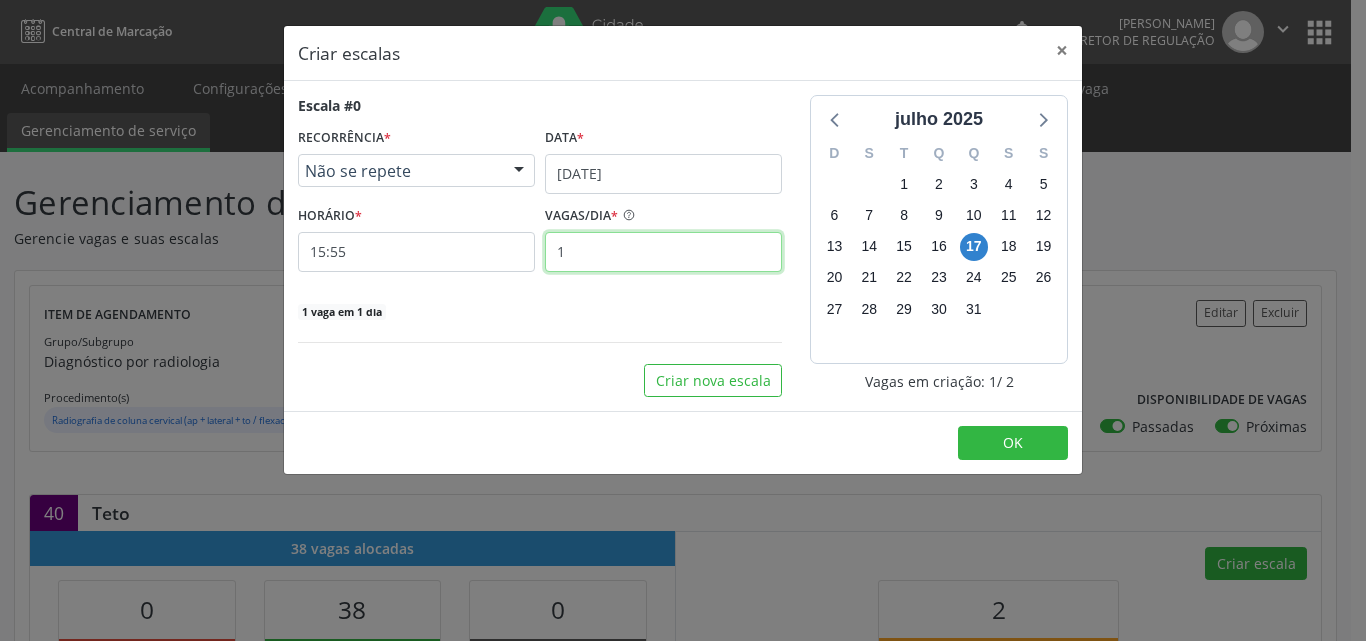 click on "1" at bounding box center [663, 252] 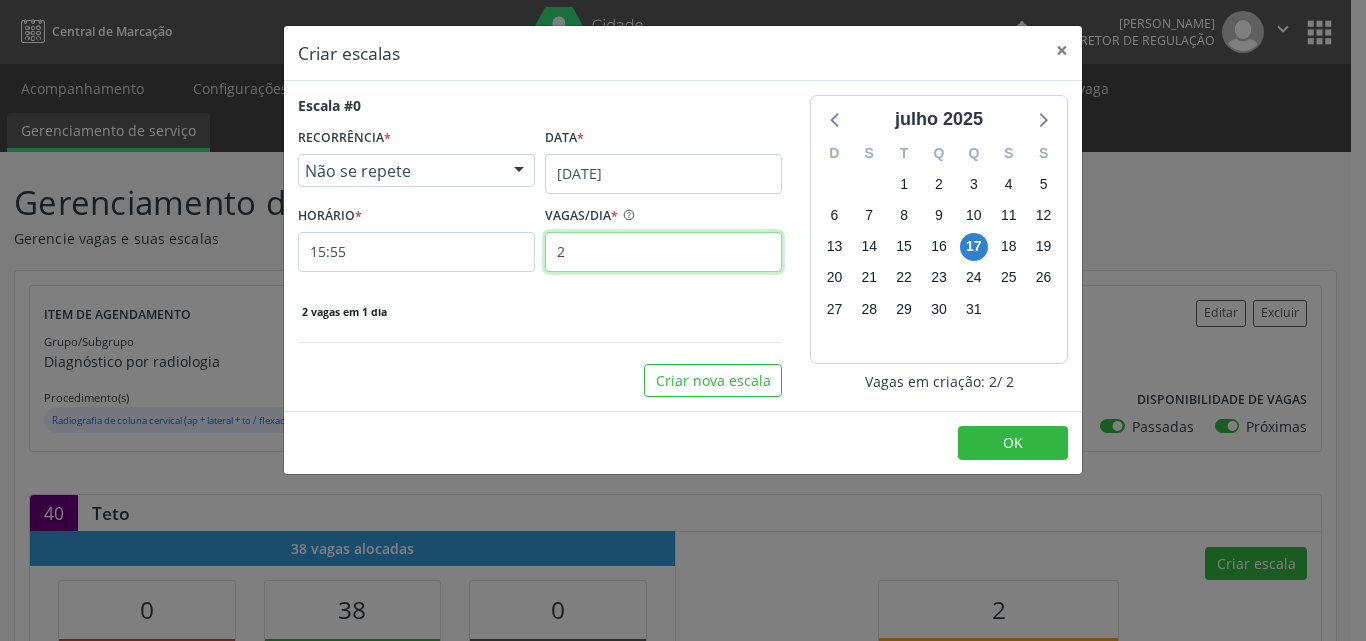 type on "2" 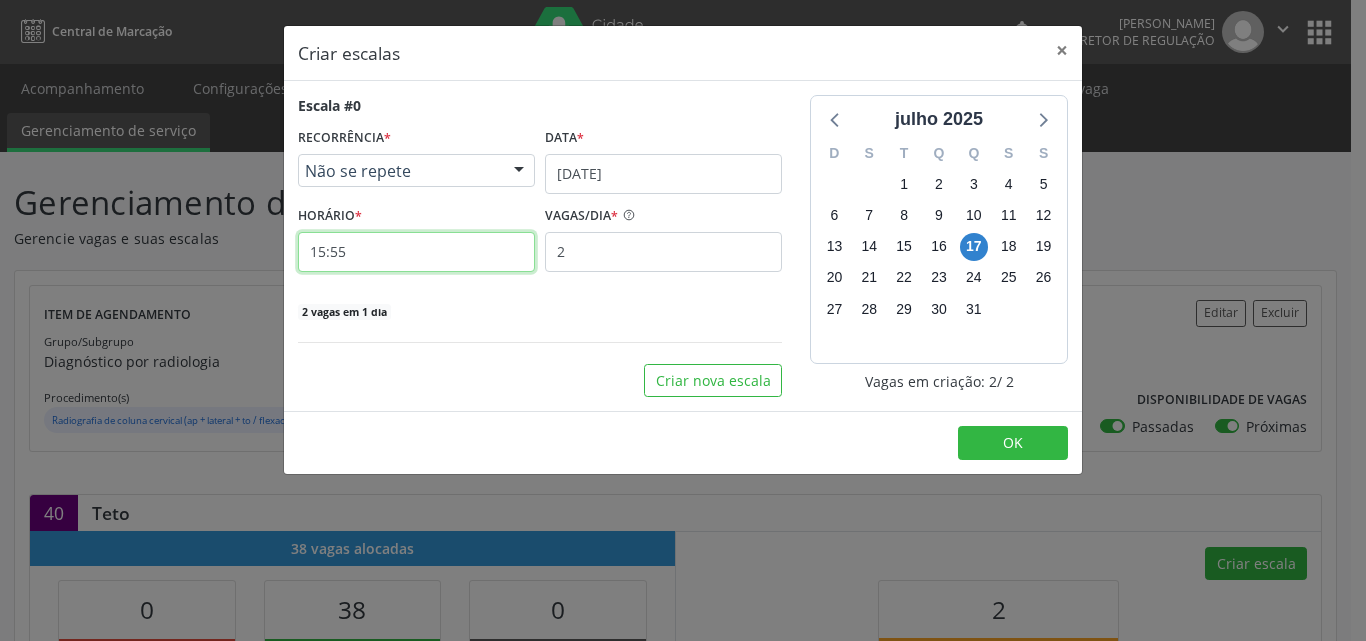 drag, startPoint x: 515, startPoint y: 270, endPoint x: 508, endPoint y: 281, distance: 13.038404 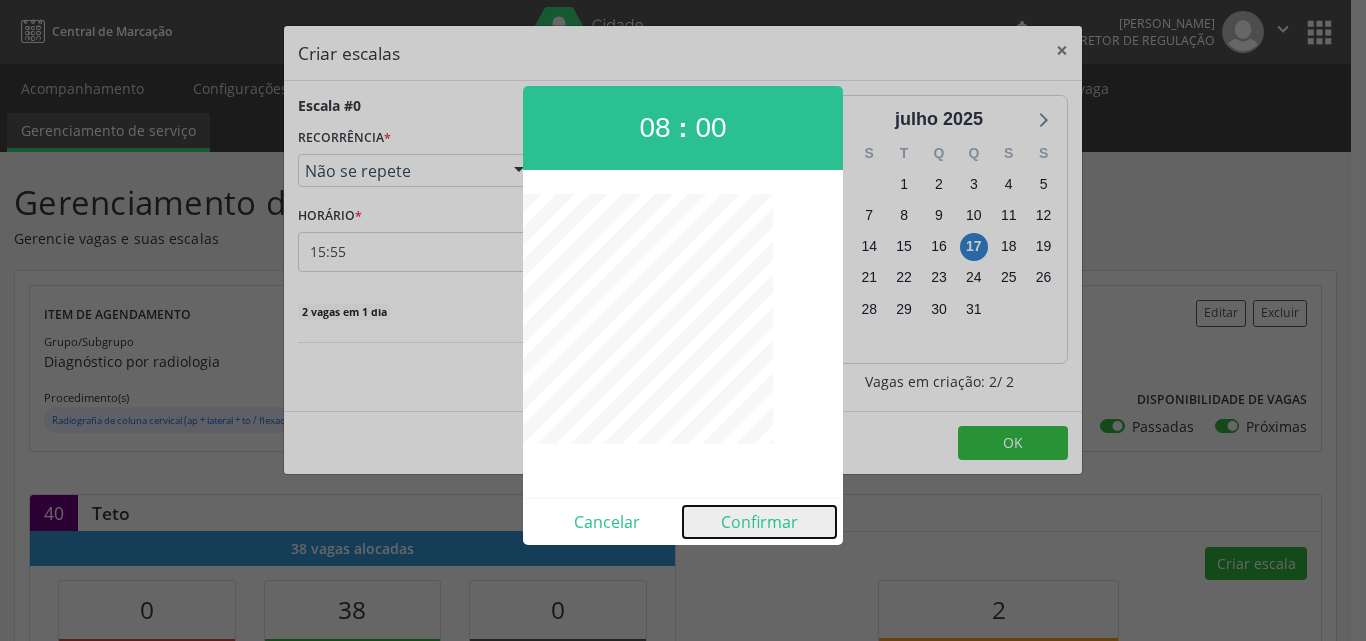 click on "Confirmar" at bounding box center (759, 522) 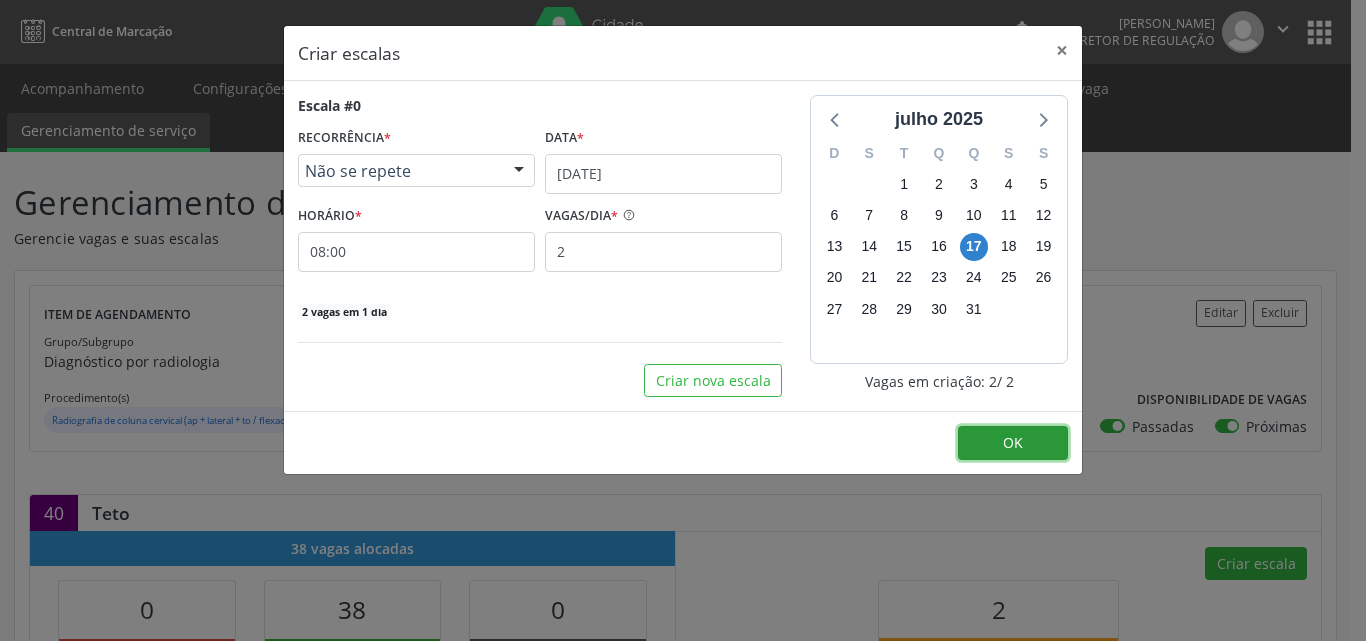 click on "OK" at bounding box center [1013, 443] 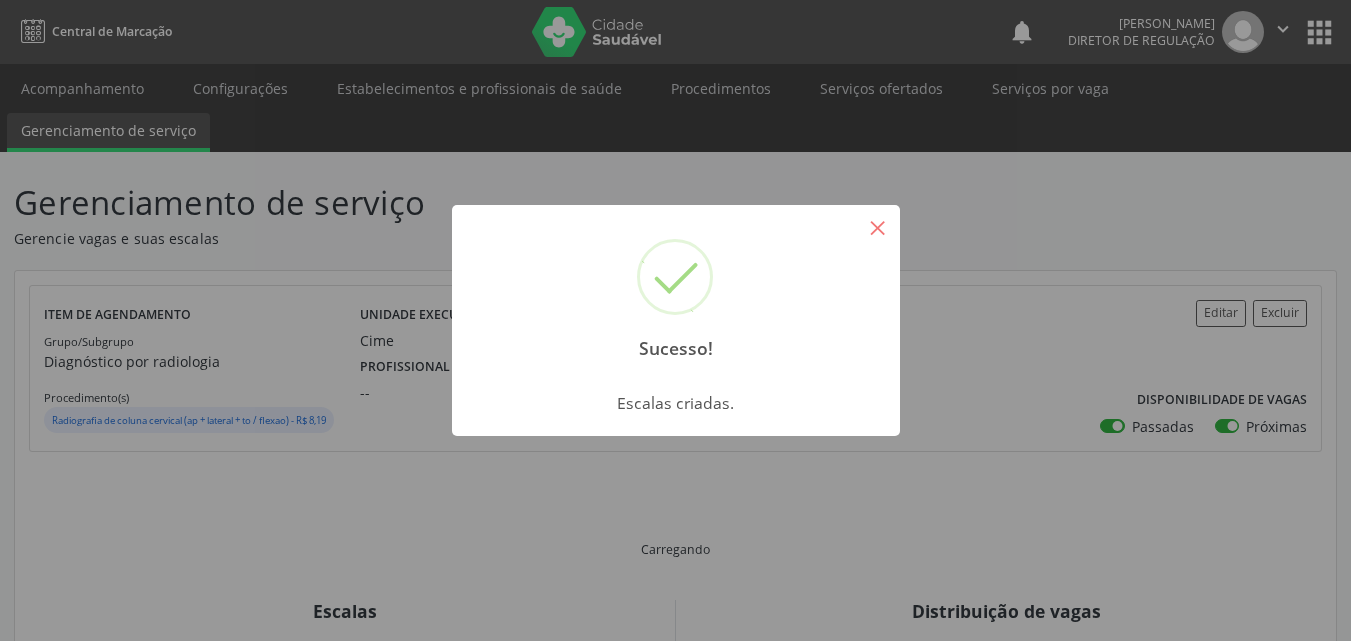 drag, startPoint x: 884, startPoint y: 237, endPoint x: 888, endPoint y: 159, distance: 78.10249 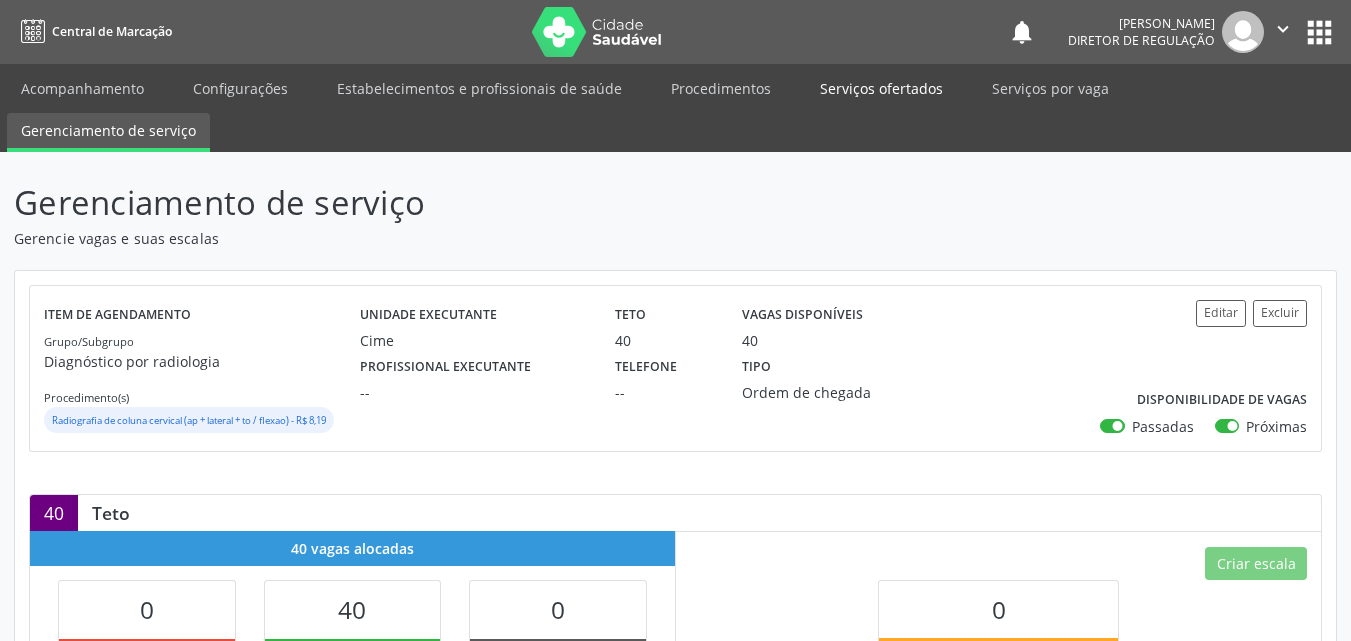 click on "Serviços ofertados" at bounding box center [881, 88] 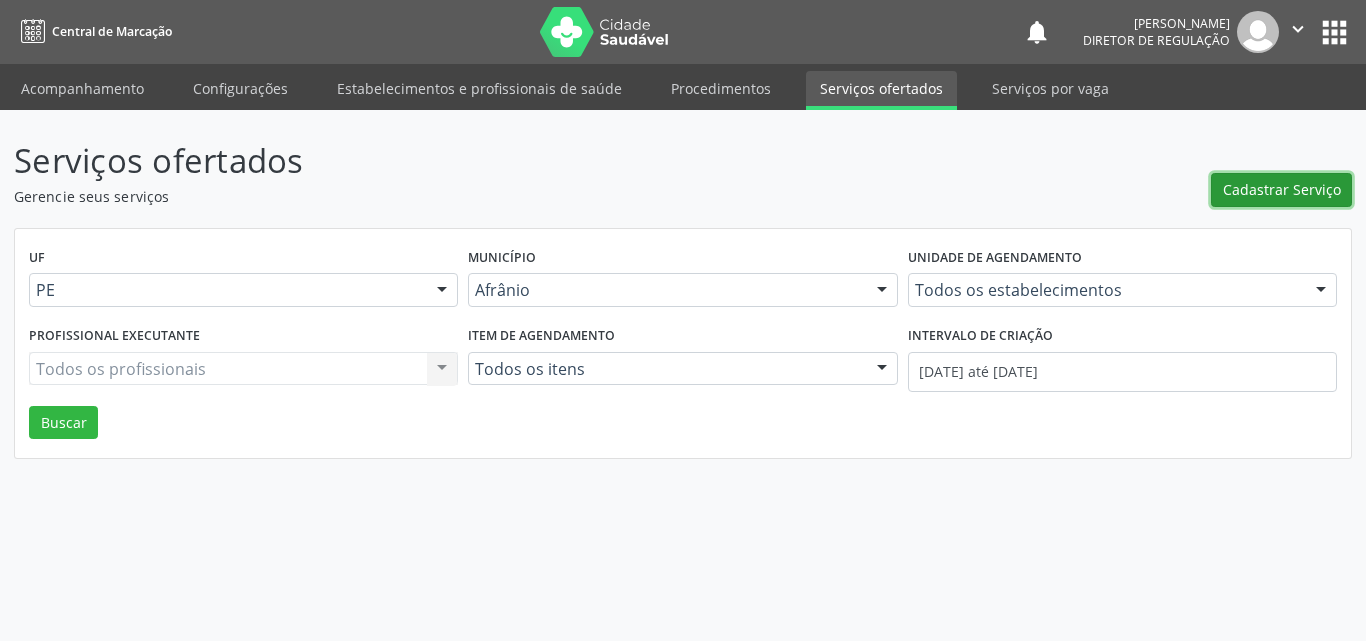 click on "Cadastrar Serviço" at bounding box center (1282, 189) 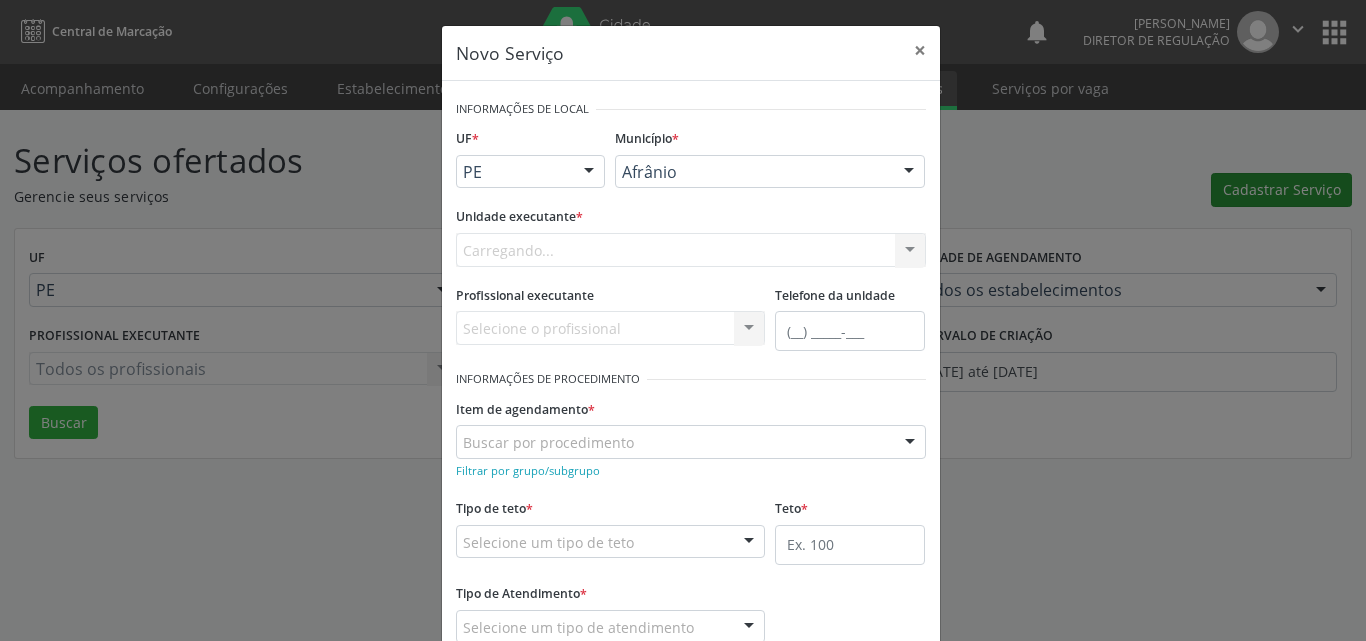 scroll, scrollTop: 0, scrollLeft: 0, axis: both 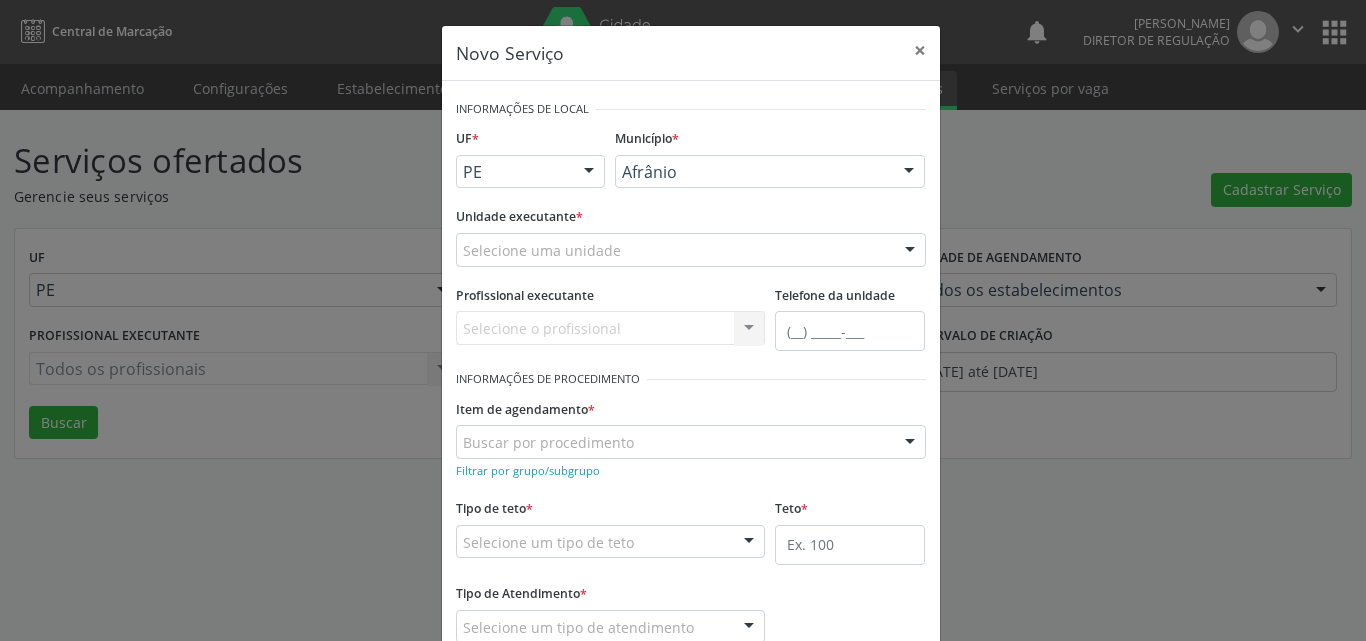 click on "Selecione uma unidade" at bounding box center (691, 250) 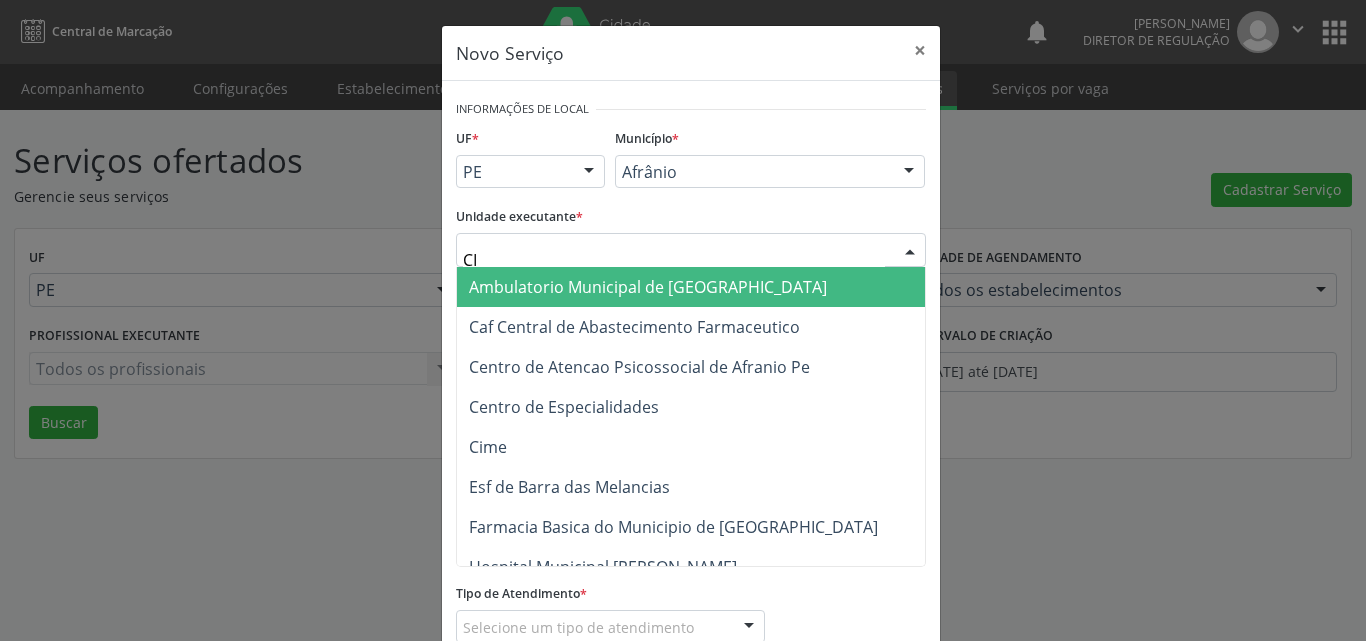 type on "CIM" 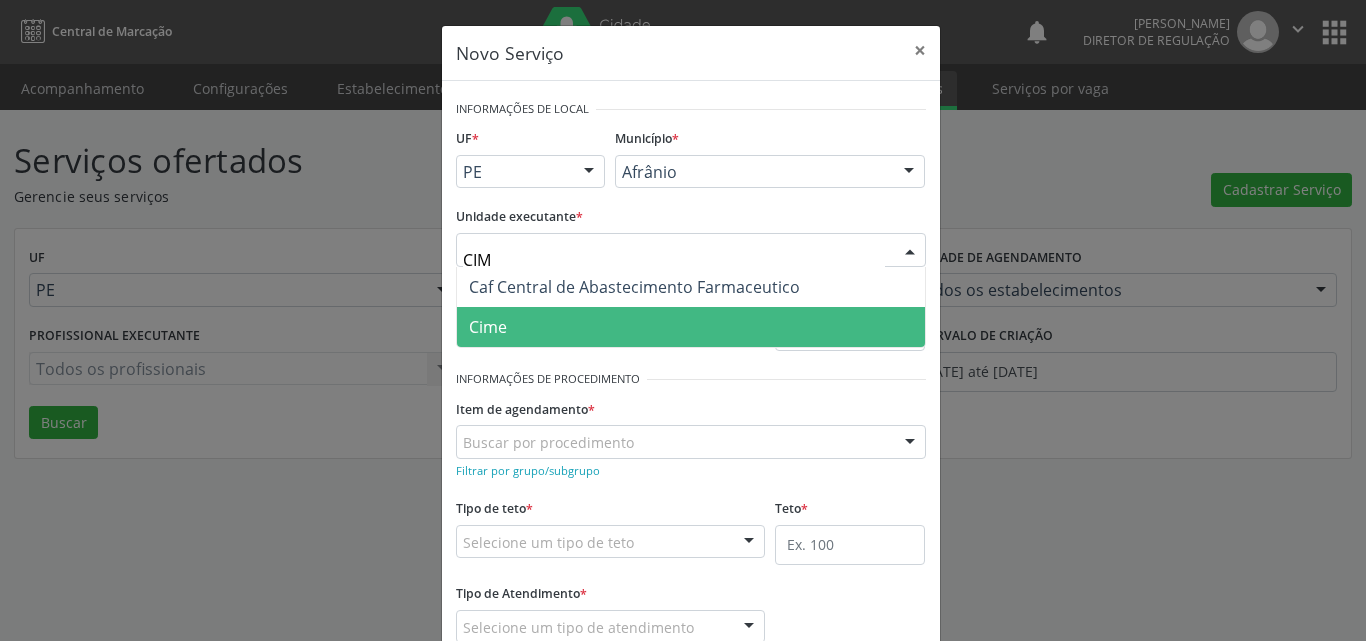 click on "Cime" at bounding box center (691, 327) 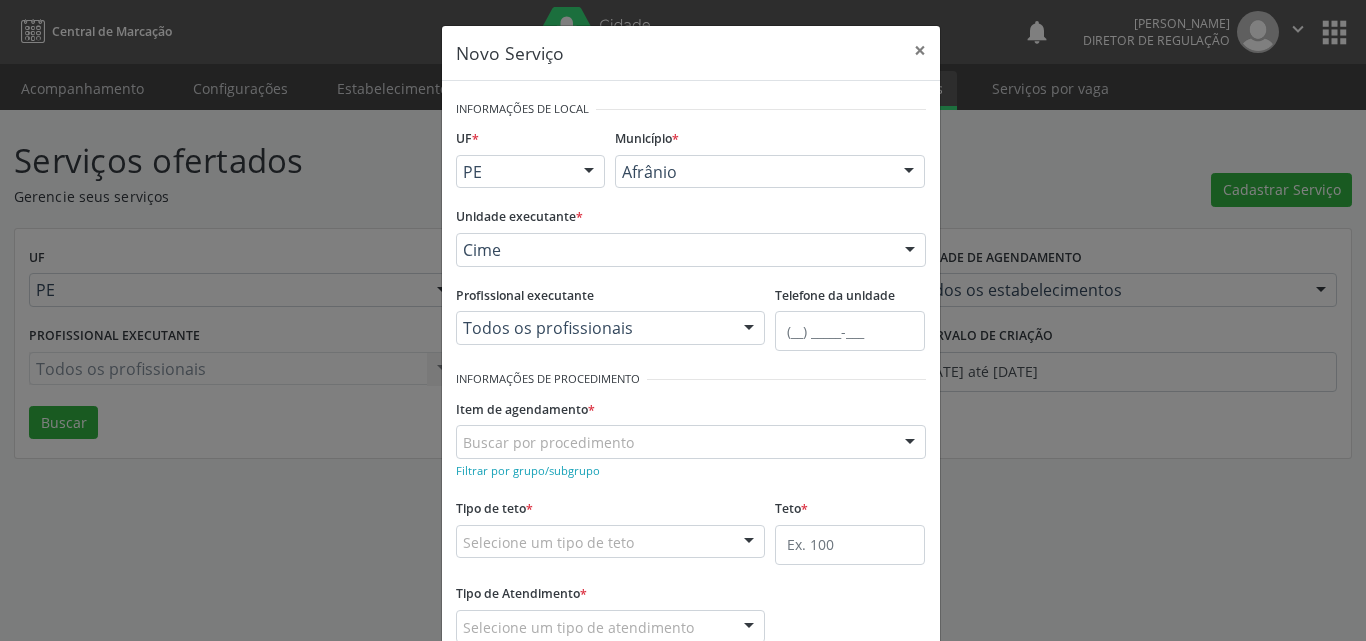 click on "Buscar por procedimento" at bounding box center [691, 442] 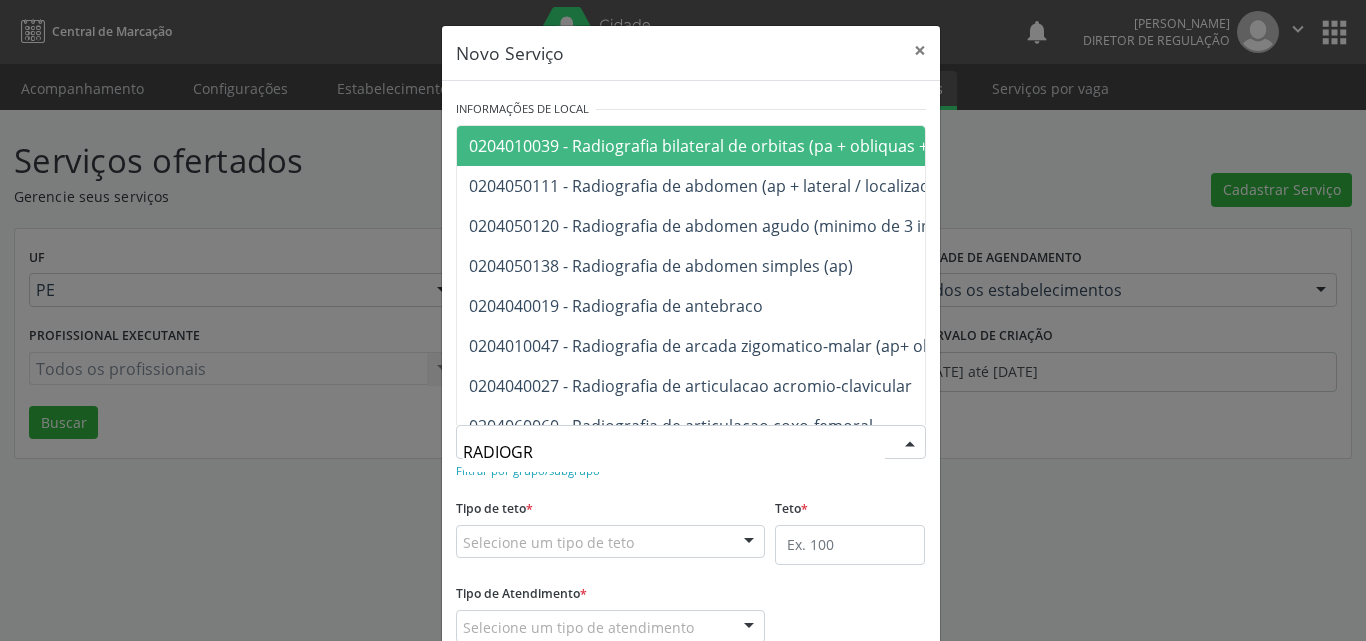 type on "RADIOGRA" 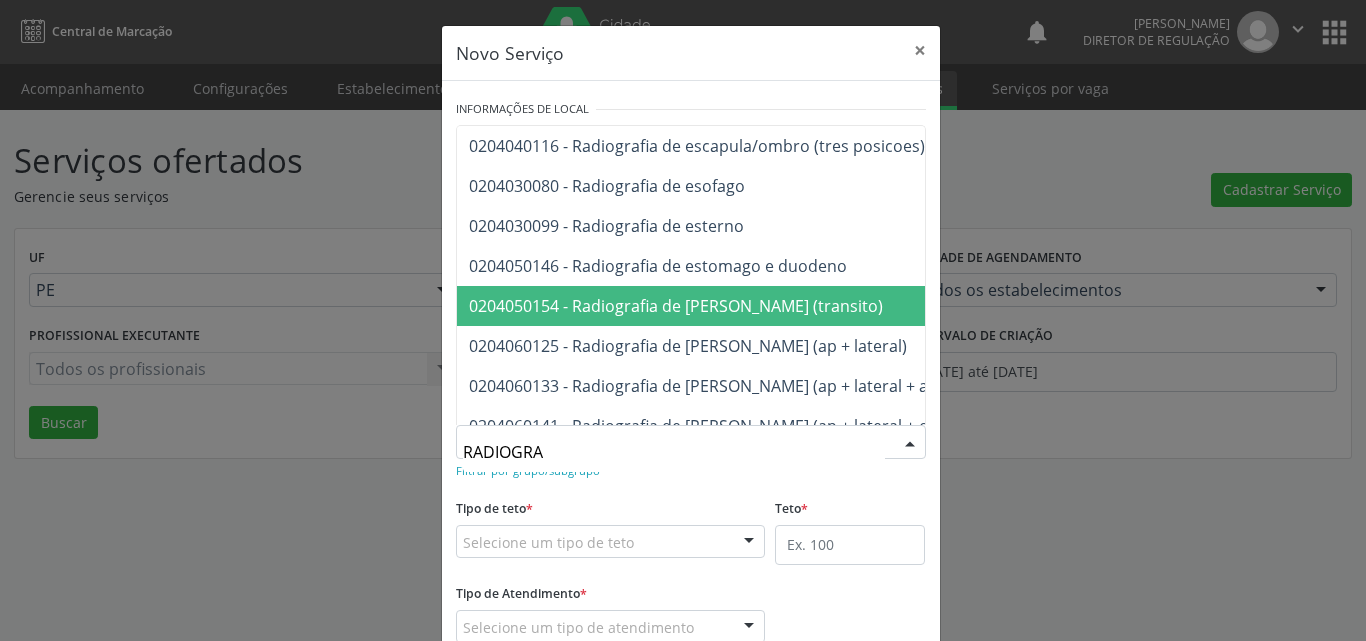 scroll, scrollTop: 1500, scrollLeft: 0, axis: vertical 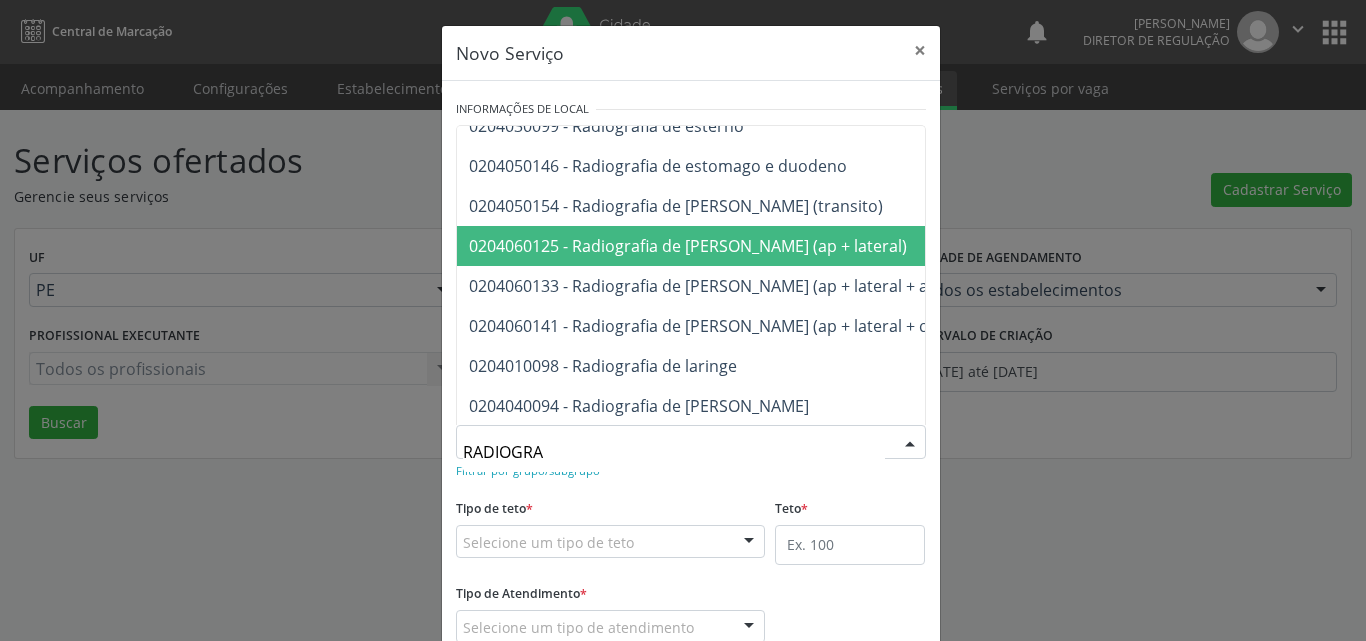 click on "0204060125 - Radiografia de [PERSON_NAME] (ap + lateral)" at bounding box center [688, 246] 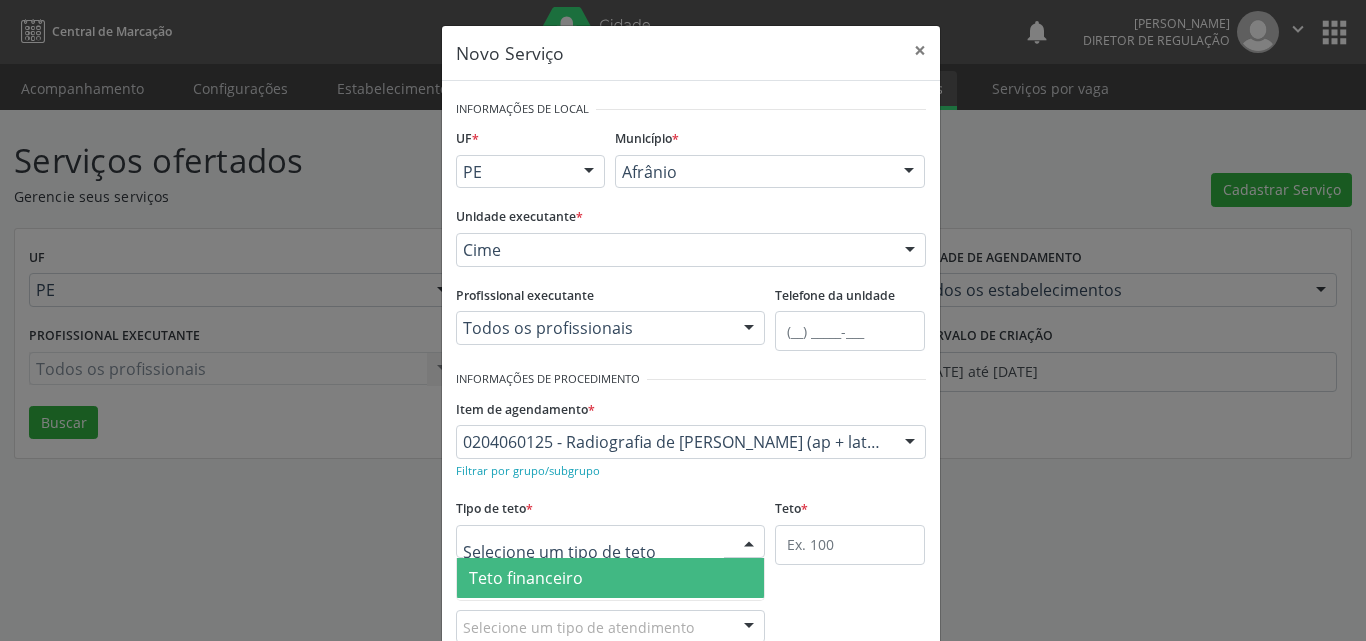 click at bounding box center (611, 542) 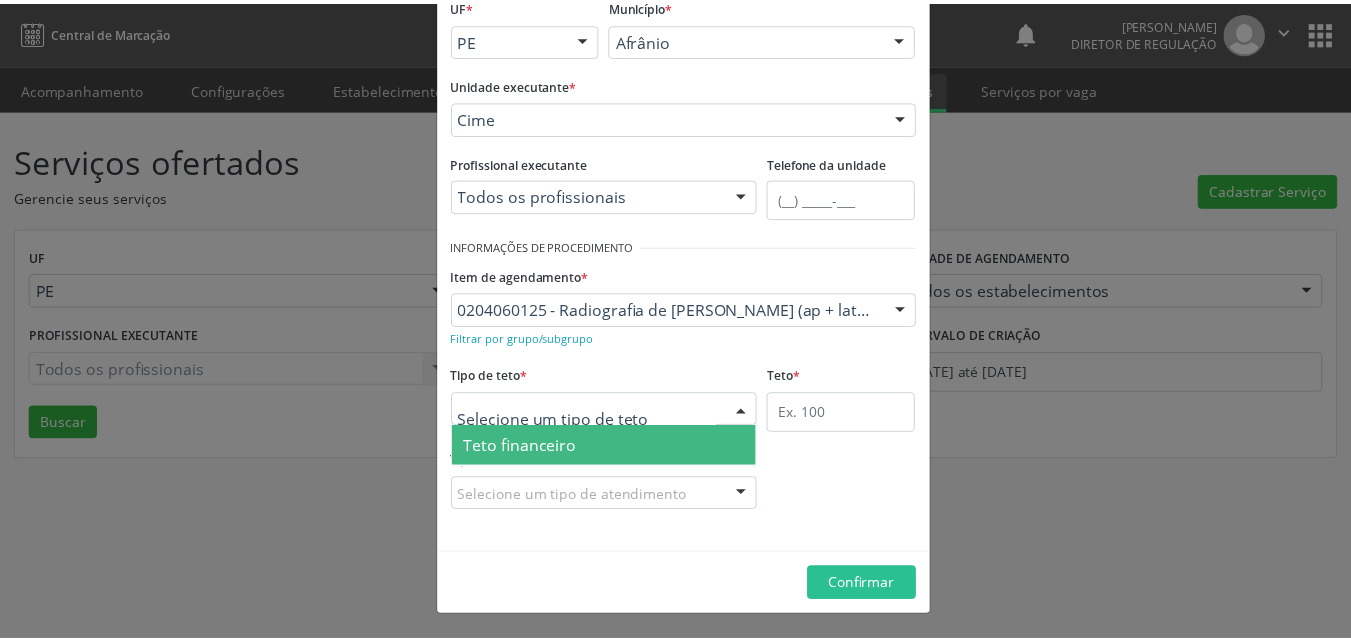scroll, scrollTop: 38, scrollLeft: 0, axis: vertical 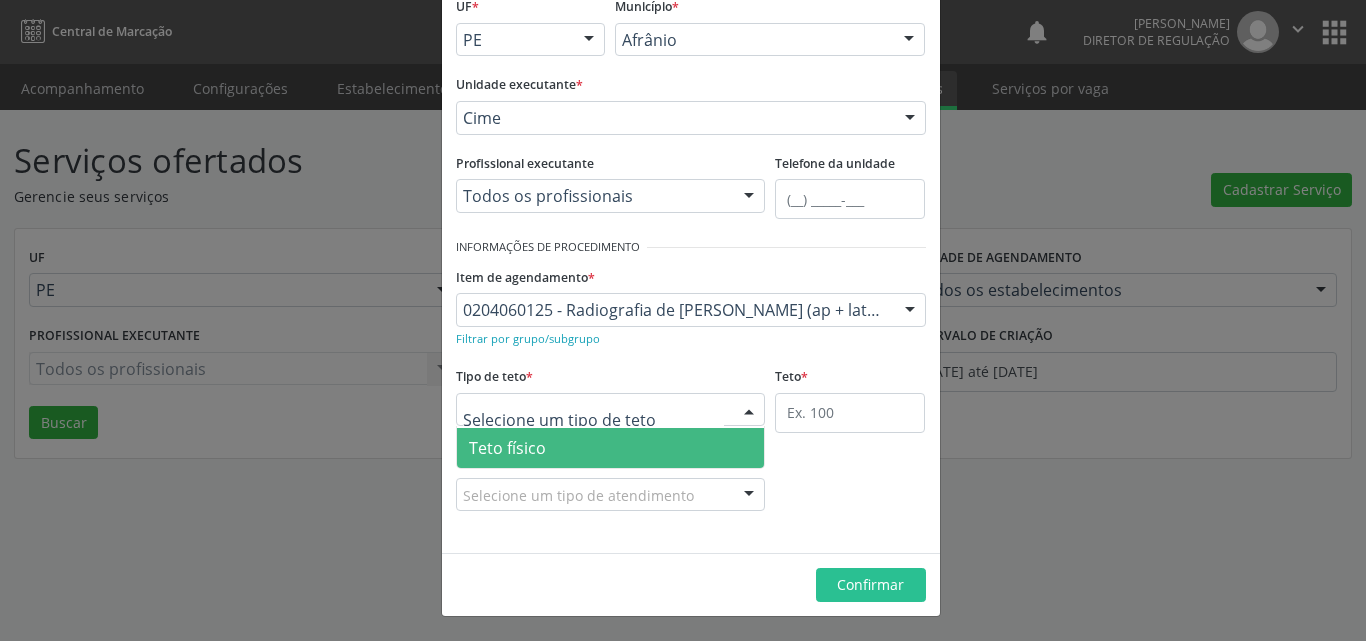 click on "Teto físico" at bounding box center (611, 448) 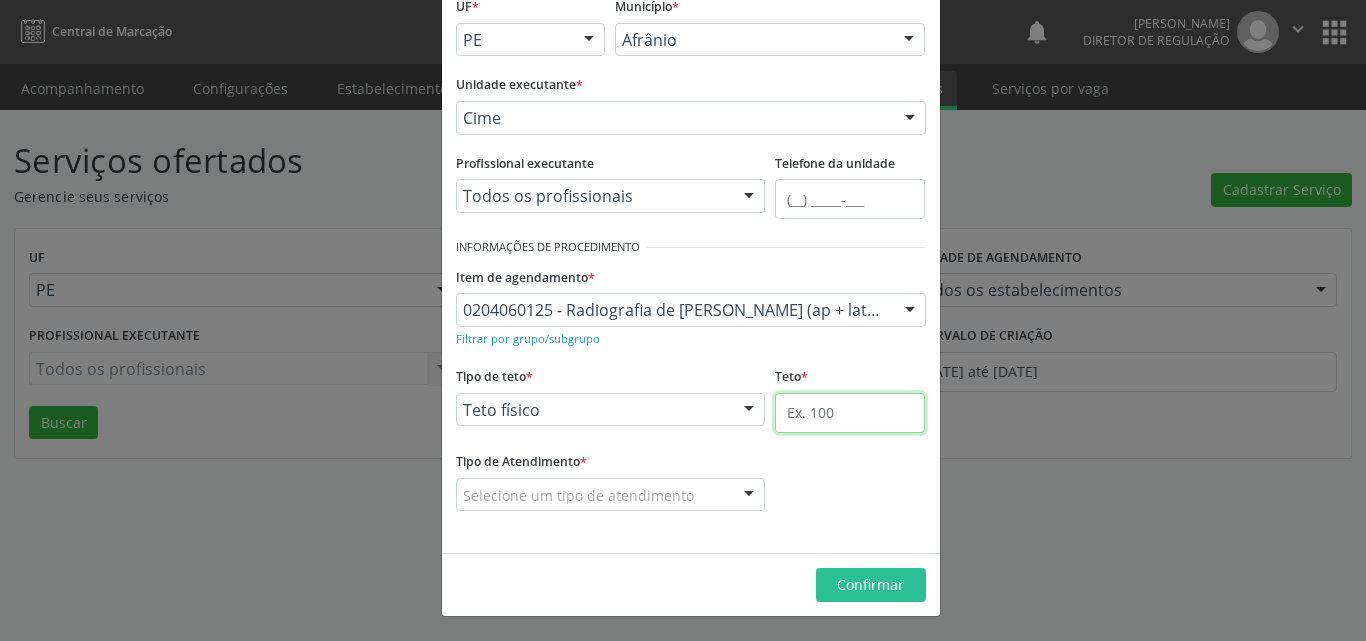click at bounding box center (850, 413) 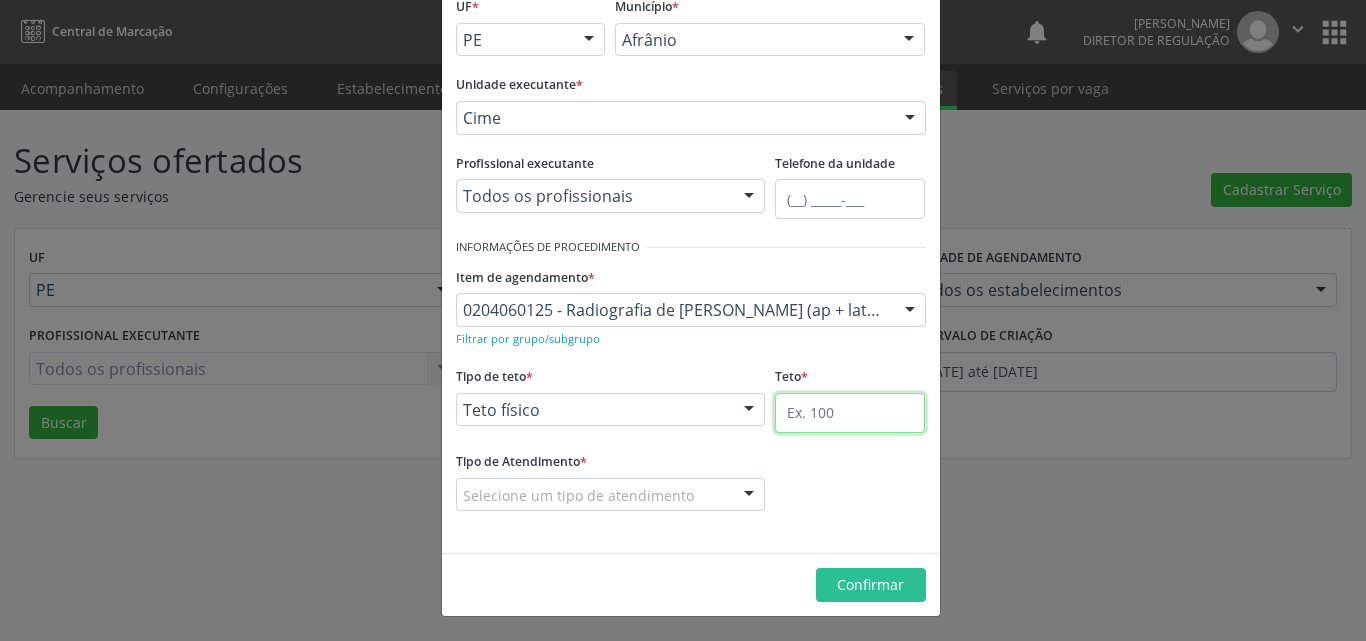 type on "40" 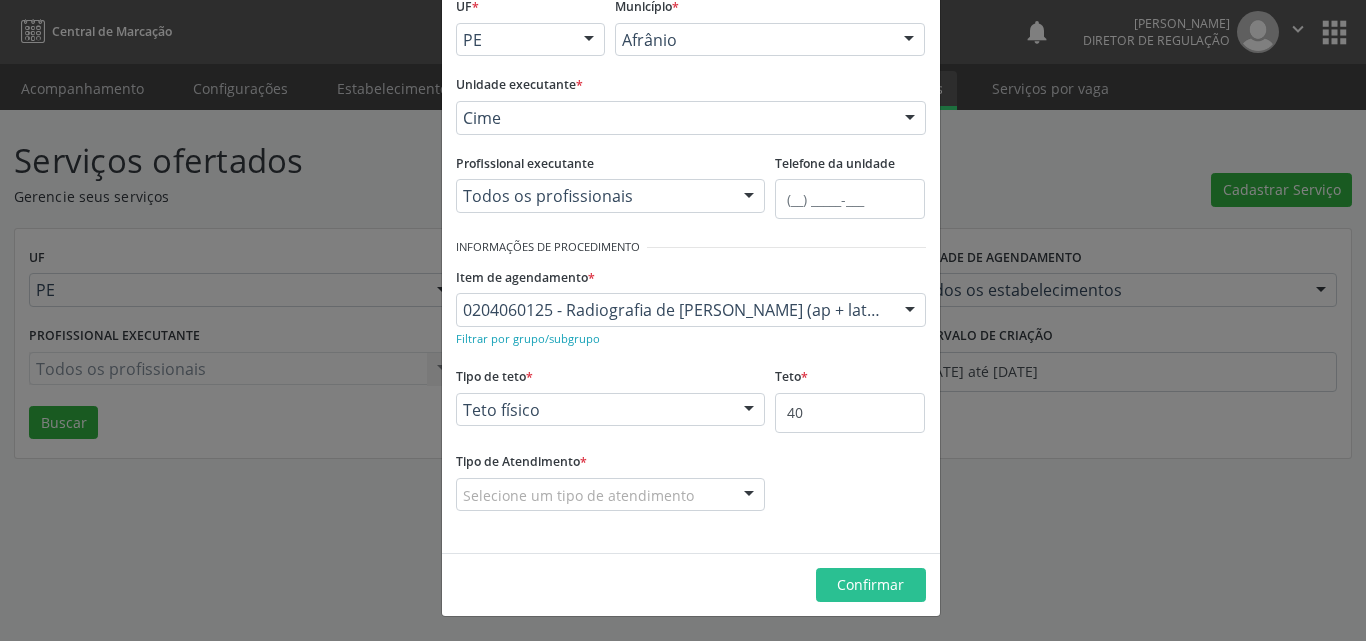 click on "Selecione um tipo de atendimento" at bounding box center [611, 495] 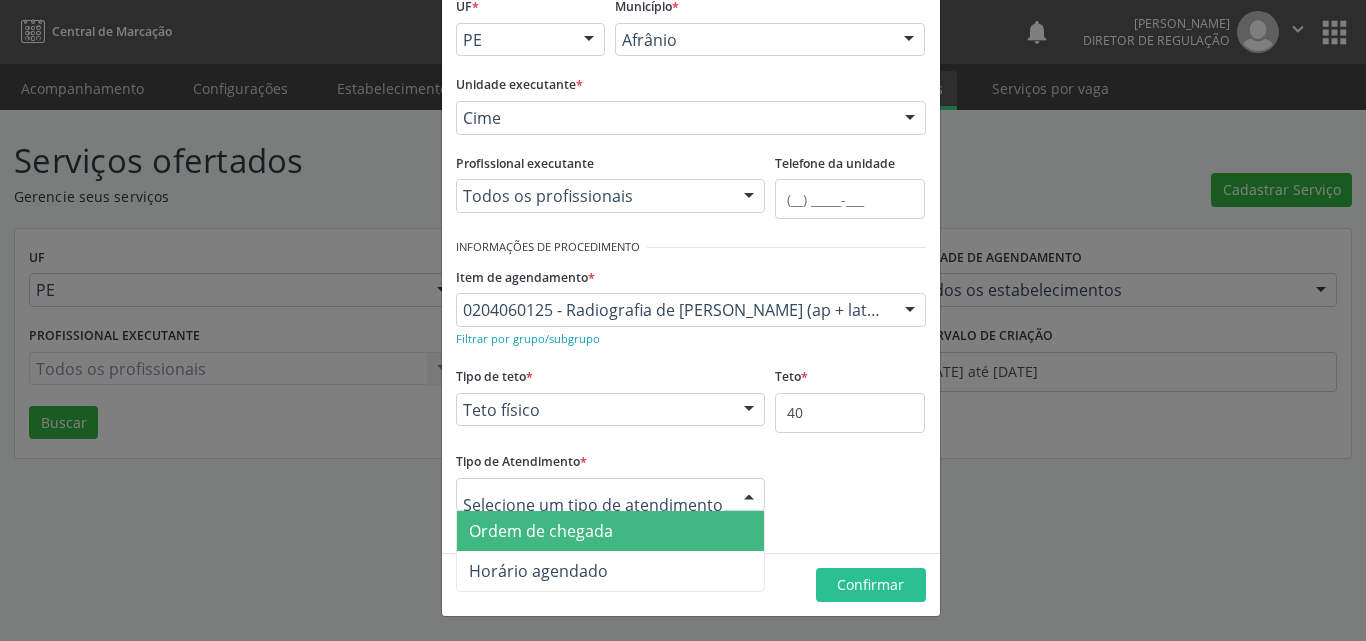click on "Ordem de chegada" at bounding box center [611, 531] 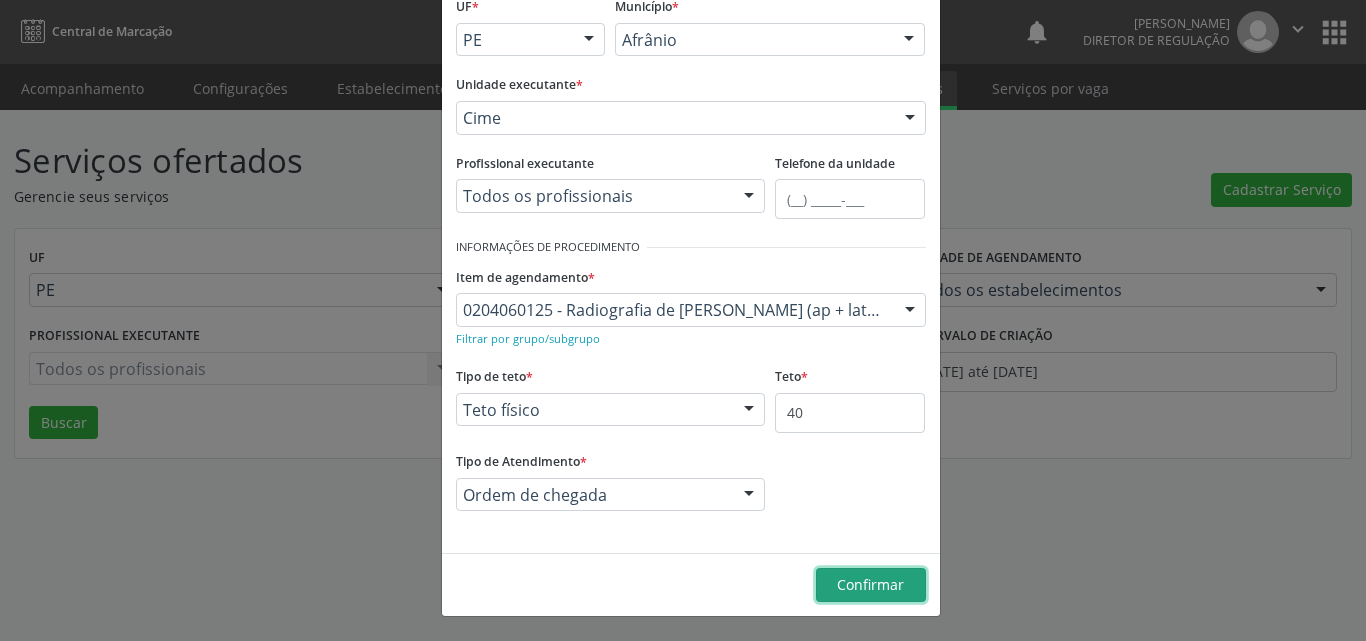 click on "Confirmar" at bounding box center [870, 584] 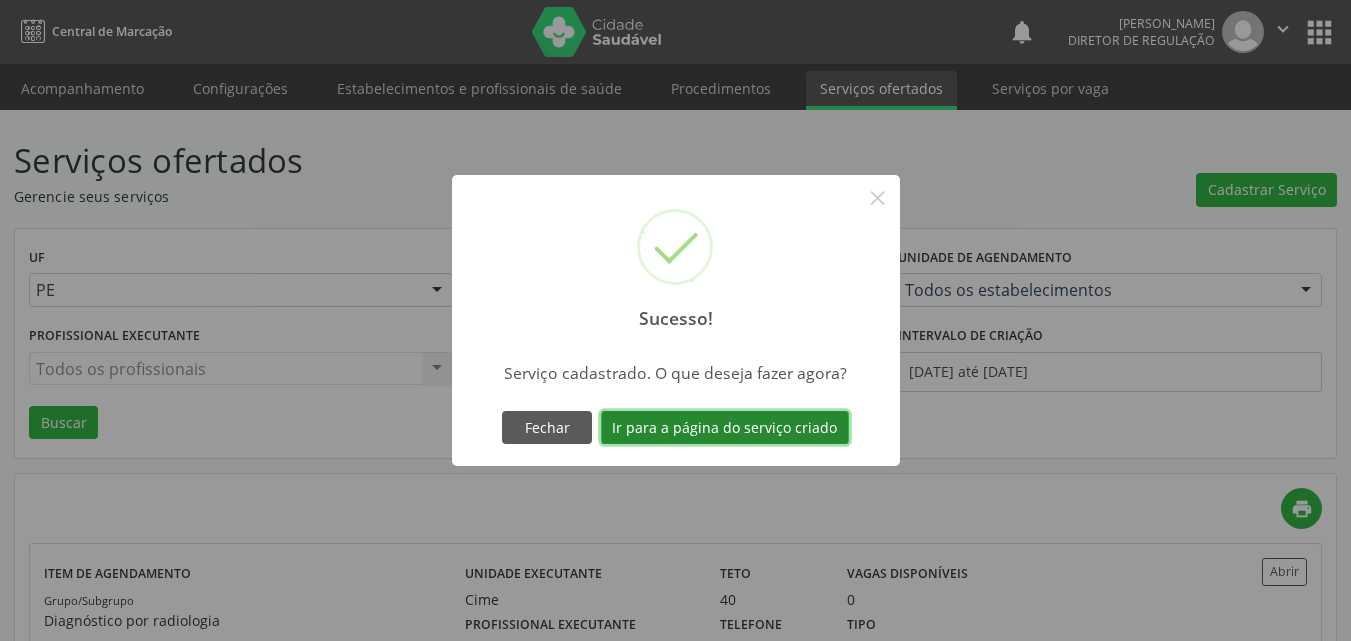click on "Ir para a página do serviço criado" at bounding box center [725, 428] 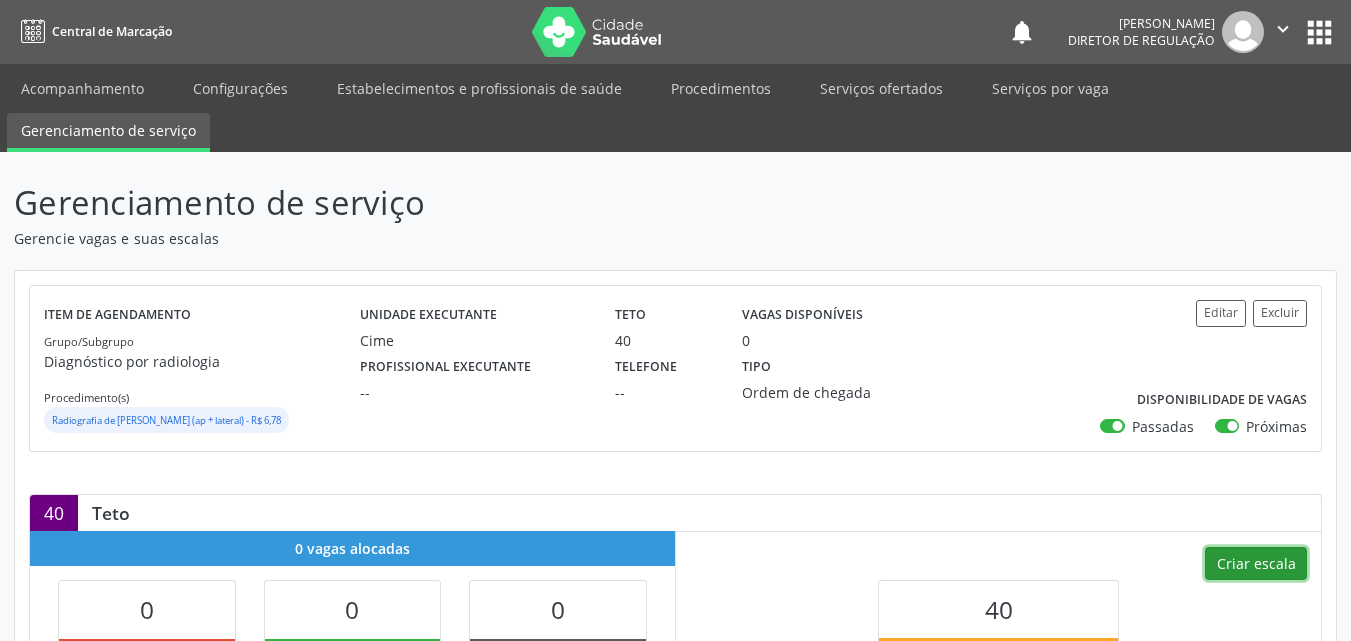 click on "Criar escala" at bounding box center [1256, 564] 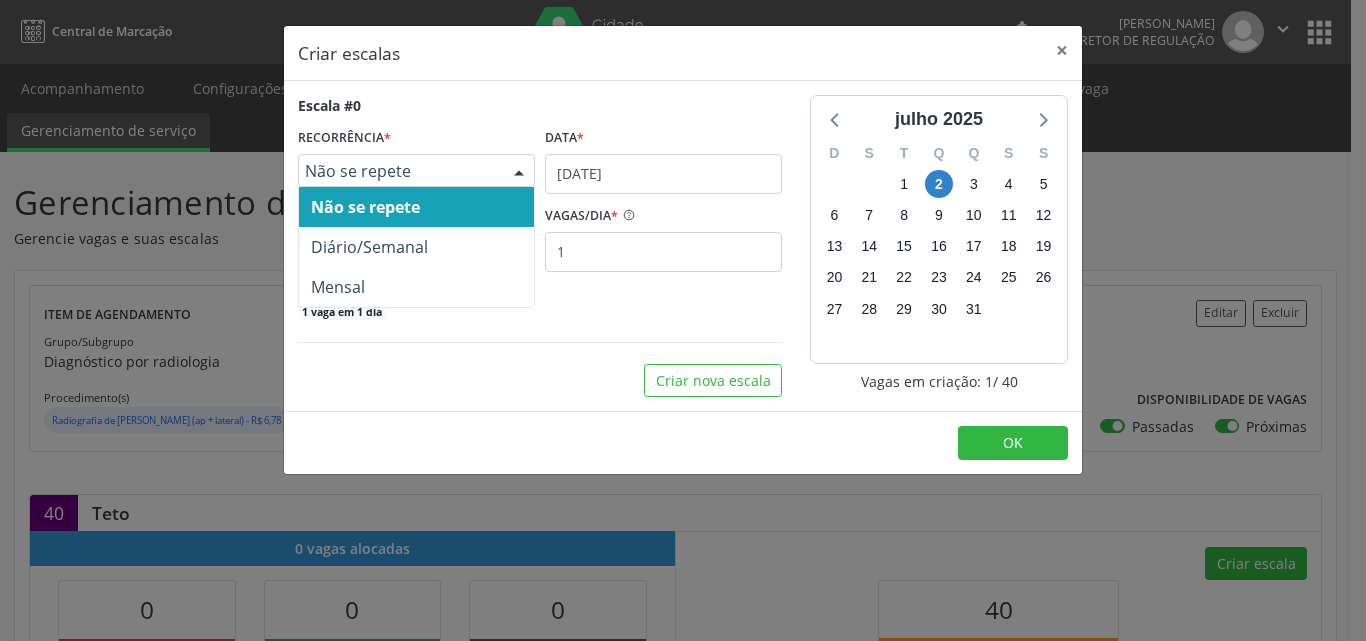 click on "Não se repete" at bounding box center (399, 171) 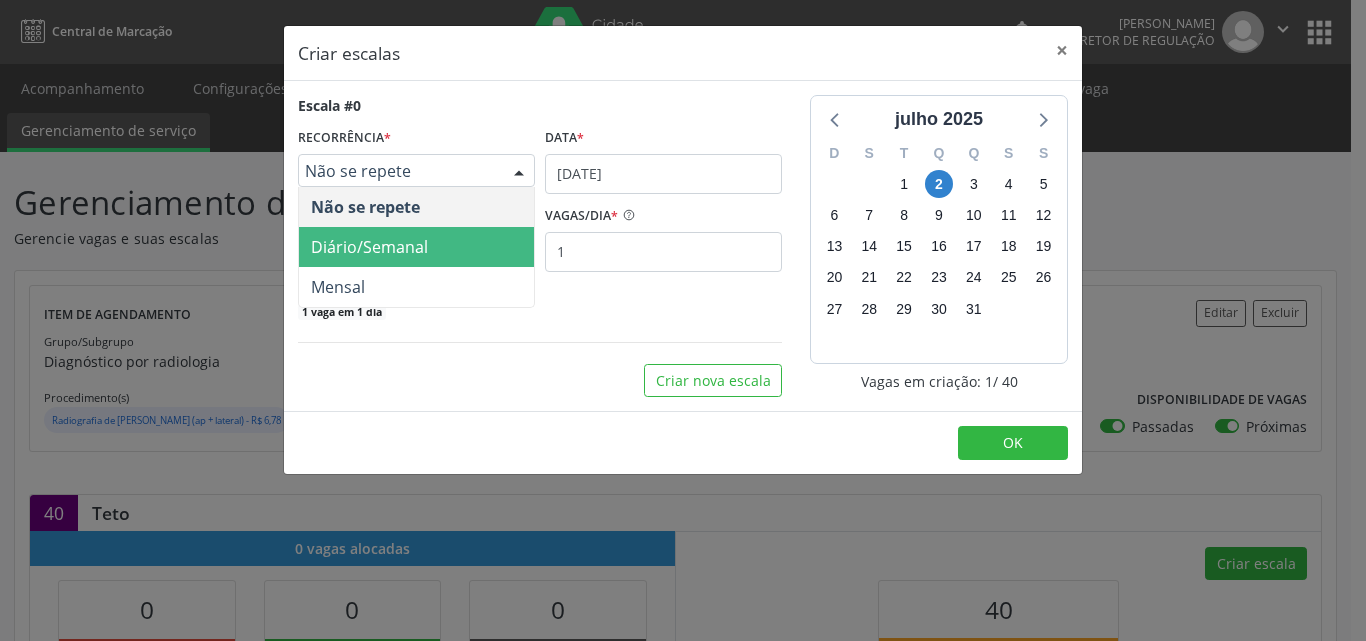 click on "Diário/Semanal" at bounding box center [416, 247] 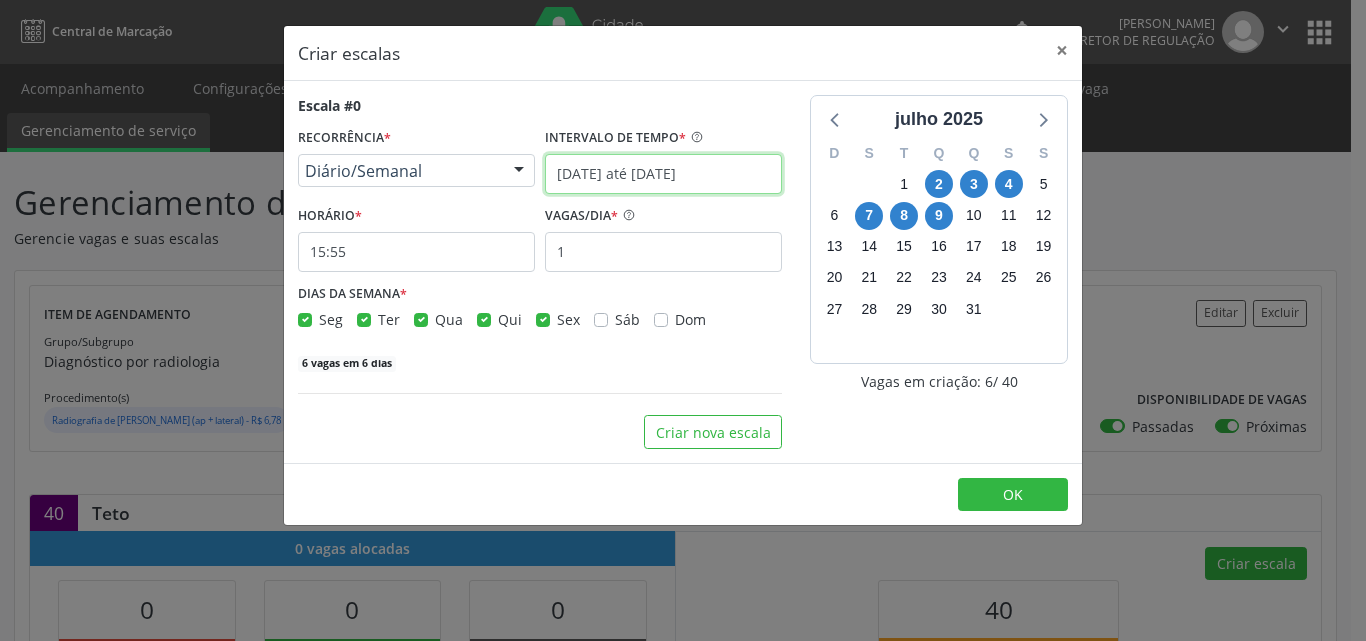 click on "[DATE] até [DATE]" at bounding box center [663, 174] 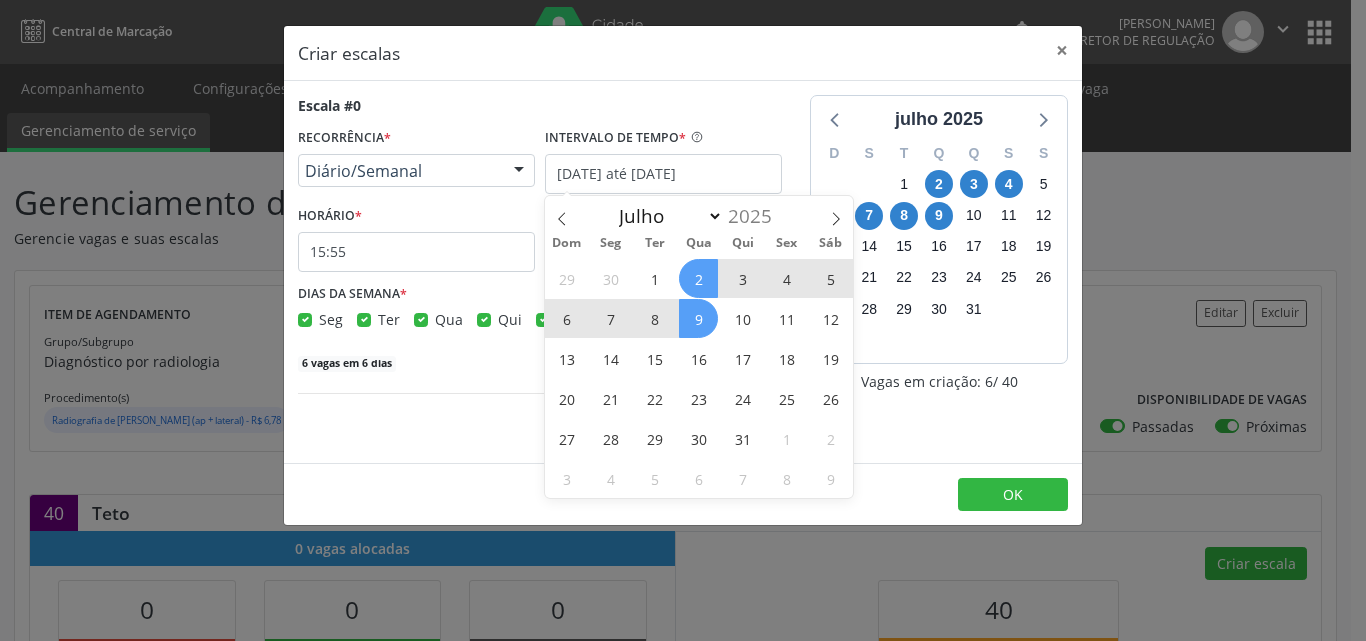 click on "7" at bounding box center (610, 318) 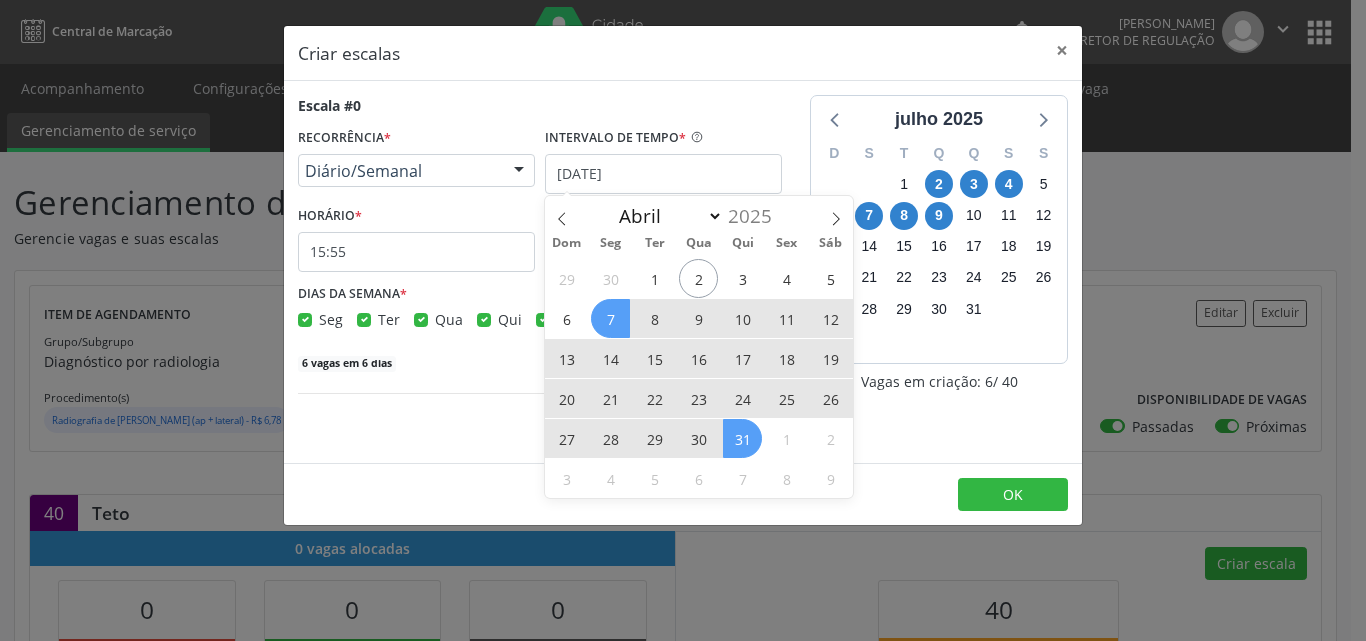 click on "31" at bounding box center (742, 438) 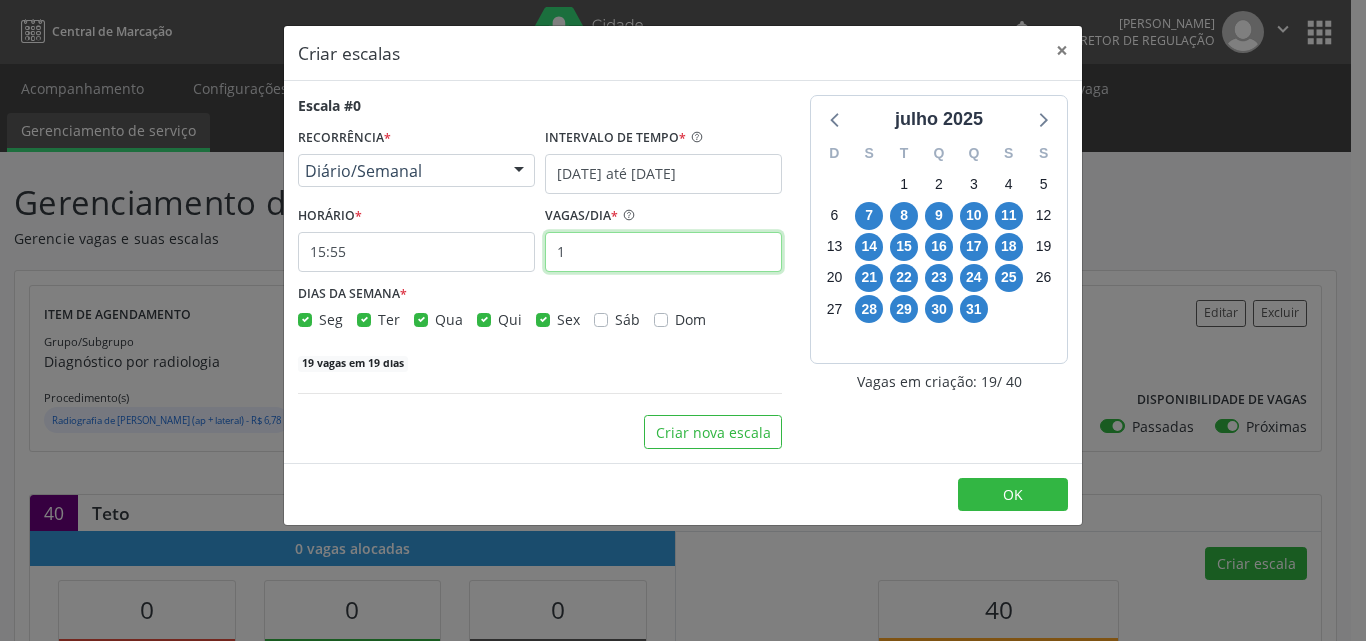 click on "1" at bounding box center (663, 252) 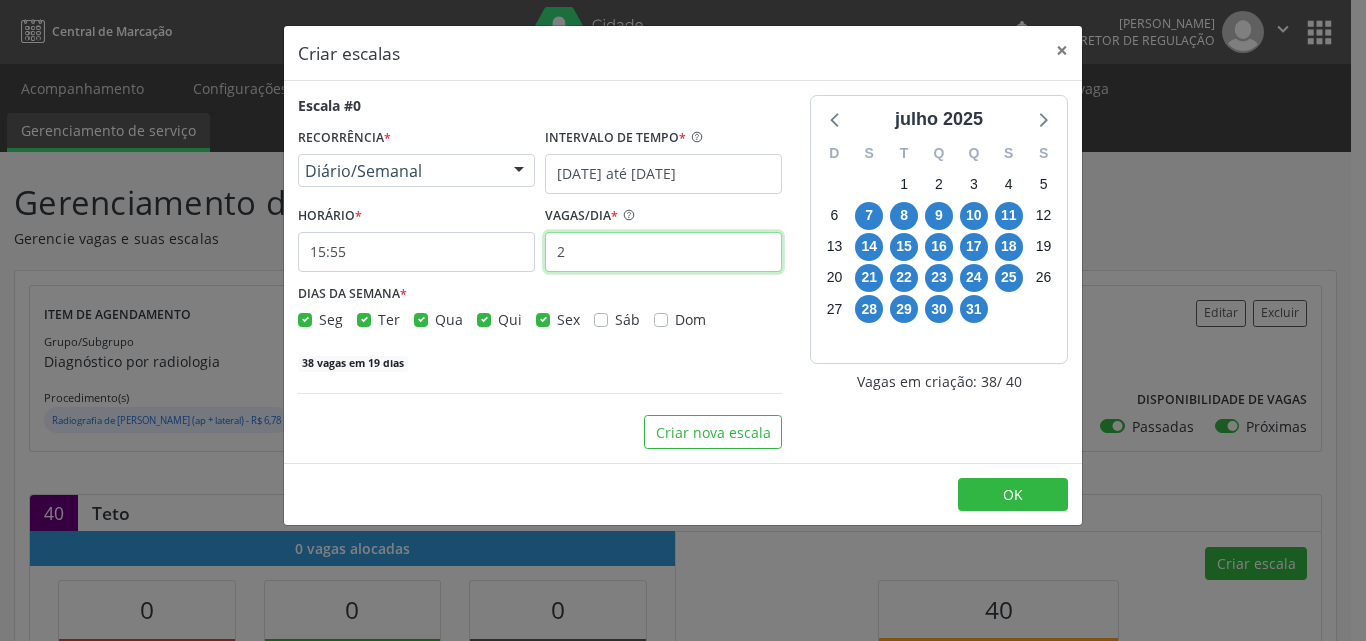 type on "2" 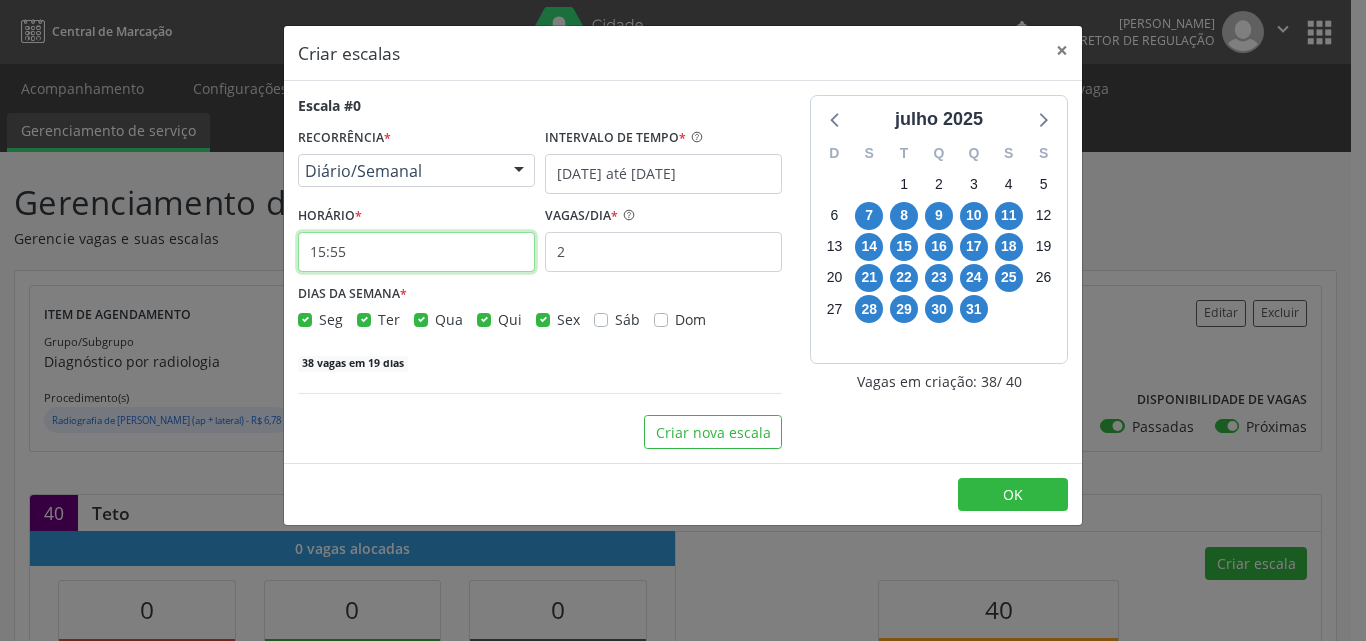 click on "15:55" at bounding box center [416, 252] 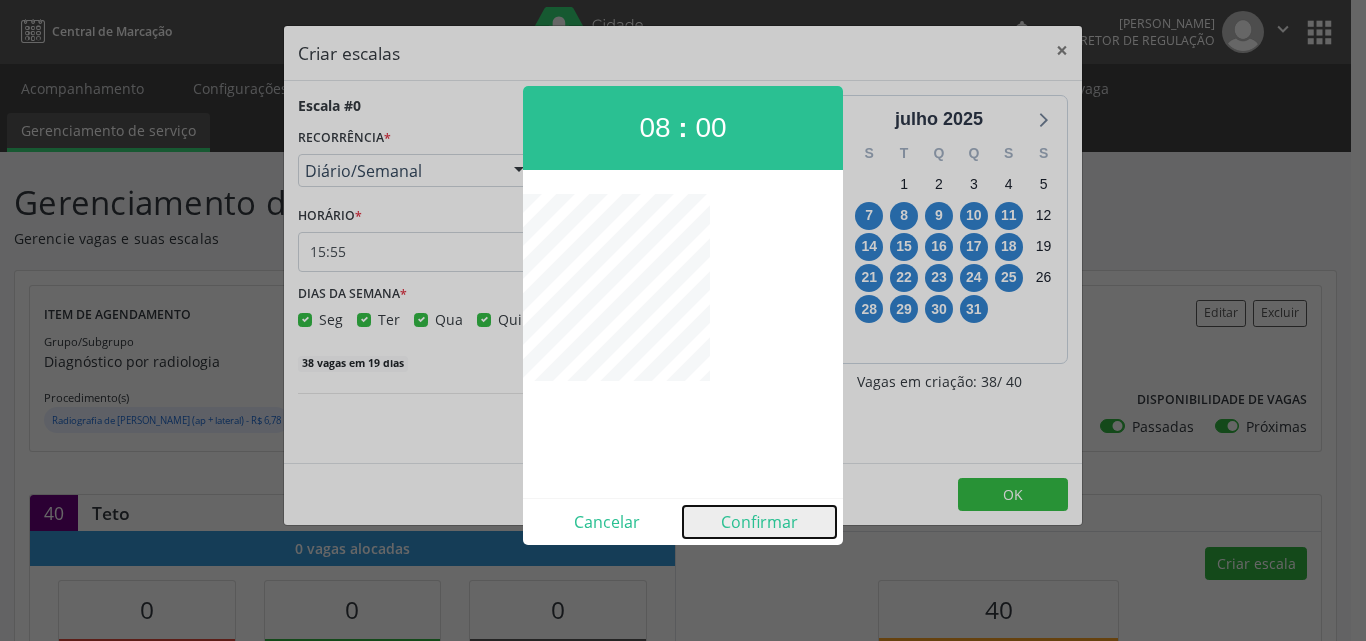 click on "Confirmar" at bounding box center [759, 522] 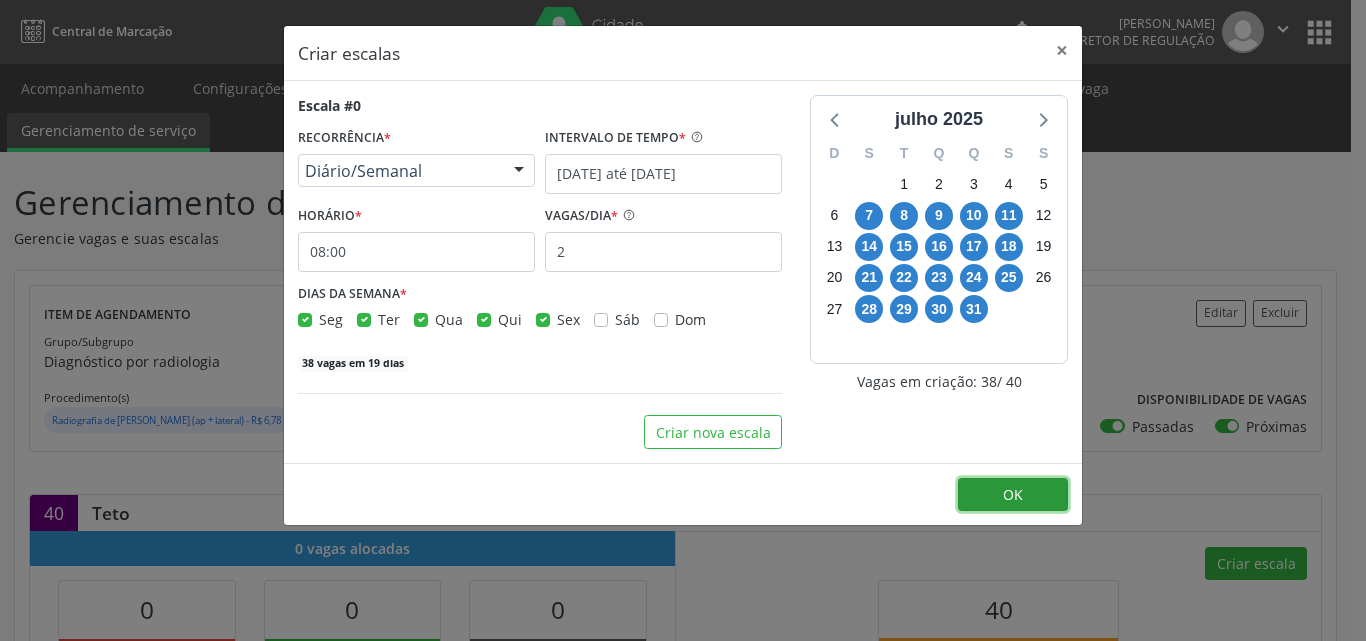 click on "OK" at bounding box center [1013, 495] 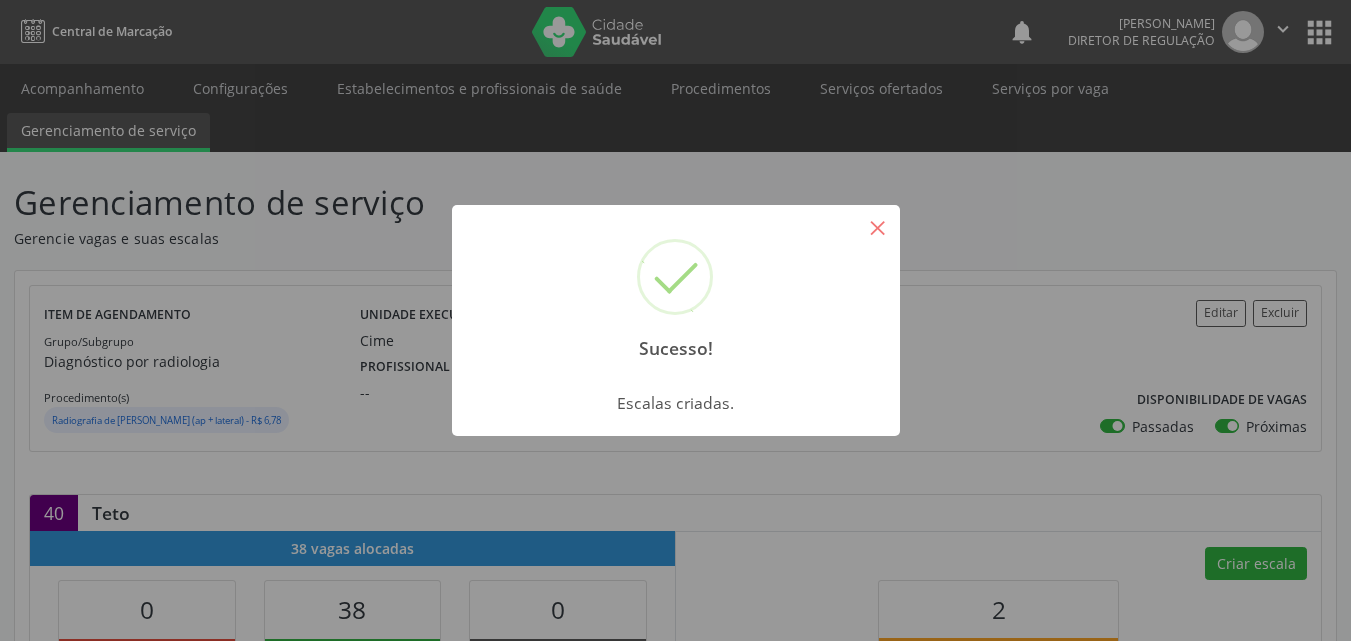 click on "×" at bounding box center (878, 227) 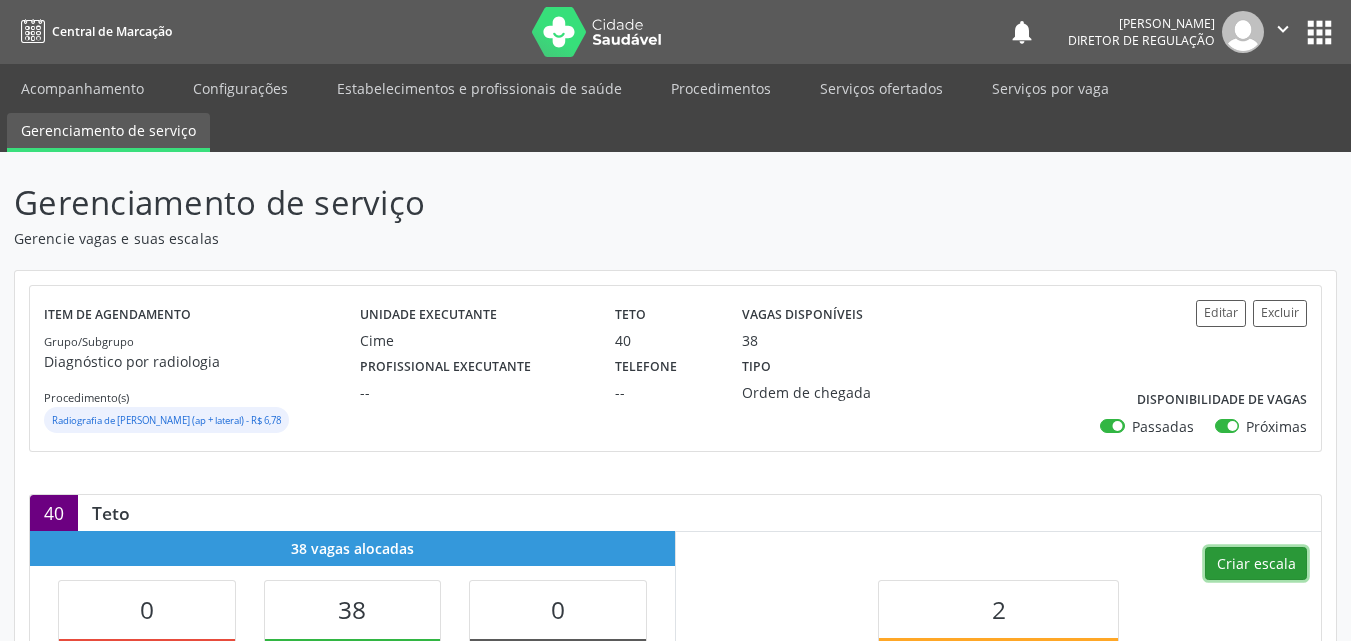 click on "Criar escala" at bounding box center [1256, 564] 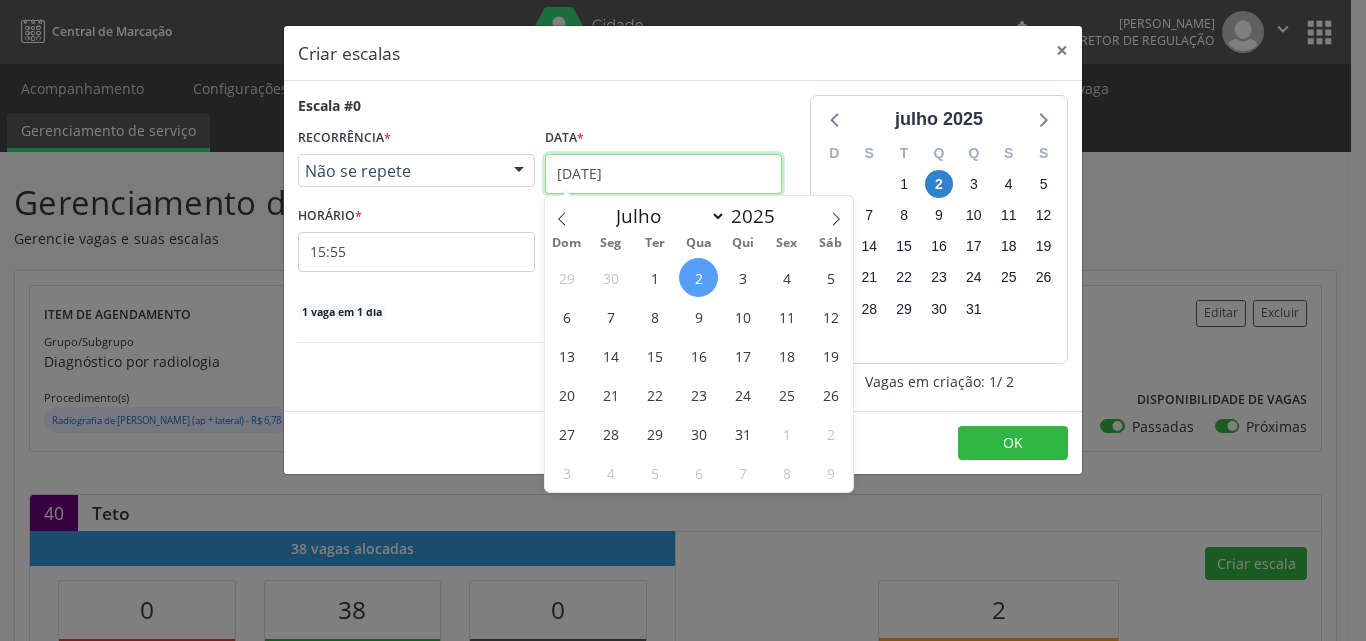 click on "02/[DATE]" at bounding box center (663, 174) 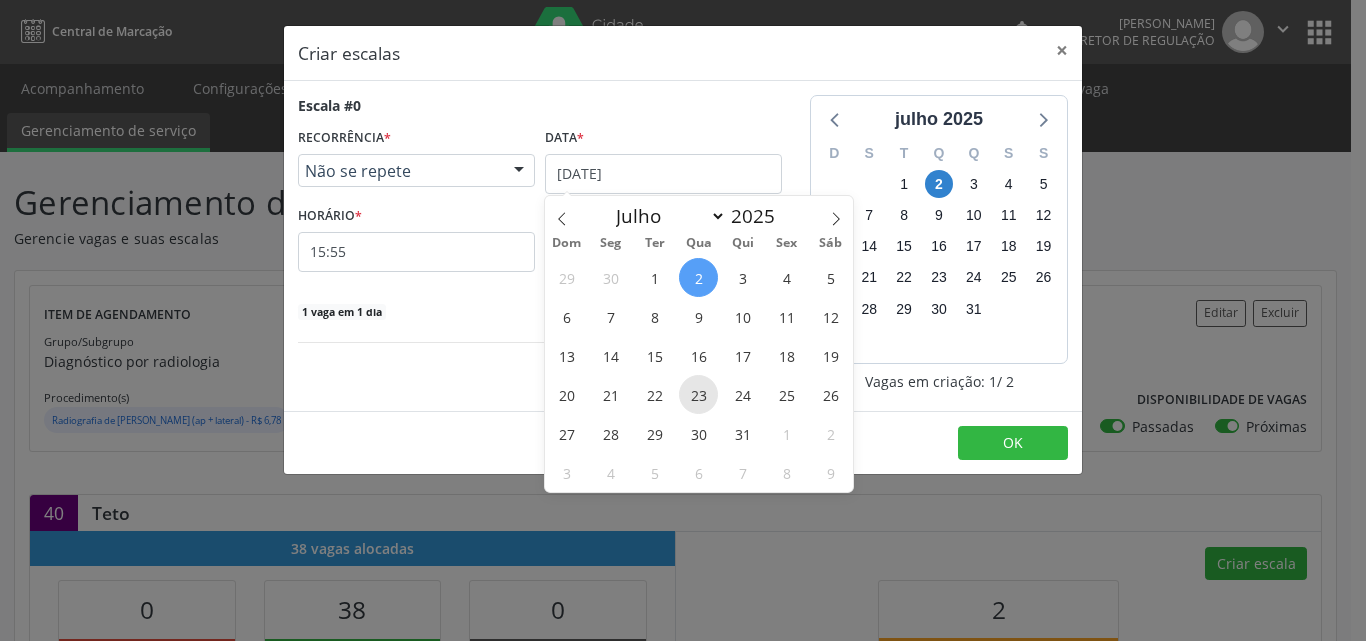 click on "23" at bounding box center [698, 394] 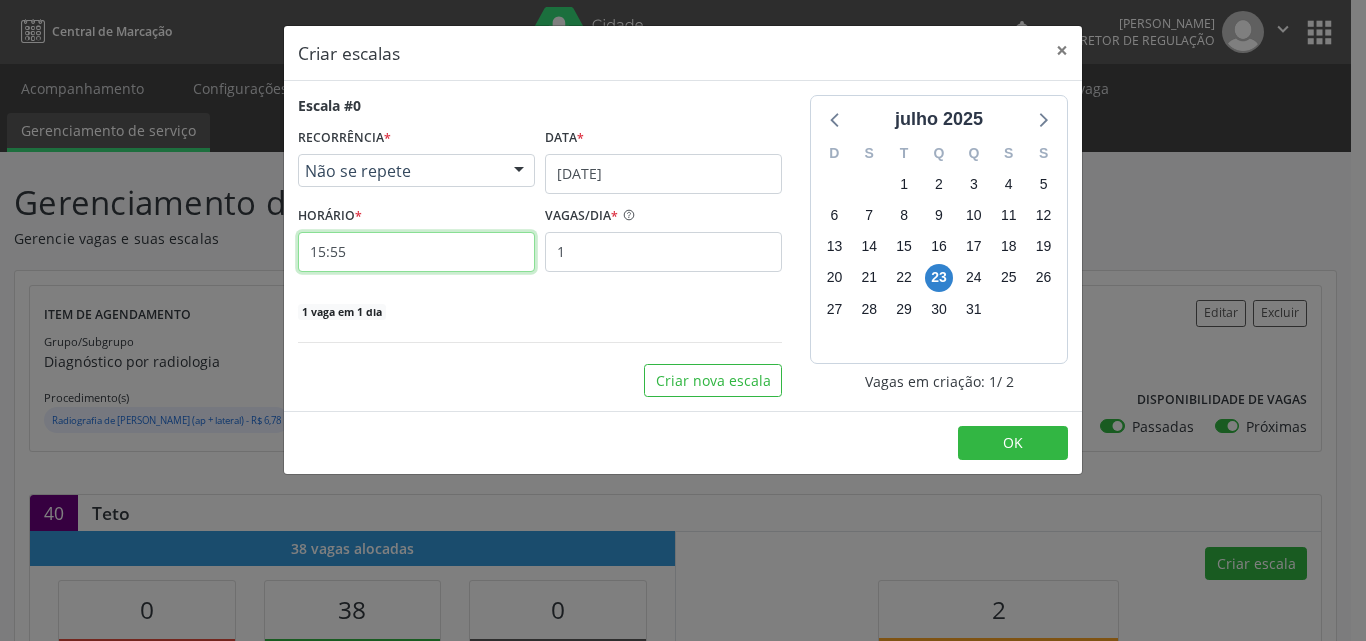 click on "15:55" at bounding box center (416, 252) 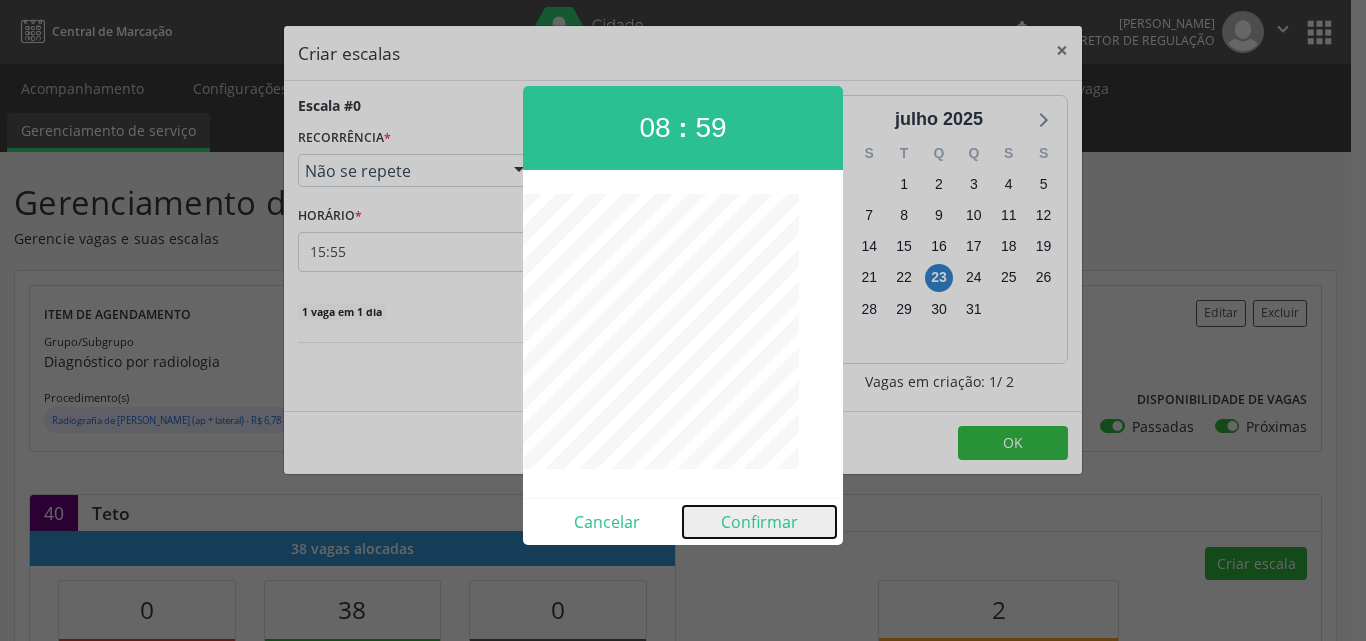 click on "Confirmar" at bounding box center (759, 522) 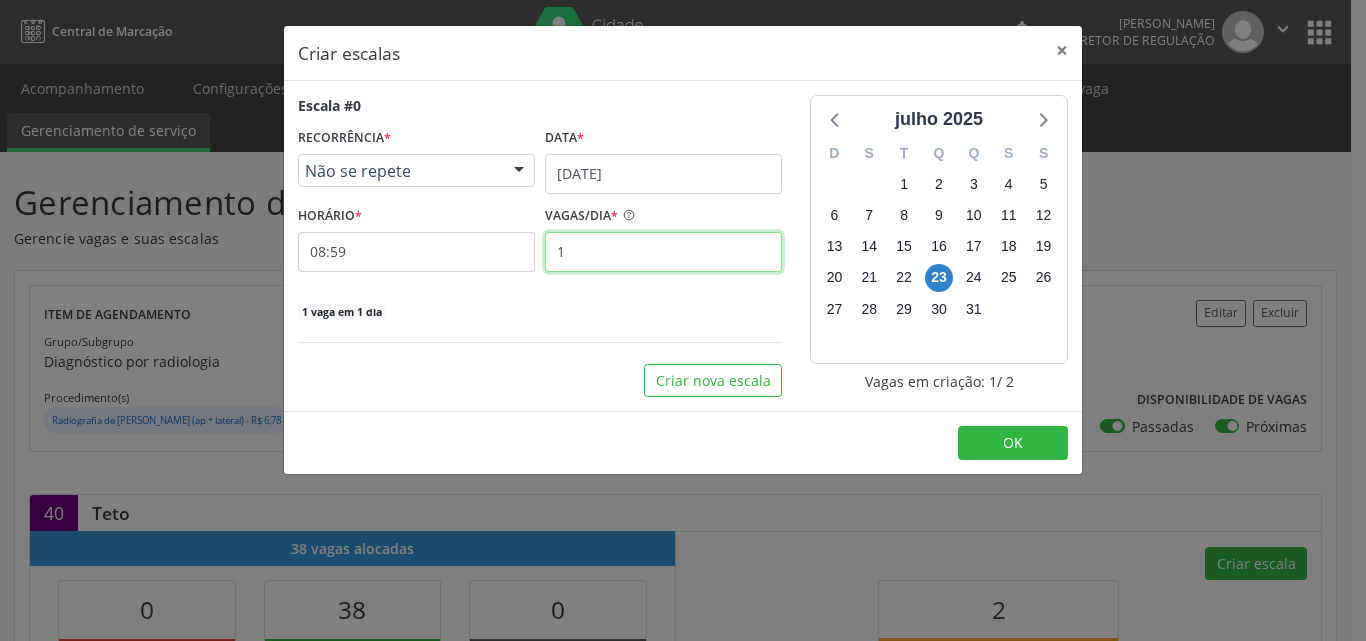 click on "1" at bounding box center [663, 252] 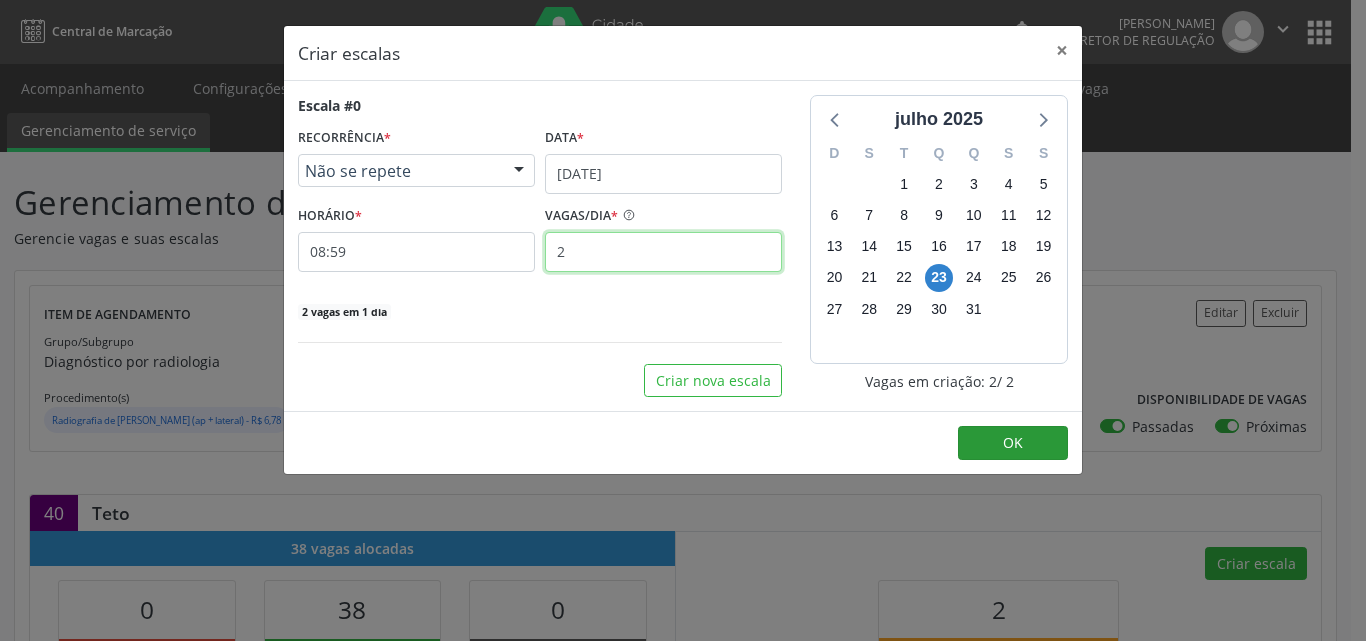 type on "2" 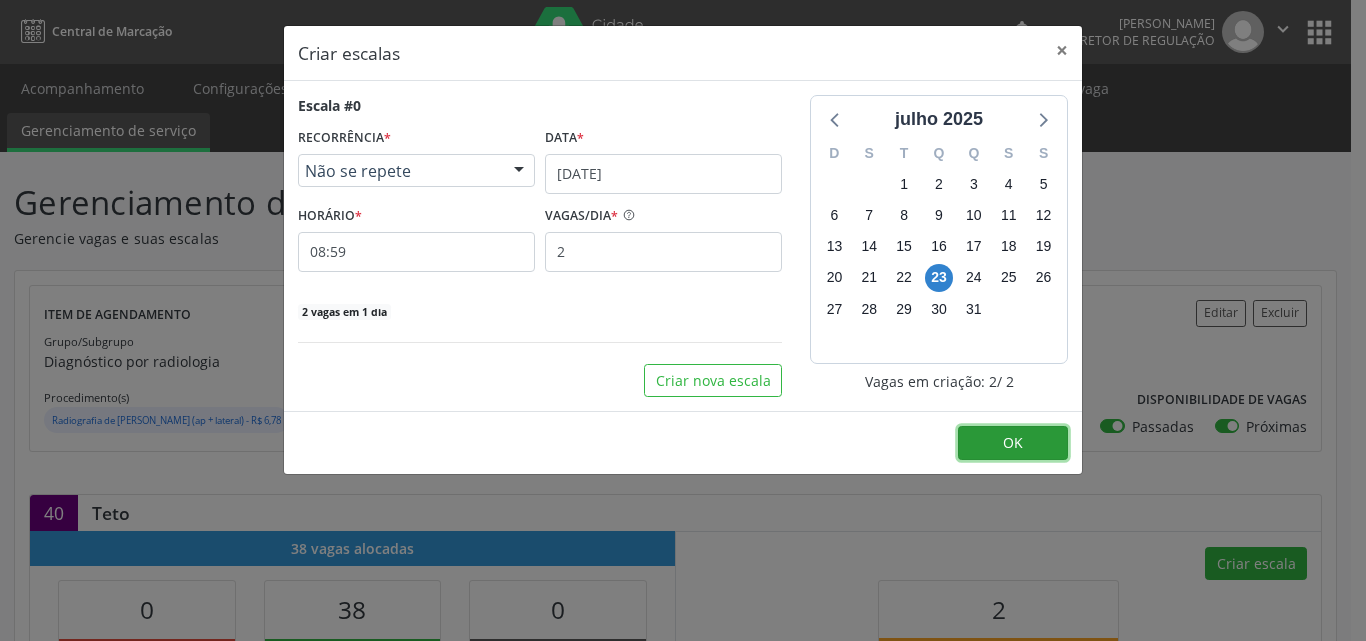 click on "OK" at bounding box center (1013, 443) 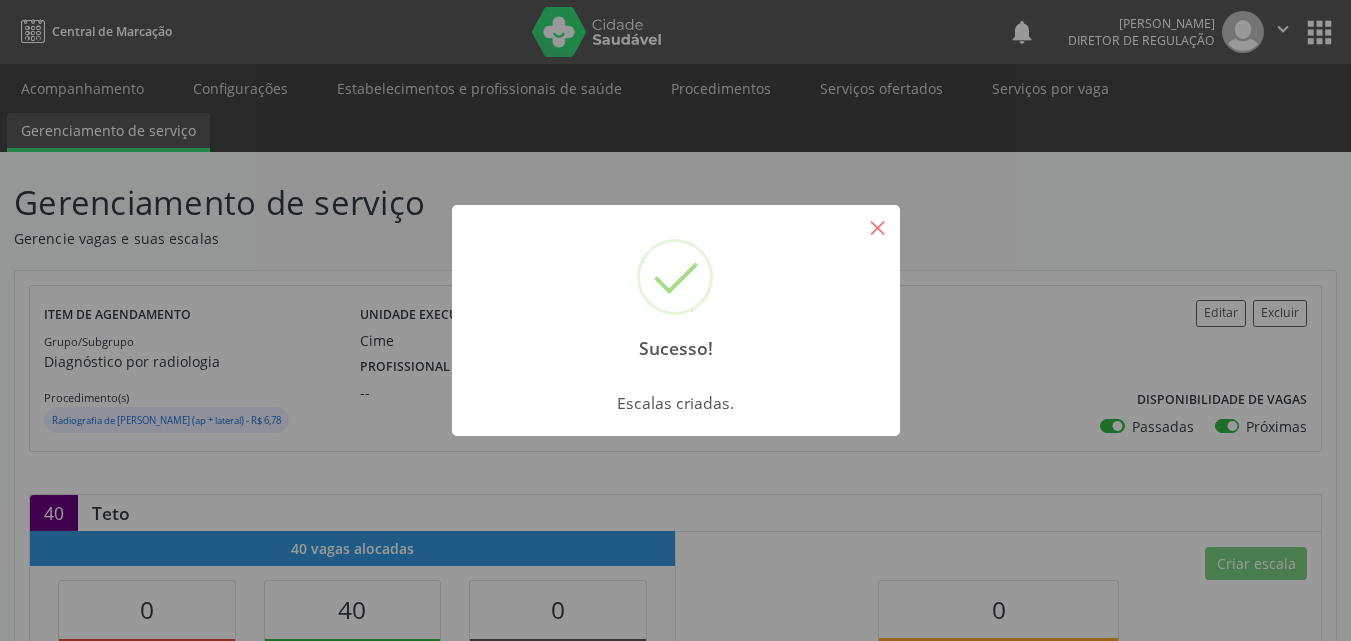 click on "×" at bounding box center [878, 227] 